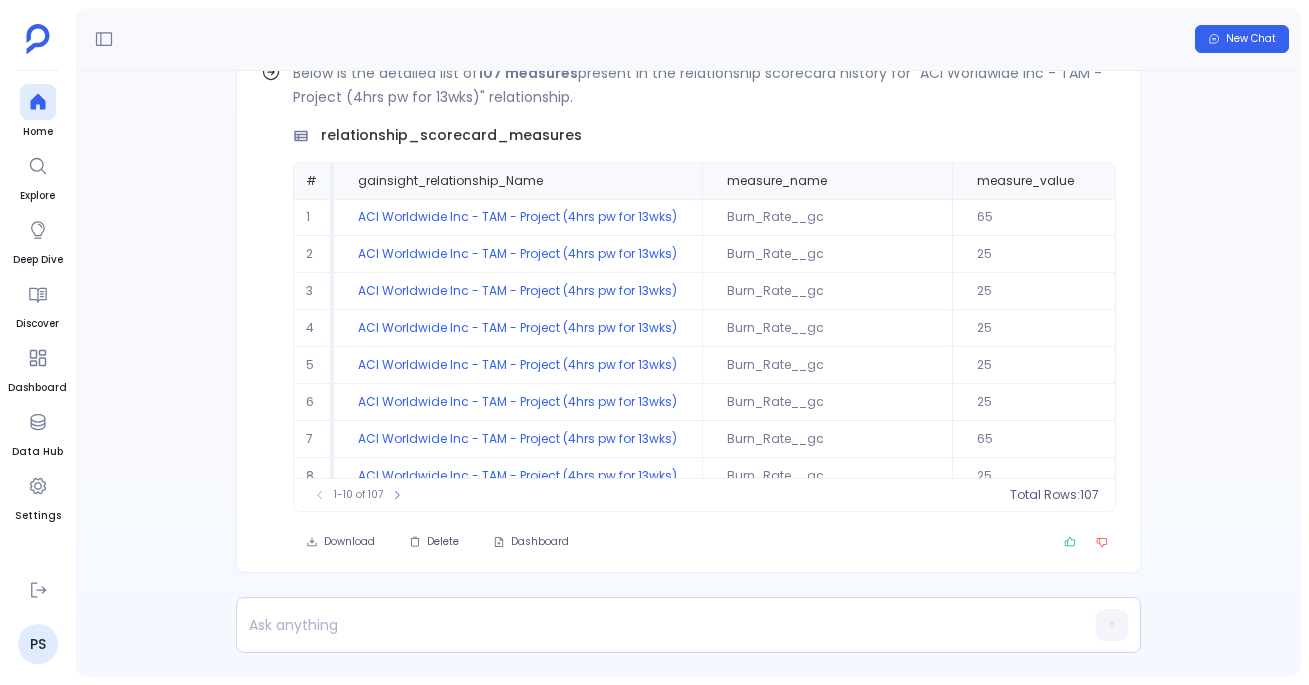 scroll, scrollTop: 0, scrollLeft: 0, axis: both 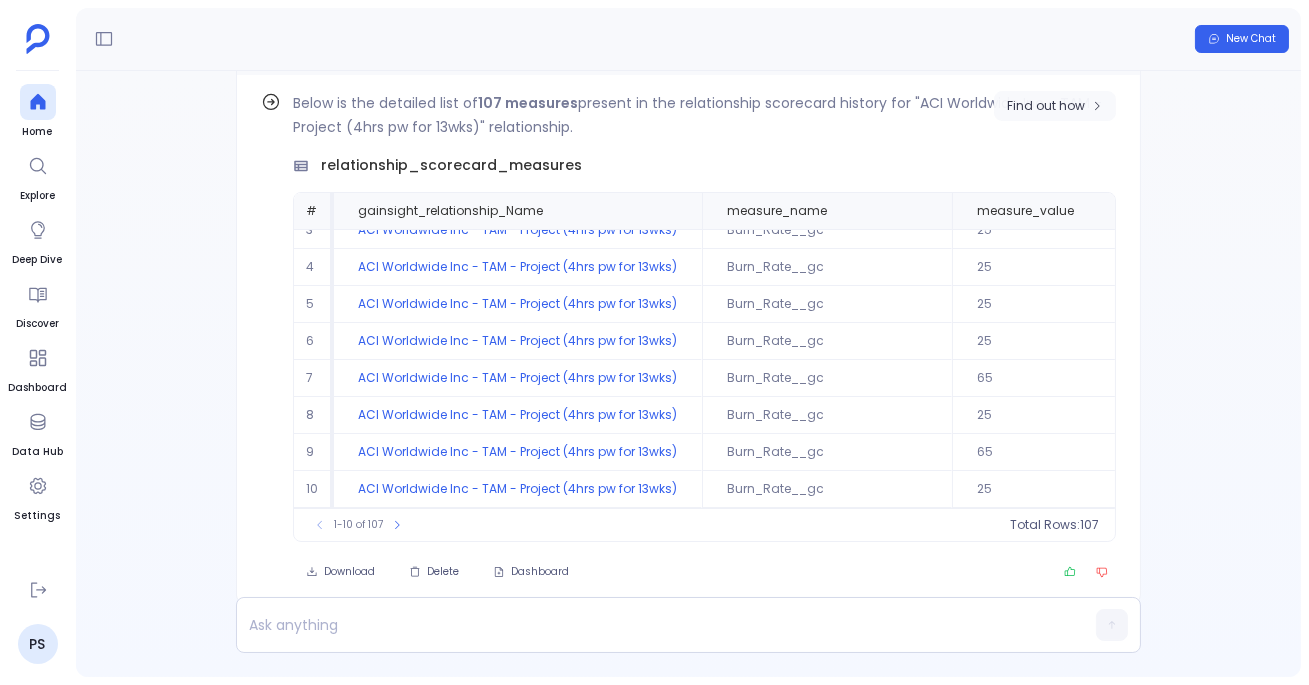 click on "Find out how" at bounding box center (1046, 106) 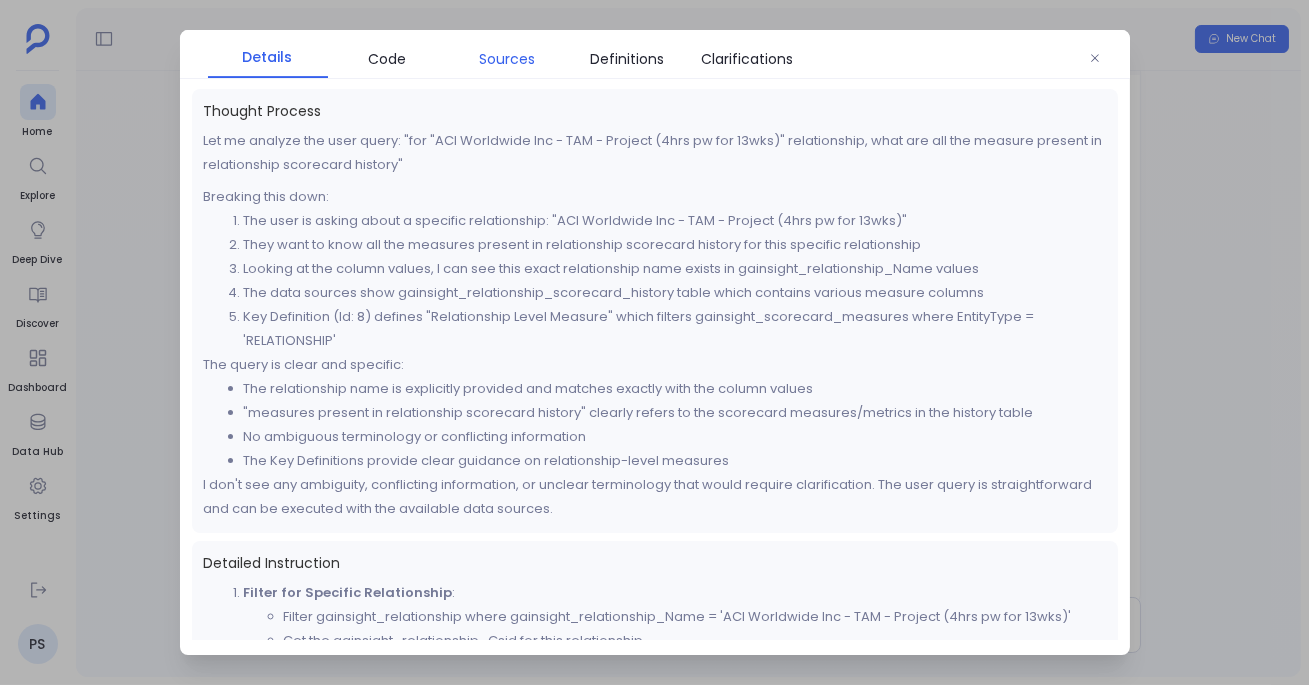 click on "Sources" at bounding box center (508, 59) 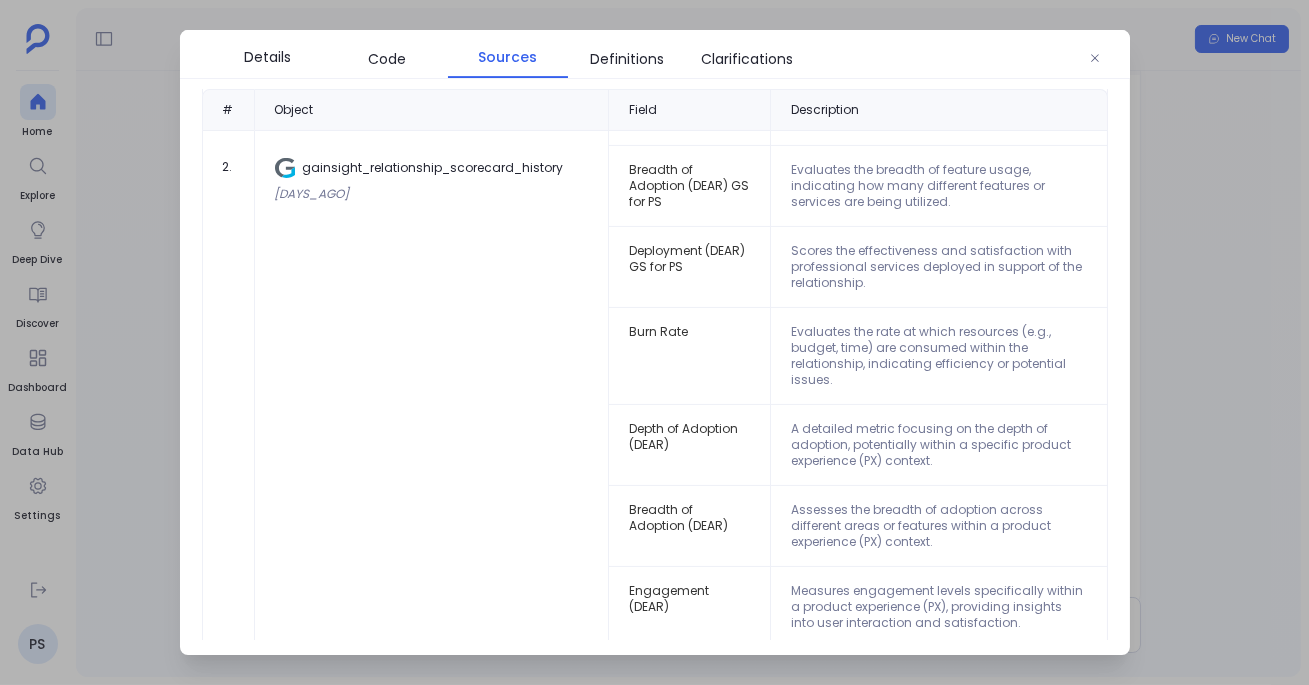 scroll, scrollTop: 0, scrollLeft: 0, axis: both 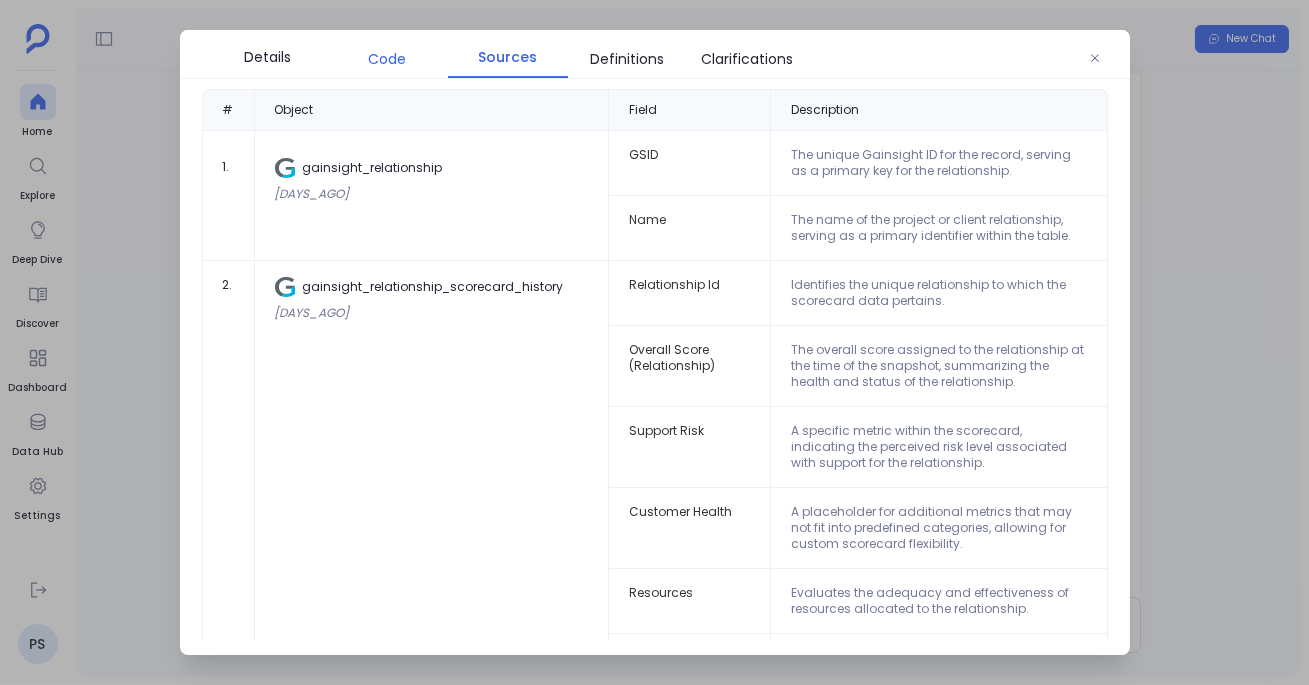 click on "Code" at bounding box center [388, 59] 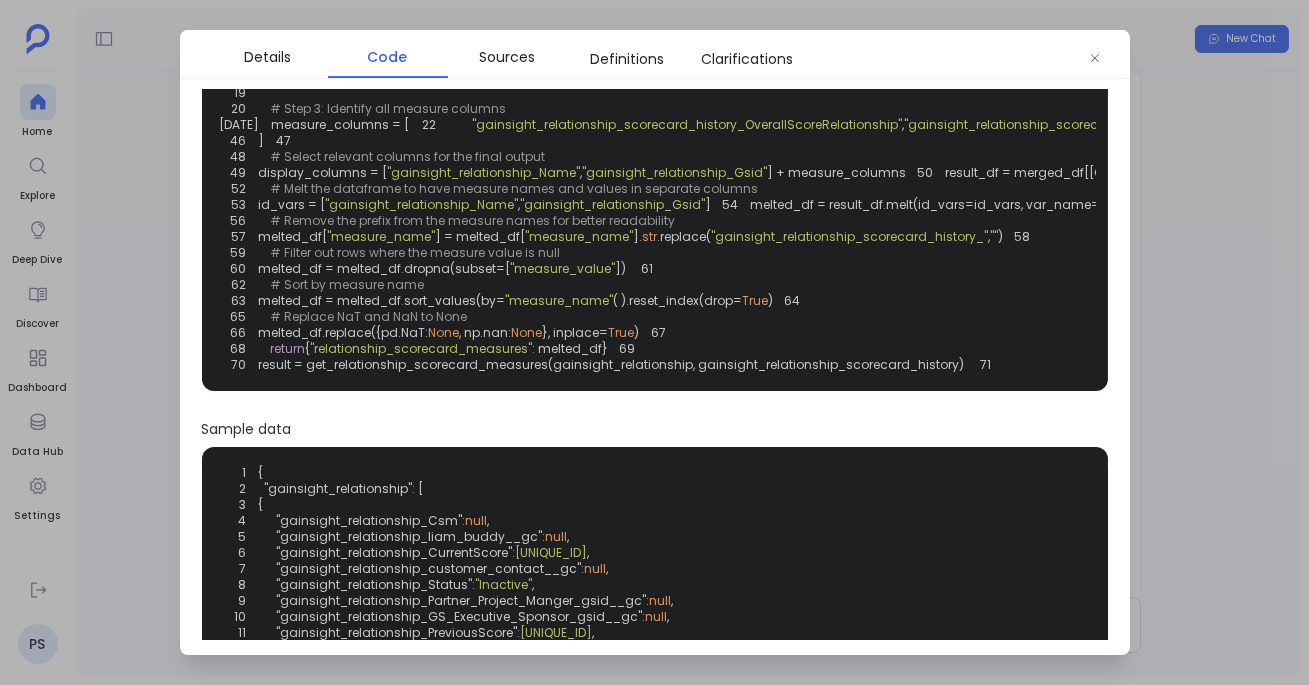 scroll, scrollTop: 0, scrollLeft: 0, axis: both 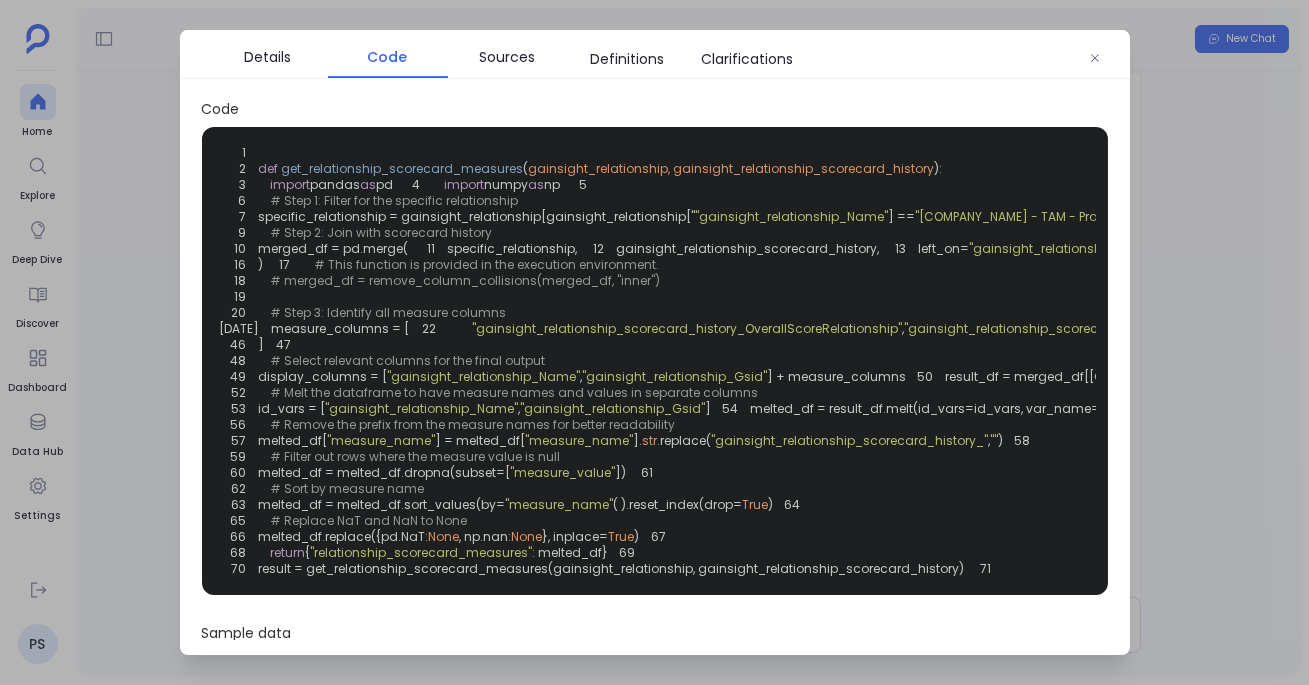 click at bounding box center (654, 342) 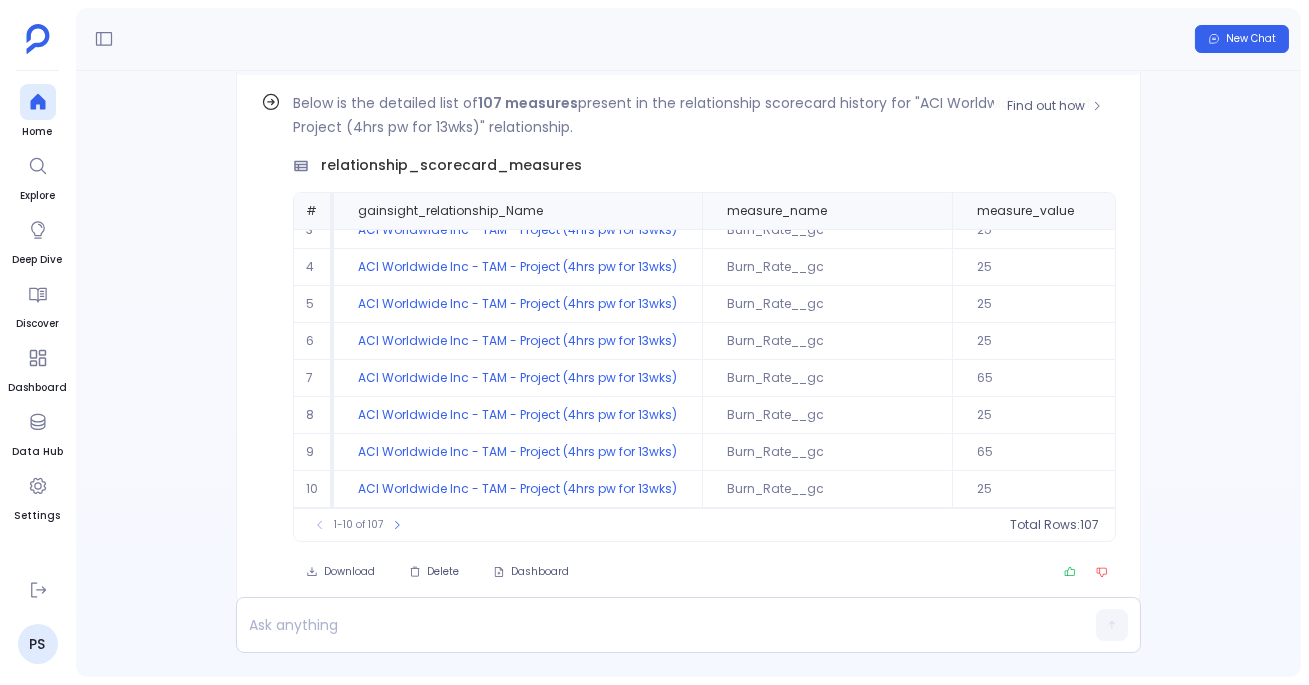 scroll, scrollTop: -134, scrollLeft: 0, axis: vertical 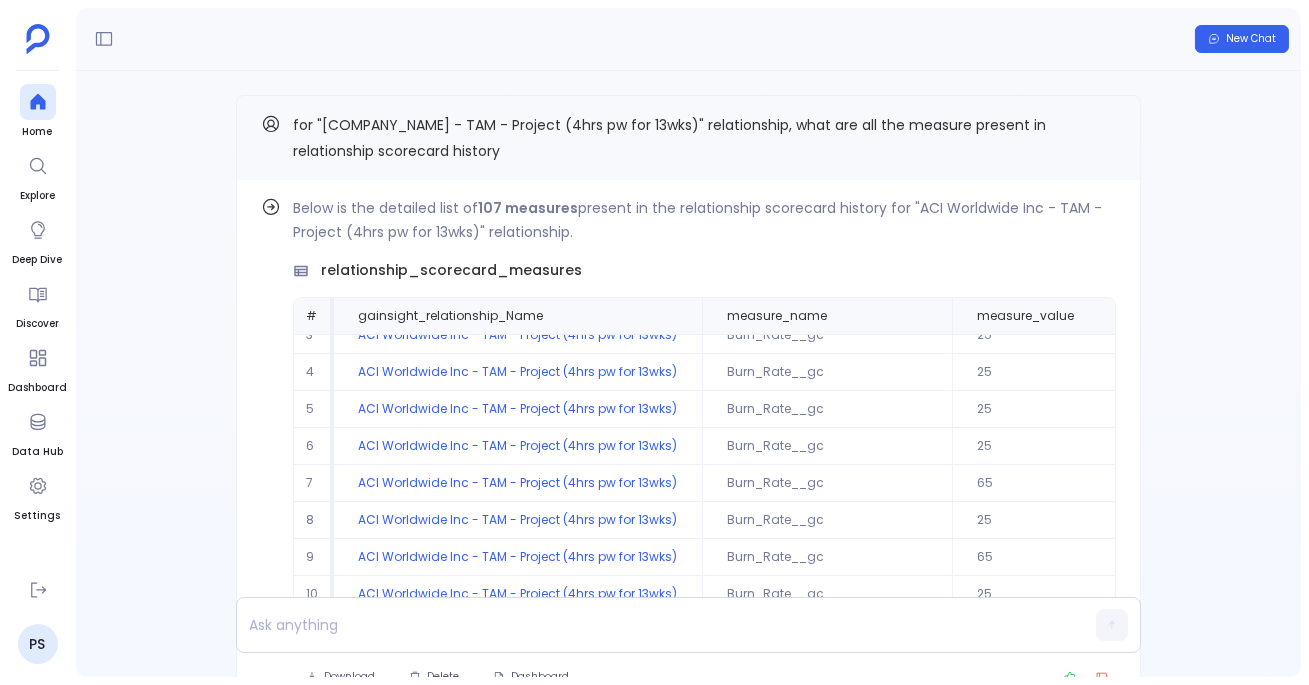 drag, startPoint x: 295, startPoint y: 121, endPoint x: 502, endPoint y: 153, distance: 209.45883 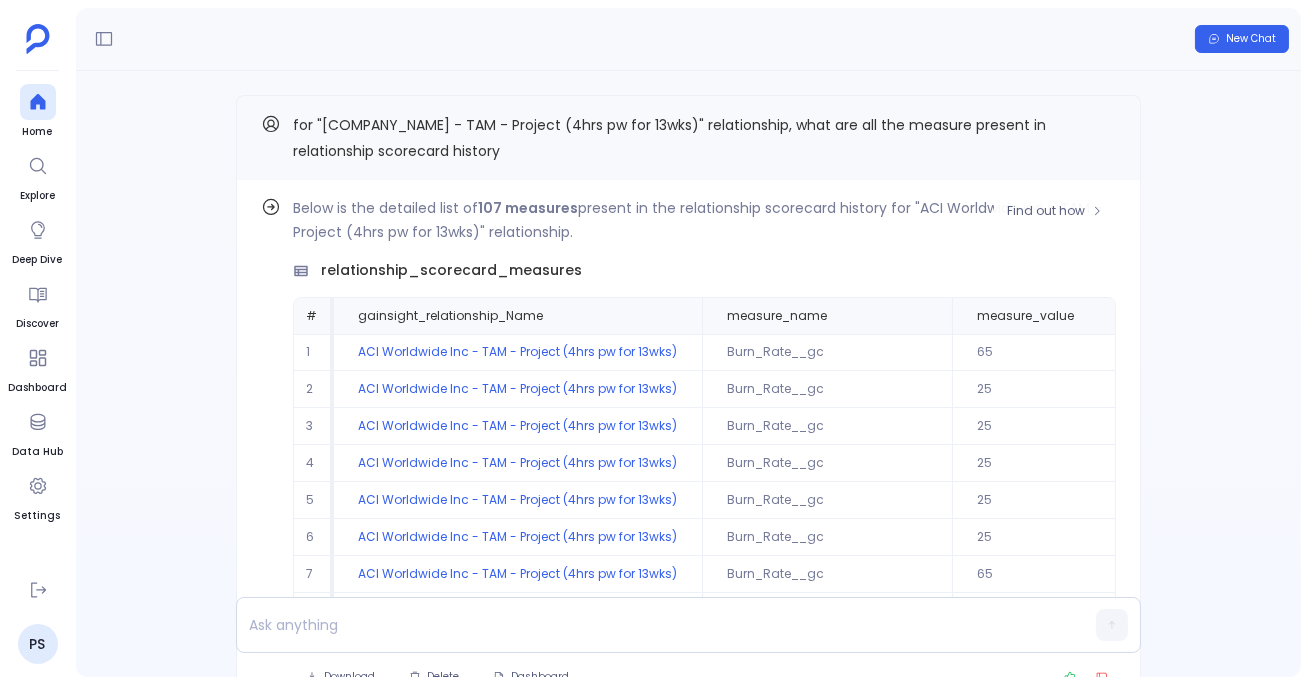 scroll, scrollTop: 94, scrollLeft: 0, axis: vertical 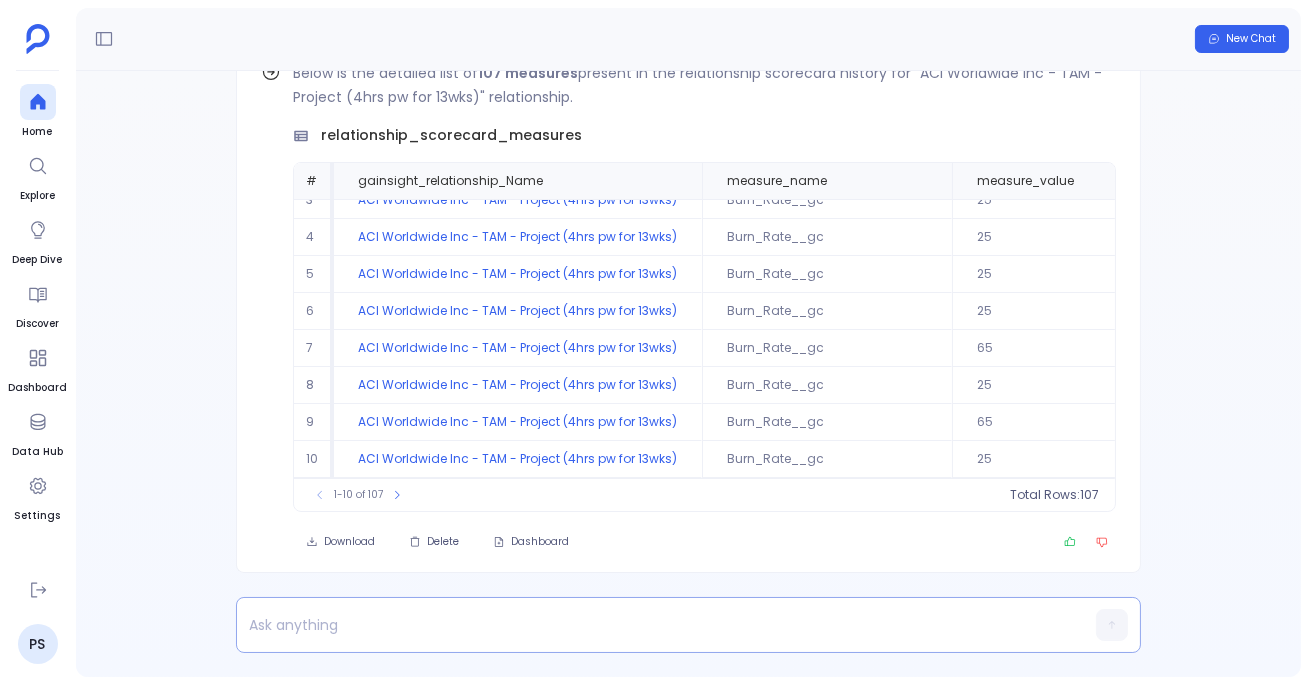 click at bounding box center (650, 625) 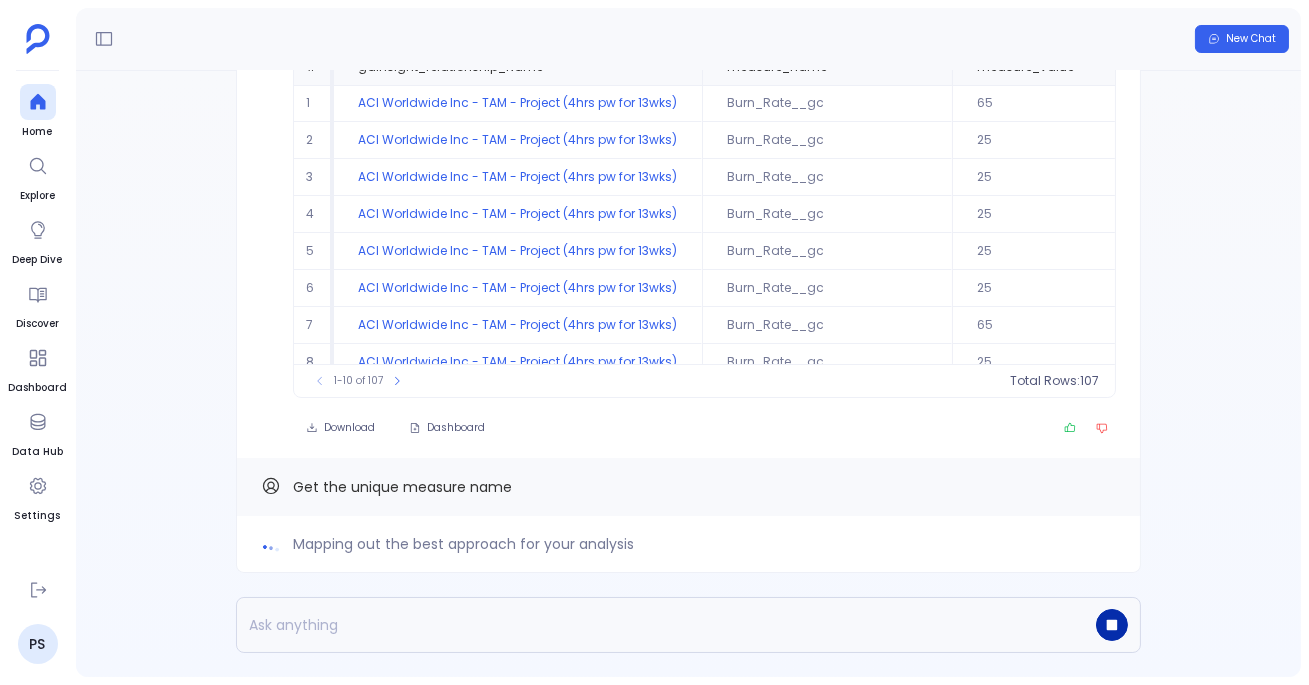 click at bounding box center (1112, 625) 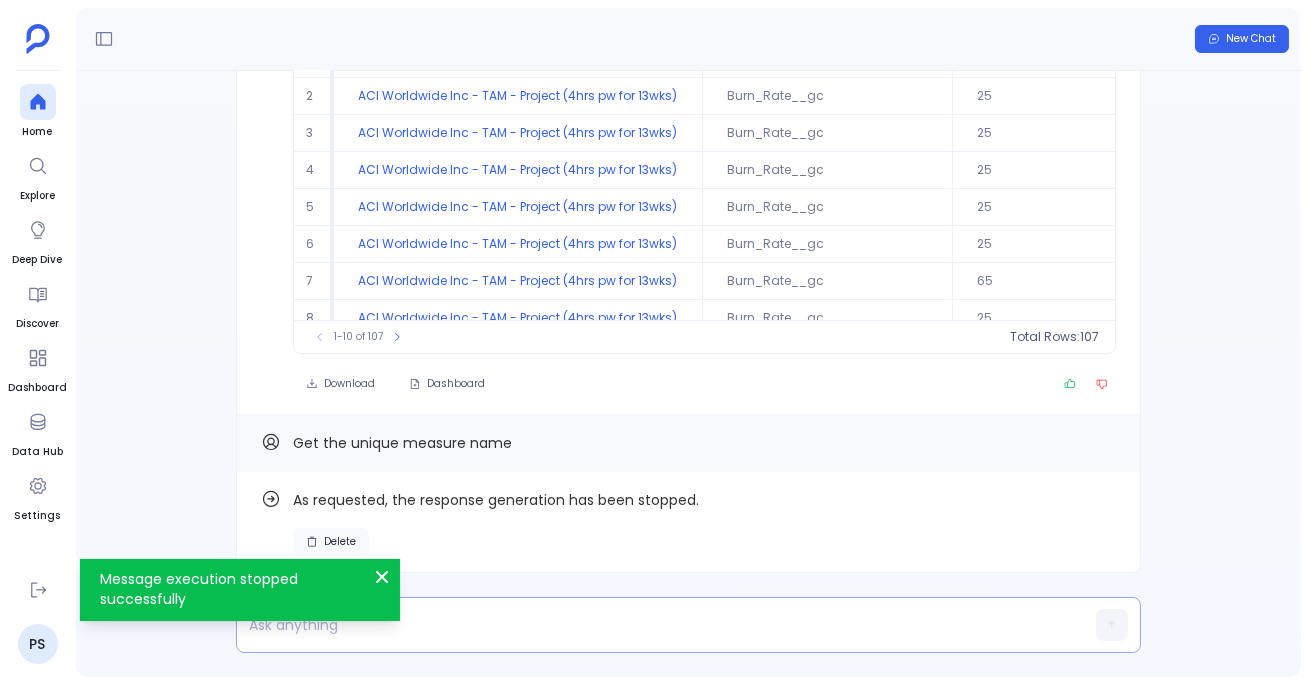 click on "Delete" at bounding box center (340, 542) 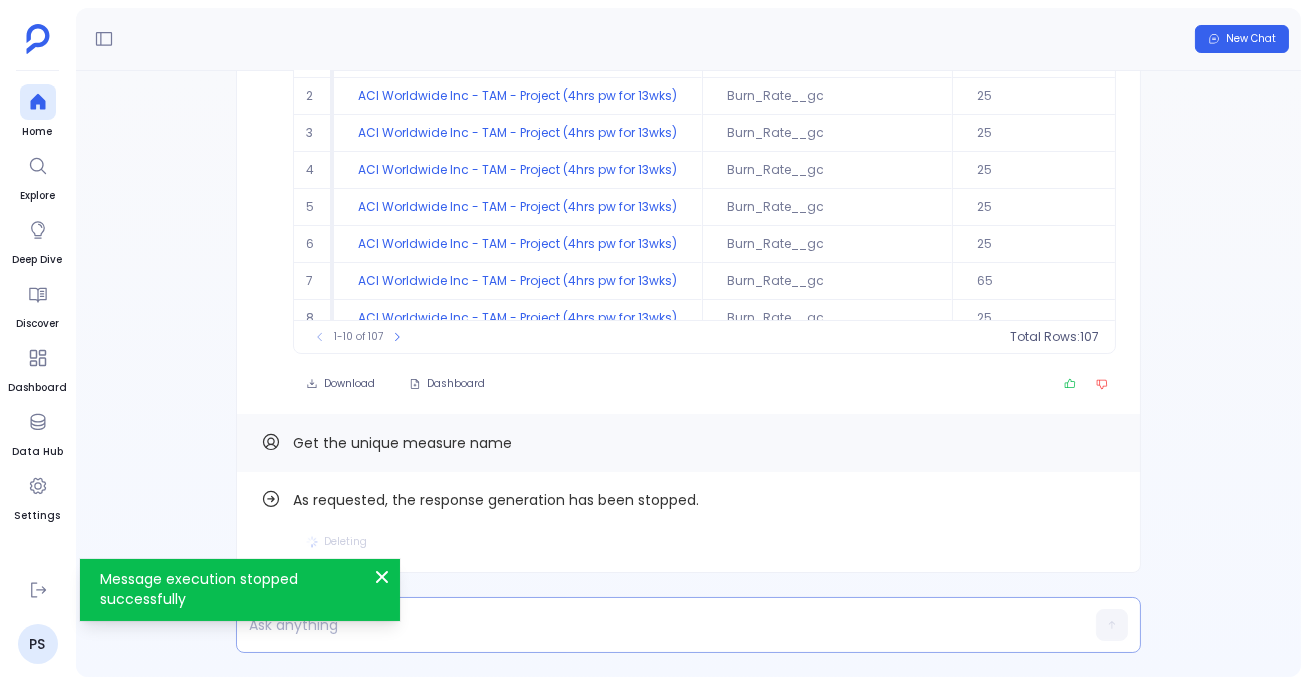 click at bounding box center [650, 625] 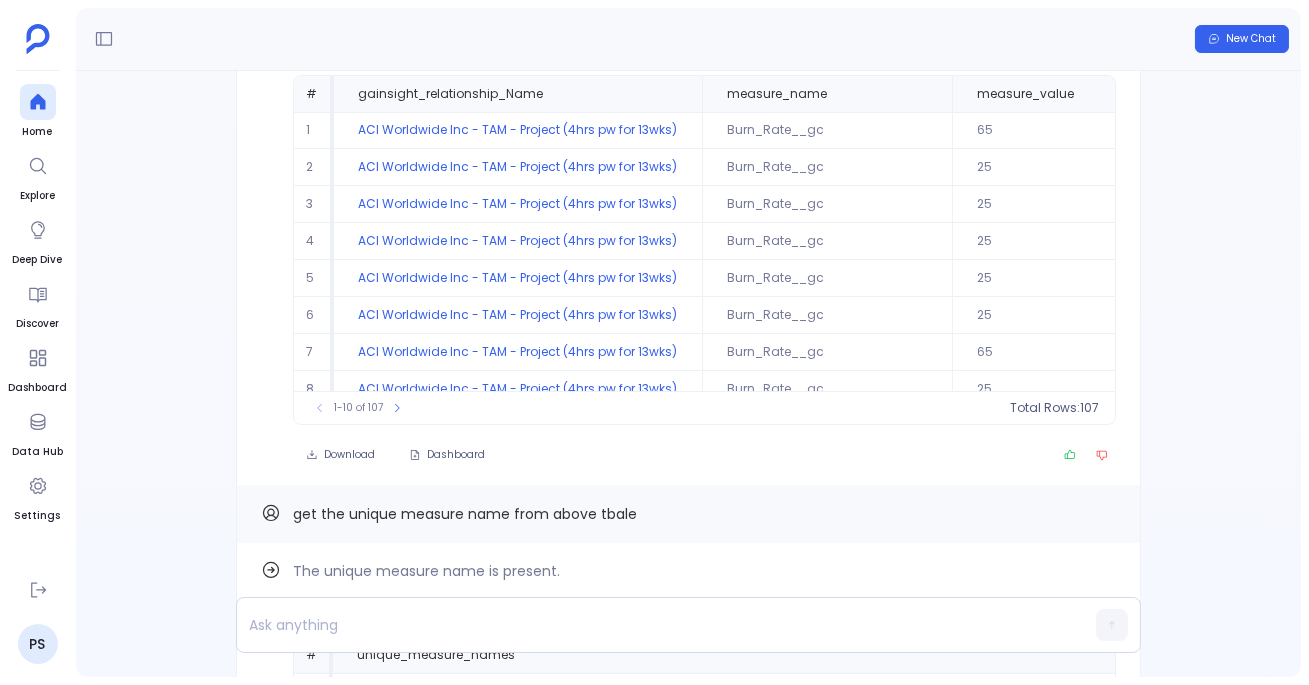 scroll, scrollTop: -215, scrollLeft: 0, axis: vertical 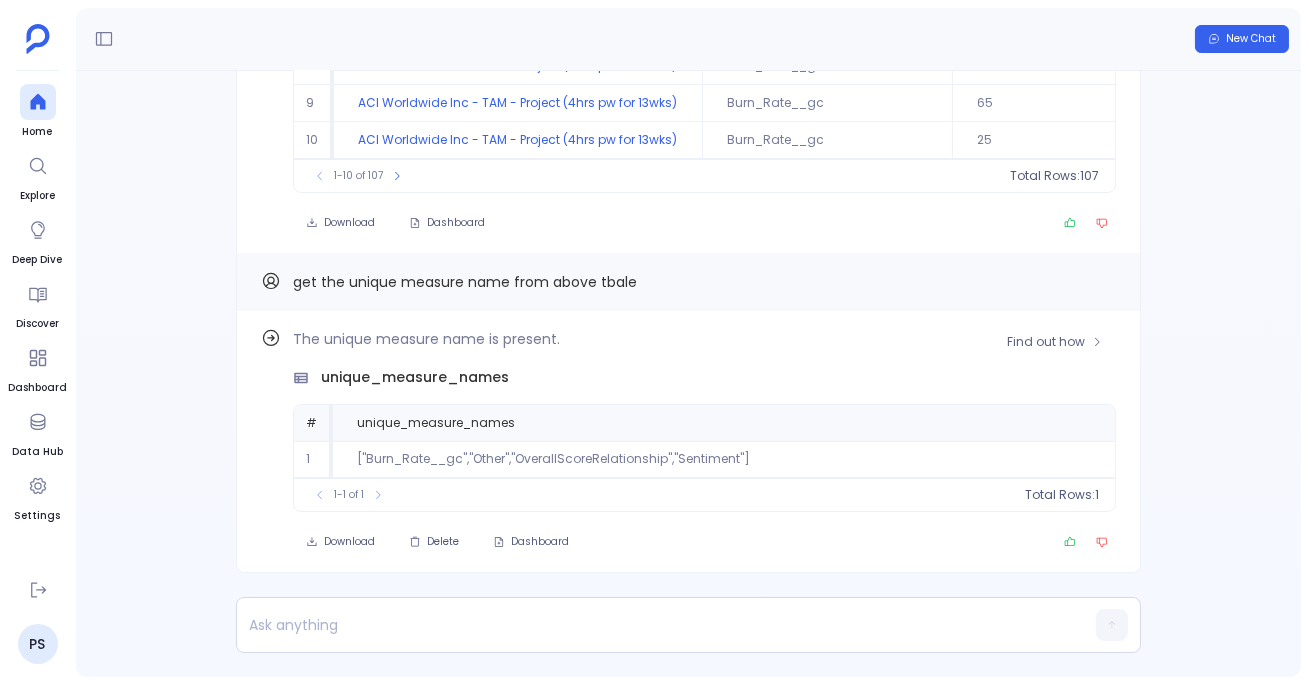 click on "["Burn_Rate__gc","Other","OverallScoreRelationship","Sentiment"]" at bounding box center [724, 459] 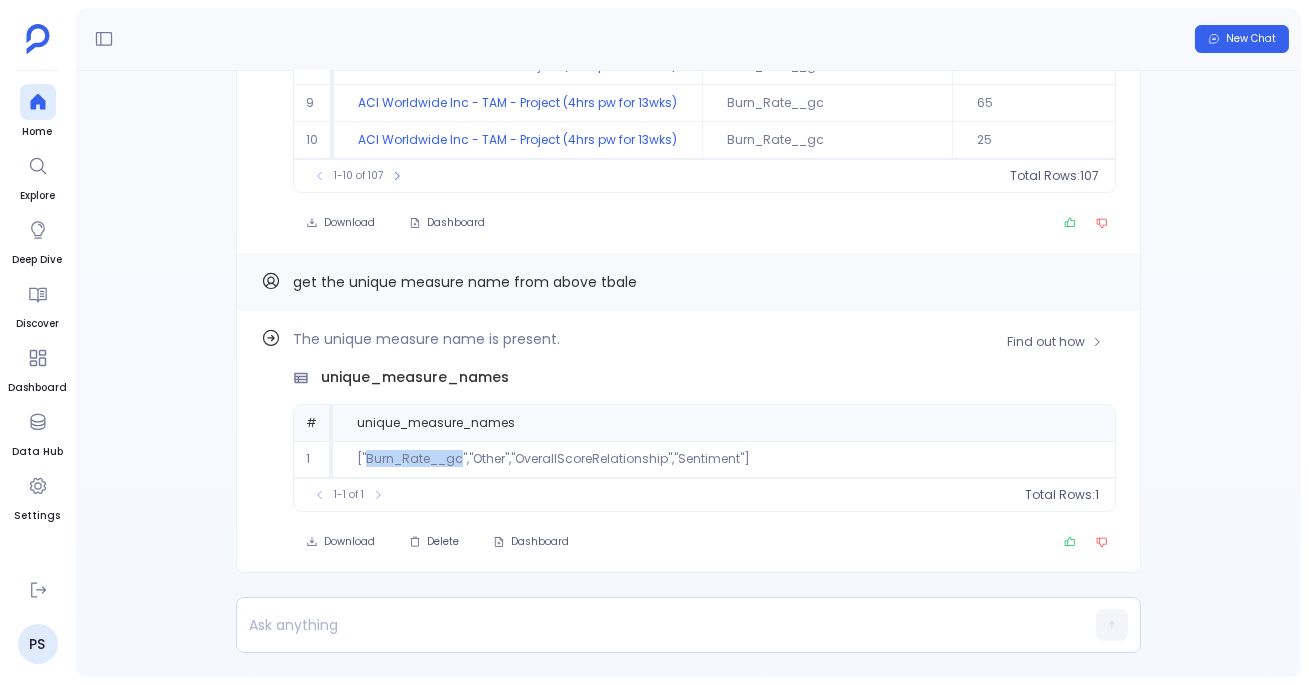 click on "["Burn_Rate__gc","Other","OverallScoreRelationship","Sentiment"]" at bounding box center (724, 459) 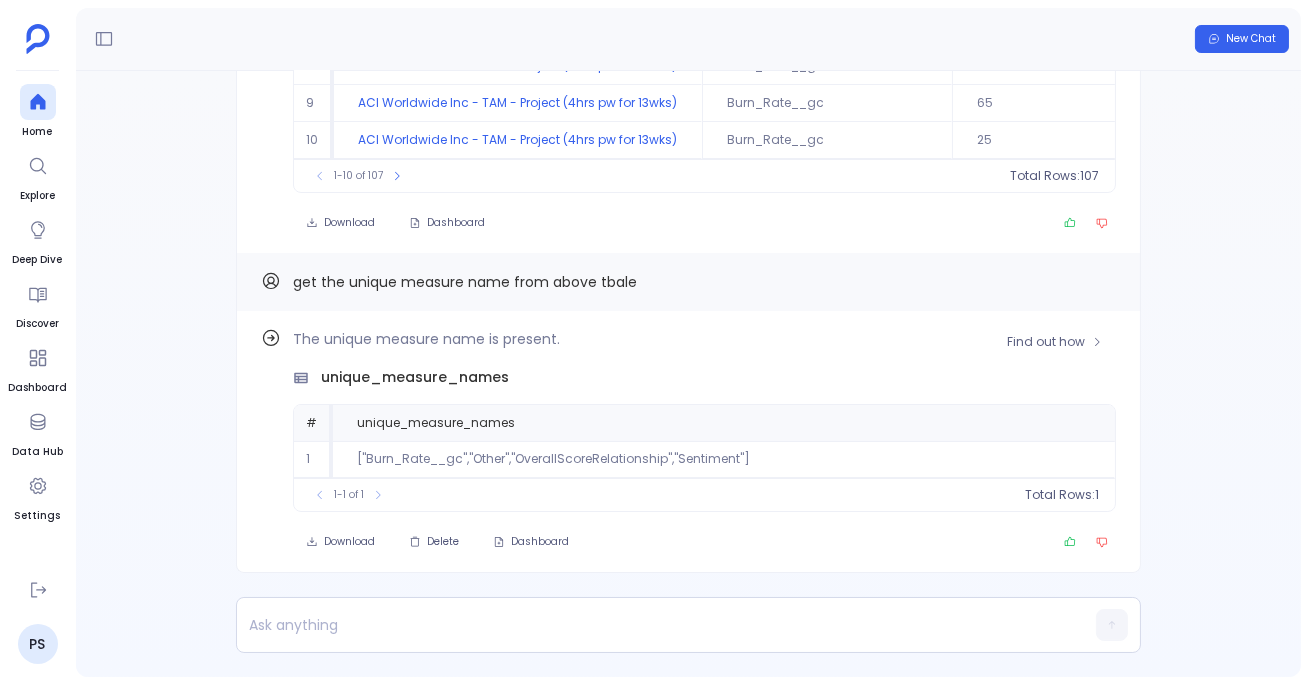 click on "["Burn_Rate__gc","Other","OverallScoreRelationship","Sentiment"]" at bounding box center (724, 459) 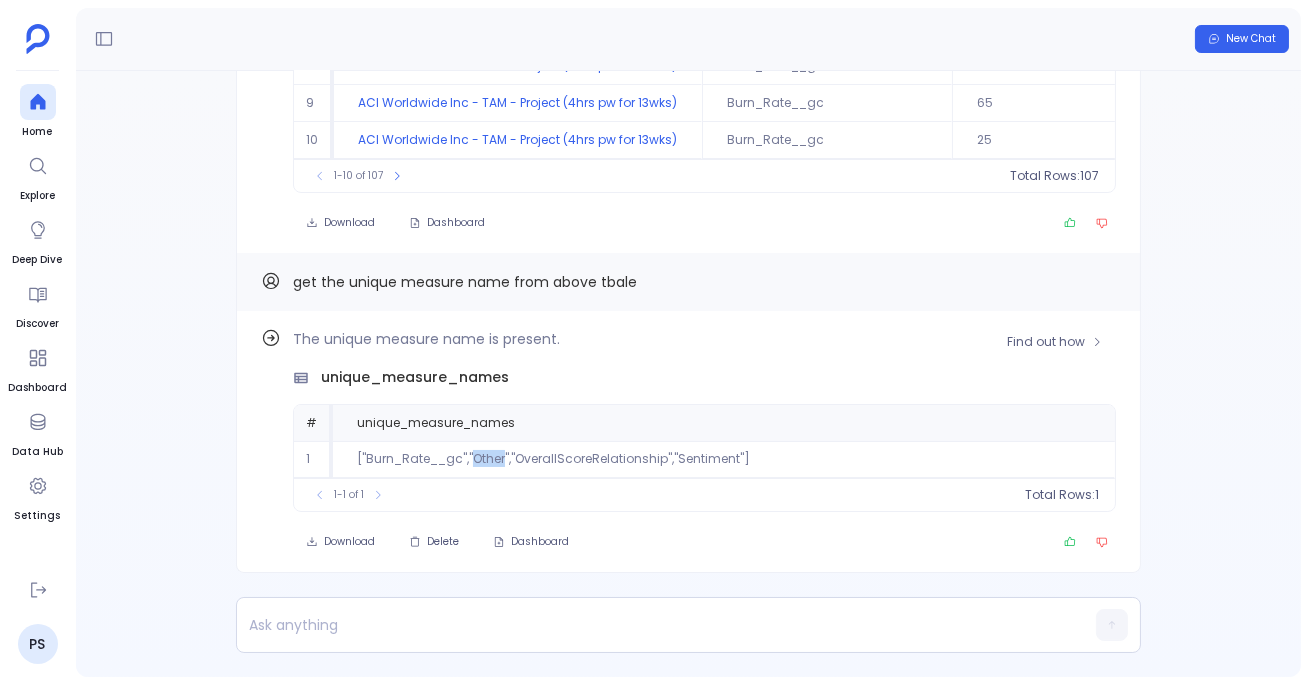 click on "["Burn_Rate__gc","Other","OverallScoreRelationship","Sentiment"]" at bounding box center [724, 459] 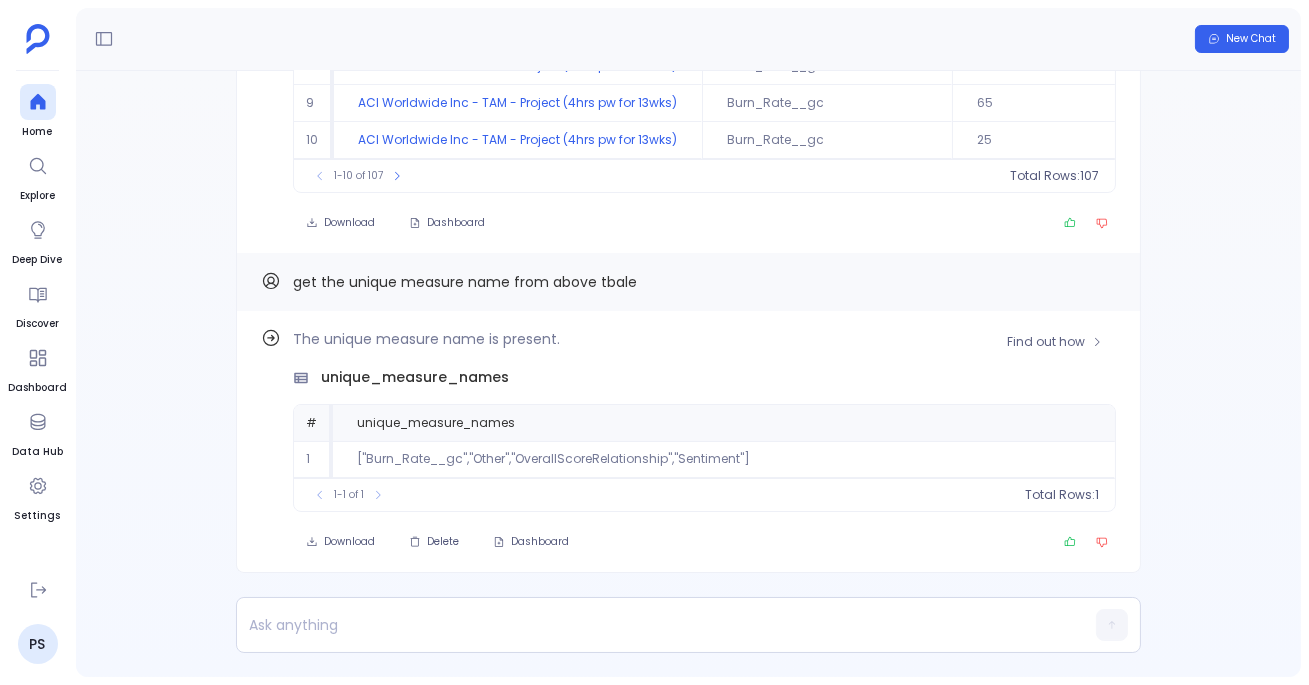 click on "["Burn_Rate__gc","Other","OverallScoreRelationship","Sentiment"]" at bounding box center (724, 459) 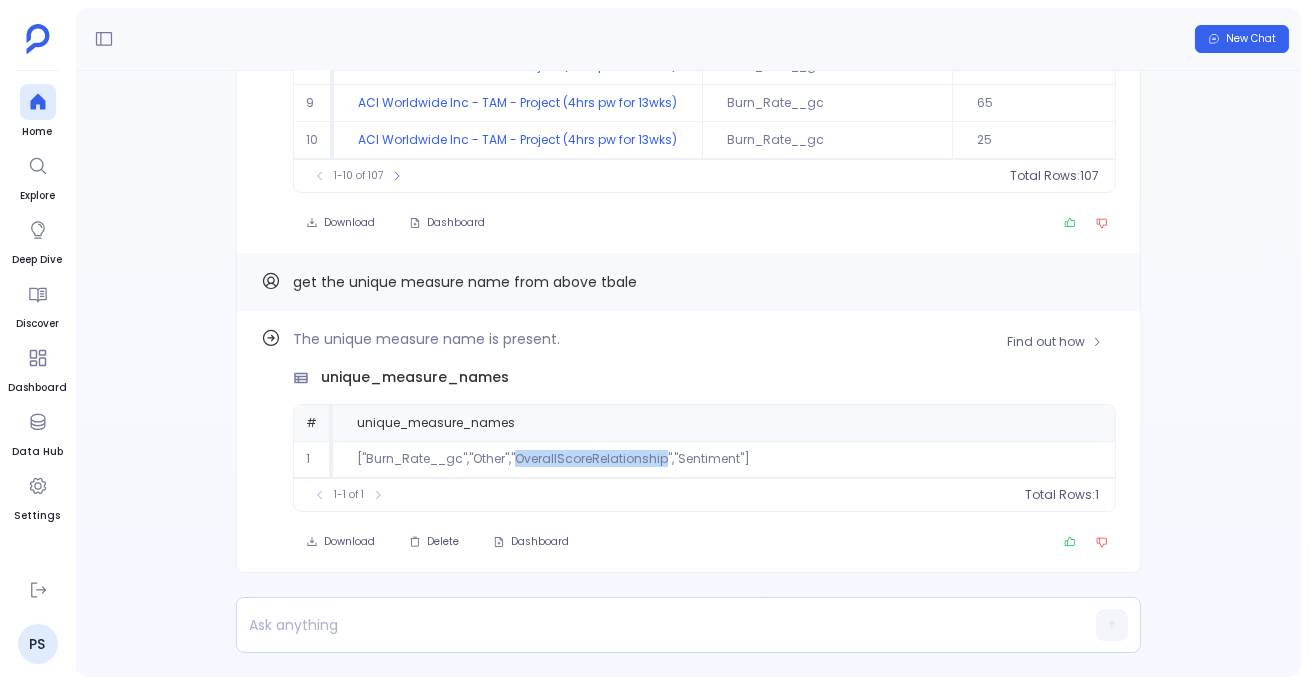 click on "["Burn_Rate__gc","Other","OverallScoreRelationship","Sentiment"]" at bounding box center [724, 459] 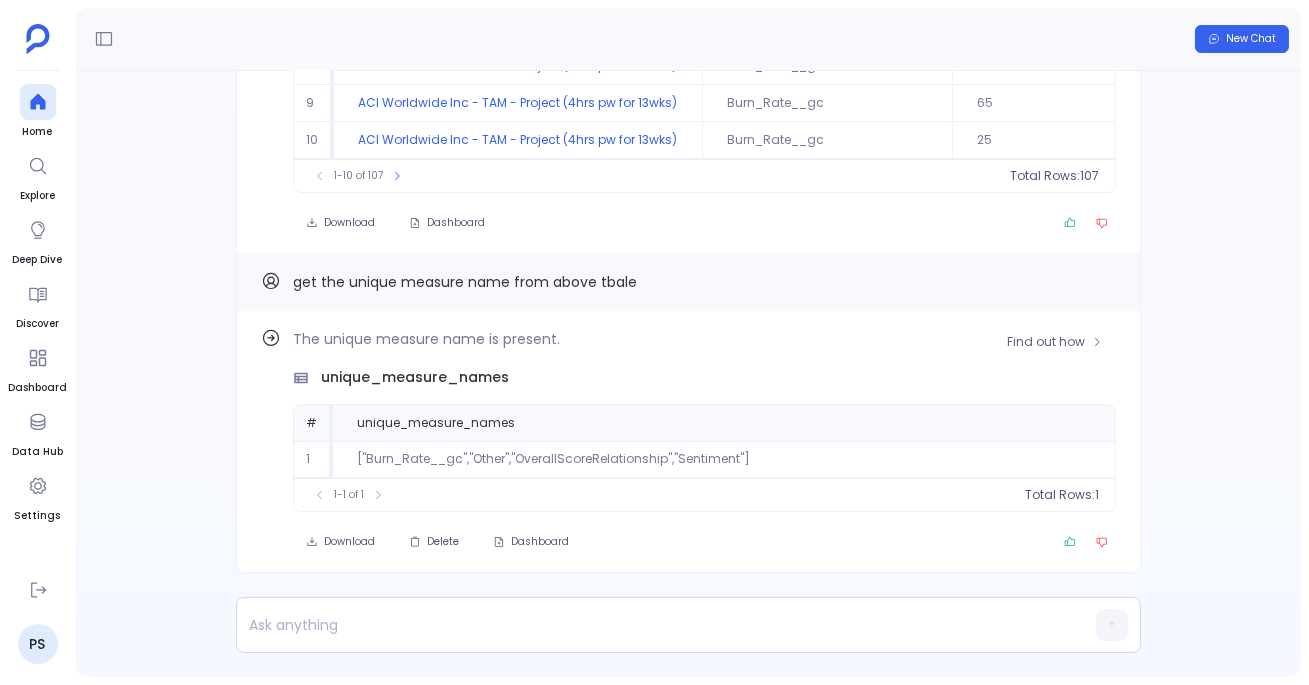 click on "["Burn_Rate__gc","Other","OverallScoreRelationship","Sentiment"]" at bounding box center (724, 459) 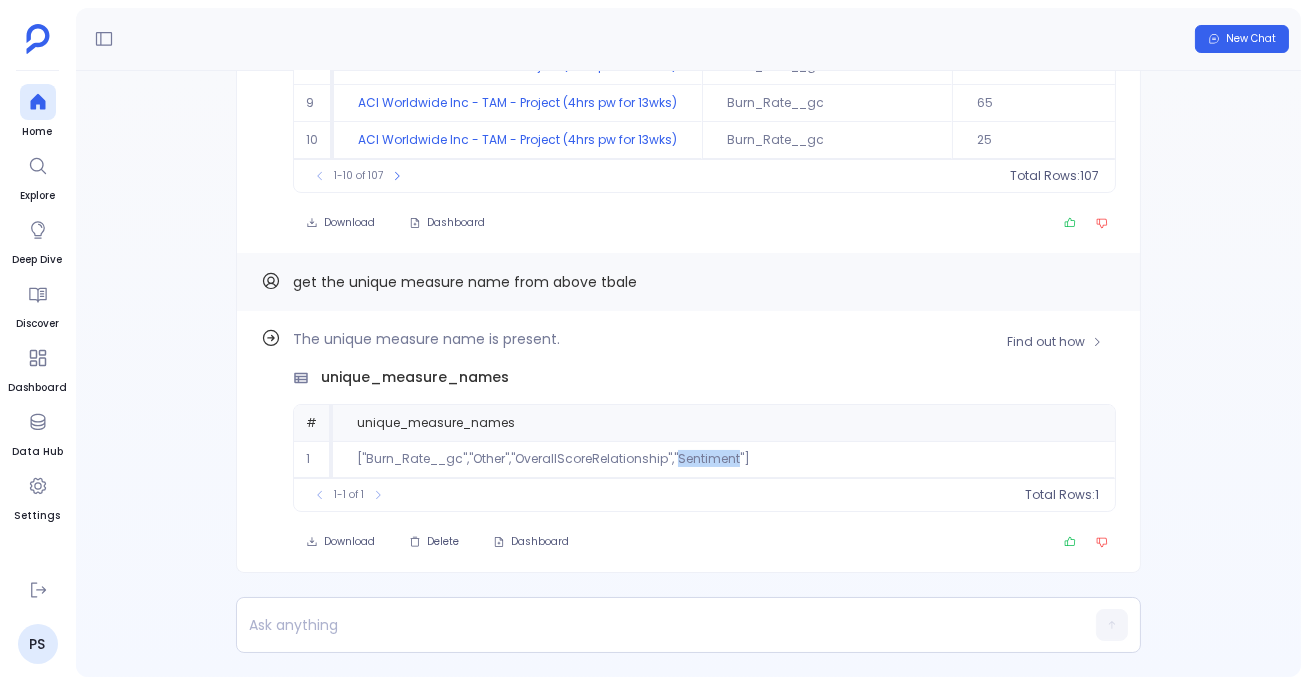 click on "["Burn_Rate__gc","Other","OverallScoreRelationship","Sentiment"]" at bounding box center [724, 459] 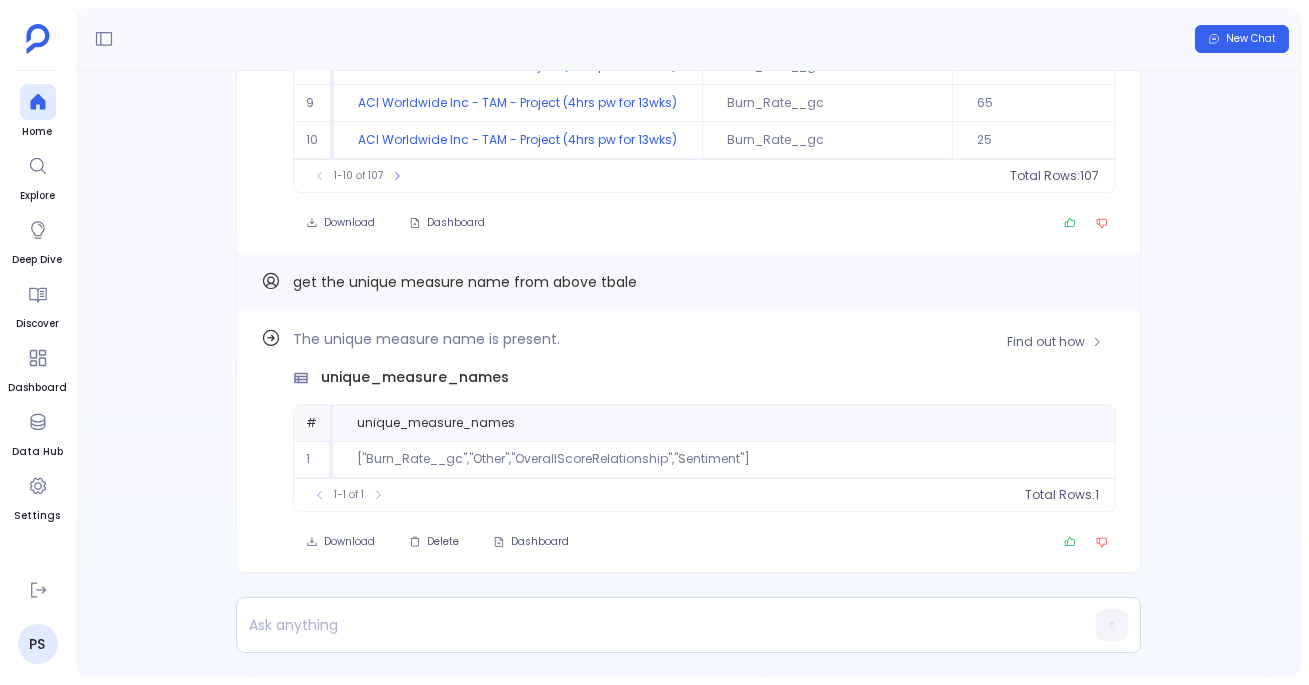 click on "["Burn_Rate__gc","Other","OverallScoreRelationship","Sentiment"]" at bounding box center (724, 459) 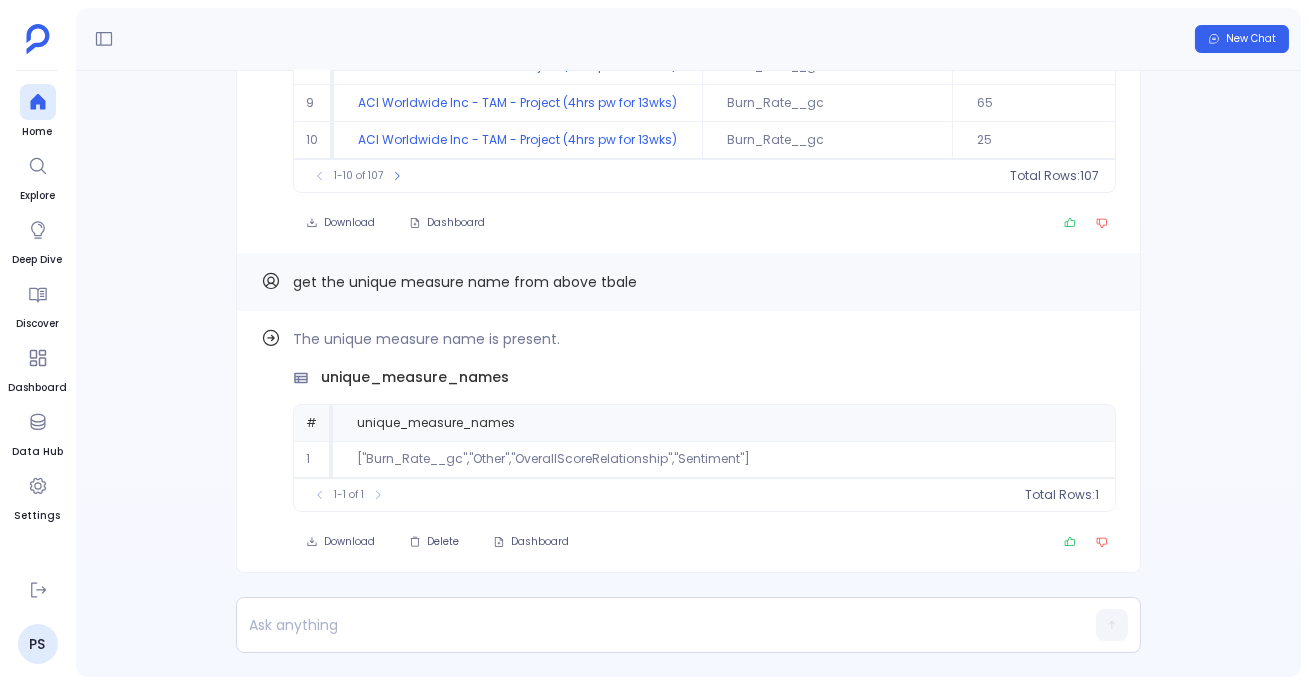 scroll, scrollTop: -452, scrollLeft: 0, axis: vertical 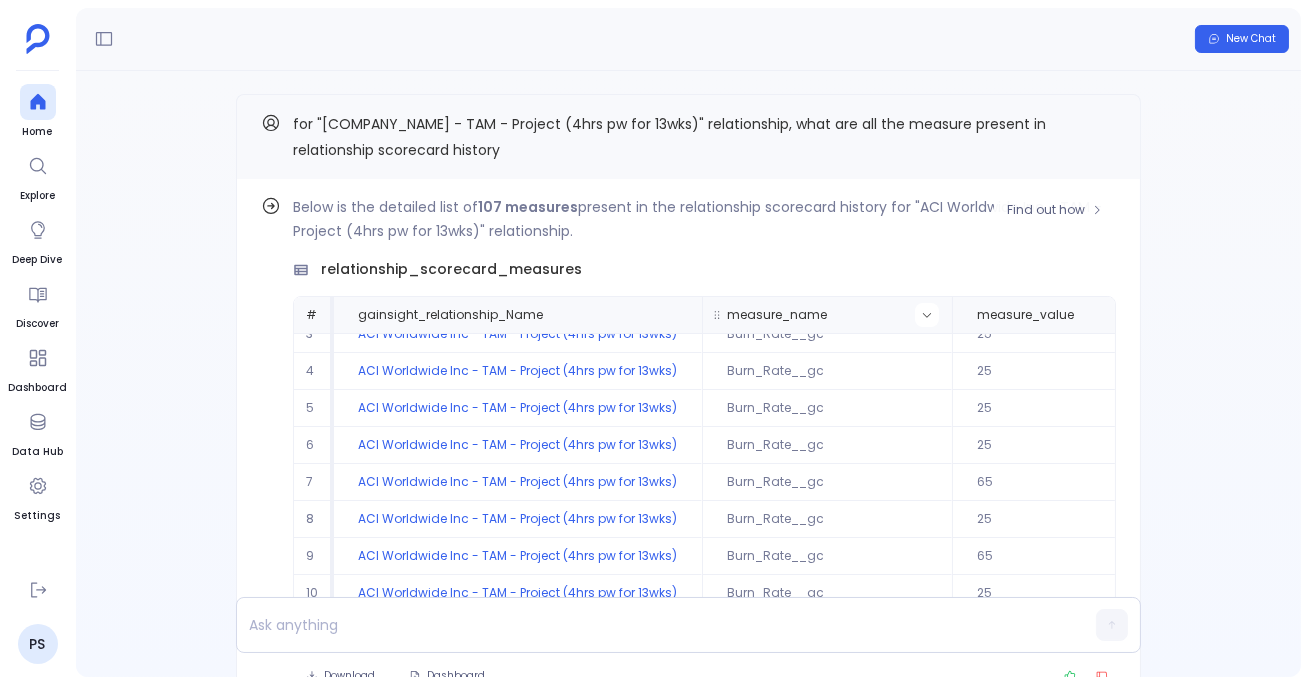 click at bounding box center [677, 315] 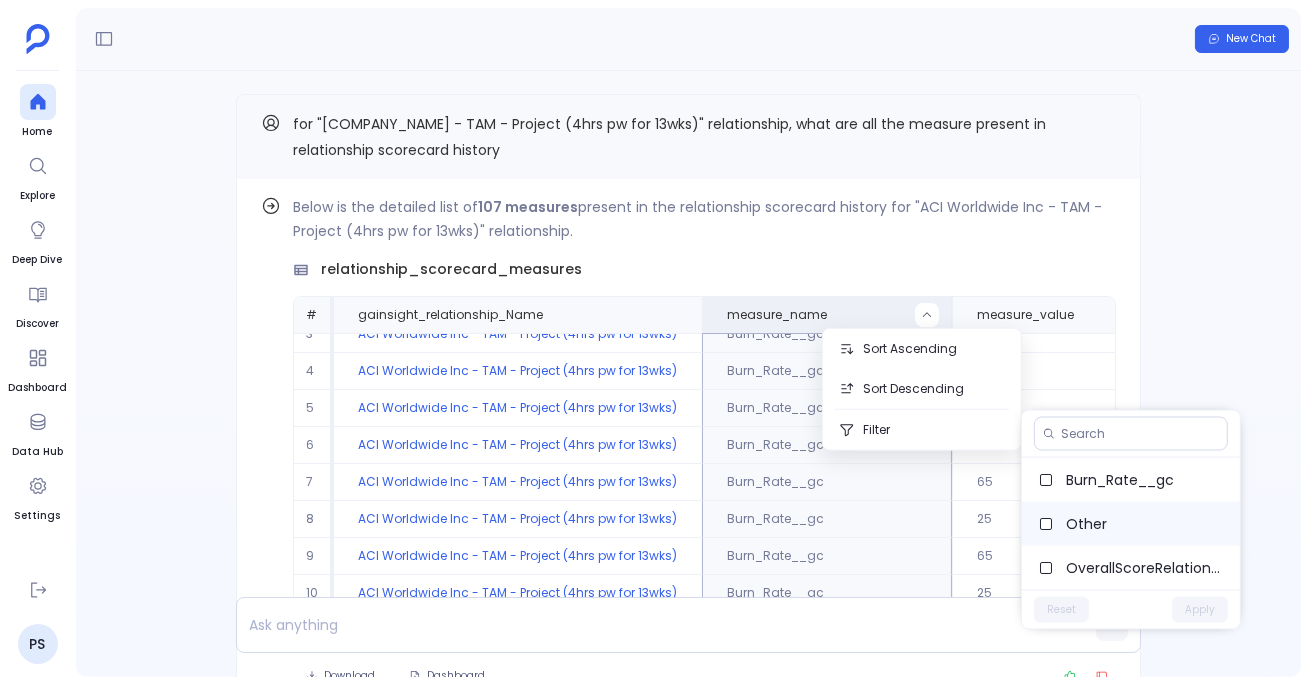 scroll, scrollTop: 43, scrollLeft: 0, axis: vertical 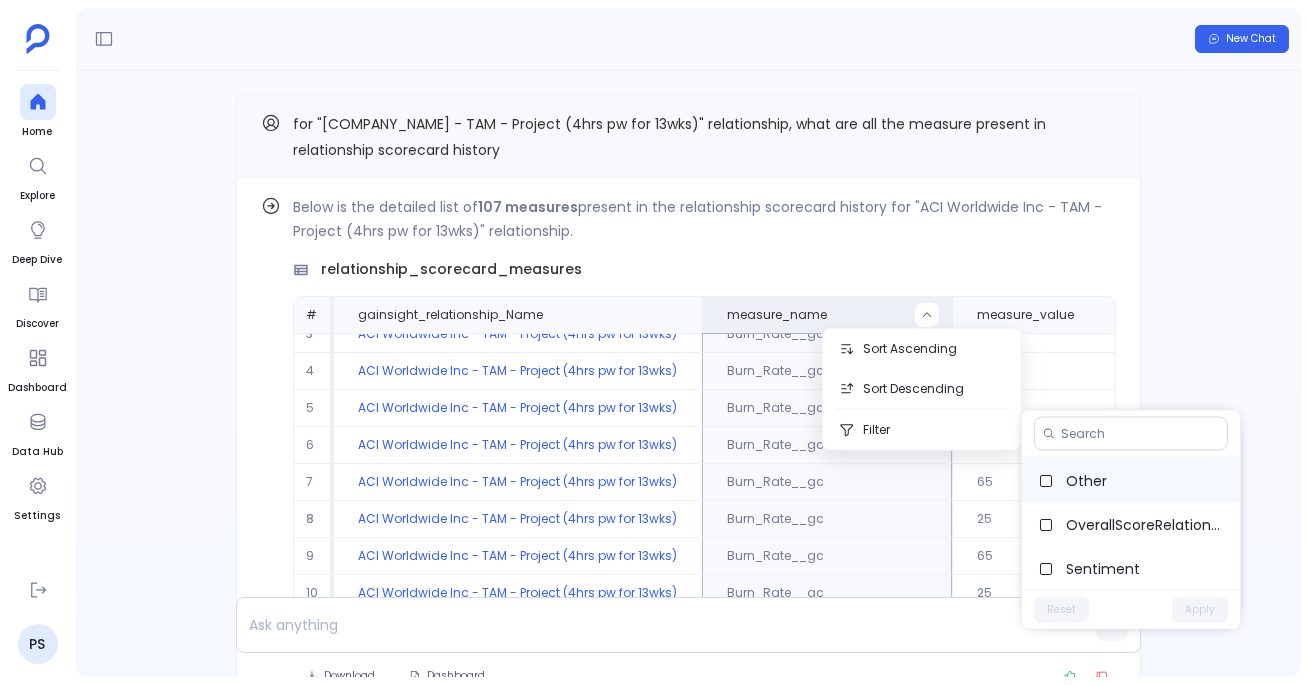 click on "Other" at bounding box center (1145, 481) 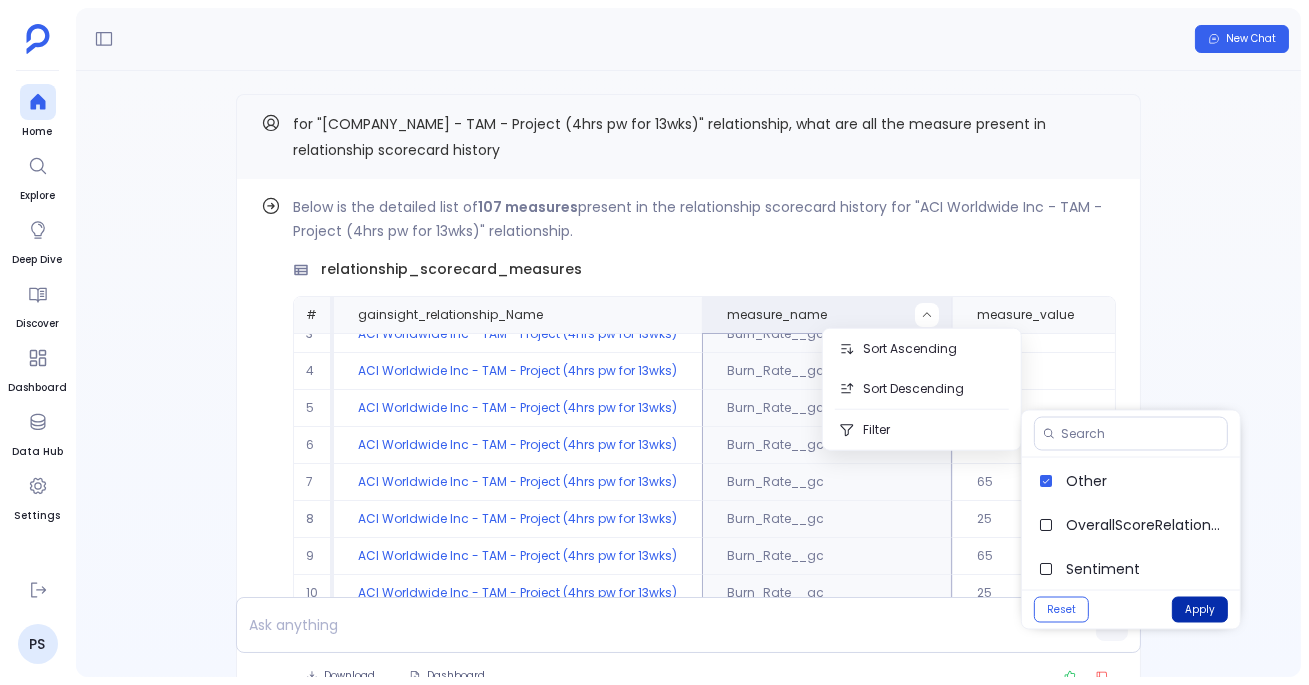 click on "Apply" at bounding box center [1200, 610] 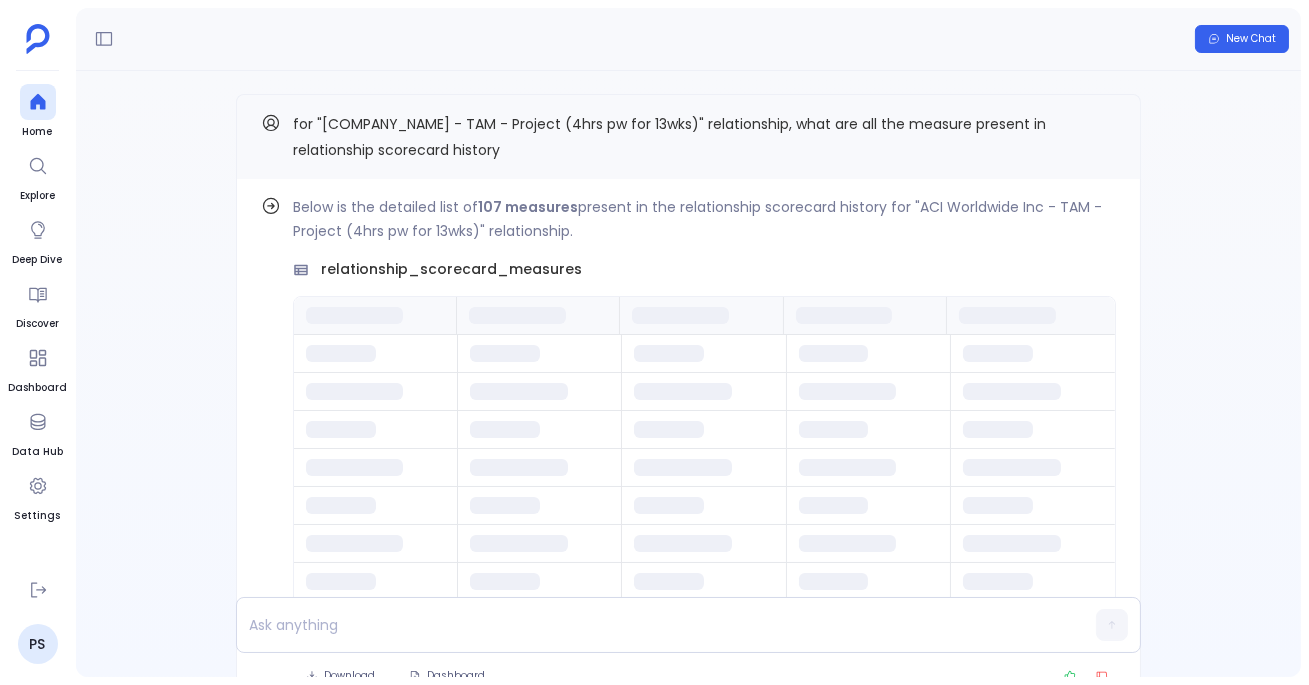 scroll, scrollTop: 0, scrollLeft: 0, axis: both 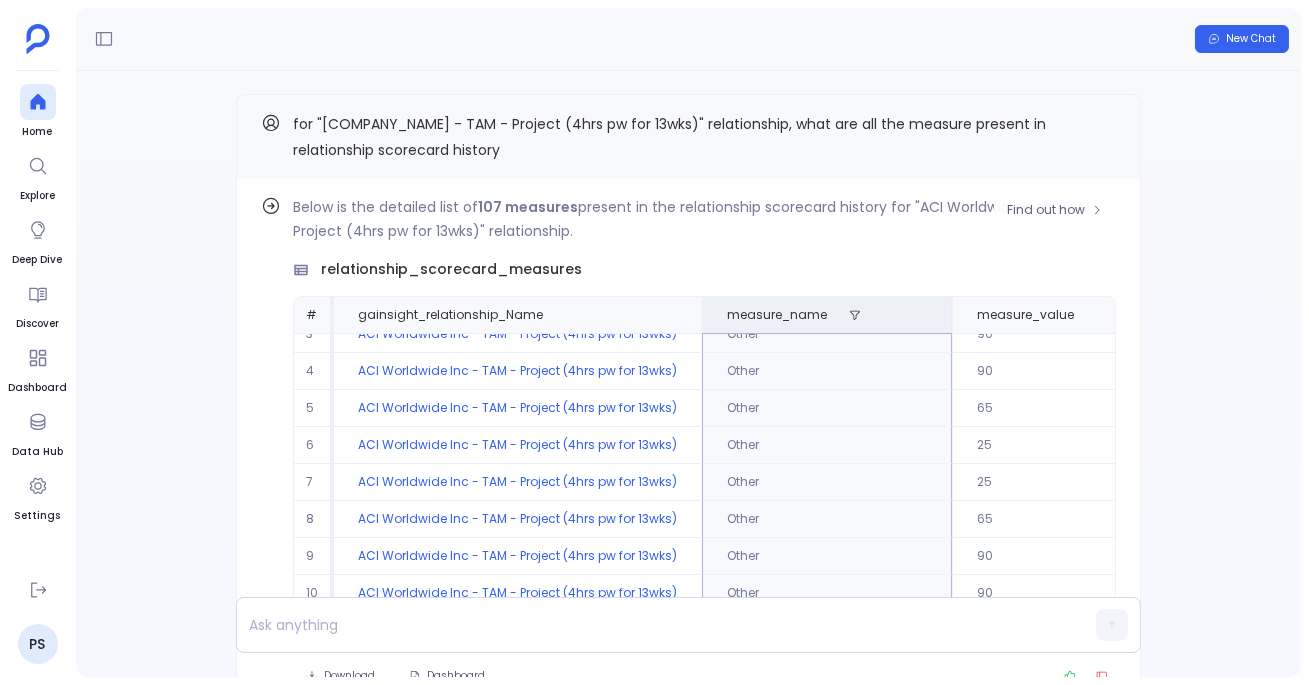 click on "Below is the detailed list of  107 measures  present in the relationship scorecard history for "ACI Worldwide Inc - TAM - Project (4hrs pw for 13wks)" relationship." at bounding box center [704, 219] 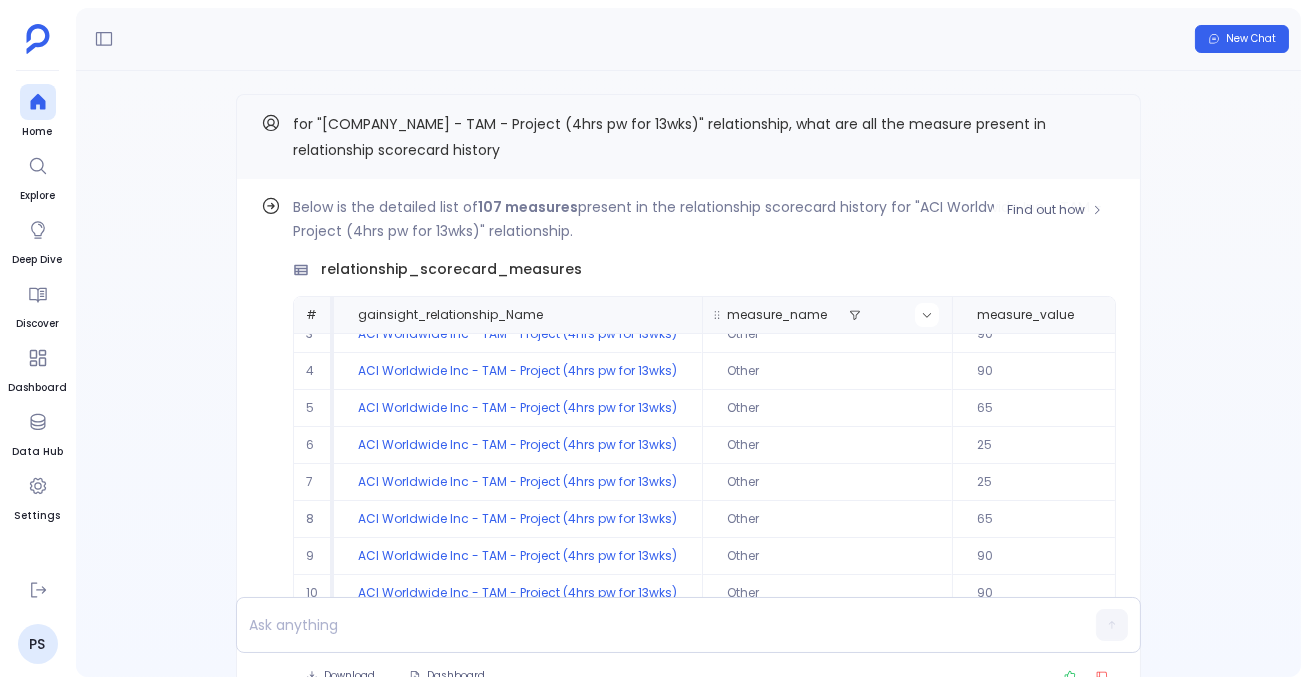 click at bounding box center (677, 315) 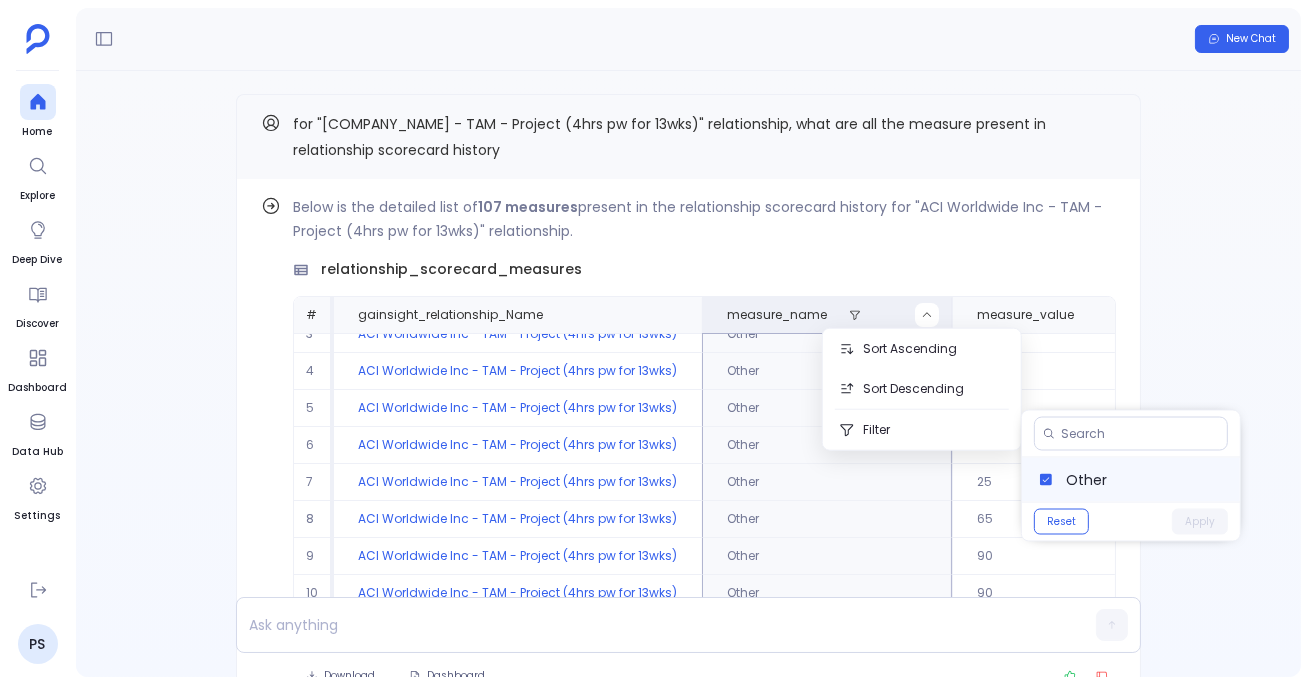 click on "Other" at bounding box center (1131, 480) 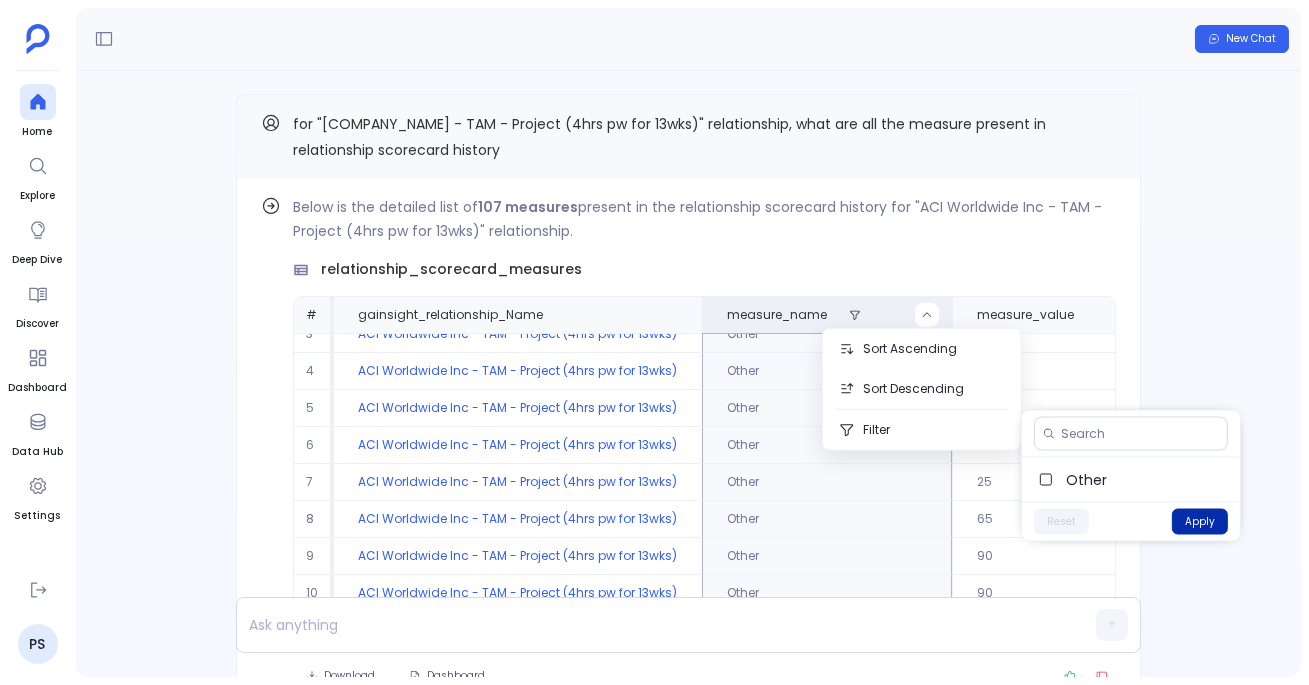 click on "Apply" at bounding box center (1200, 522) 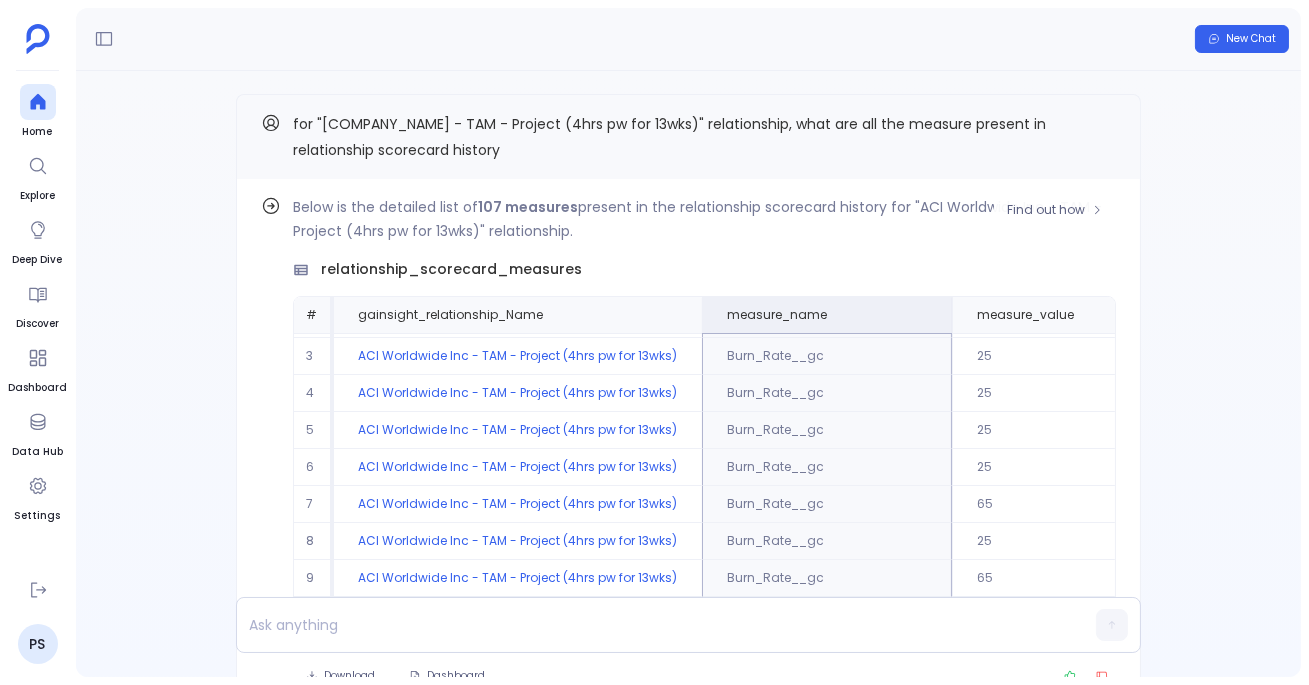 scroll, scrollTop: 94, scrollLeft: 0, axis: vertical 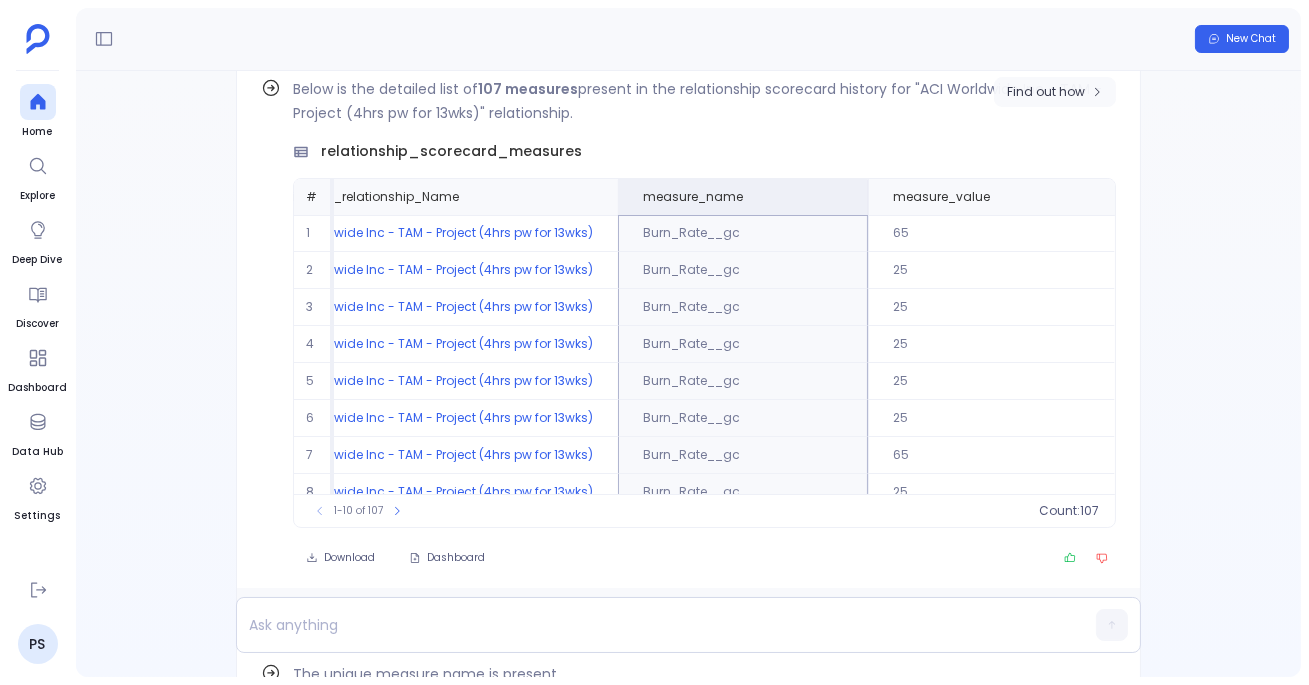 click at bounding box center (1097, 92) 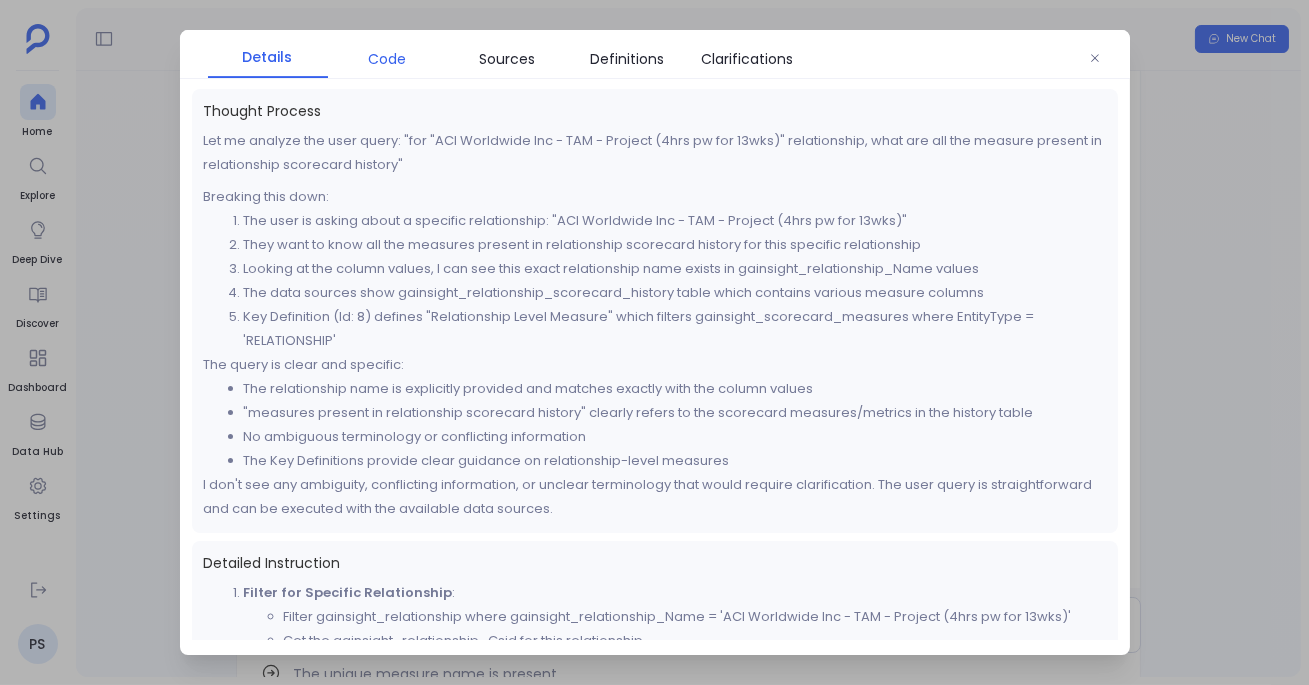 click on "Code" at bounding box center (388, 59) 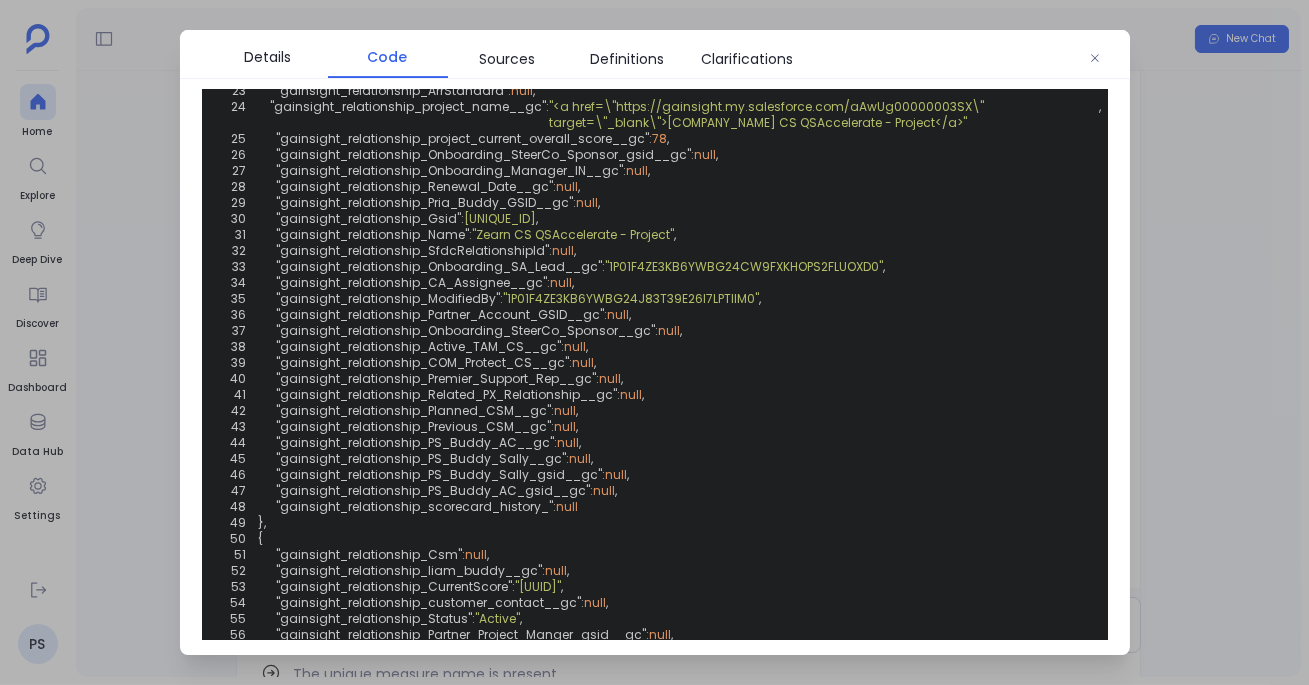 scroll, scrollTop: 956, scrollLeft: 0, axis: vertical 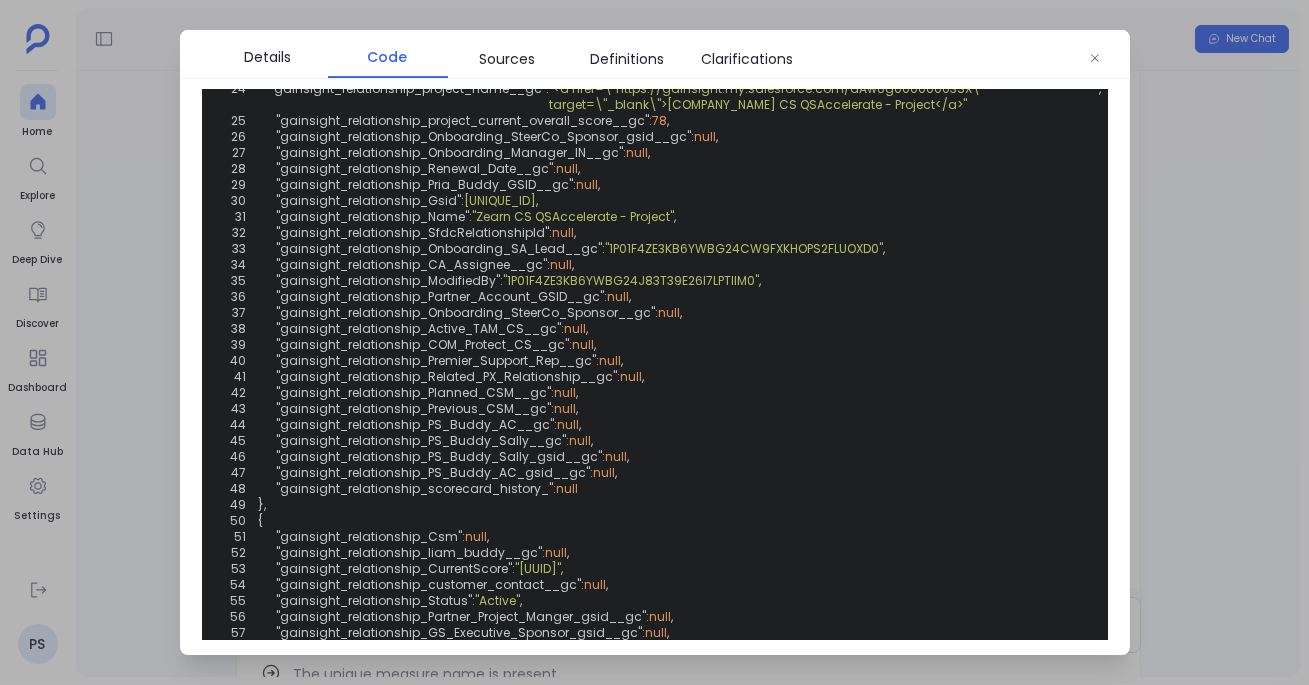 click at bounding box center (654, 342) 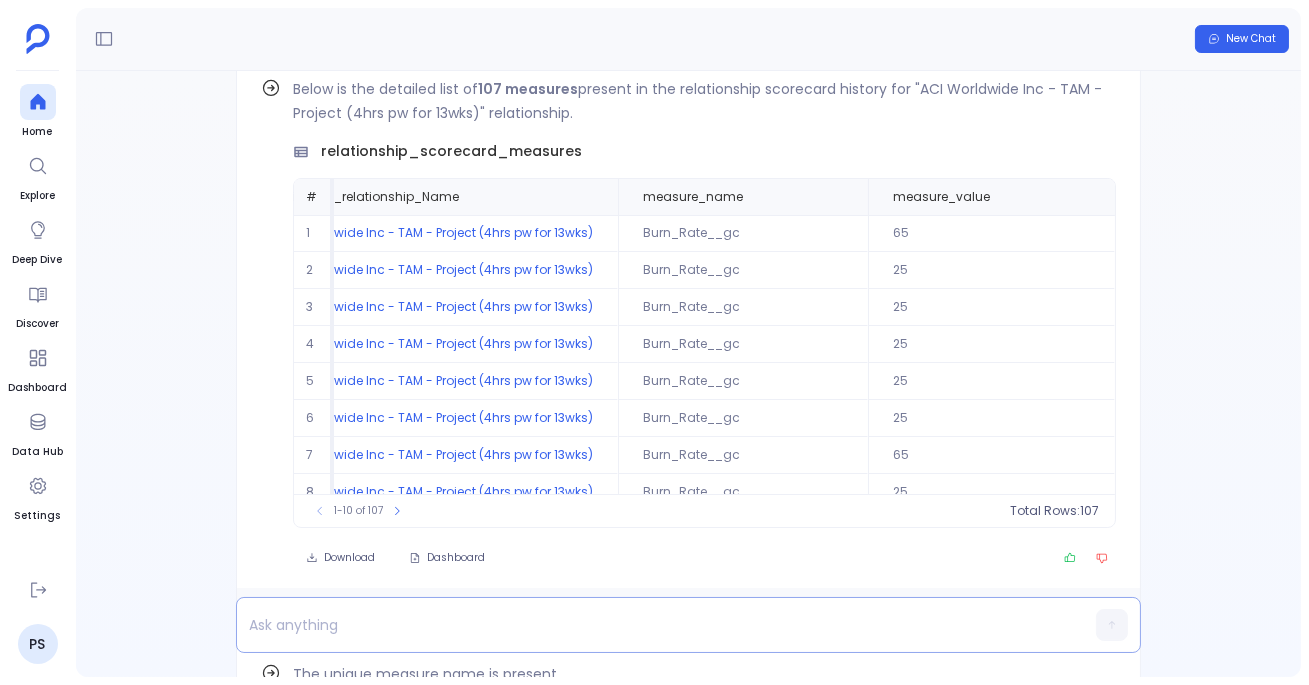 click at bounding box center [650, 625] 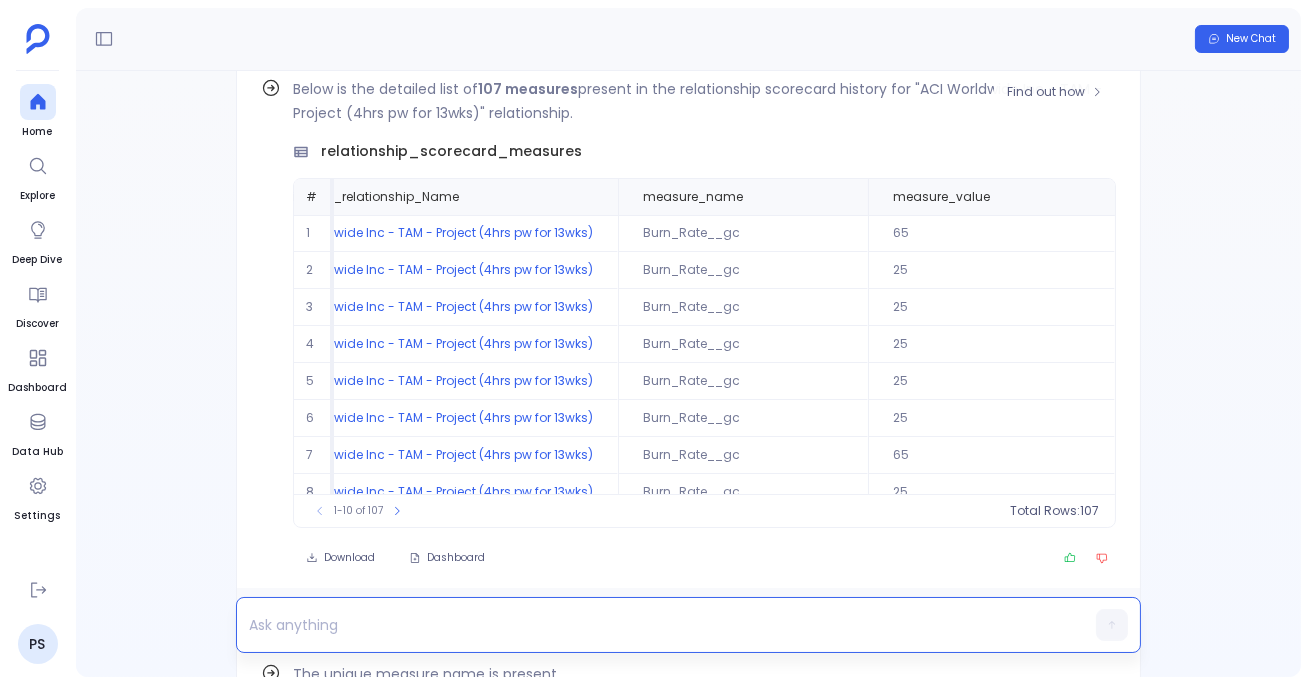 scroll, scrollTop: 94, scrollLeft: 86, axis: both 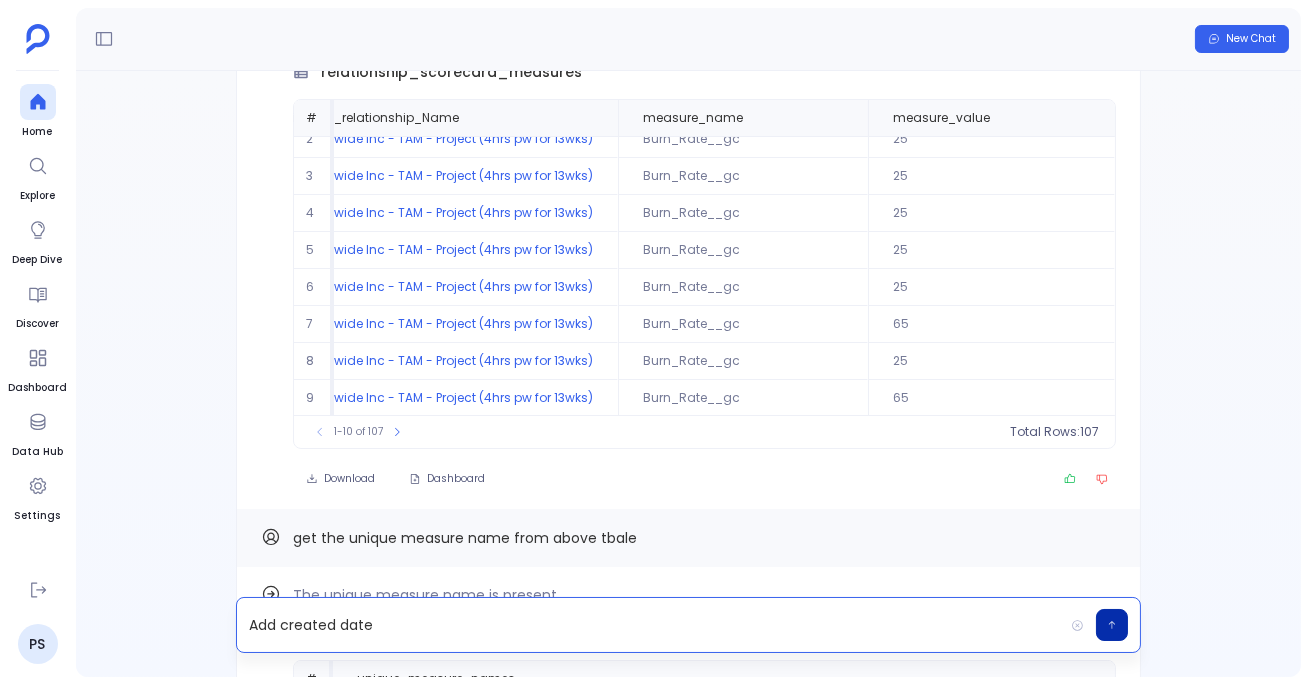 click on "relationship_scorecard_measures" at bounding box center [451, 72] 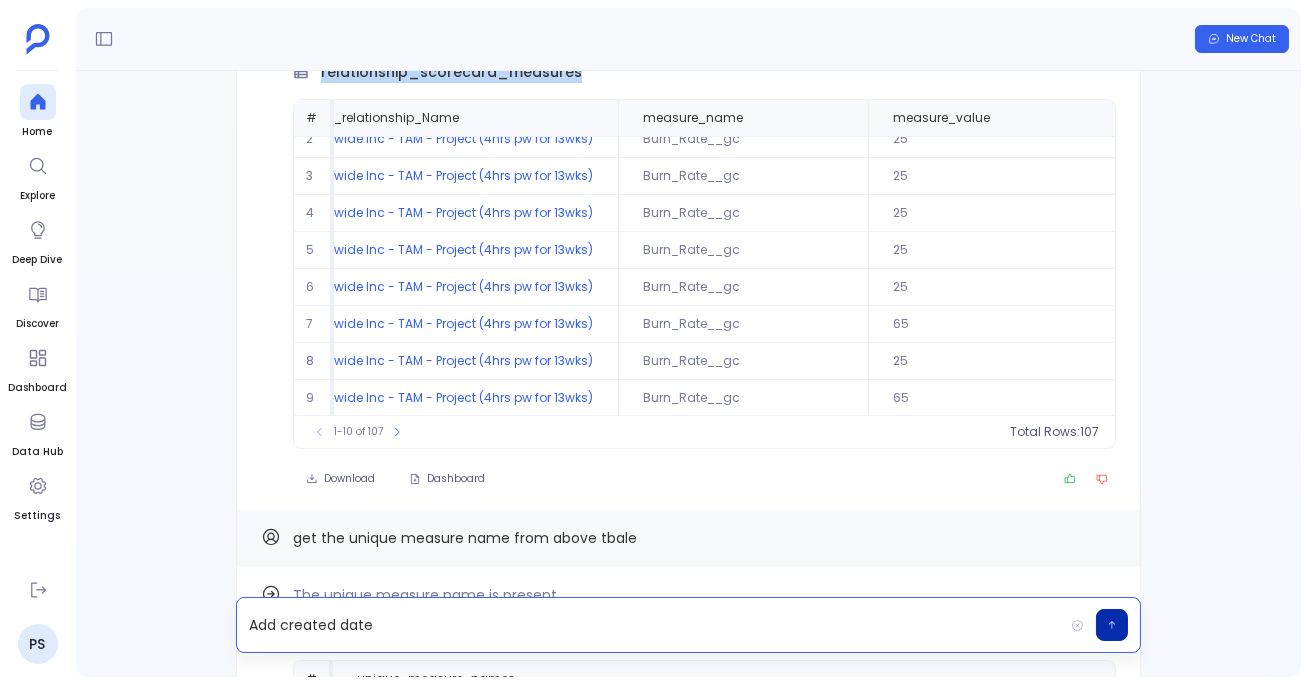 click on "relationship_scorecard_measures" at bounding box center [451, 72] 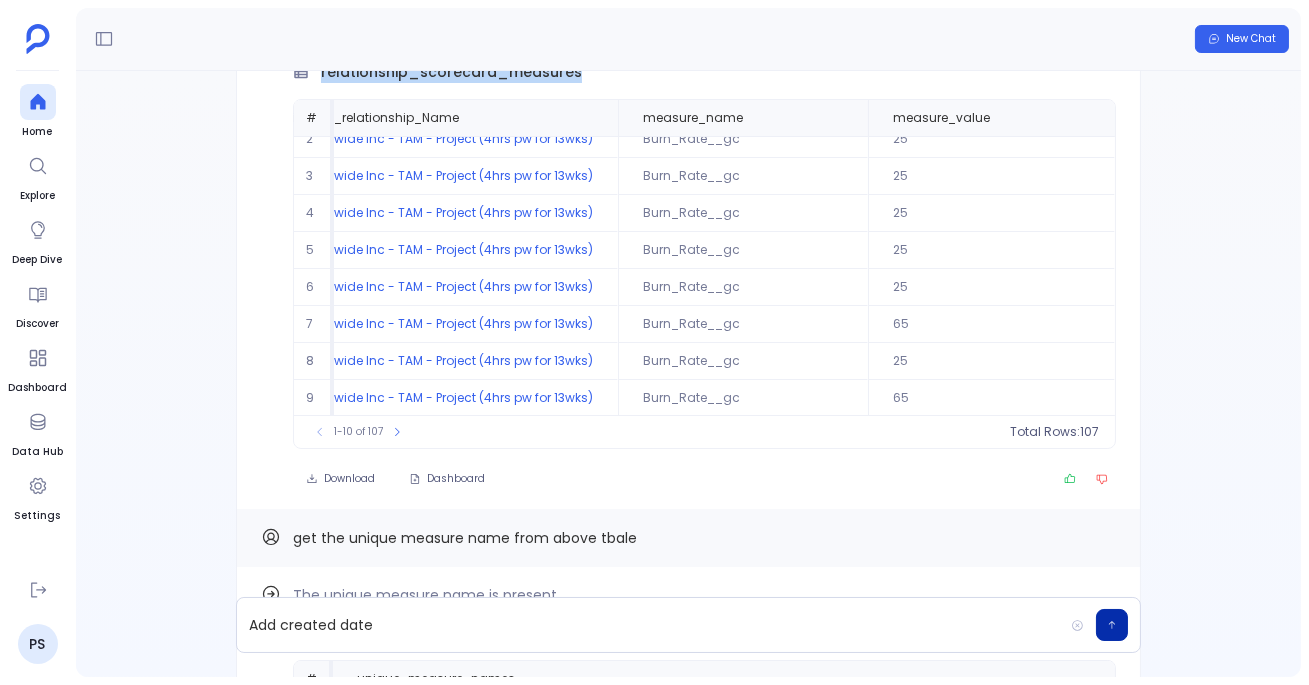 copy on "relationship_scorecard_measures" 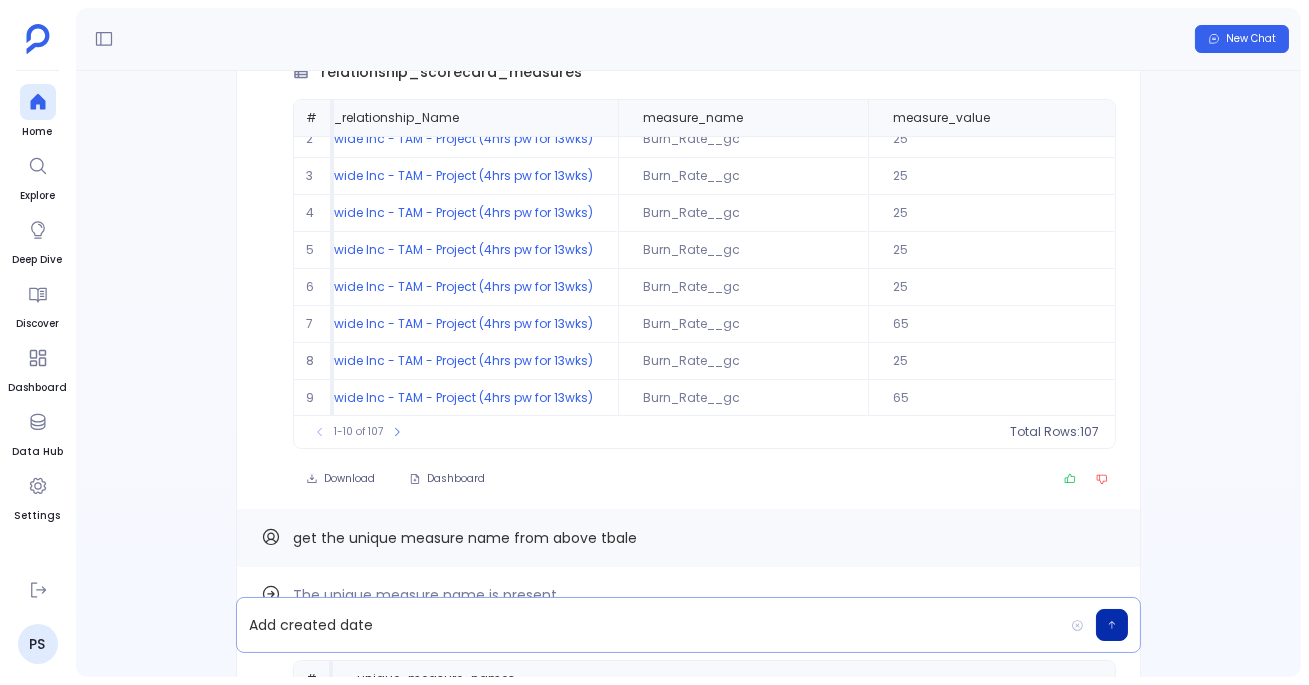 click on "Add created date" at bounding box center [650, 625] 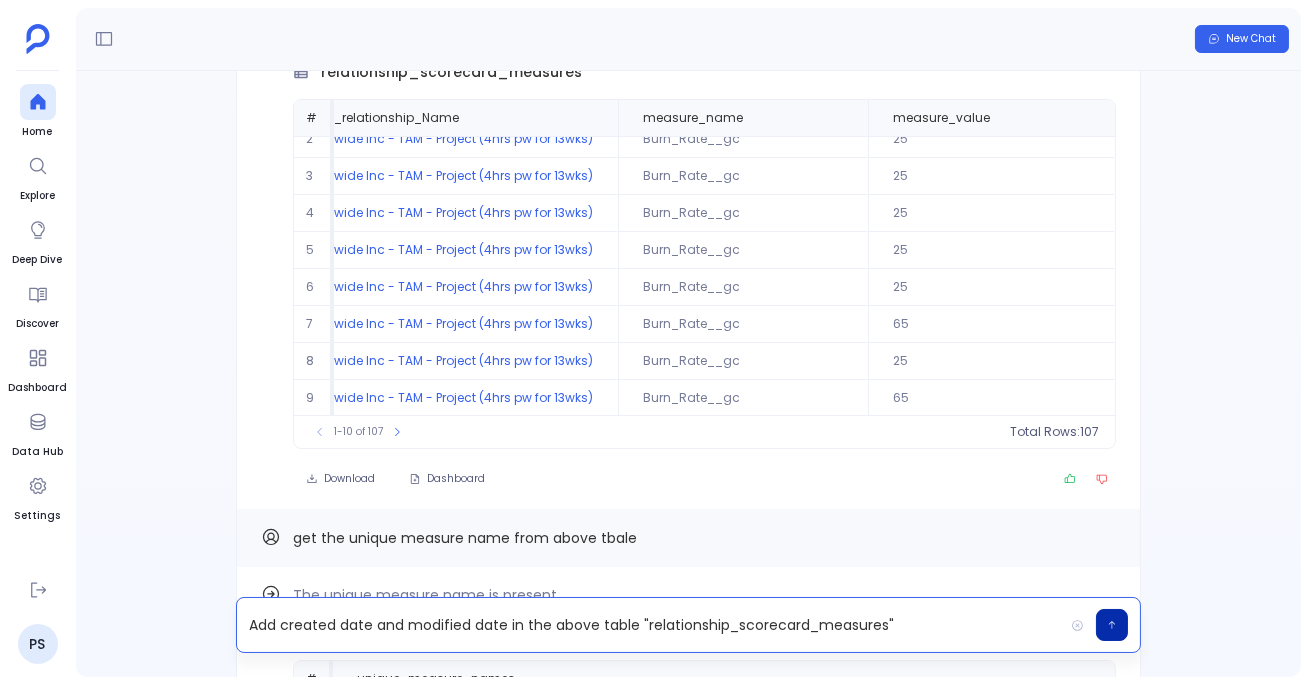 scroll, scrollTop: 0, scrollLeft: 0, axis: both 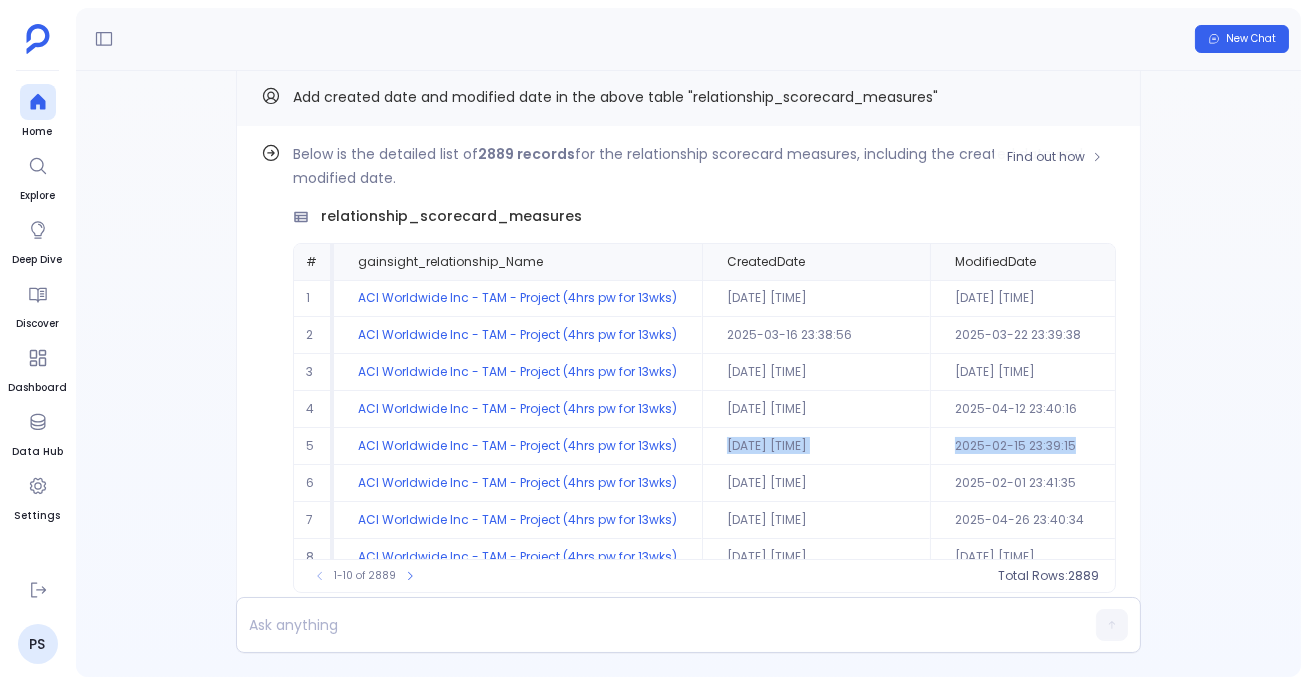 drag, startPoint x: 707, startPoint y: 444, endPoint x: 1087, endPoint y: 441, distance: 380.01184 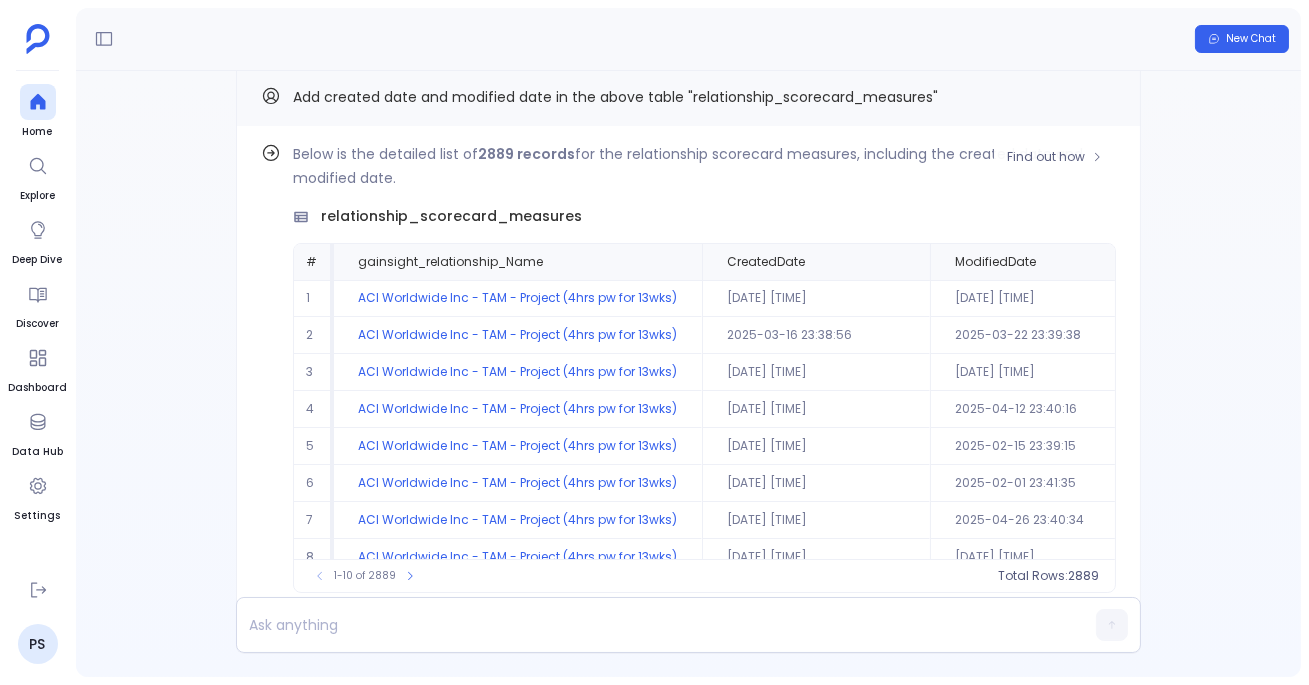 click on "2025-02-15 23:39:15" at bounding box center (1045, 298) 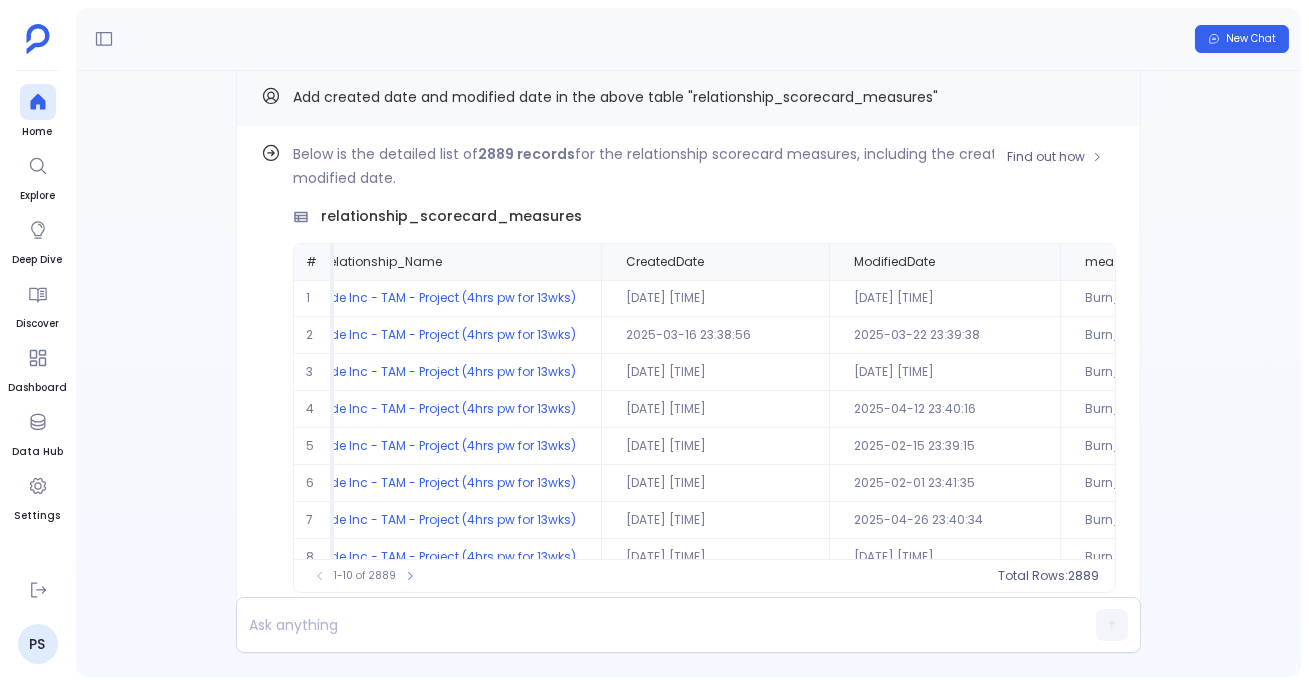 scroll, scrollTop: 0, scrollLeft: 102, axis: horizontal 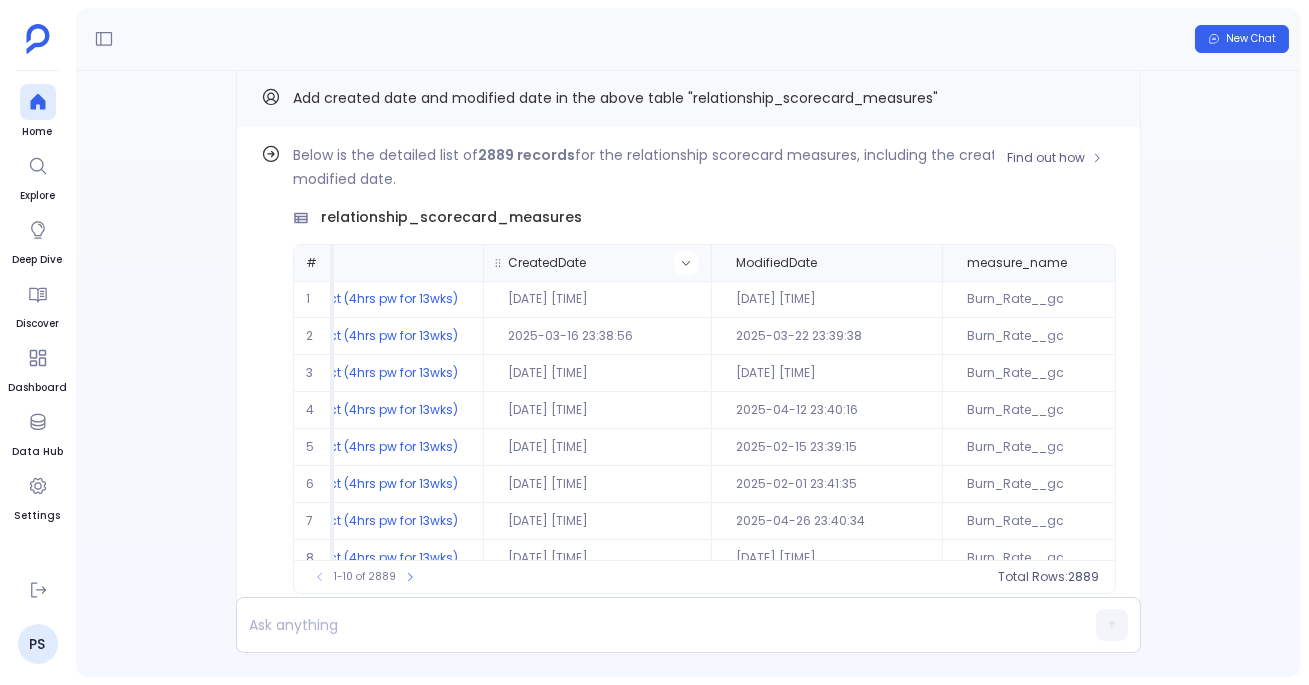 click at bounding box center [458, 263] 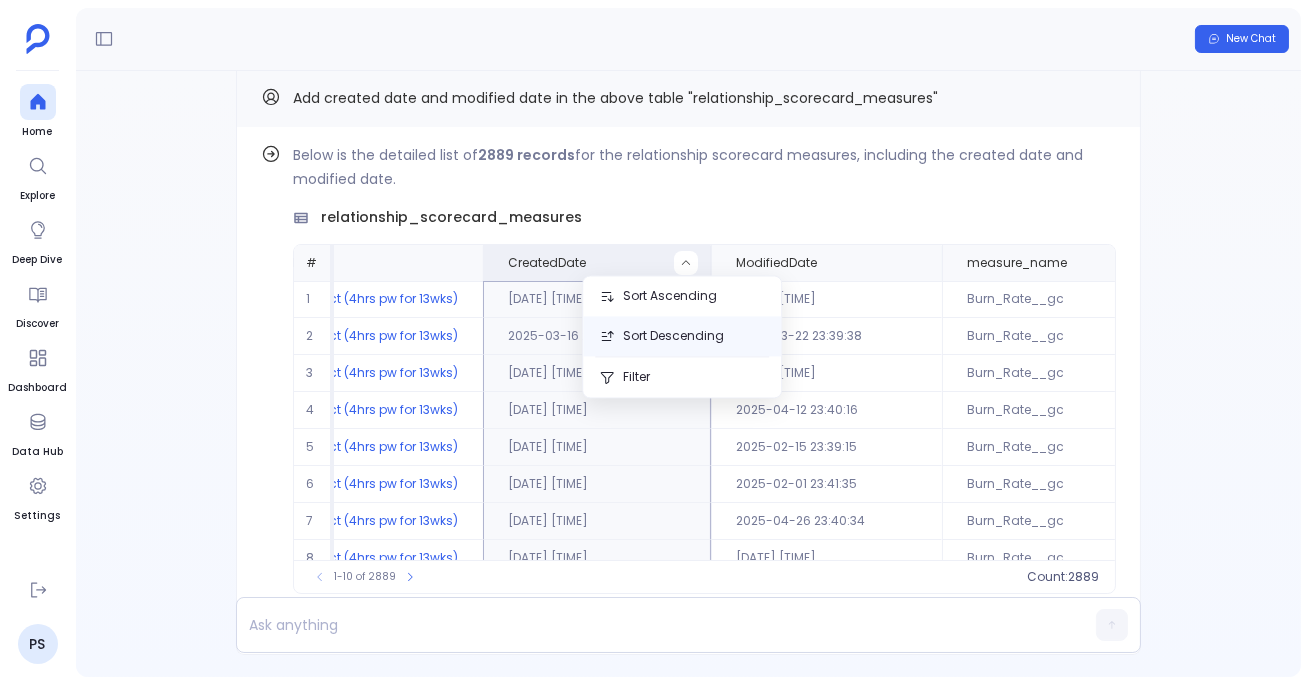 click on "Sort Descending" at bounding box center [682, 336] 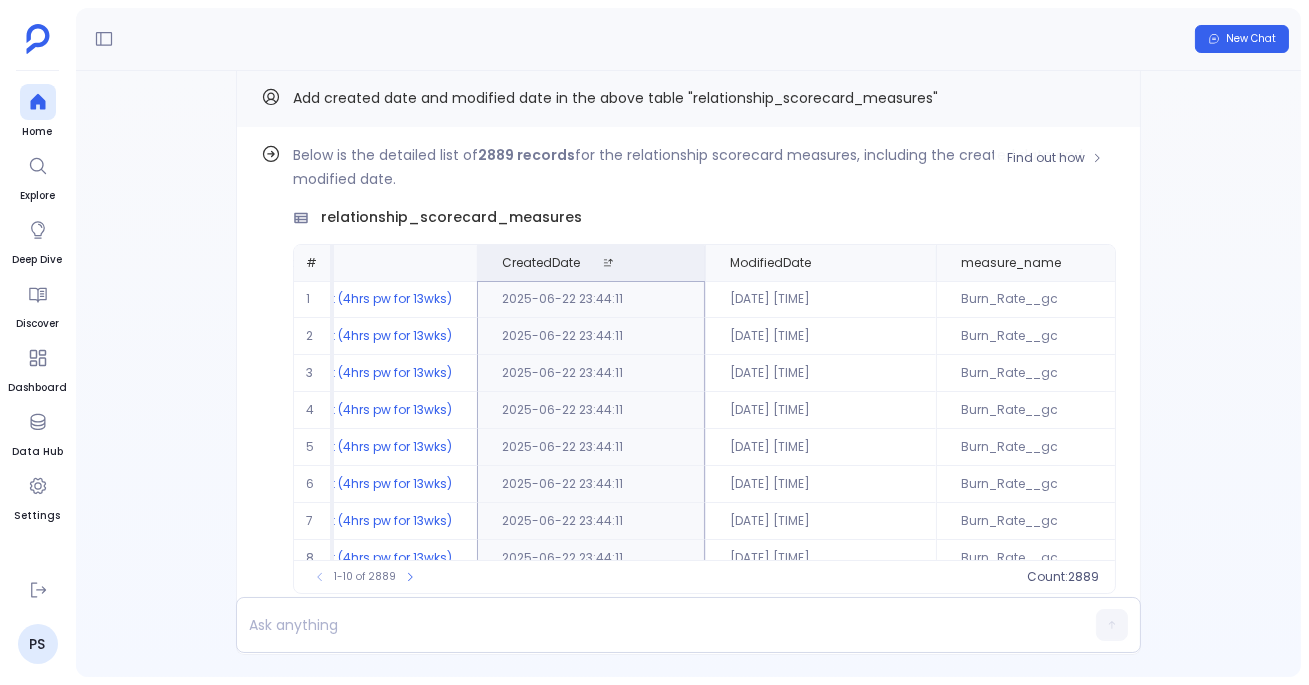 scroll, scrollTop: 0, scrollLeft: 240, axis: horizontal 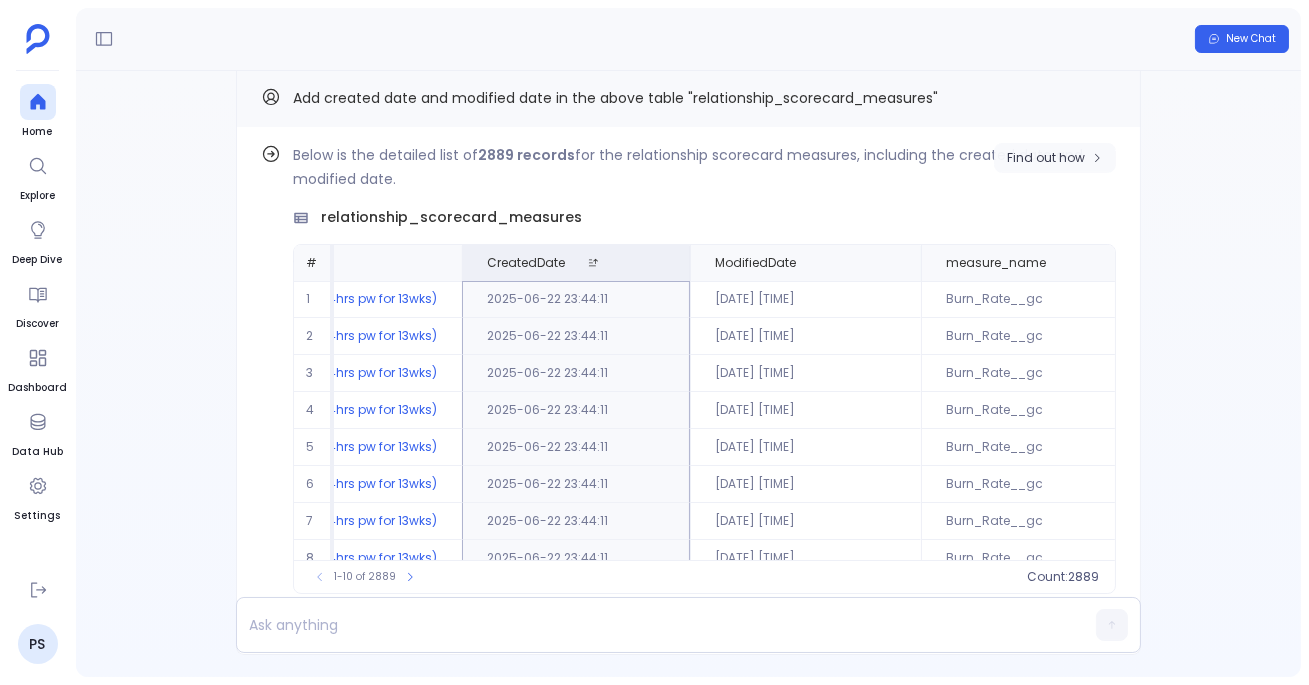click on "Find out how" at bounding box center [1046, 158] 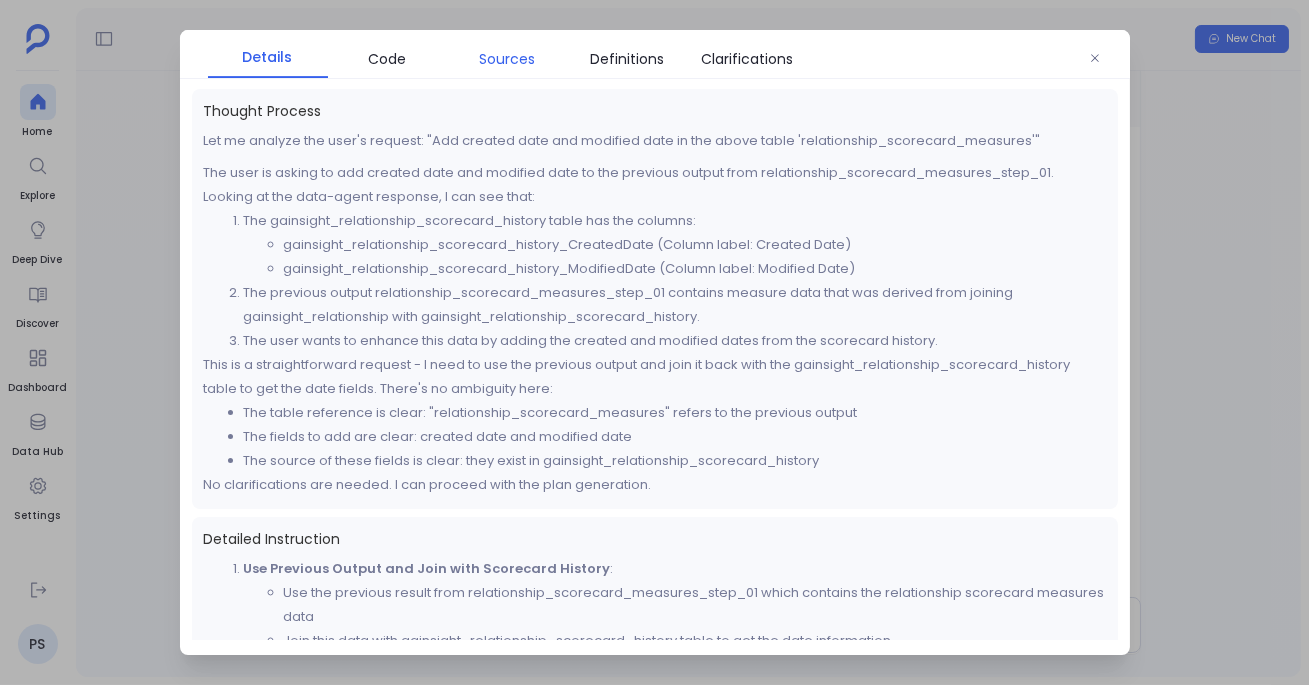 click on "Sources" at bounding box center [508, 59] 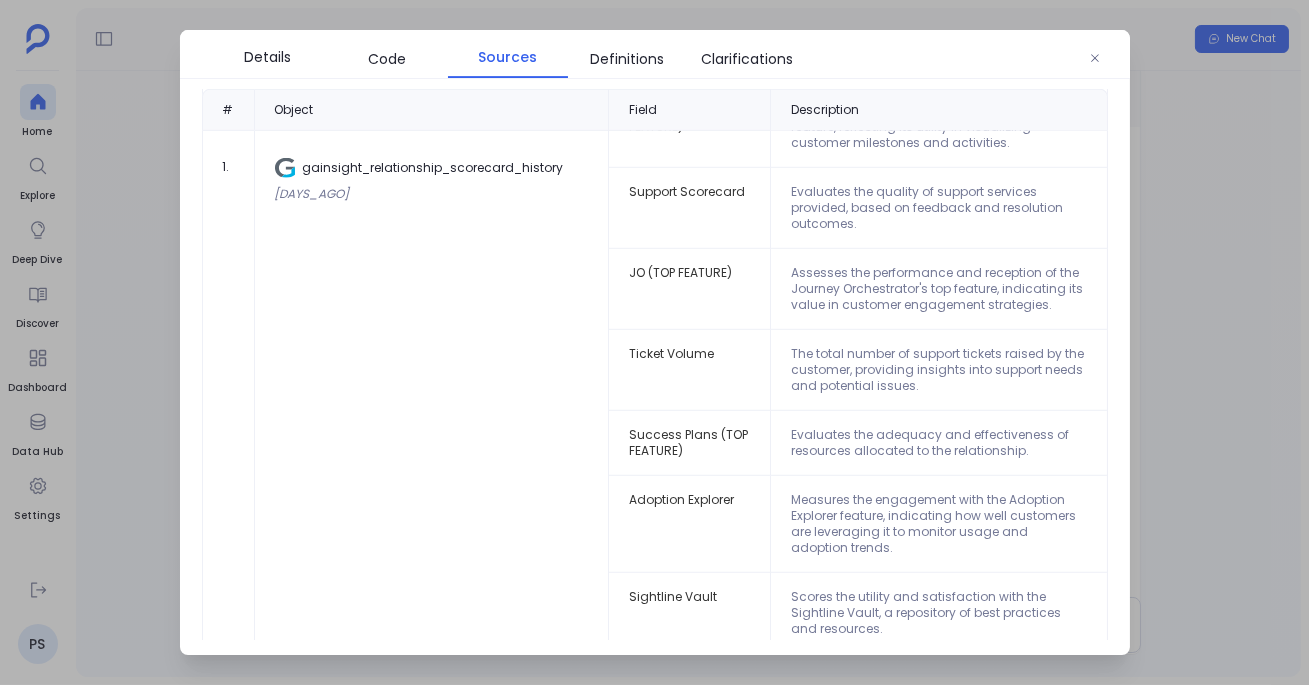 scroll, scrollTop: 3548, scrollLeft: 0, axis: vertical 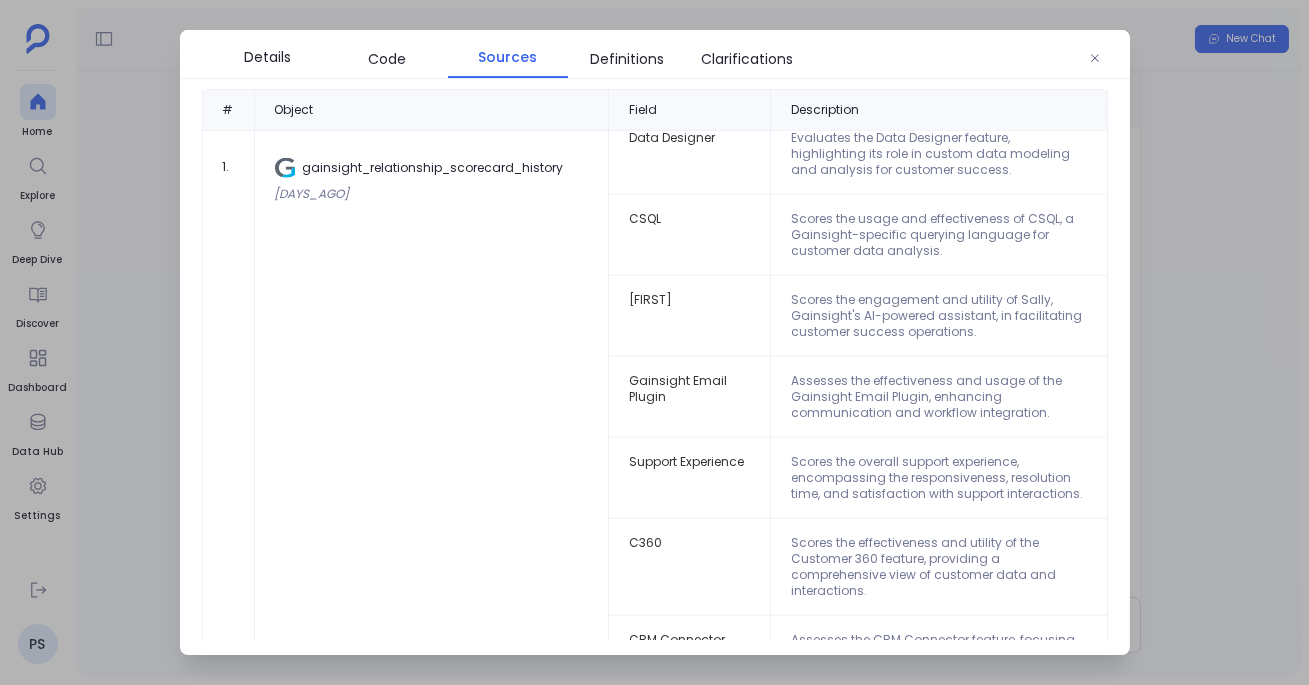click at bounding box center [654, 342] 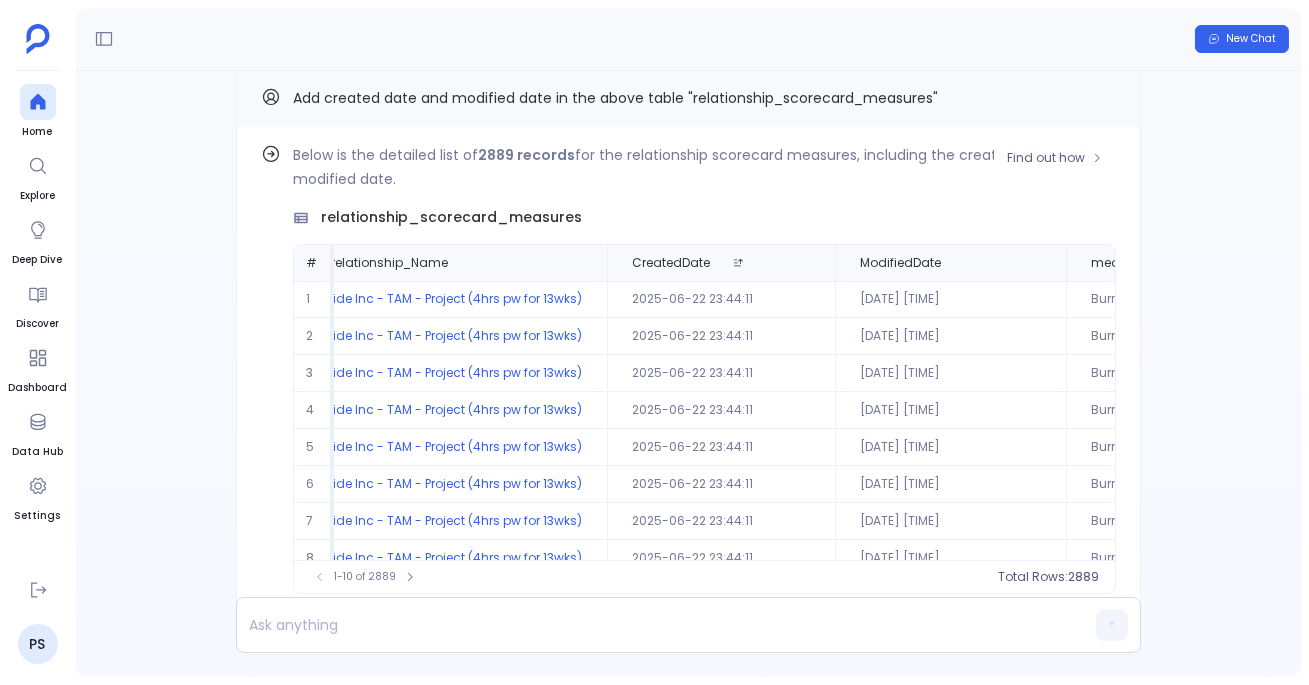 scroll, scrollTop: 0, scrollLeft: 124, axis: horizontal 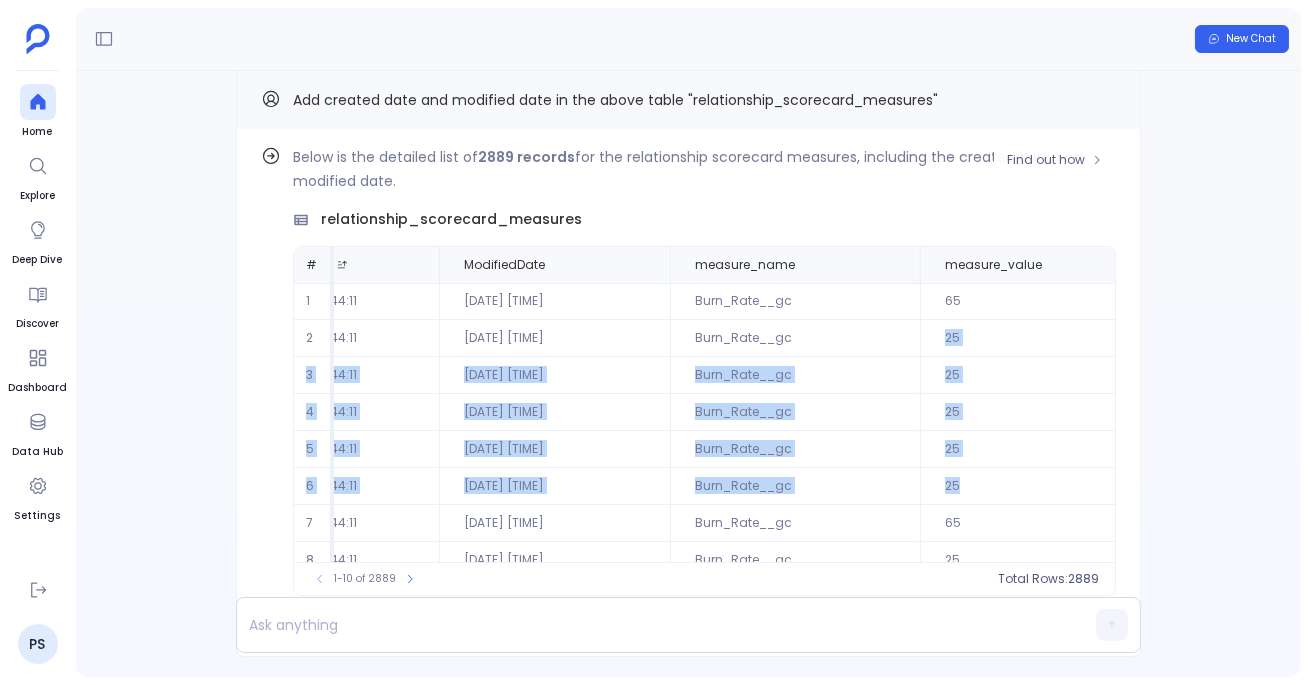 drag, startPoint x: 938, startPoint y: 330, endPoint x: 950, endPoint y: 482, distance: 152.47295 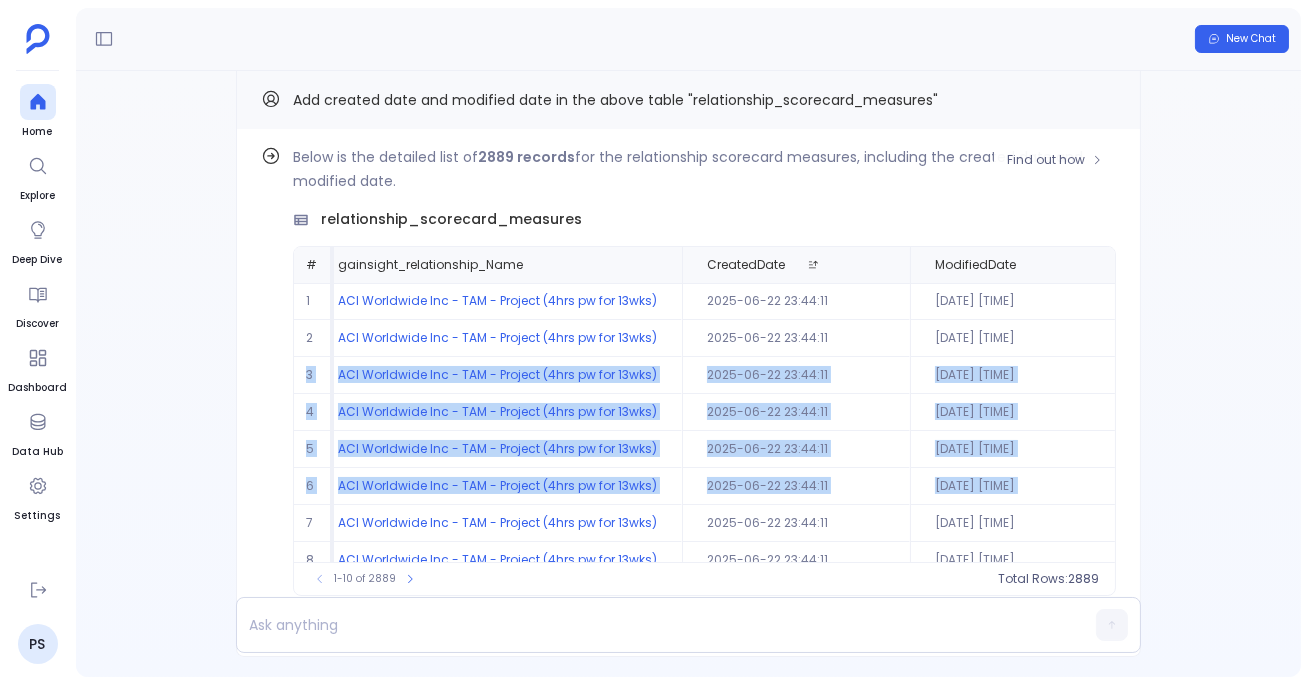 scroll, scrollTop: 0, scrollLeft: 16, axis: horizontal 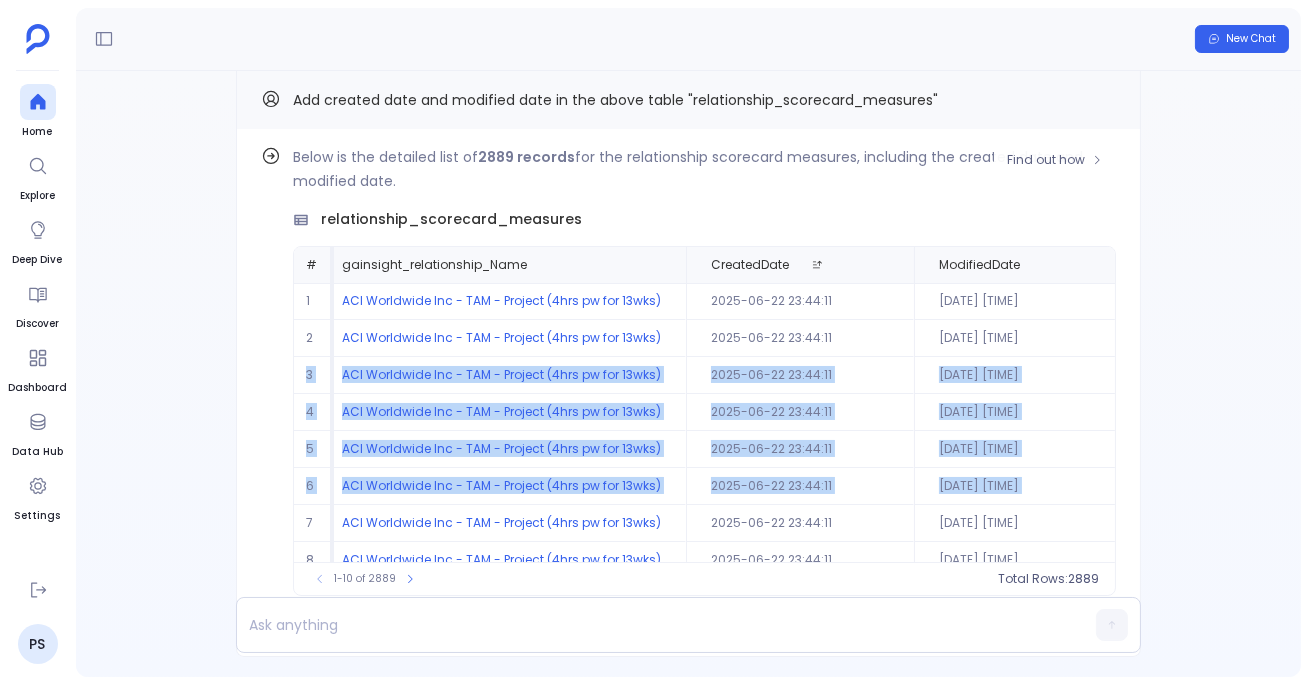 click on "2025-06-22 23:44:11" at bounding box center (800, 301) 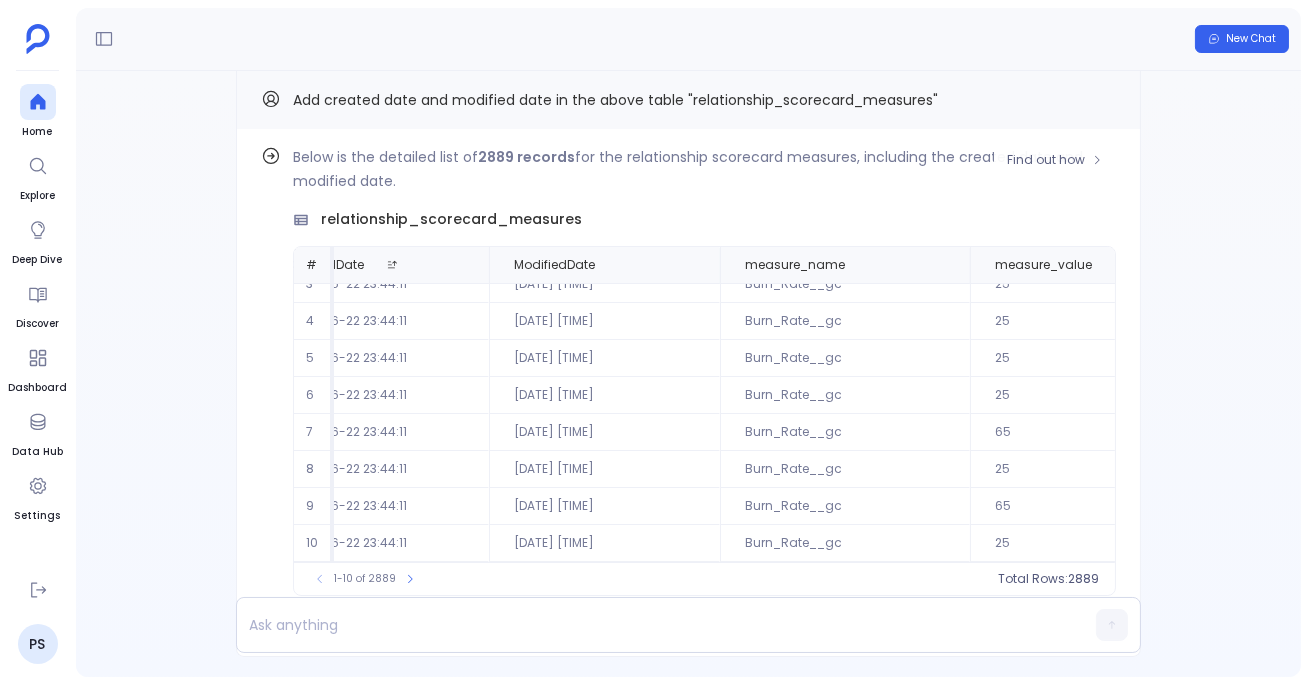 scroll, scrollTop: 94, scrollLeft: 0, axis: vertical 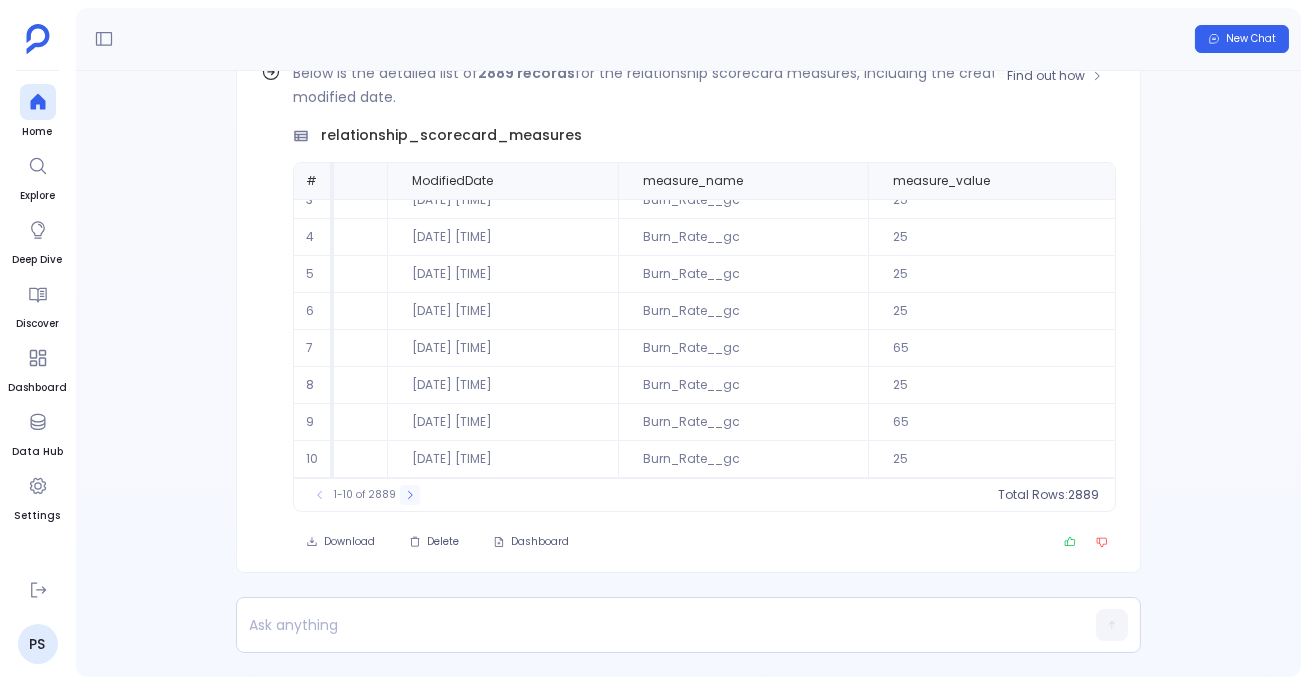 click at bounding box center (320, 495) 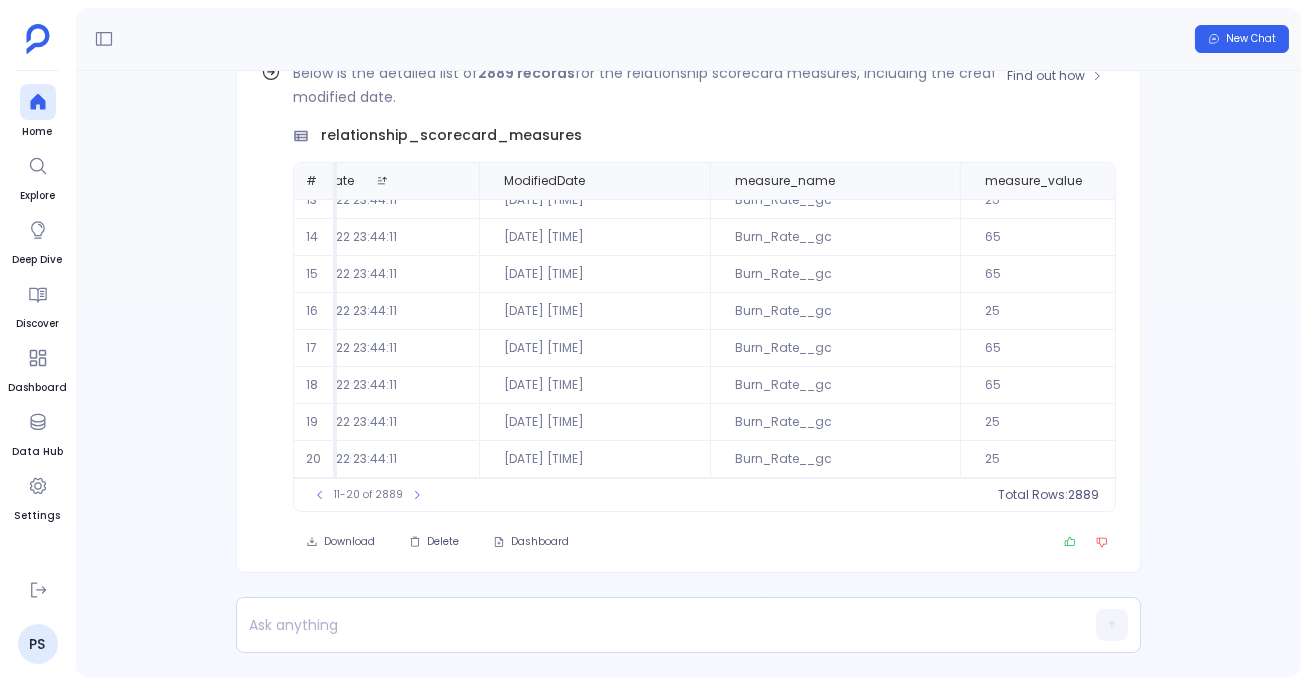 scroll, scrollTop: 94, scrollLeft: 546, axis: both 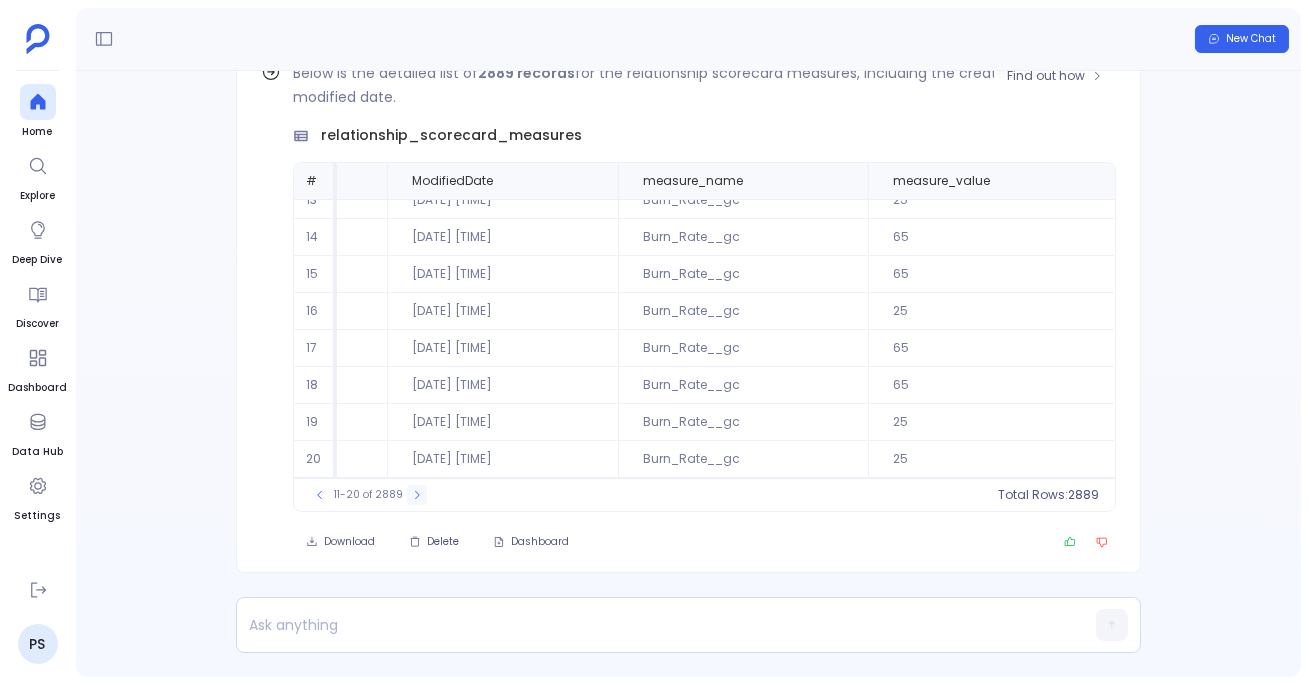click at bounding box center (320, 495) 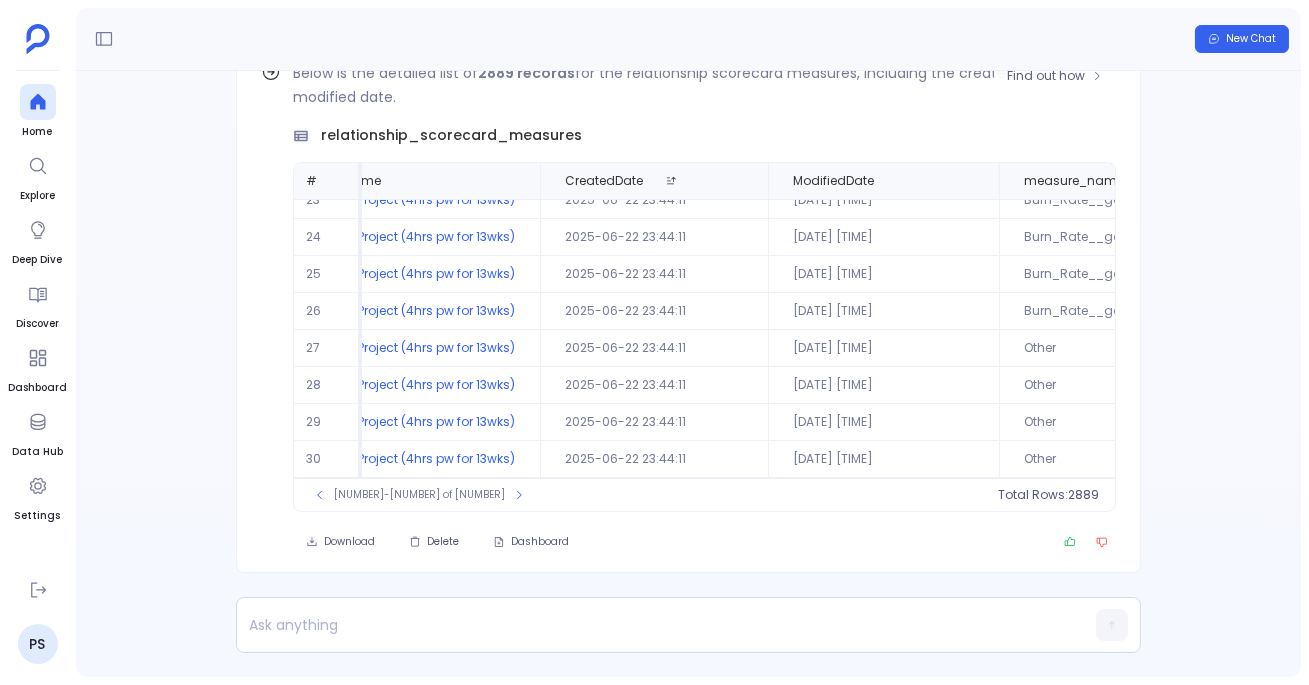 scroll, scrollTop: 94, scrollLeft: 200, axis: both 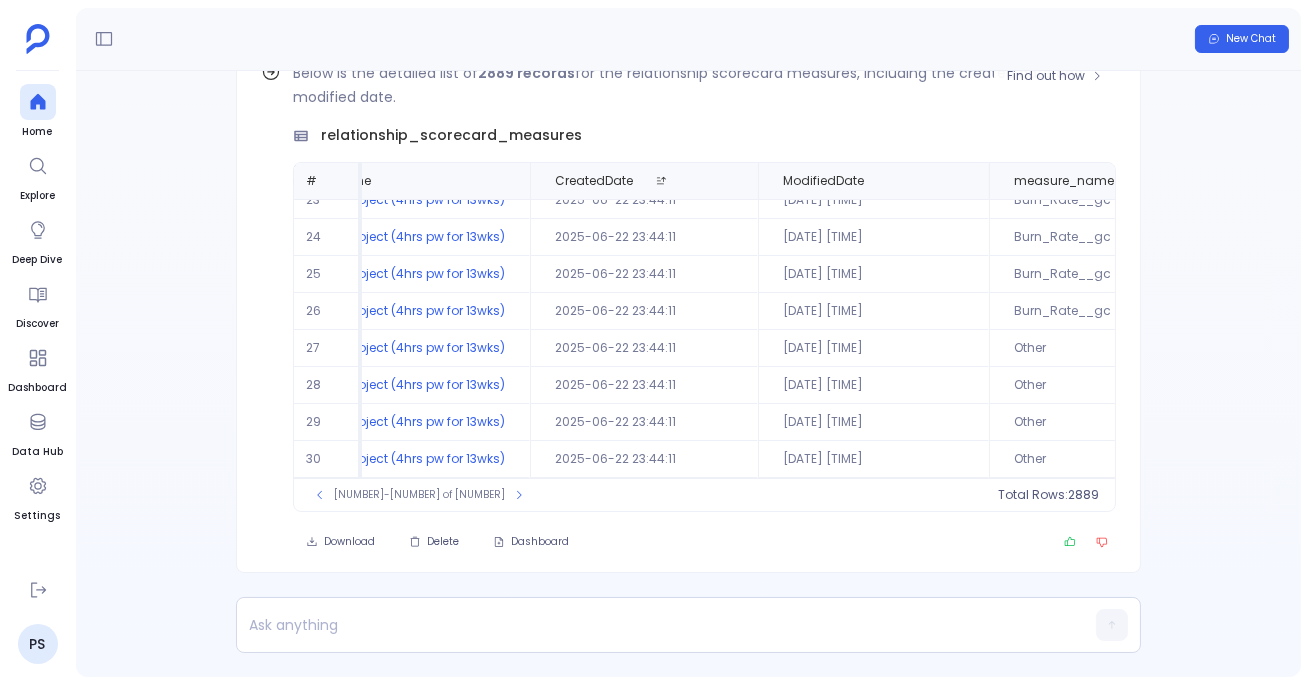 drag, startPoint x: 886, startPoint y: 416, endPoint x: 748, endPoint y: 423, distance: 138.17743 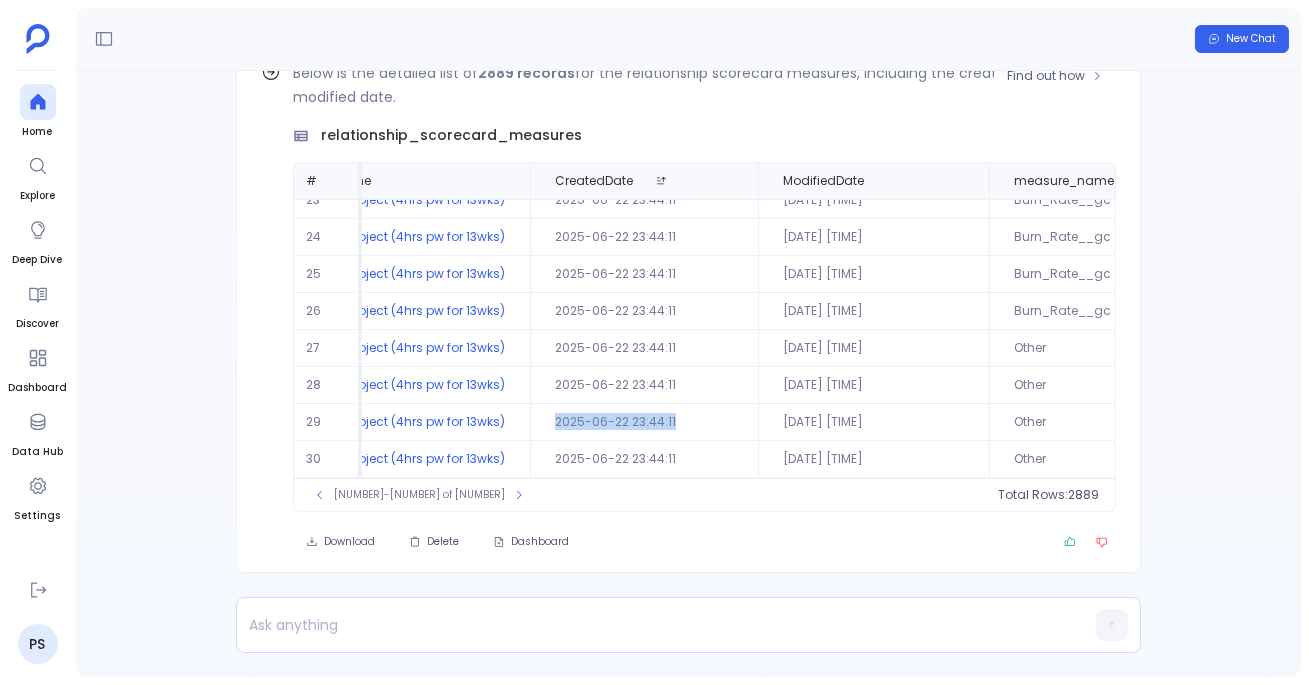 drag, startPoint x: 680, startPoint y: 416, endPoint x: 528, endPoint y: 413, distance: 152.0296 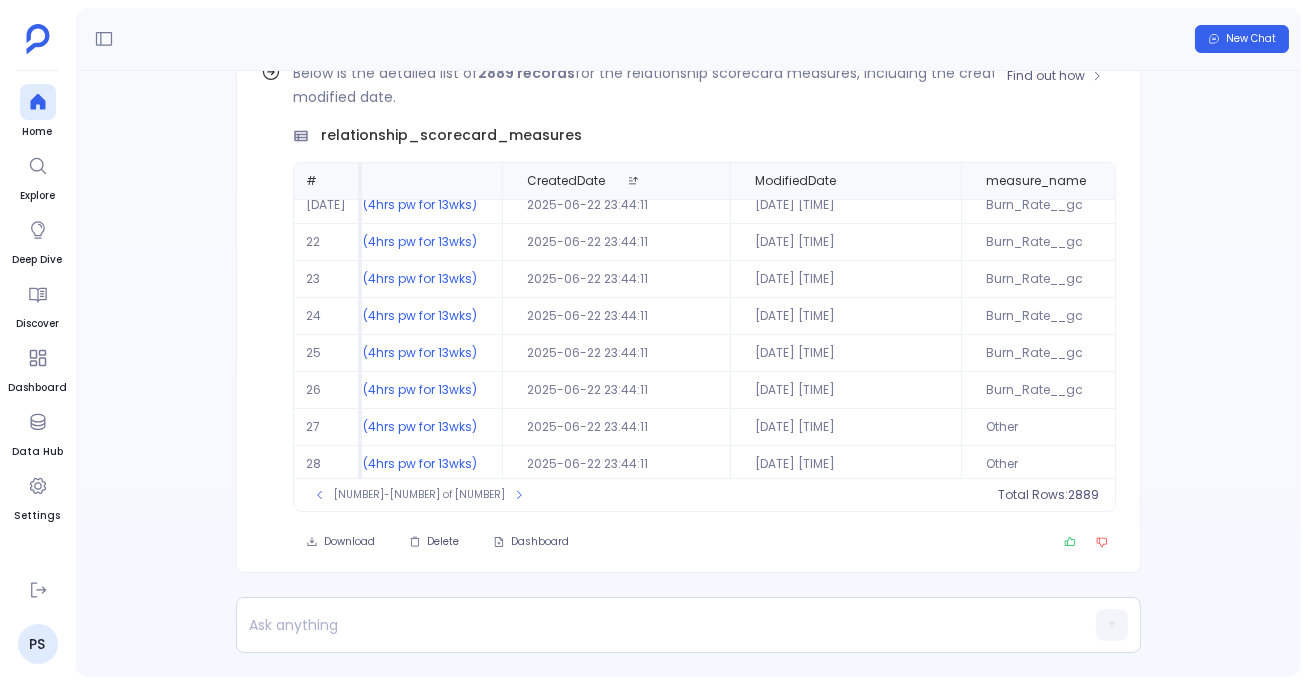 scroll, scrollTop: 0, scrollLeft: 228, axis: horizontal 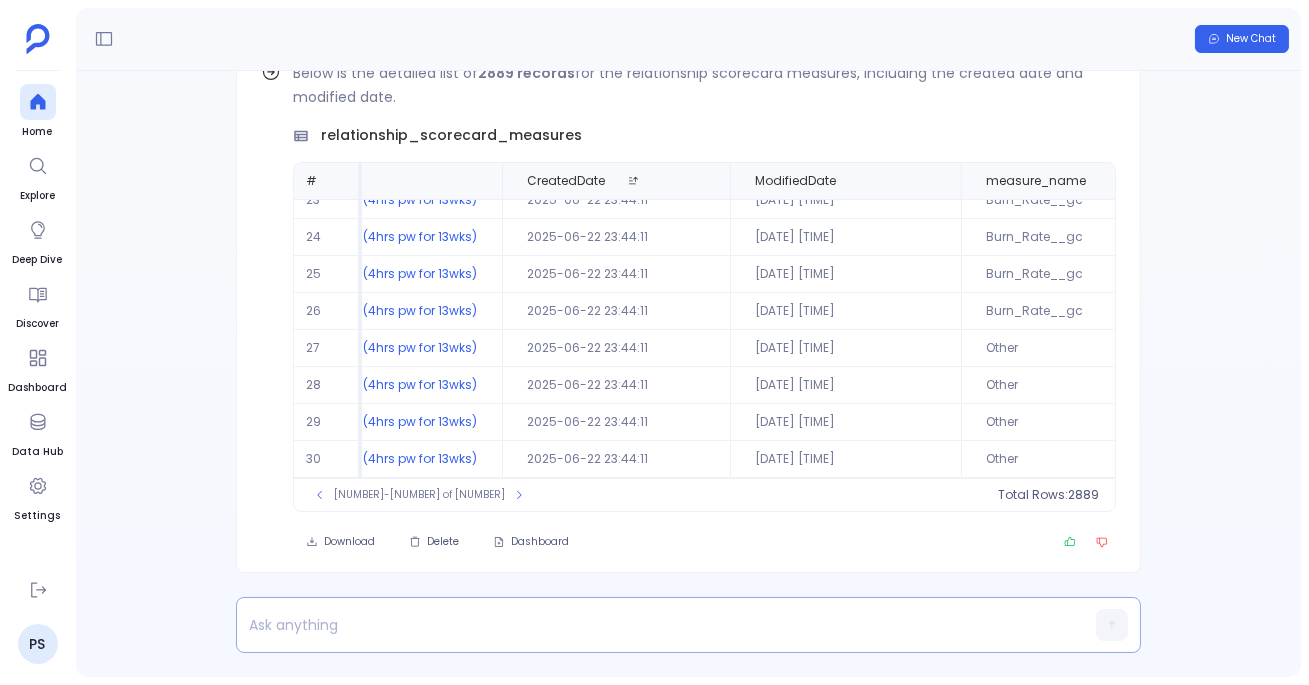 click at bounding box center (650, 625) 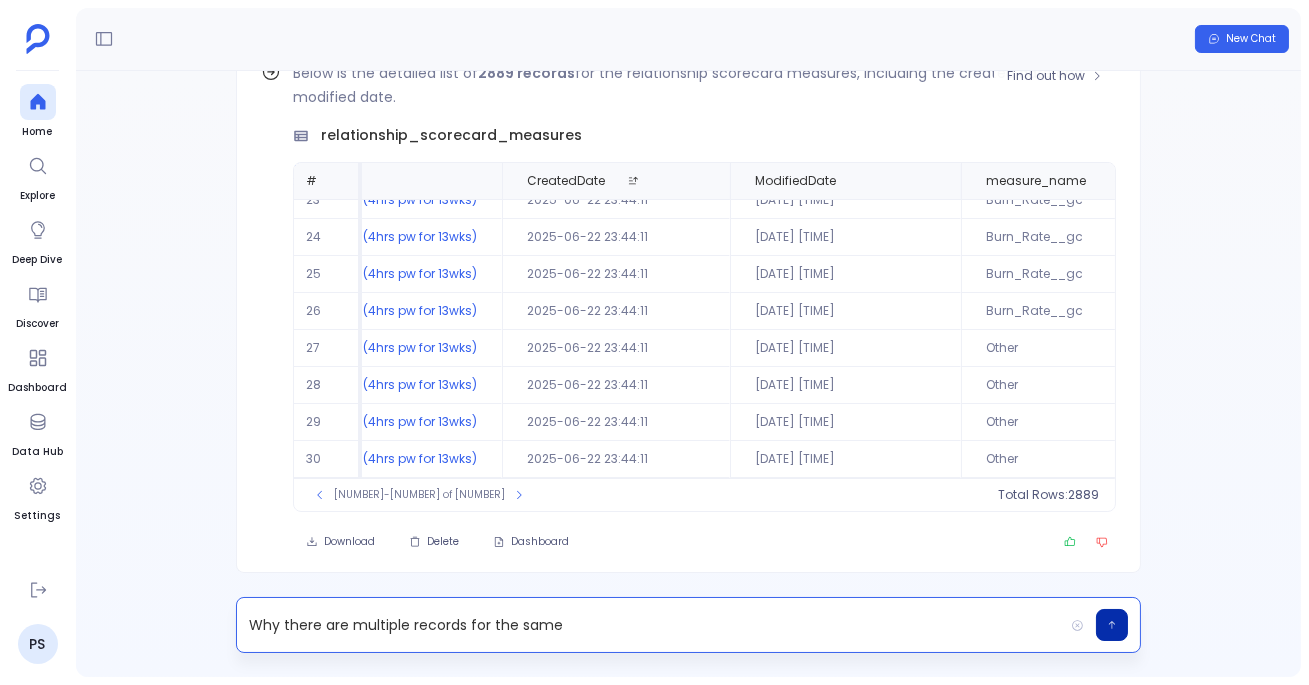 scroll, scrollTop: 94, scrollLeft: 0, axis: vertical 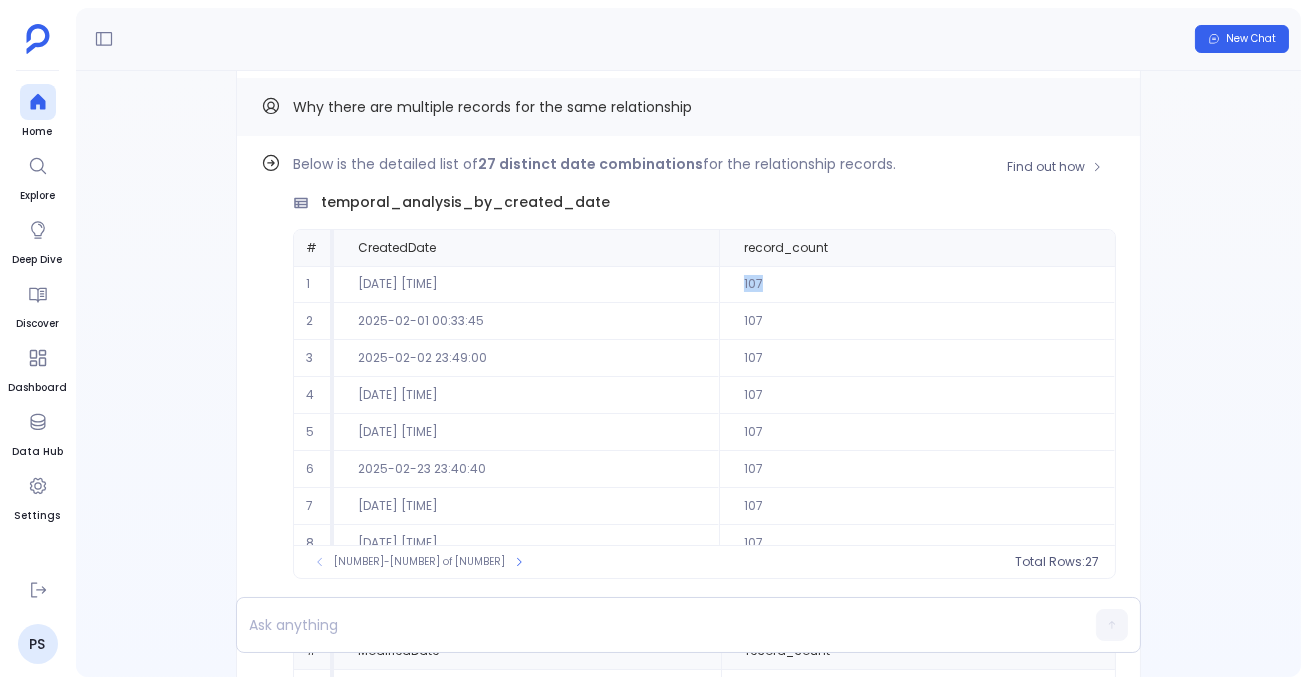 drag, startPoint x: 739, startPoint y: 291, endPoint x: 776, endPoint y: 291, distance: 37 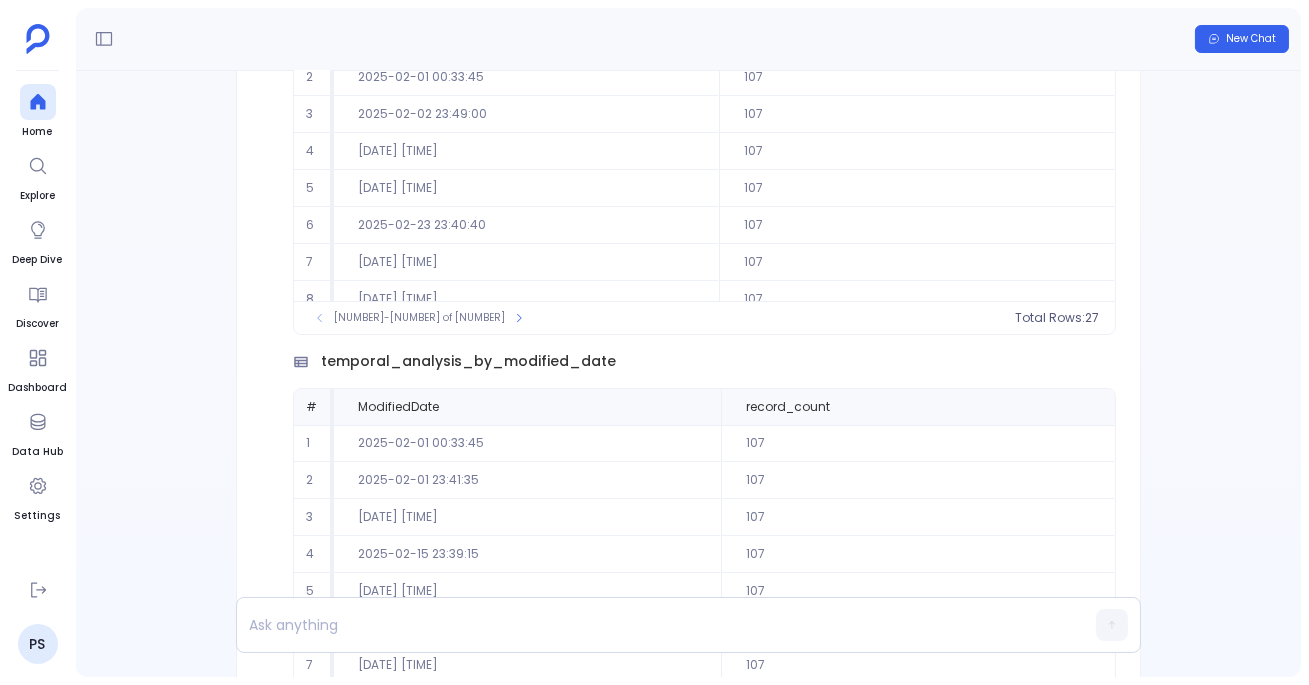 scroll, scrollTop: -991, scrollLeft: 0, axis: vertical 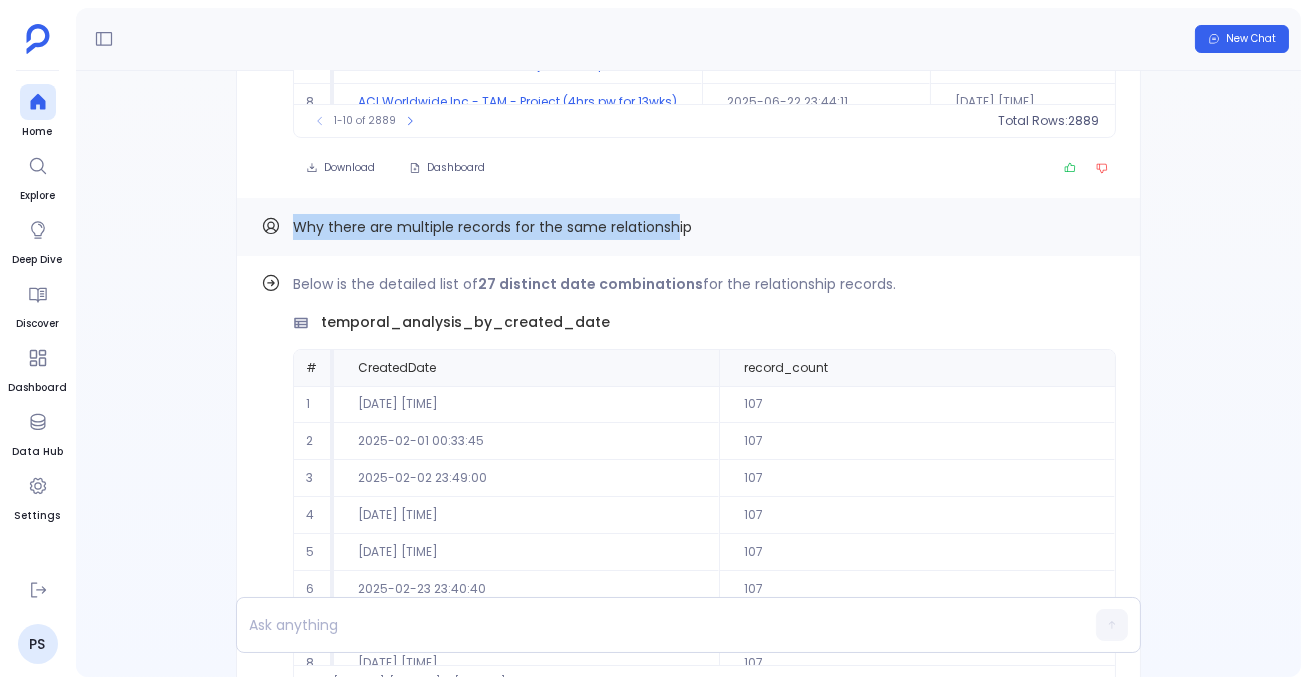 drag, startPoint x: 292, startPoint y: 230, endPoint x: 671, endPoint y: 226, distance: 379.02112 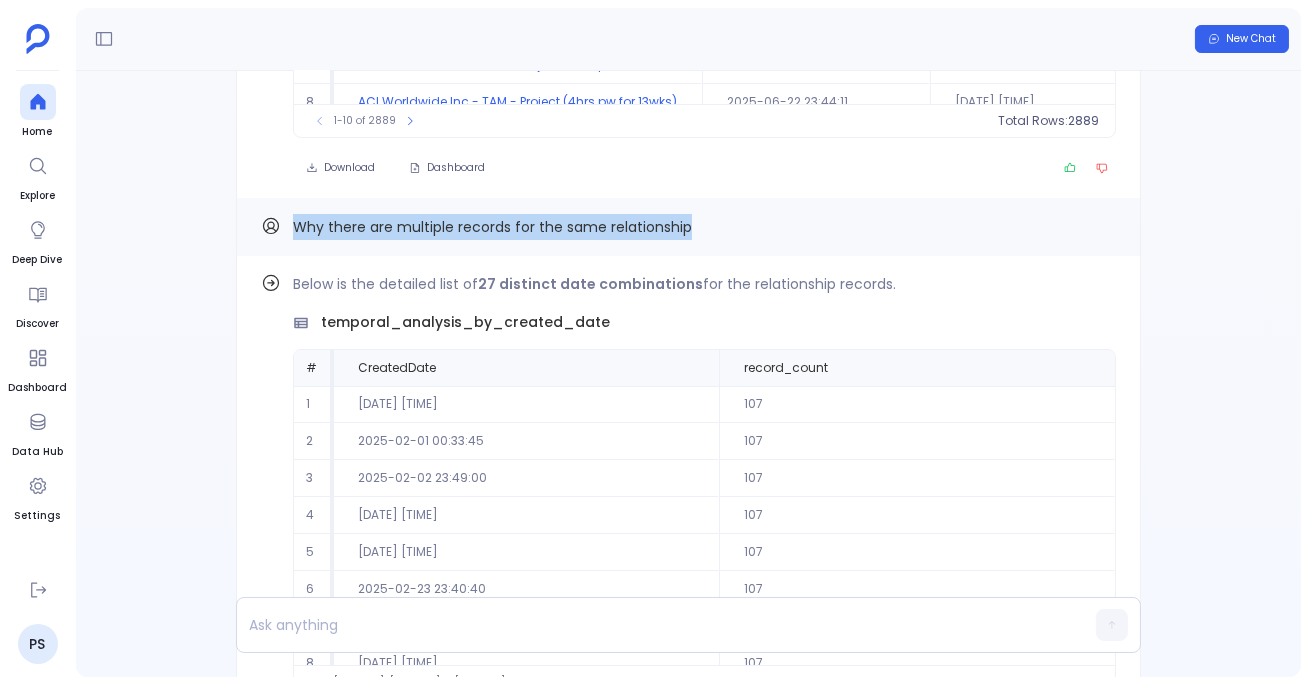 click on "Why there are multiple records for the same relationship" at bounding box center (688, 227) 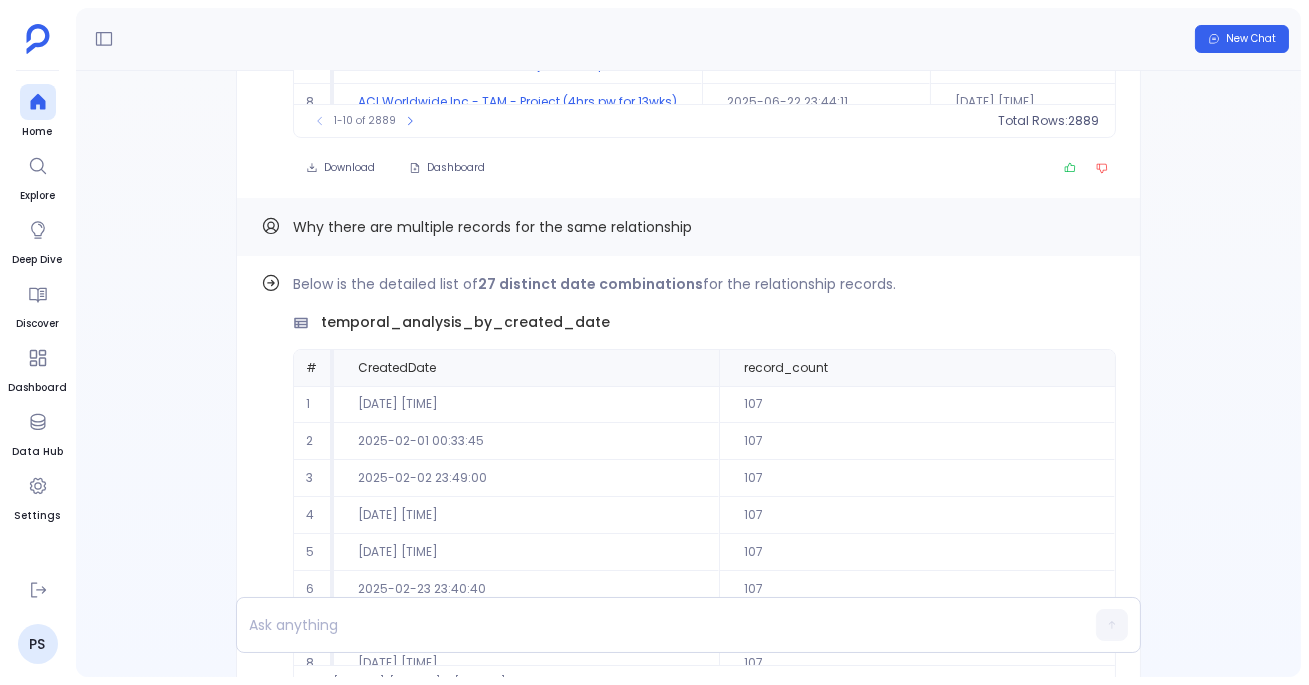 click on "Why there are multiple records for the same relationship" at bounding box center [492, 227] 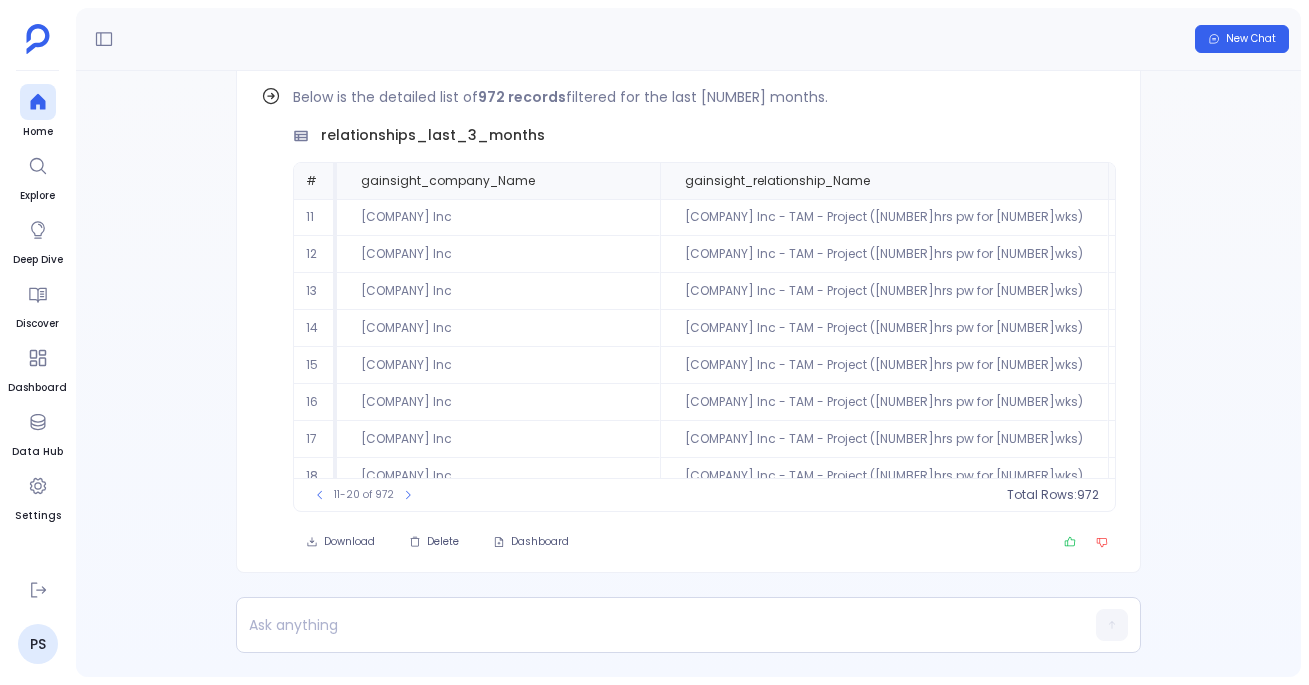 scroll, scrollTop: 0, scrollLeft: 0, axis: both 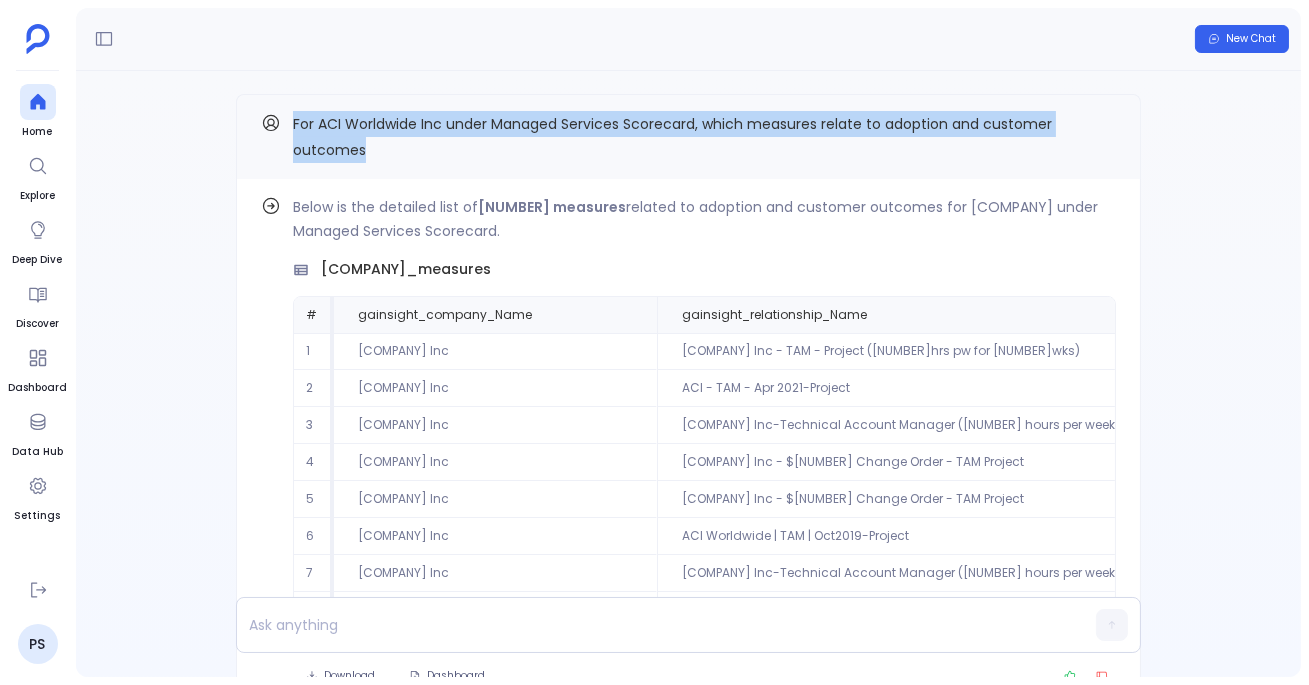 drag, startPoint x: 293, startPoint y: 119, endPoint x: 391, endPoint y: 161, distance: 106.62083 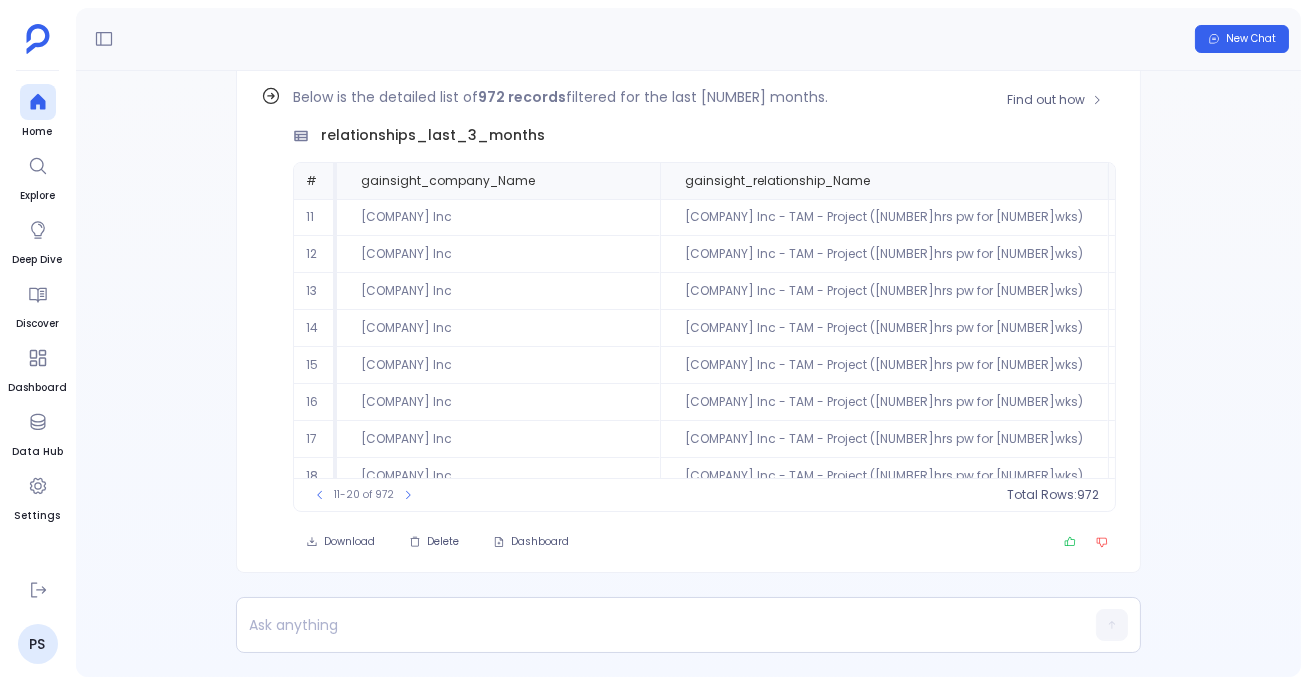 scroll, scrollTop: -75, scrollLeft: 0, axis: vertical 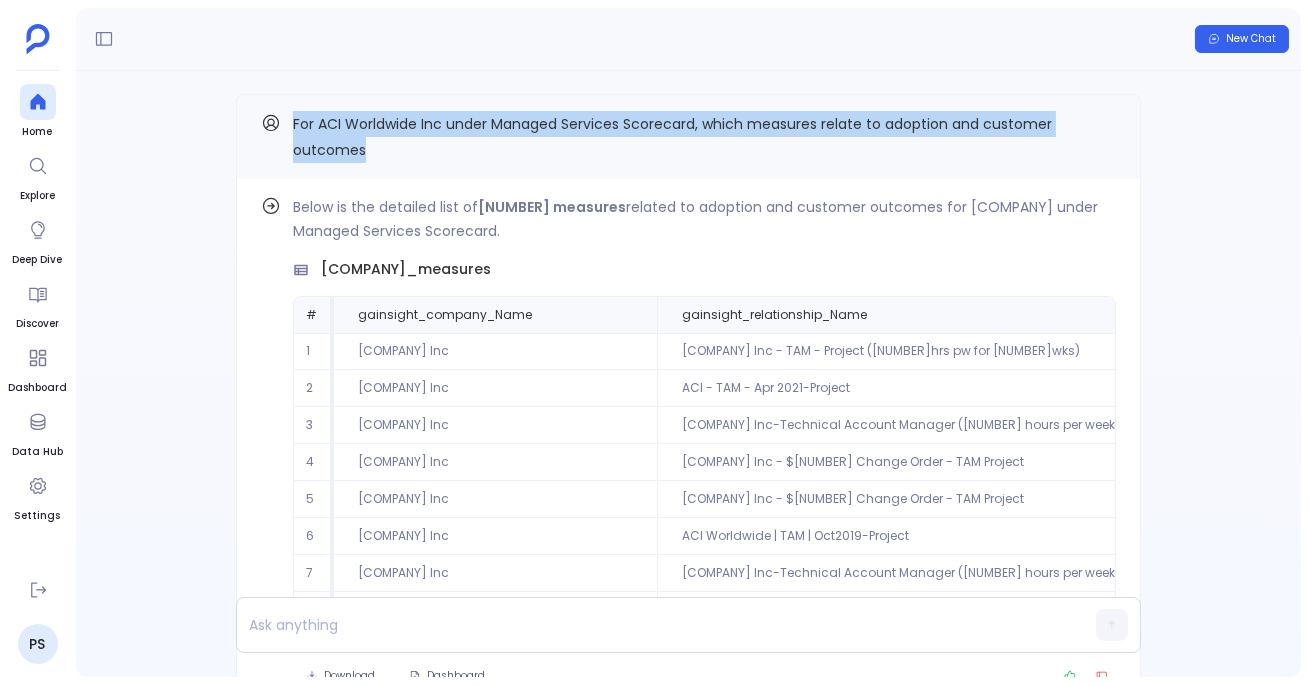 click on "For ACI Worldwide Inc under Managed Services Scorecard, which measures relate to adoption and customer outcomes" at bounding box center [704, 137] 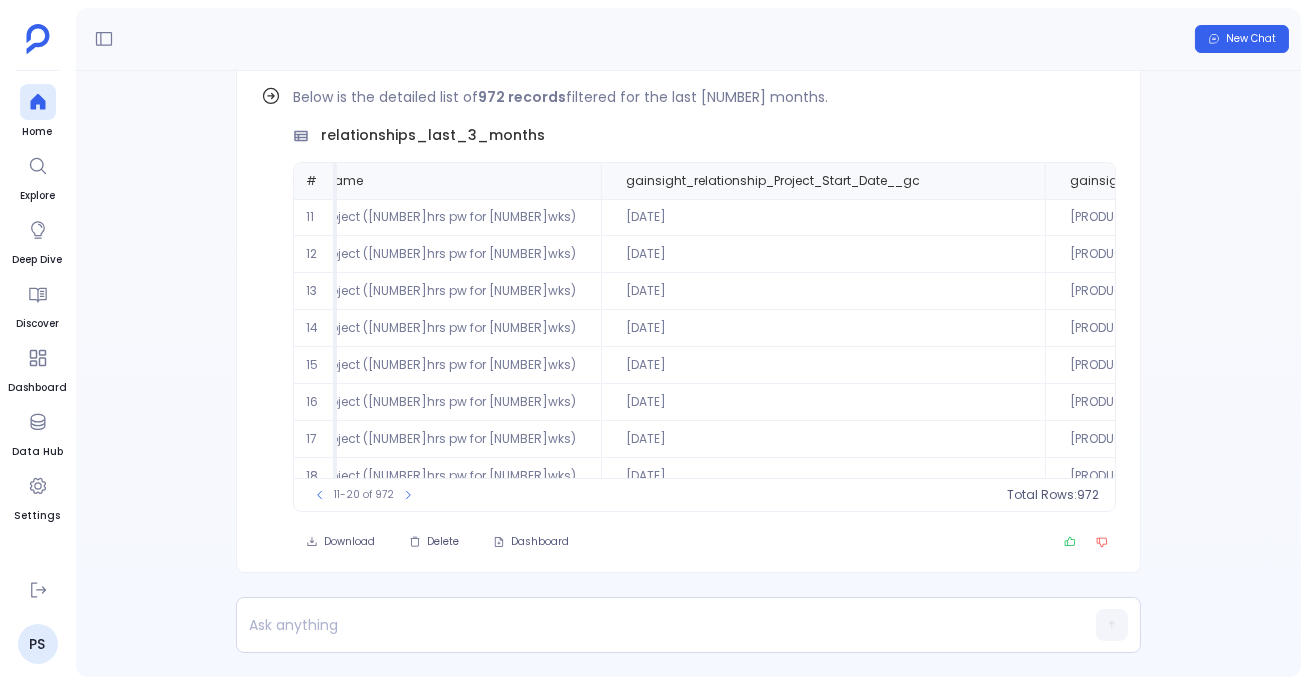 scroll, scrollTop: -694, scrollLeft: 0, axis: vertical 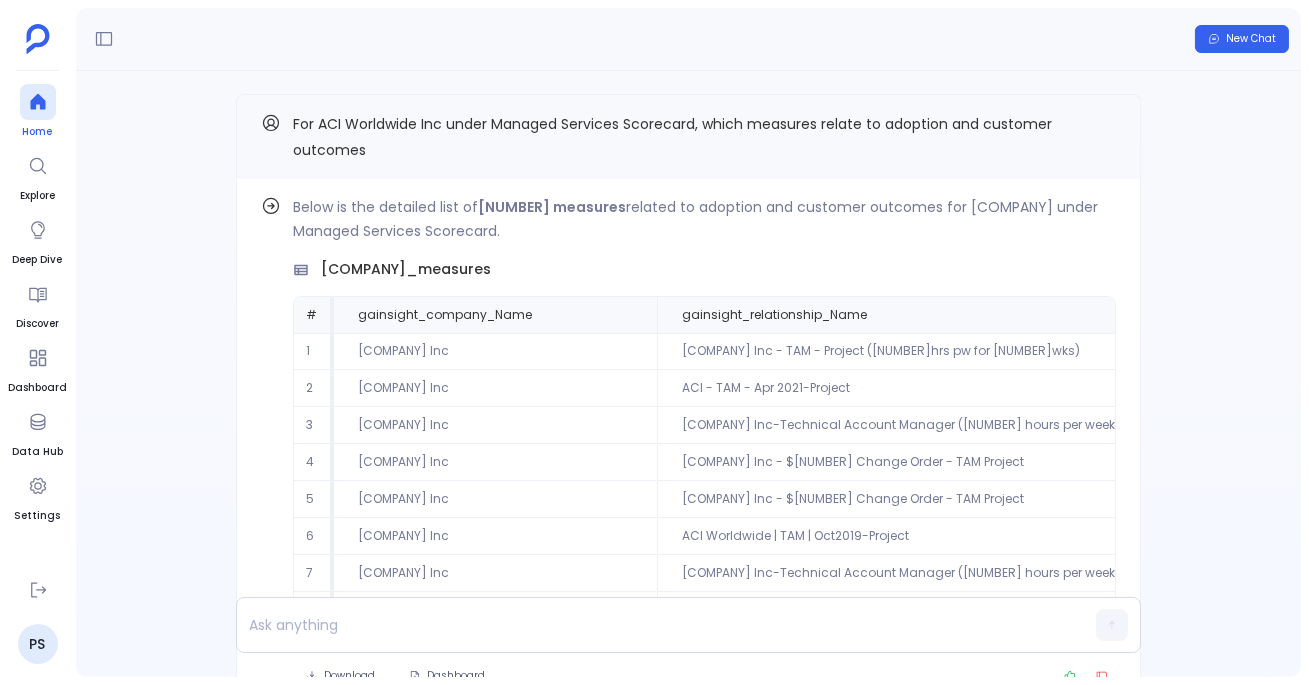 click at bounding box center [38, 102] 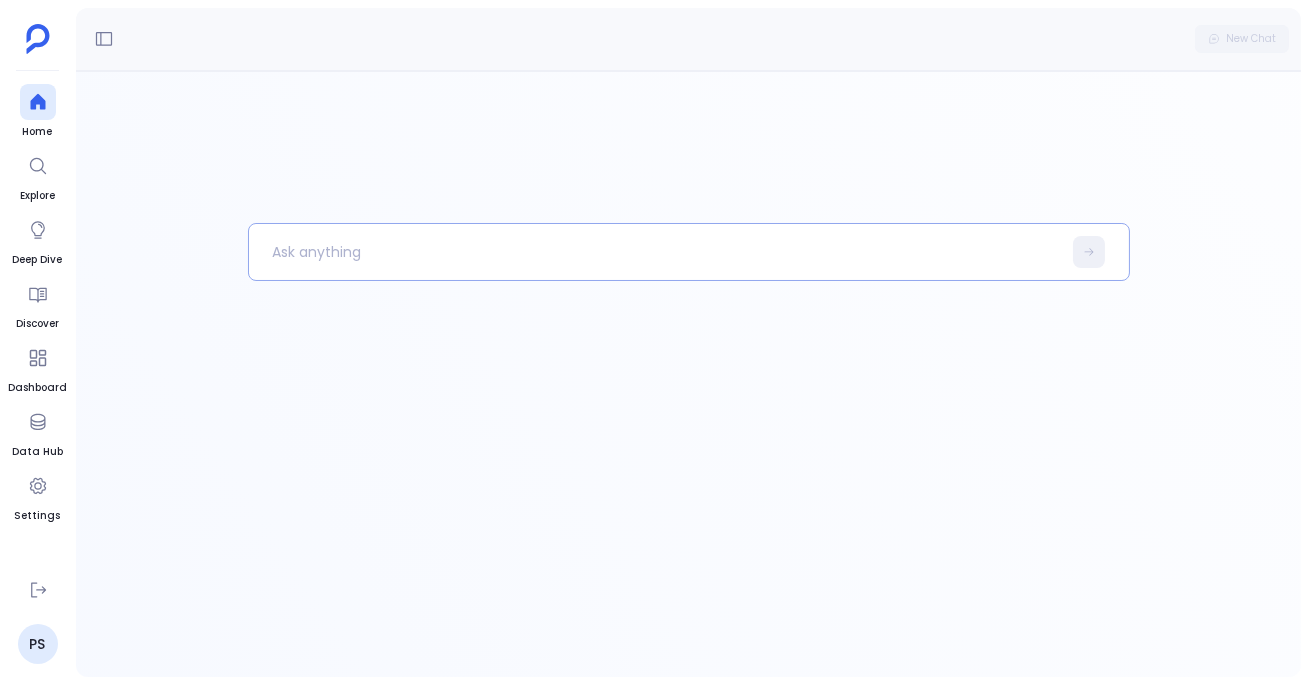click at bounding box center [655, 252] 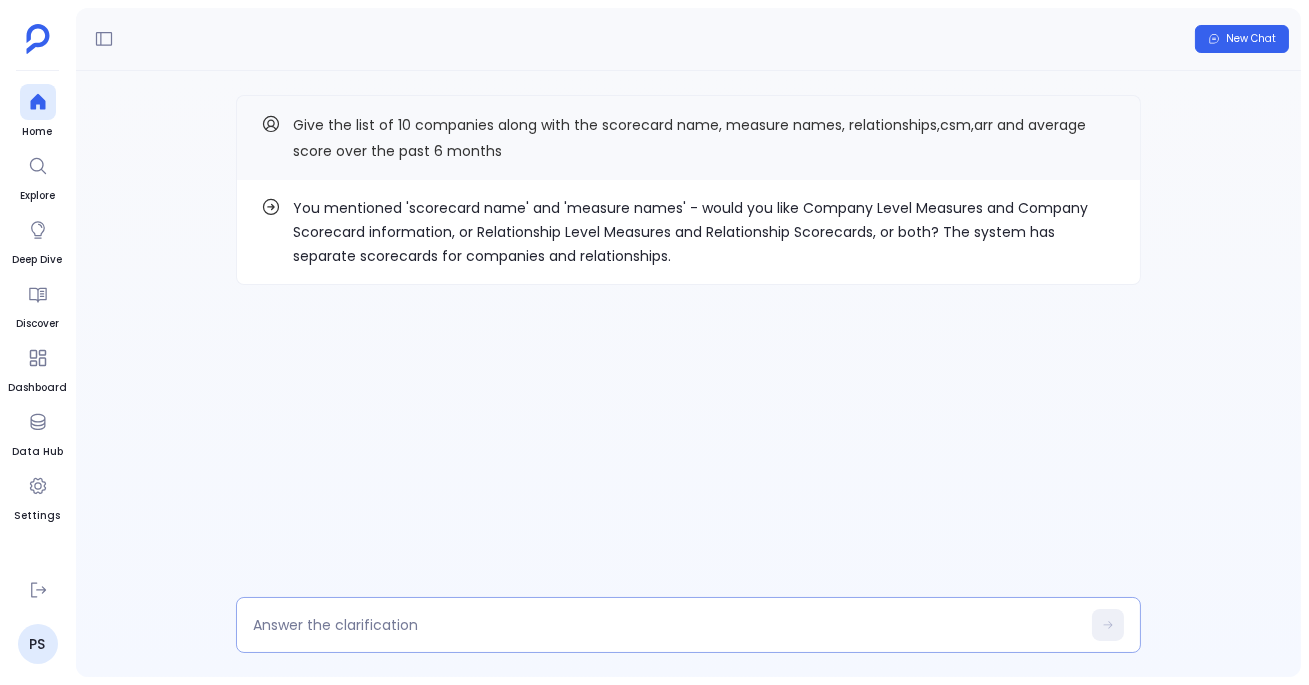 click at bounding box center [666, 625] 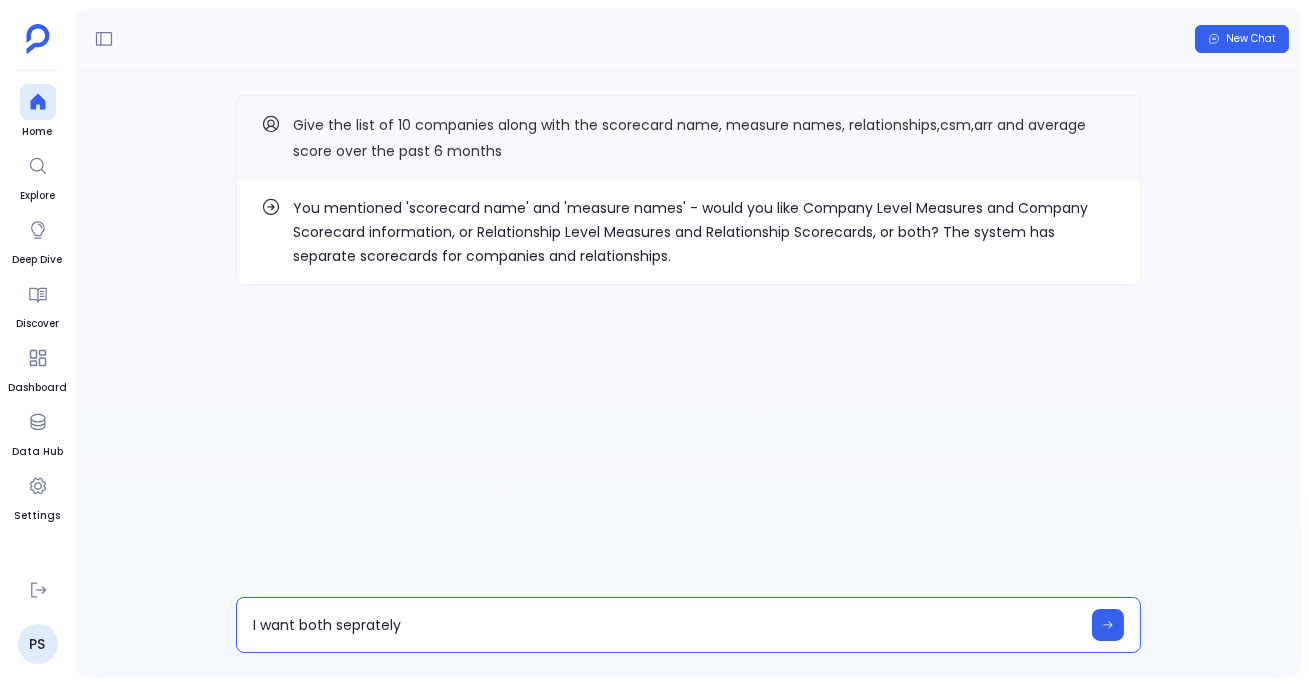 click on "I want both seprately" at bounding box center [666, 625] 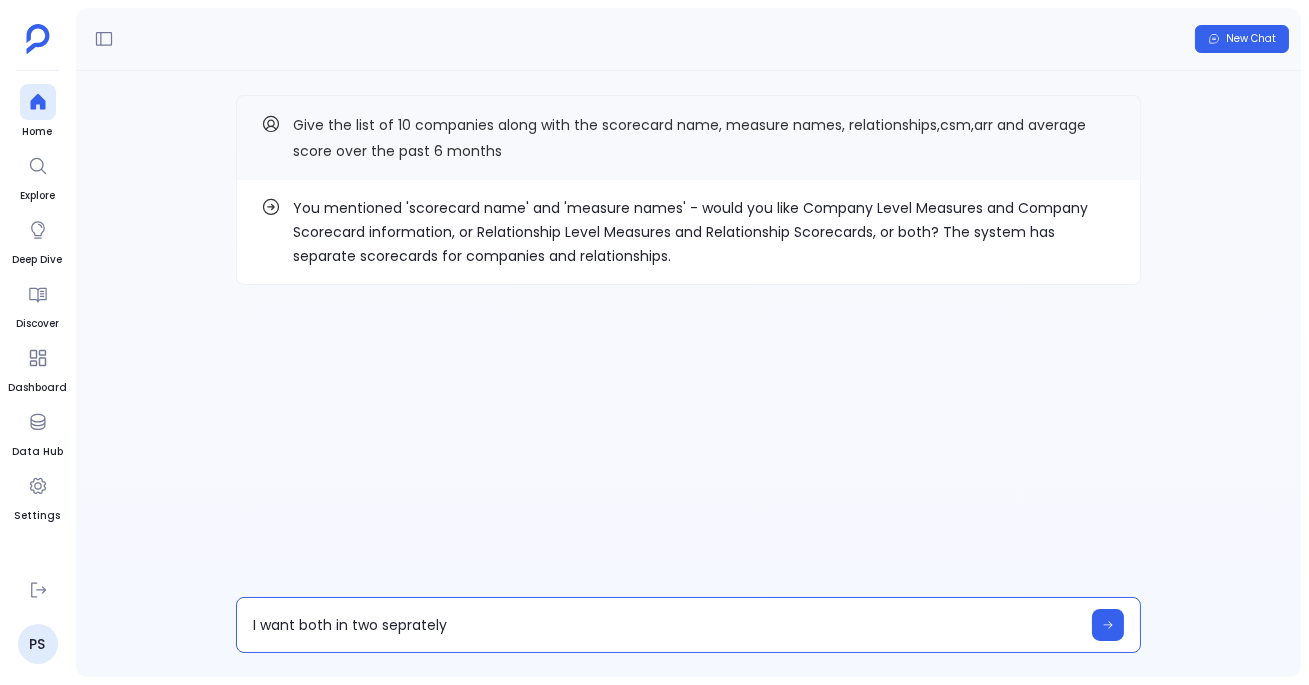 click on "I want both in two seprately" at bounding box center [666, 625] 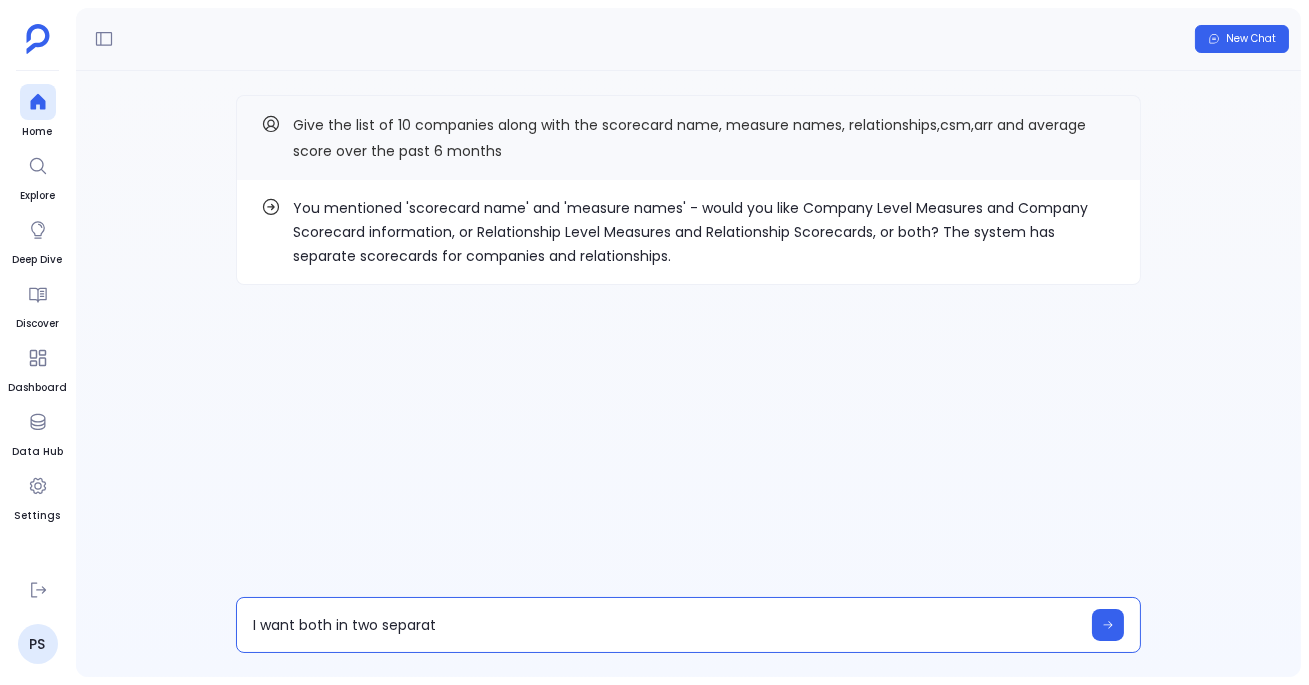 type on "I want both in two separate" 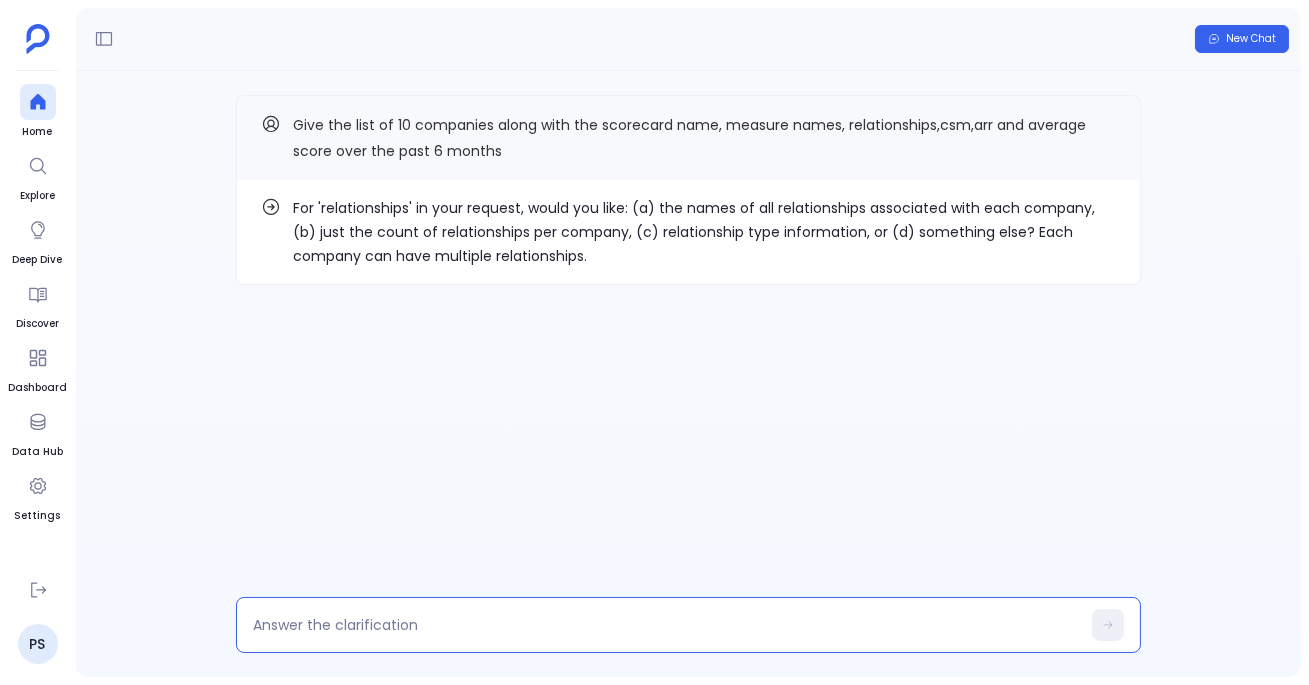 click at bounding box center (666, 625) 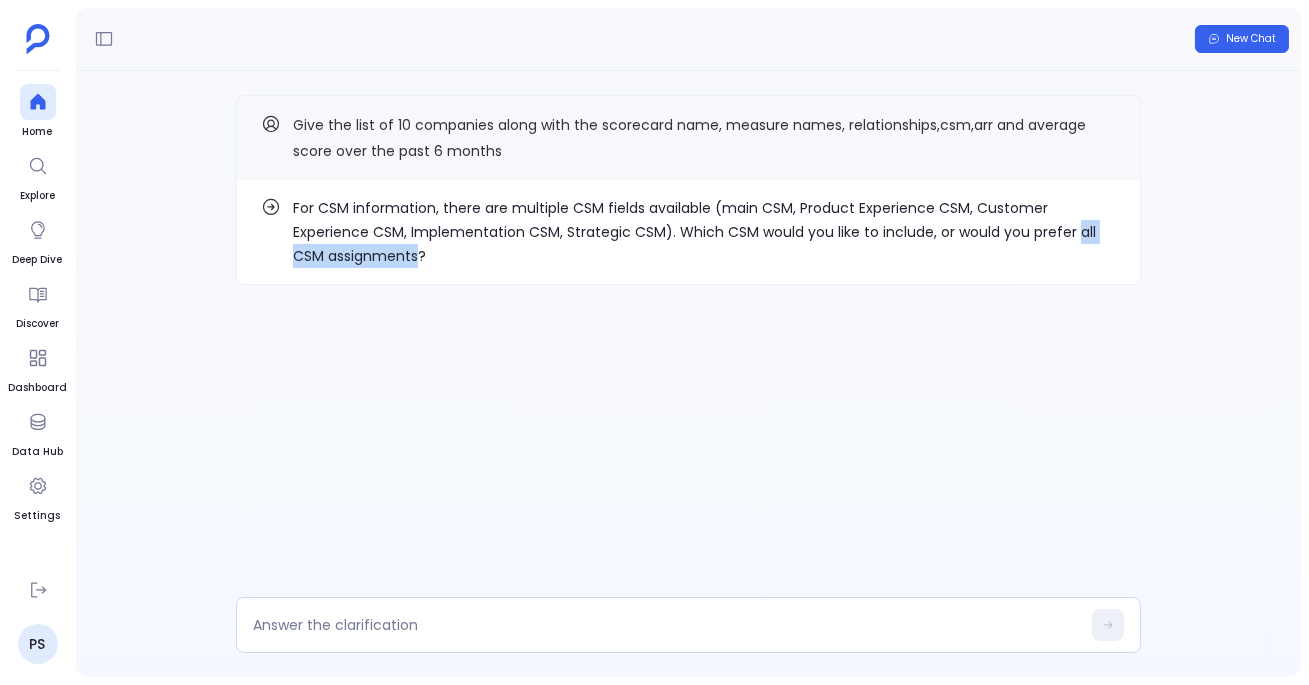 drag, startPoint x: 1078, startPoint y: 235, endPoint x: 417, endPoint y: 255, distance: 661.3025 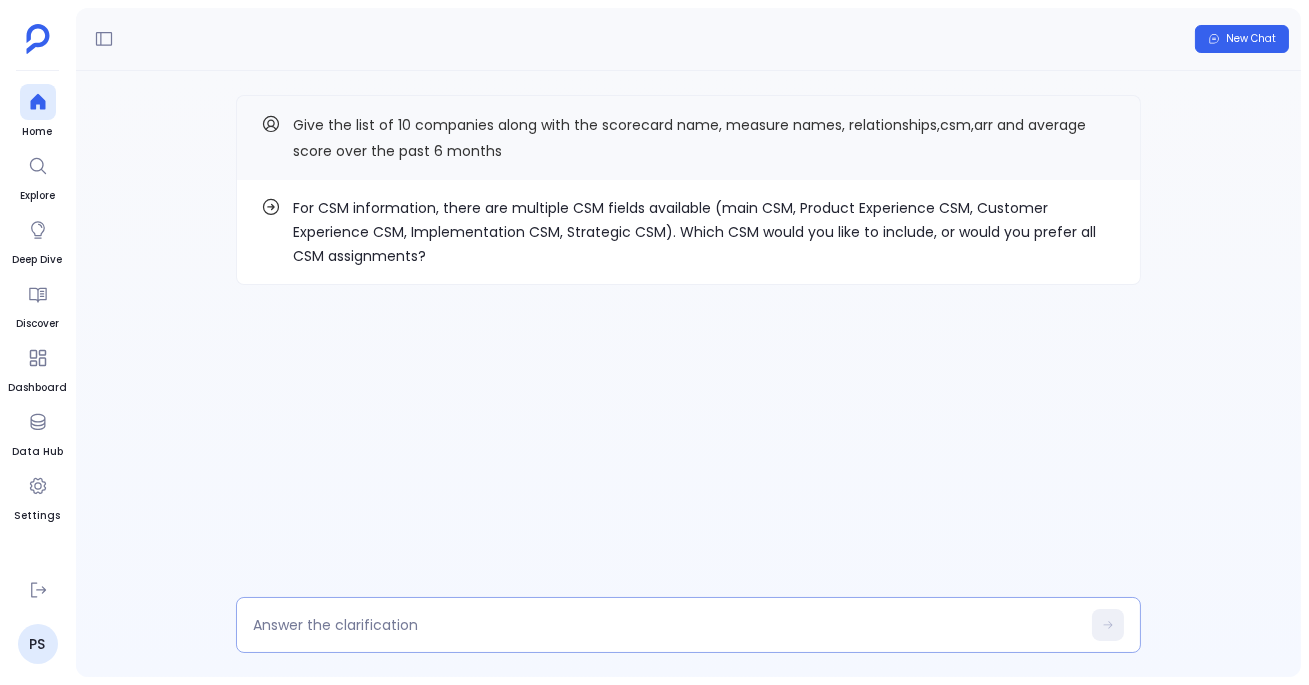 click at bounding box center [688, 625] 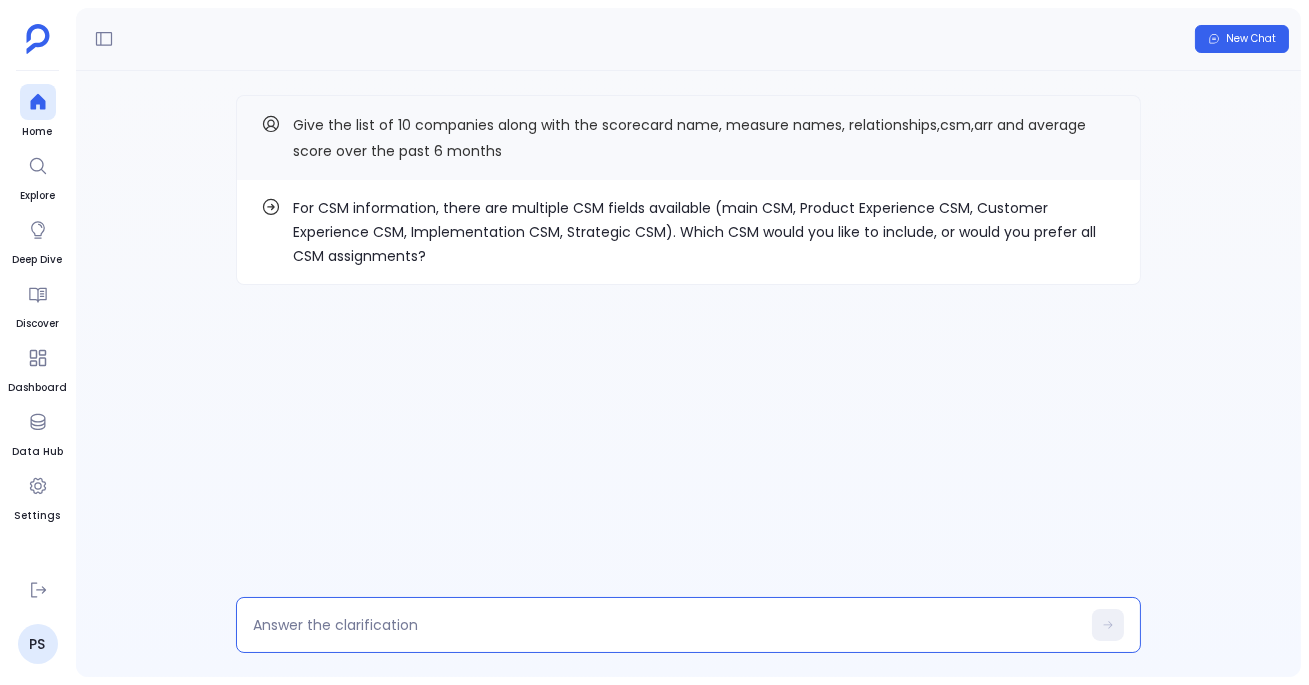 click at bounding box center [666, 625] 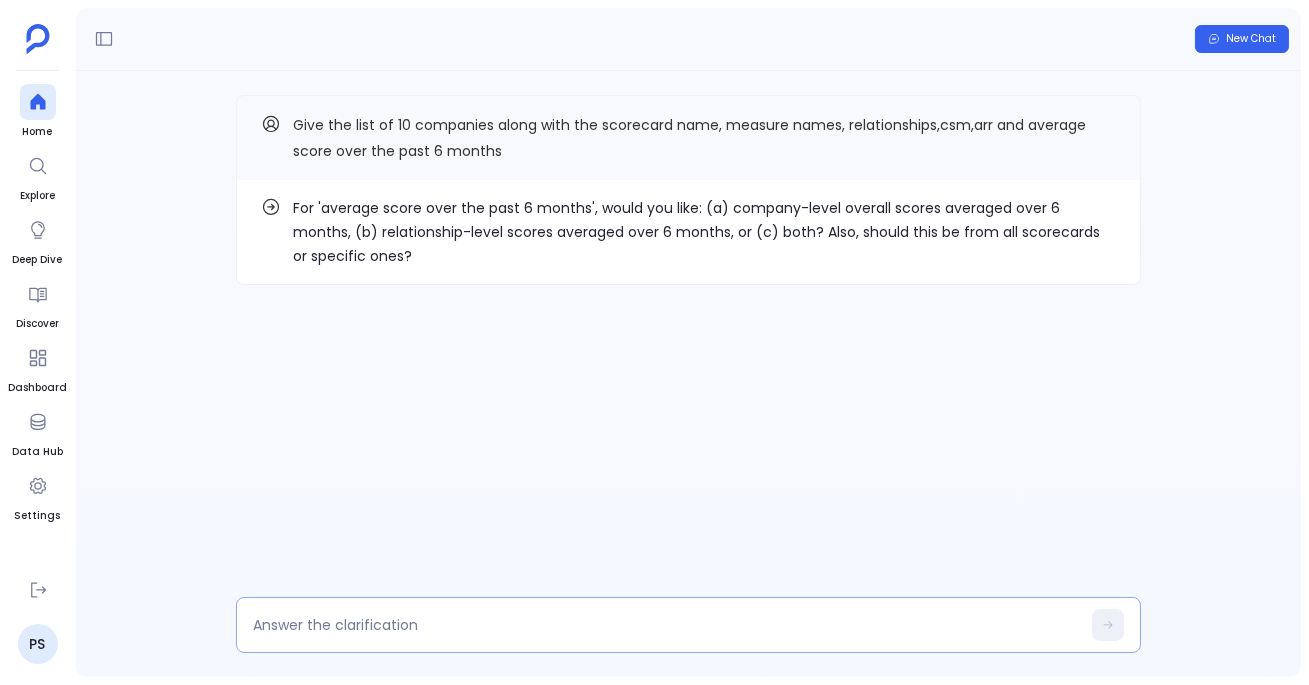click at bounding box center [688, 625] 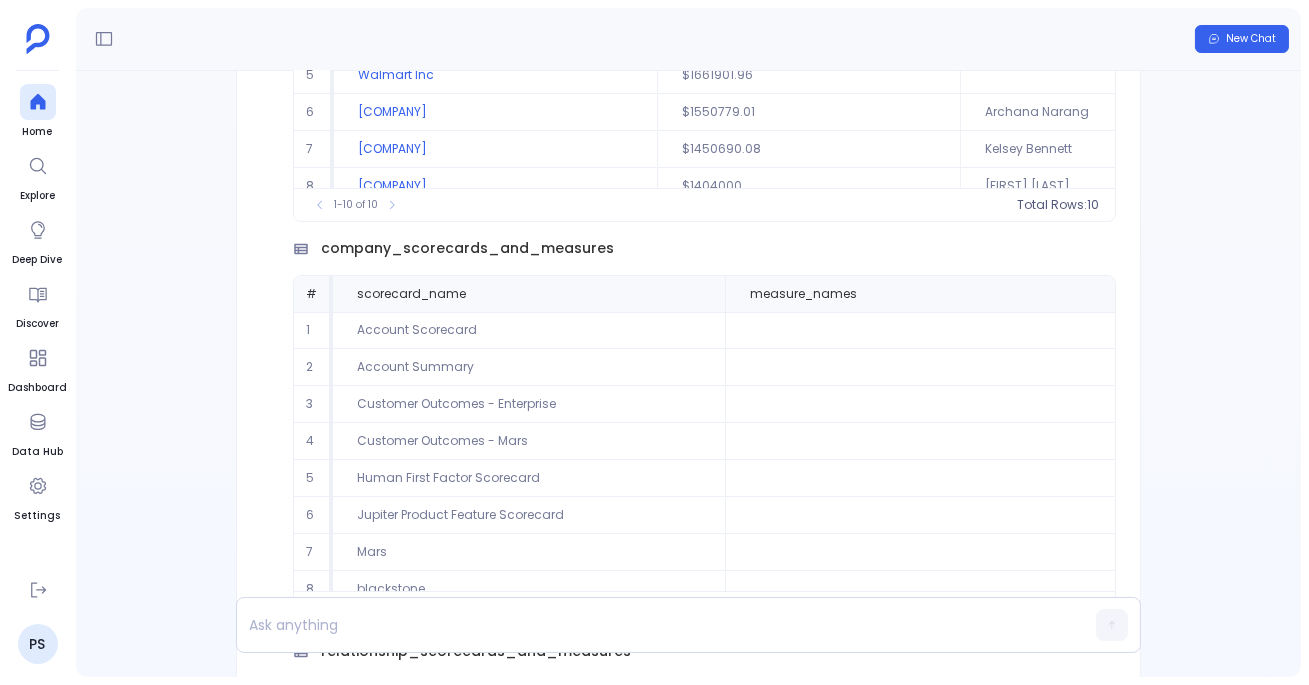 scroll, scrollTop: -405, scrollLeft: 0, axis: vertical 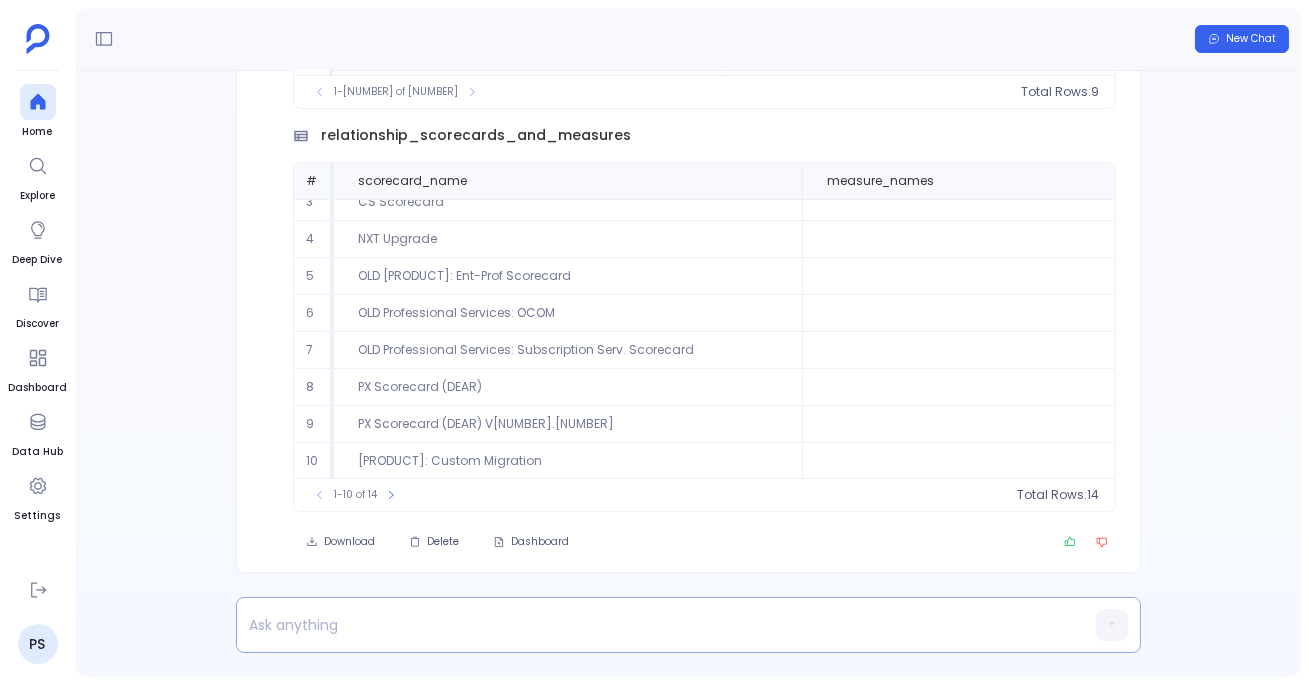 click at bounding box center [650, 625] 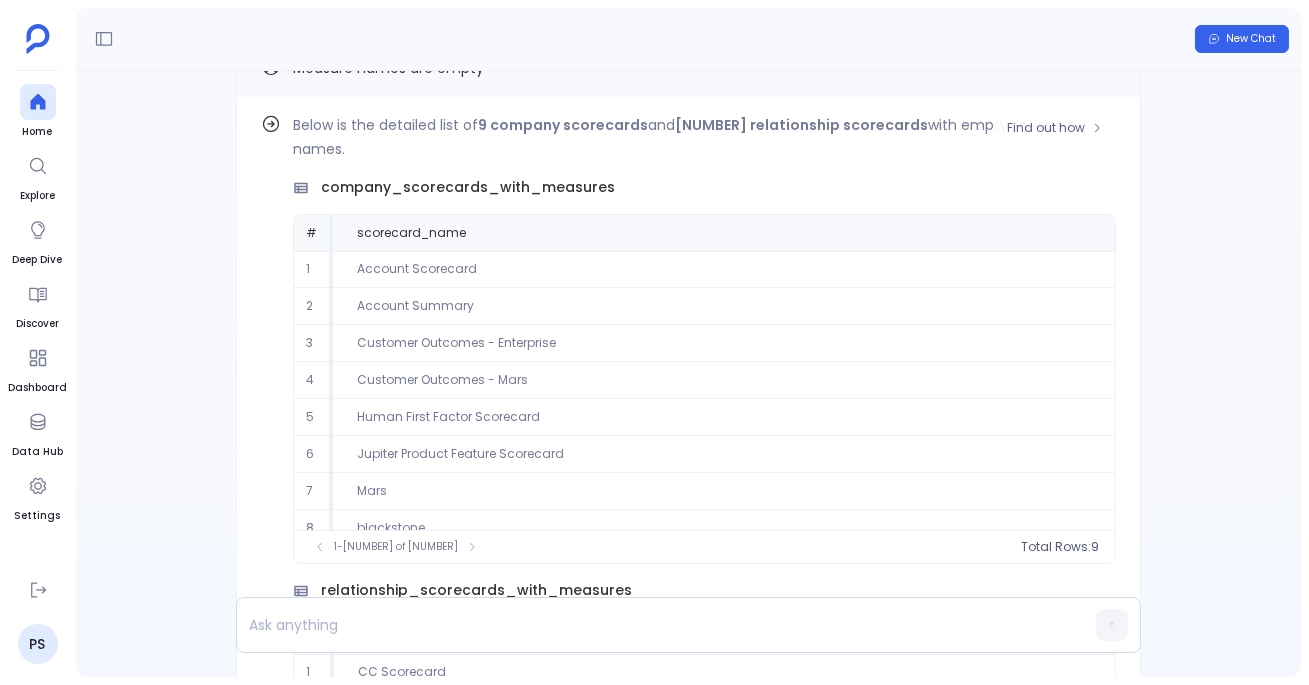 scroll, scrollTop: -449, scrollLeft: 0, axis: vertical 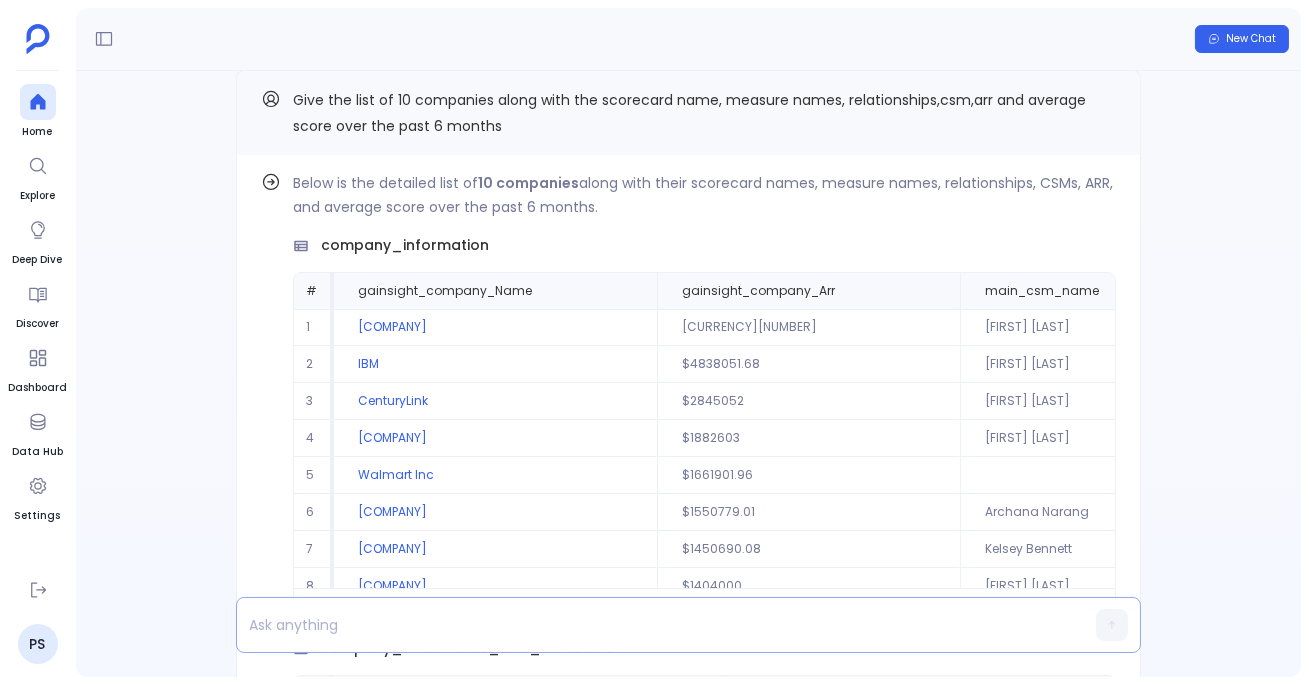 click at bounding box center (650, 625) 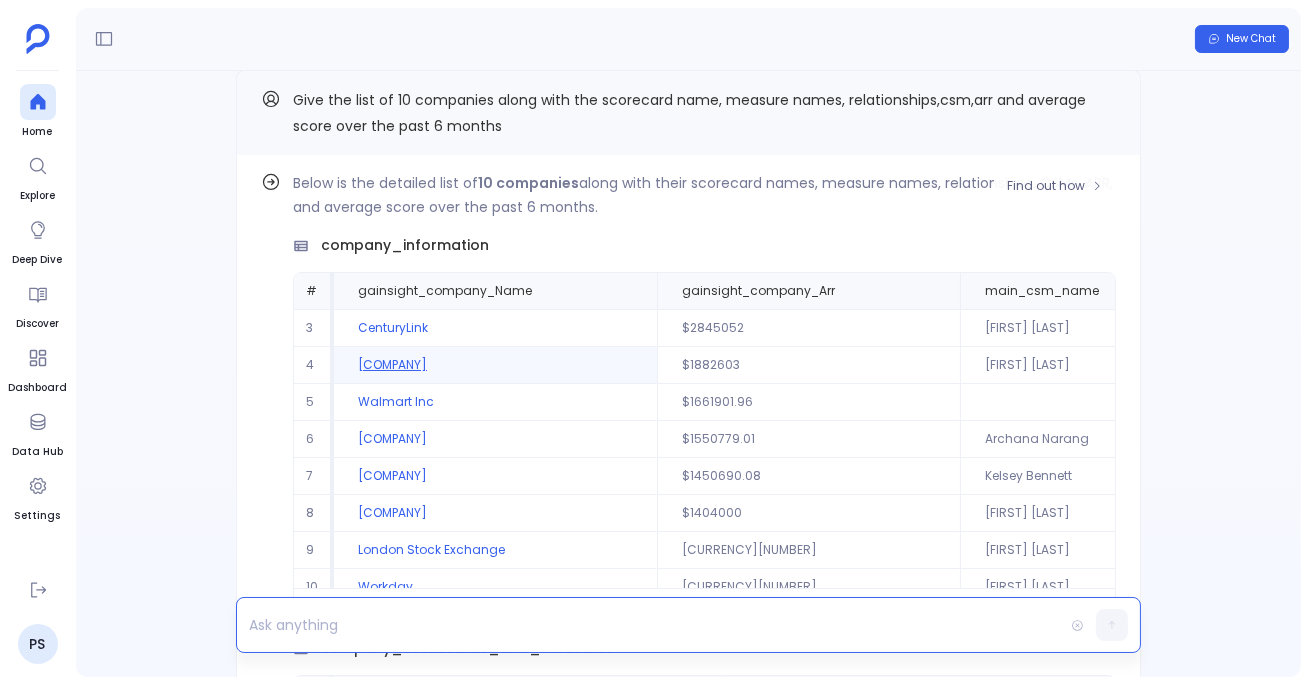 scroll, scrollTop: 94, scrollLeft: 0, axis: vertical 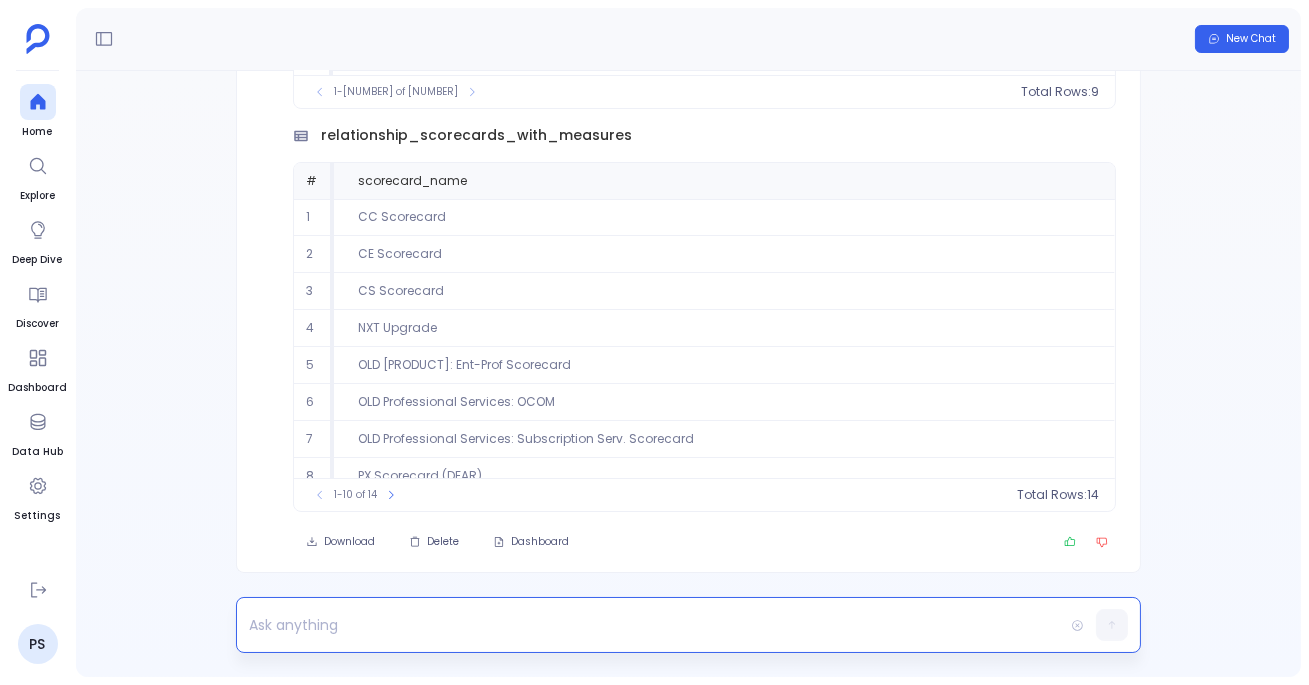click on "Find out how Below is the detailed list of  9 company scorecards  and  14 relationship scorecards  with empty measure names. company_scorecards_with_measures # scorecard_name 1 Account Scorecard 2 Account Summary 3 Customer Outcomes - Enterprise 4 Customer Outcomes - Mars 5 Human First Factor Scorecard 6 Jupiter Product Feature Scorecard 7 Mars 8 blackstone 9 t1
To pick up a draggable item, press the space bar.
While dragging, use the arrow keys to move the item.
Press space again to drop the item in its new position, or press escape to cancel.
1-9 of 9 Total Rows:  9 relationship_scorecards_with_measures # scorecard_name 1 CC Scorecard 2 CE Scorecard 3 CS Scorecard 4 NXT Upgrade 5 OLD Professional Services: Ent-Prof Scorecard 6 OLD Professional Services: OCOM 7 OLD Professional Services: Subscription Serv. Scorecard 8 PX Scorecard (DEAR) 9 PX Scorecard (DEAR) V2.0 10 Professional Services: Custom Migration 1-10 of 14 Total Rows:  14 Download Delete Dashboard Measure names are empty # 1 SAP 2" at bounding box center (688, 374) 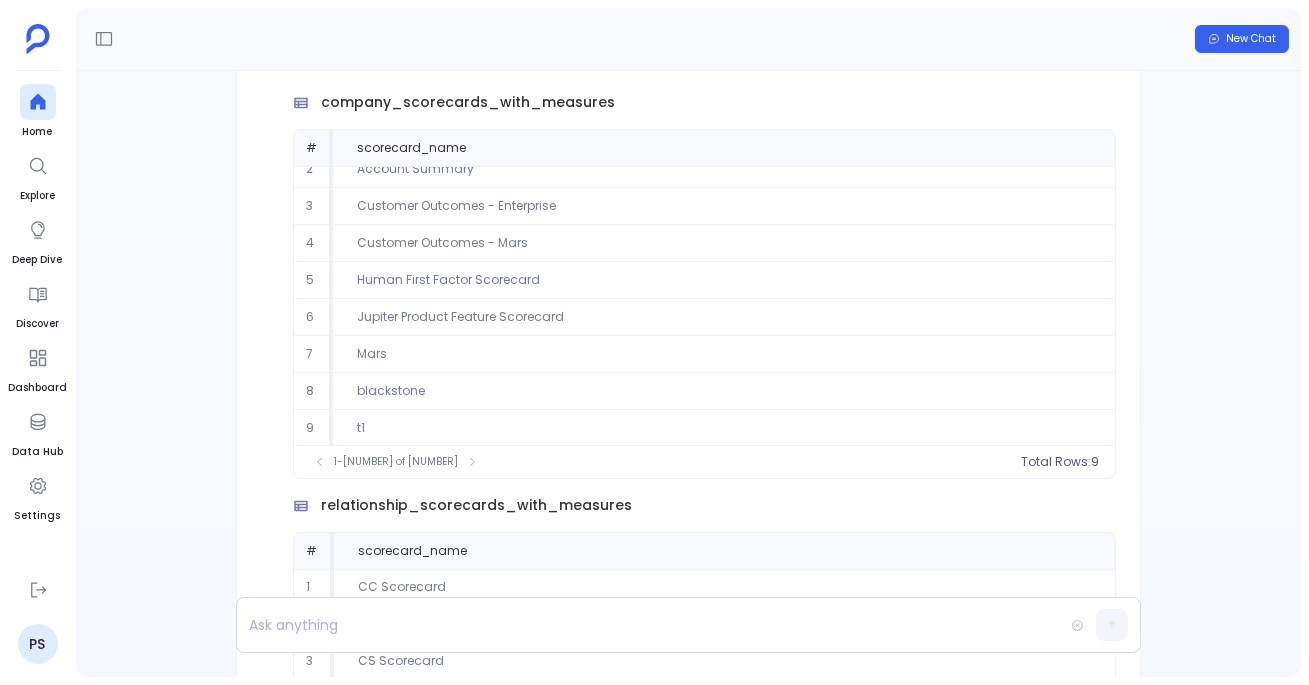 scroll, scrollTop: 0, scrollLeft: 0, axis: both 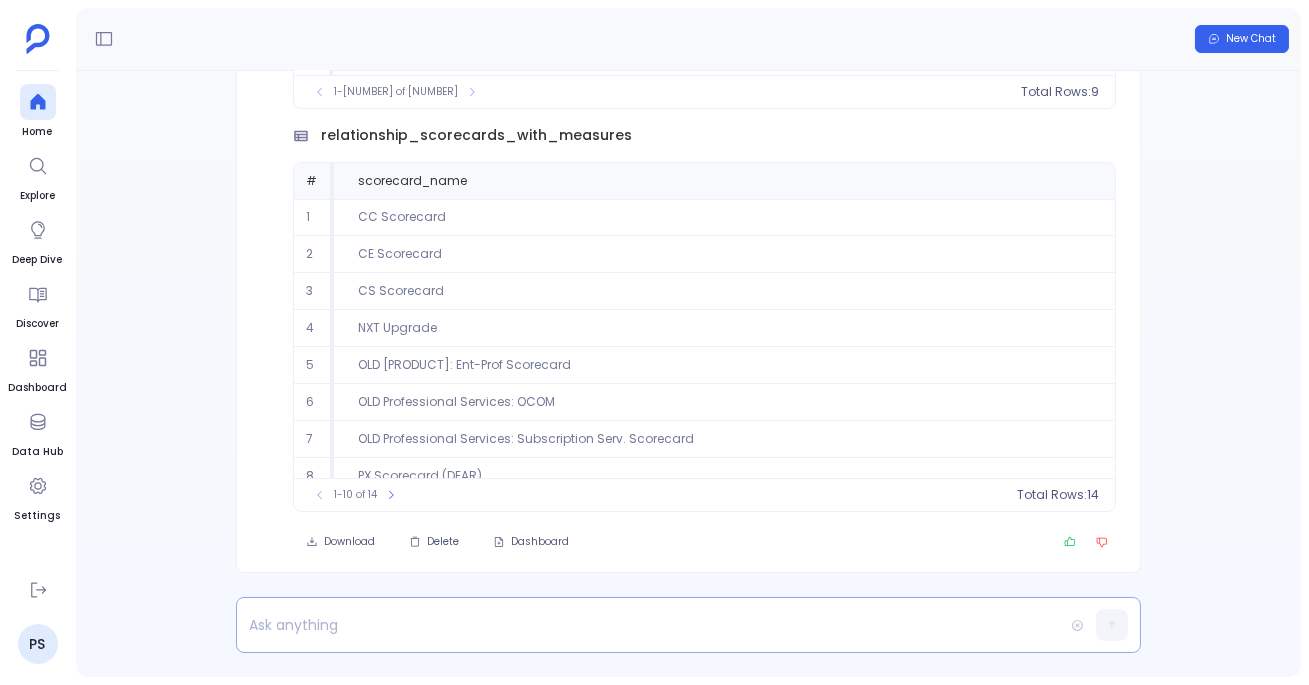 click at bounding box center [650, 625] 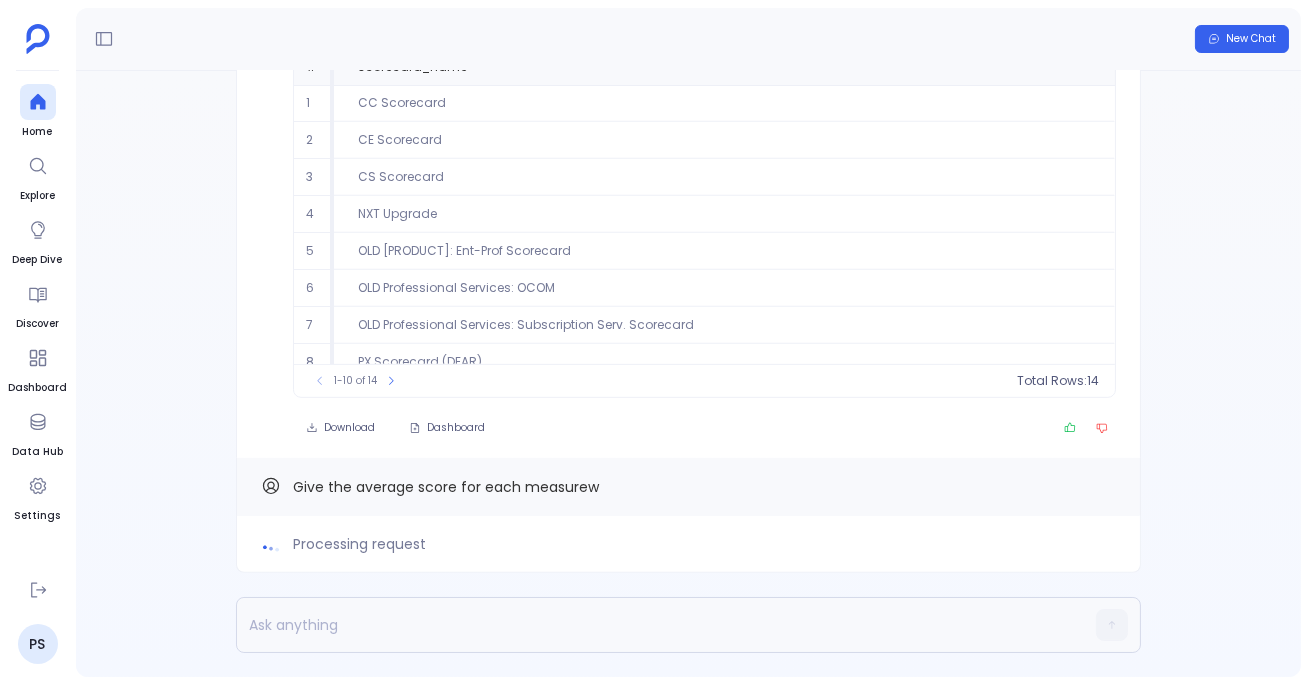 scroll, scrollTop: 0, scrollLeft: 0, axis: both 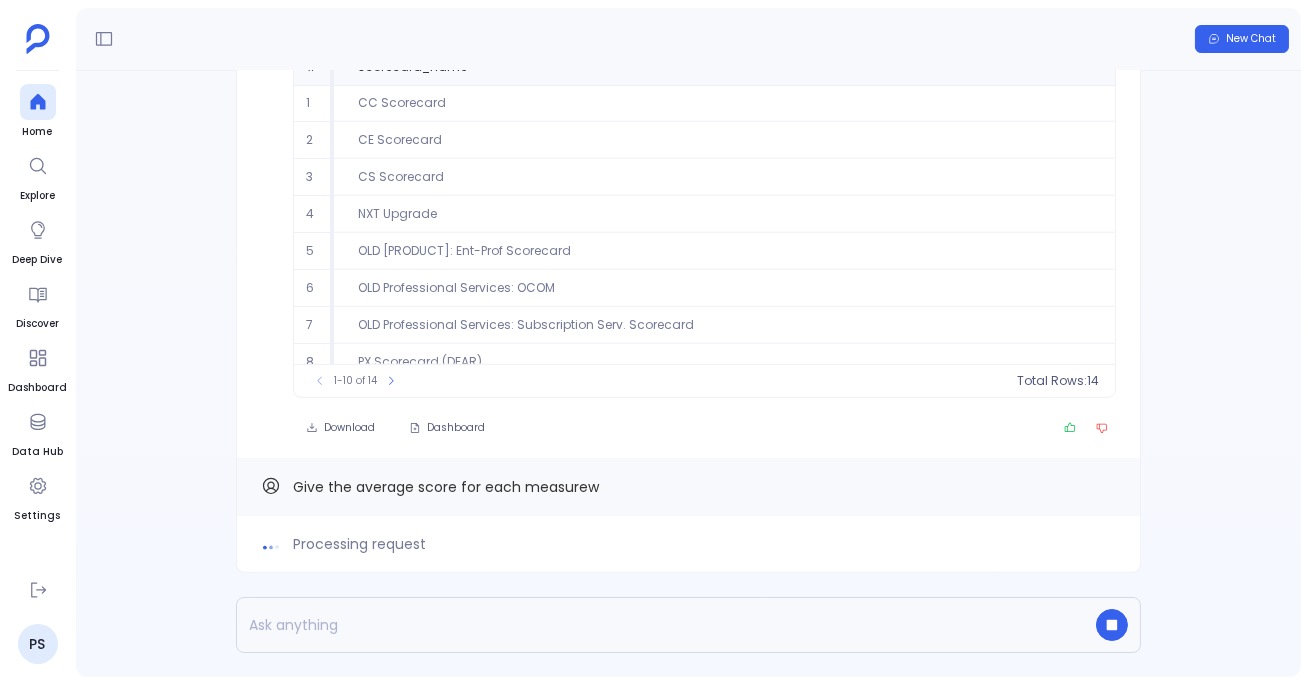 click on "Find out how Below is the detailed list of  9 company scorecards  and  14 relationship scorecards  with empty measure names. company_scorecards_with_measures # scorecard_name 1 Account Scorecard 2 Account Summary 3 Customer Outcomes - Enterprise 4 Customer Outcomes - Mars 5 Human First Factor Scorecard 6 Jupiter Product Feature Scorecard 7 Mars 8 blackstone 9 t1
To pick up a draggable item, press the space bar.
While dragging, use the arrow keys to move the item.
Press space again to drop the item in its new position, or press escape to cancel.
1-9 of 9 Total Rows:  9 relationship_scorecards_with_measures # scorecard_name 1 CC Scorecard 2 CE Scorecard 3 CS Scorecard 4 NXT Upgrade 5 OLD Professional Services: Ent-Prof Scorecard 6 OLD Professional Services: OCOM 7 OLD Professional Services: Subscription Serv. Scorecard 8 PX Scorecard (DEAR) 9 PX Scorecard (DEAR) V2.0 10 Professional Services: Custom Migration 1-10 of 14 Total Rows:  14 Download Dashboard" at bounding box center (688, -7) 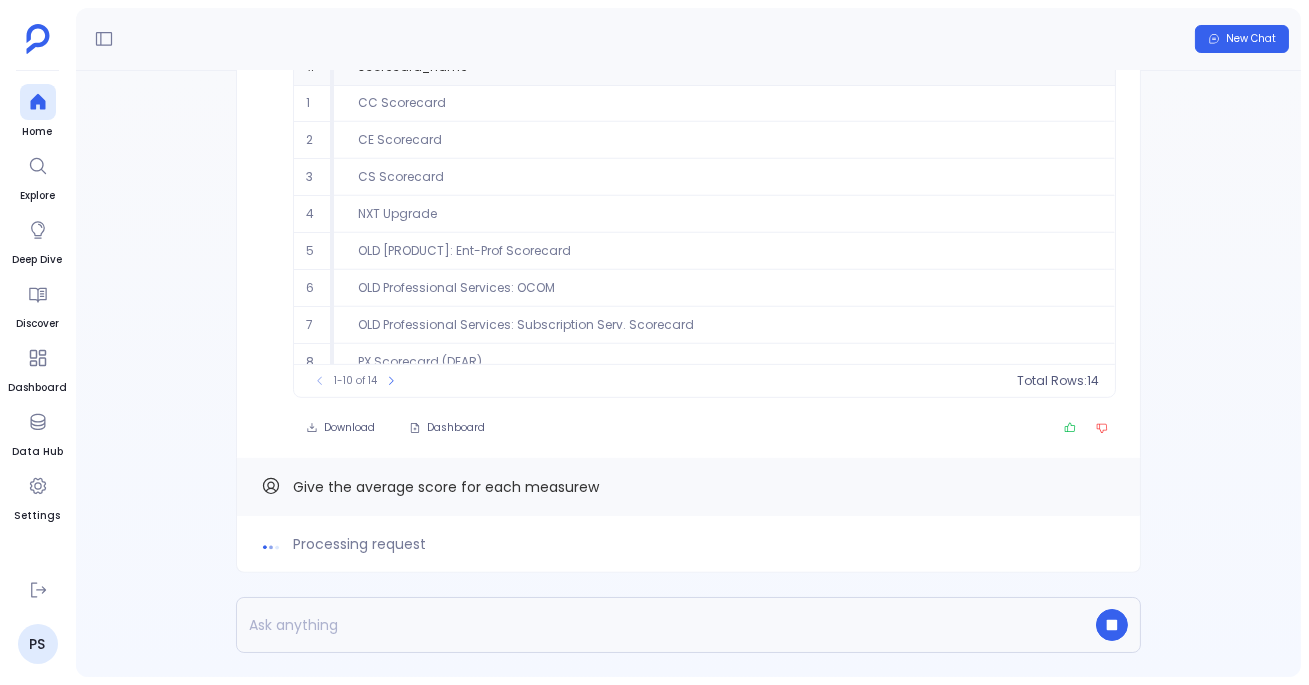 click on "Processing request Give the average score for each measurew Find out how Below is the detailed list of  9 company scorecards  and  14 relationship scorecards  with empty measure names. company_scorecards_with_measures # scorecard_name 1 Account Scorecard 2 Account Summary 3 Customer Outcomes - Enterprise 4 Customer Outcomes - Mars 5 Human First Factor Scorecard 6 Jupiter Product Feature Scorecard 7 Mars 8 blackstone 9 t1
To pick up a draggable item, press the space bar.
While dragging, use the arrow keys to move the item.
Press space again to drop the item in its new position, or press escape to cancel.
1-9 of 9 Total Rows:  9 relationship_scorecards_with_measures # scorecard_name 1 CC Scorecard 2 CE Scorecard 3 CS Scorecard 4 NXT Upgrade 5 OLD Professional Services: Ent-Prof Scorecard 6 OLD Professional Services: OCOM 7 OLD Professional Services: Subscription Serv. Scorecard 8 PX Scorecard (DEAR) 9 PX Scorecard (DEAR) V2.0 10 Professional Services: Custom Migration 1-10 of 14 Total Rows:  14" at bounding box center [688, 374] 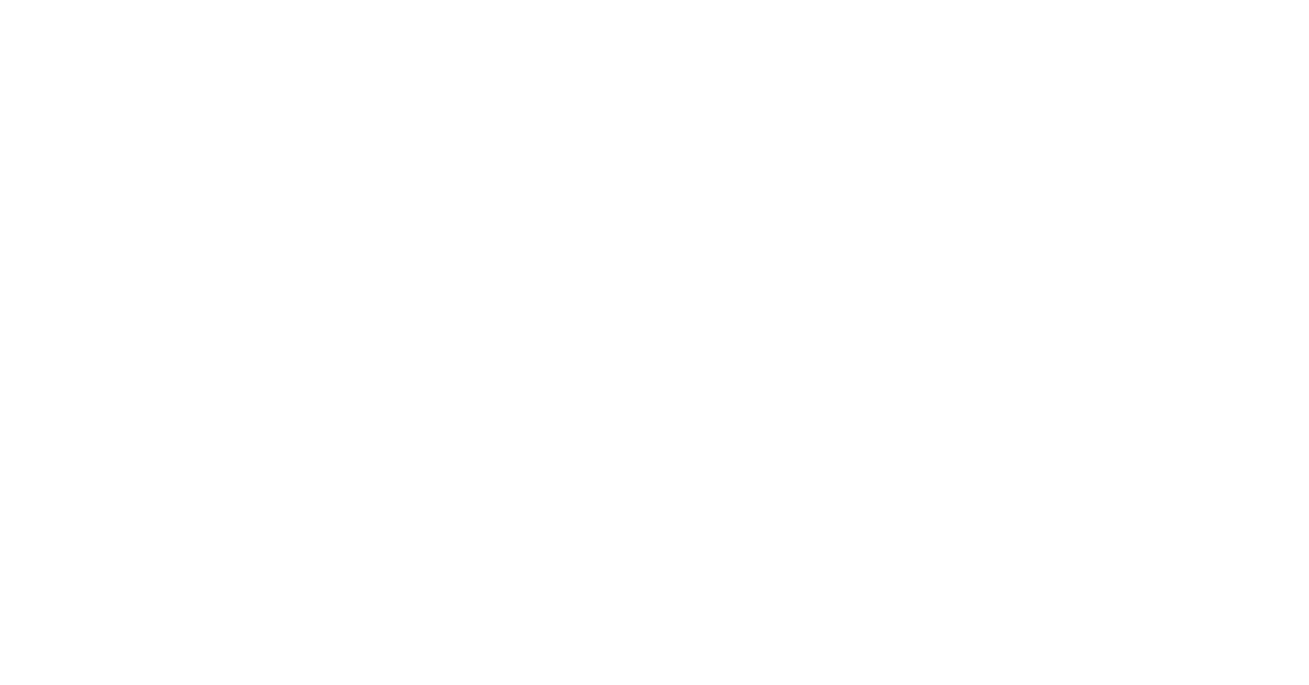 scroll, scrollTop: 0, scrollLeft: 0, axis: both 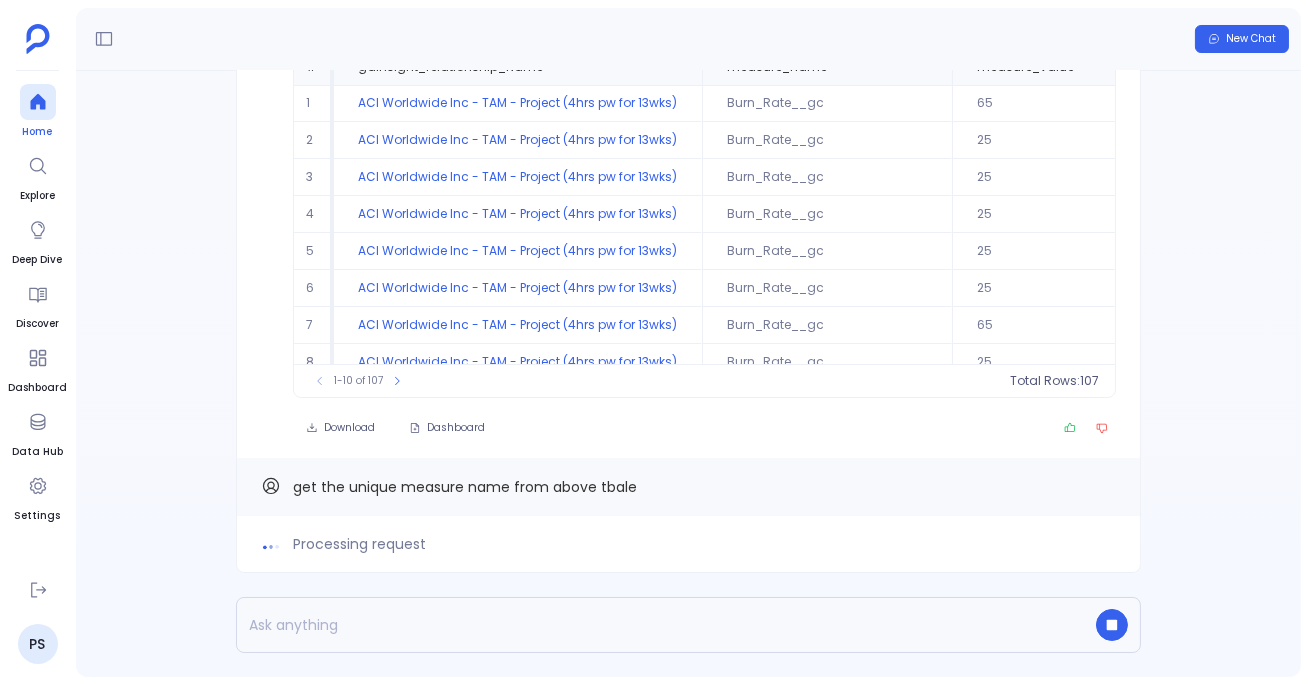 click at bounding box center [38, 102] 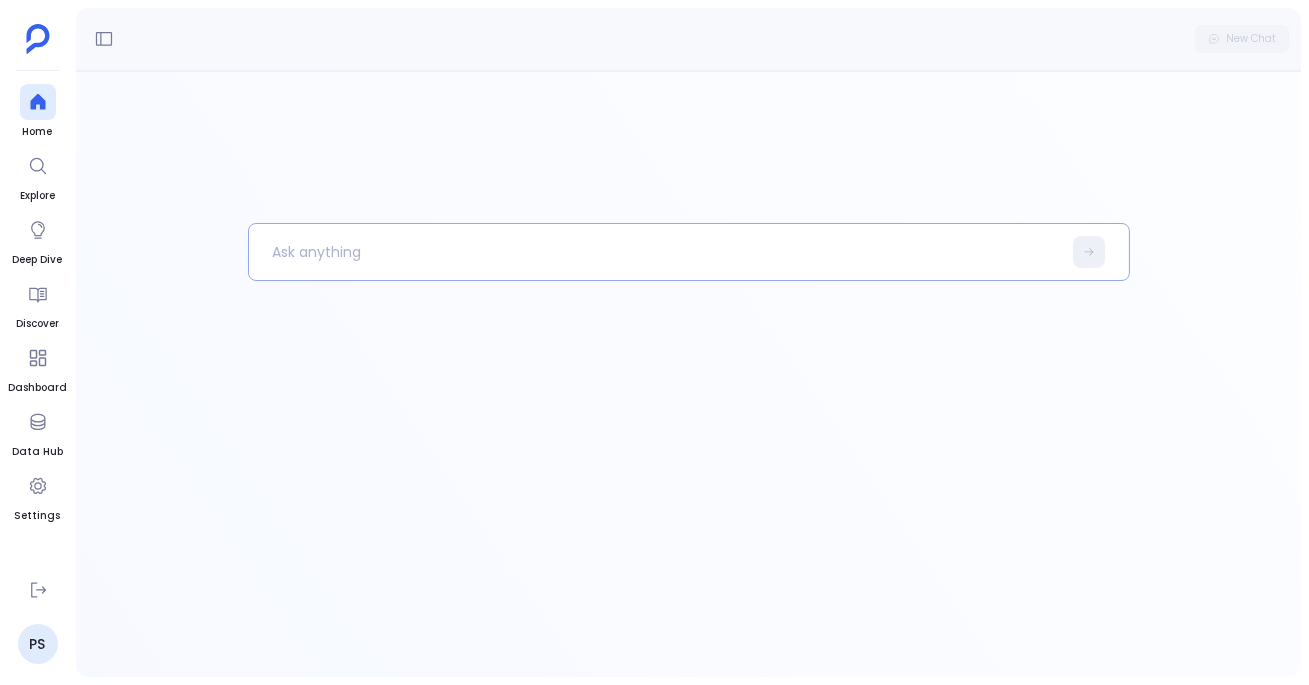 click at bounding box center [655, 252] 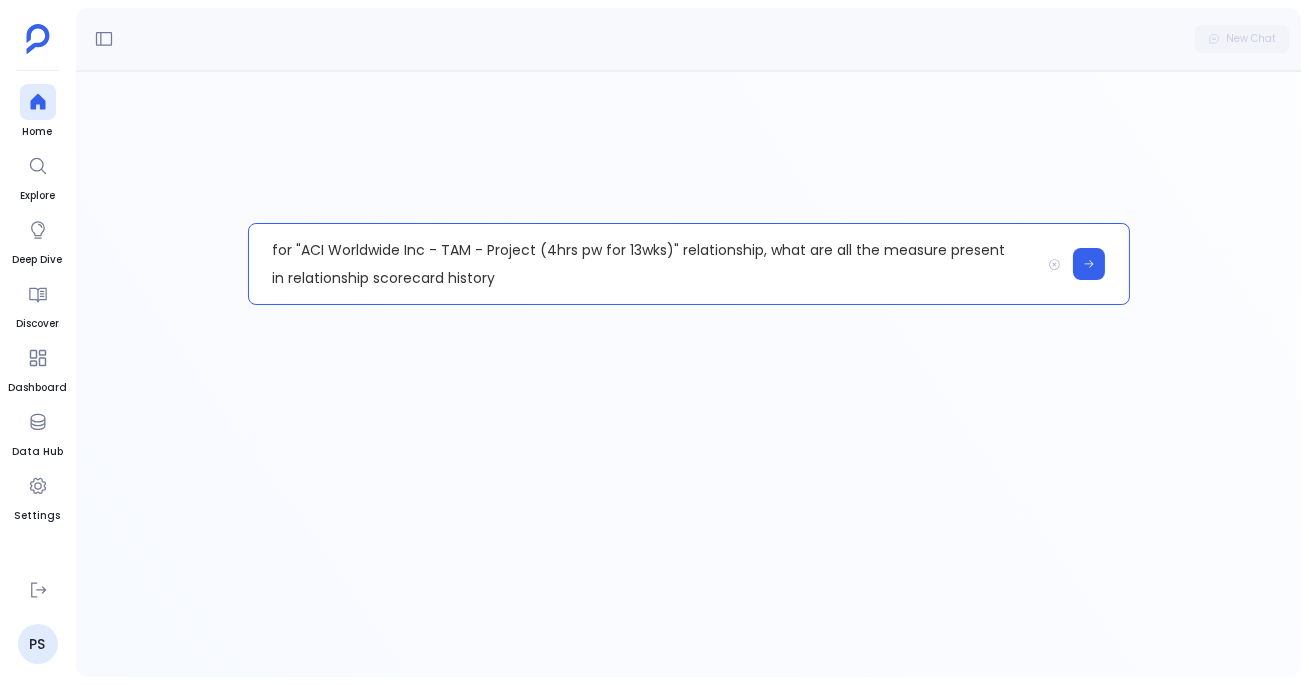 click on "for "ACI Worldwide Inc - TAM - Project (4hrs pw for 13wks)"  relationship, what are all the measure present in relationship scorecard history" at bounding box center (644, 264) 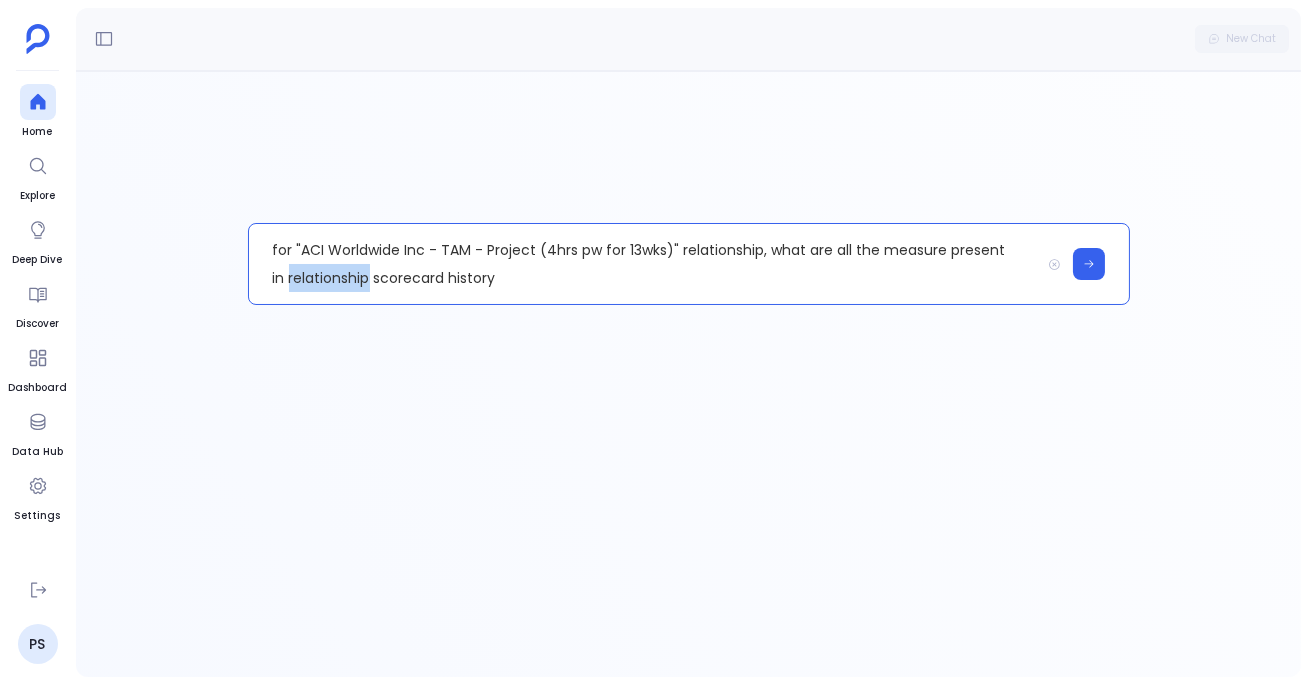 click on "for "ACI Worldwide Inc - TAM - Project (4hrs pw for 13wks)"  relationship, what are all the measure present in relationship scorecard history" at bounding box center (644, 264) 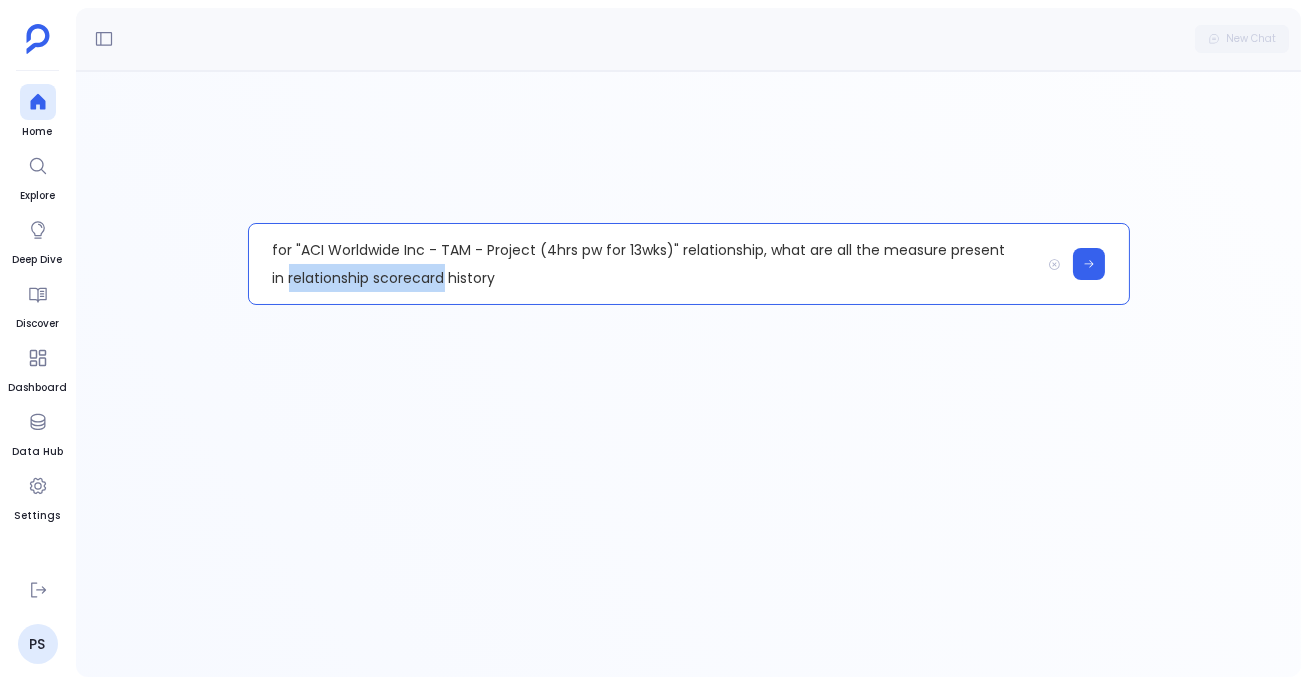 click on "for "ACI Worldwide Inc - TAM - Project (4hrs pw for 13wks)"  relationship, what are all the measure present in relationship scorecard history" at bounding box center [644, 264] 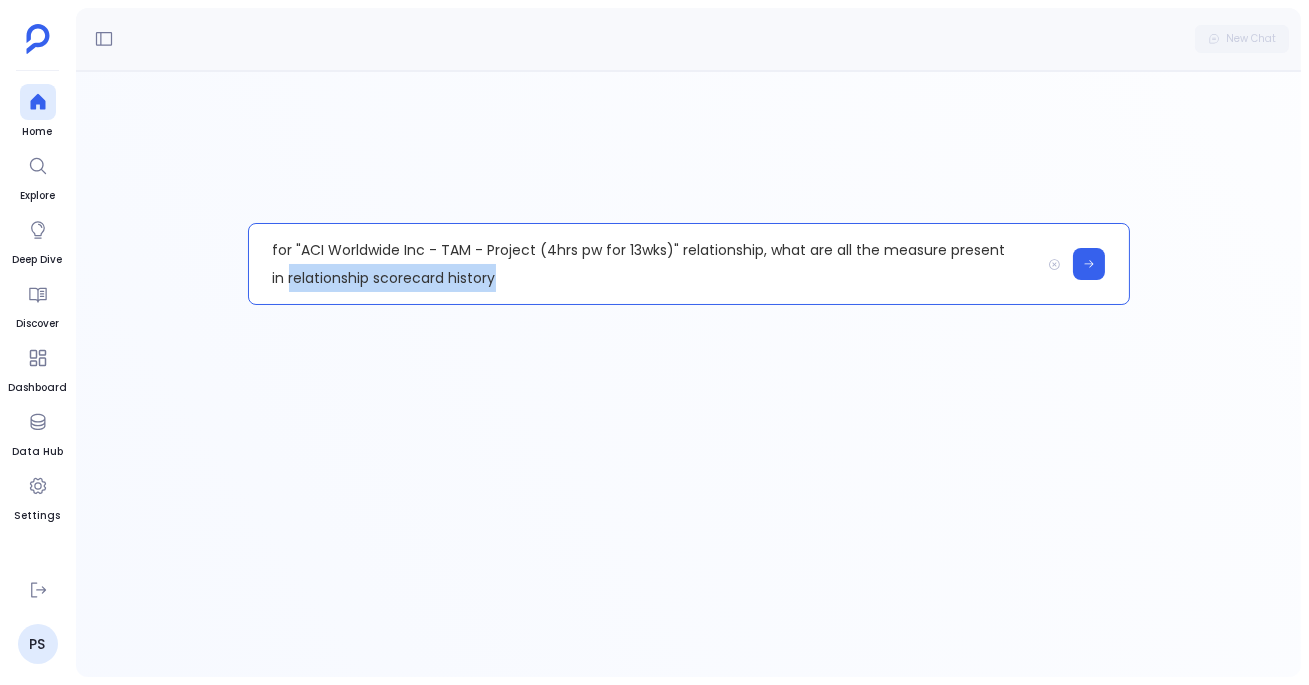 click on "for "ACI Worldwide Inc - TAM - Project (4hrs pw for 13wks)"  relationship, what are all the measure present in relationship scorecard history" at bounding box center [644, 264] 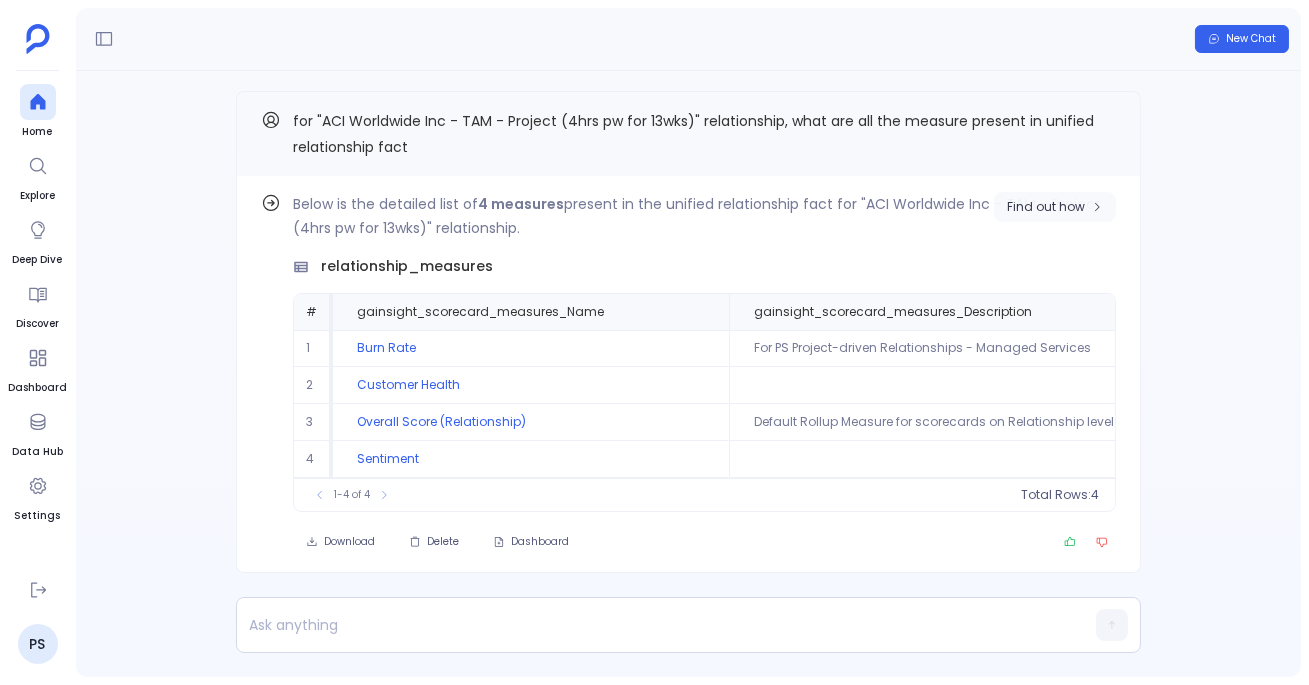 click on "Find out how" at bounding box center (1046, 207) 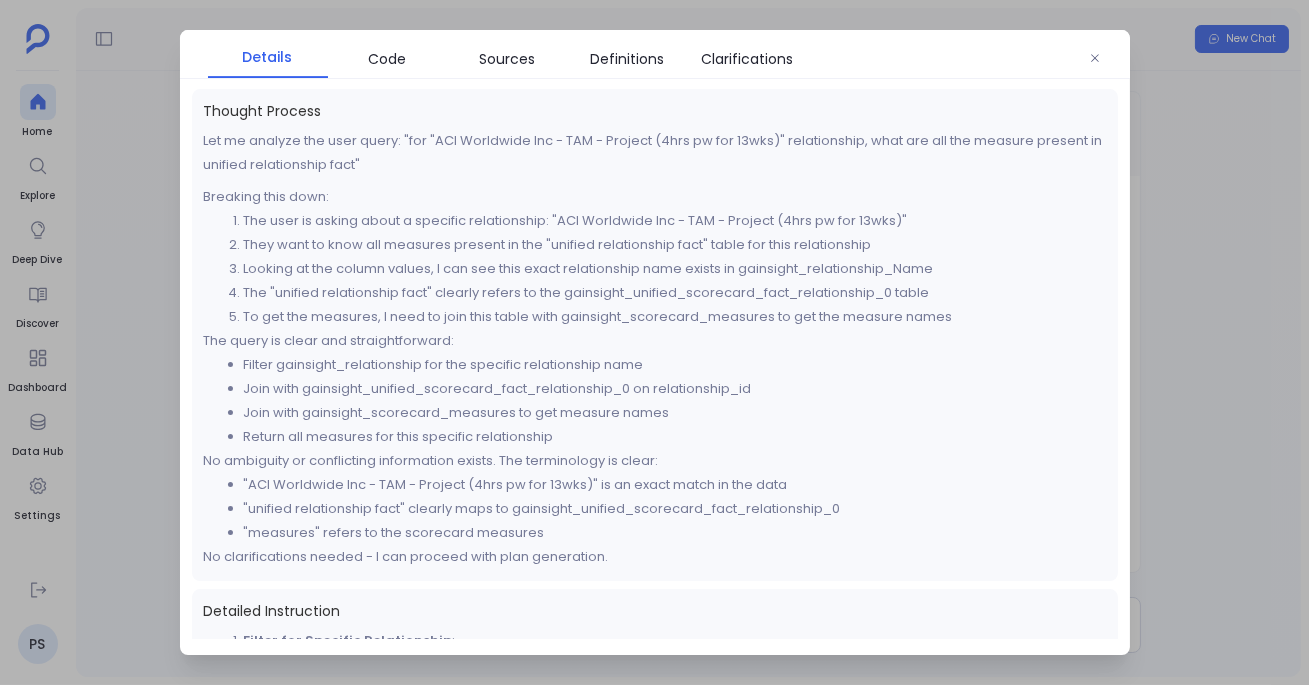 click on "Details Code Sources Definitions Clarifications" at bounding box center (655, 55) 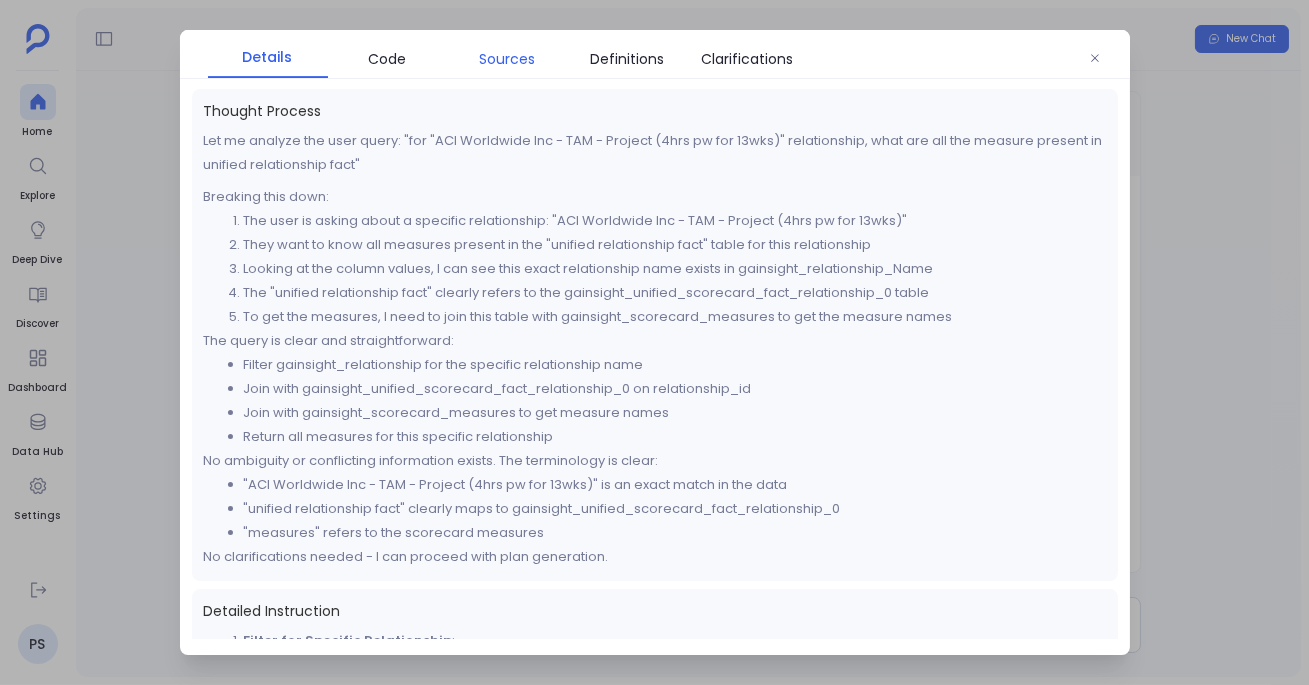 click on "Sources" at bounding box center (508, 59) 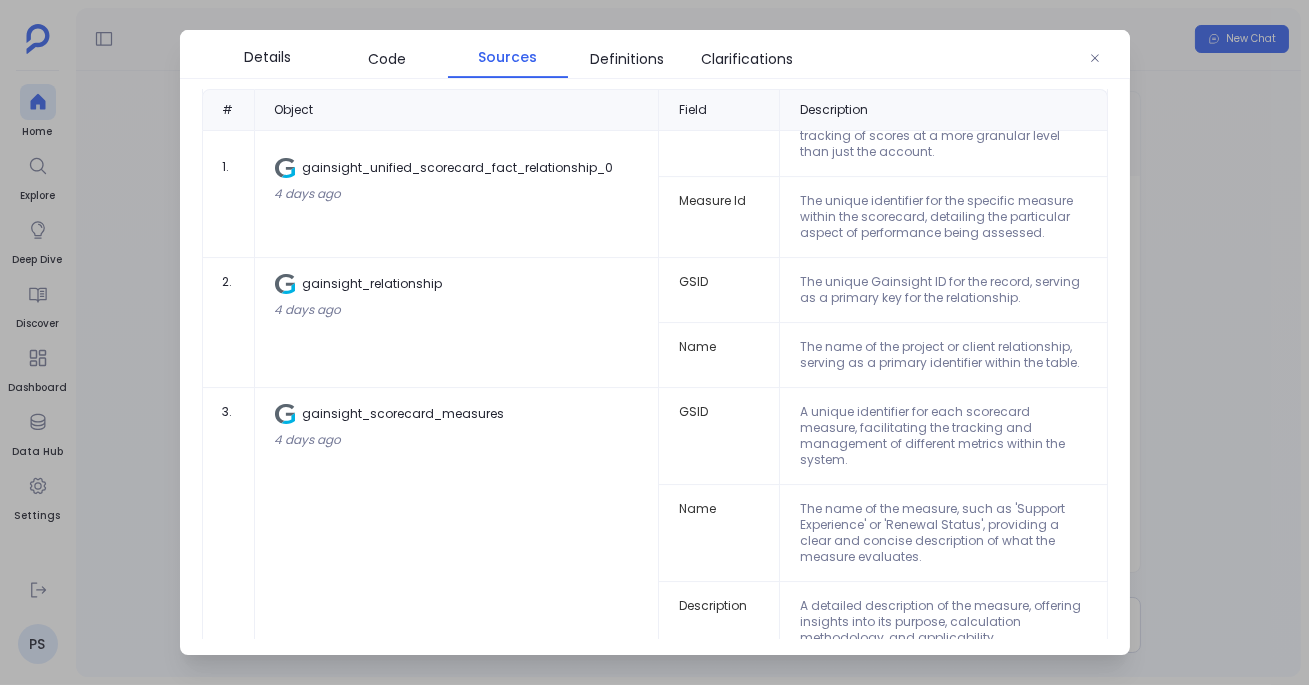 scroll, scrollTop: 45, scrollLeft: 0, axis: vertical 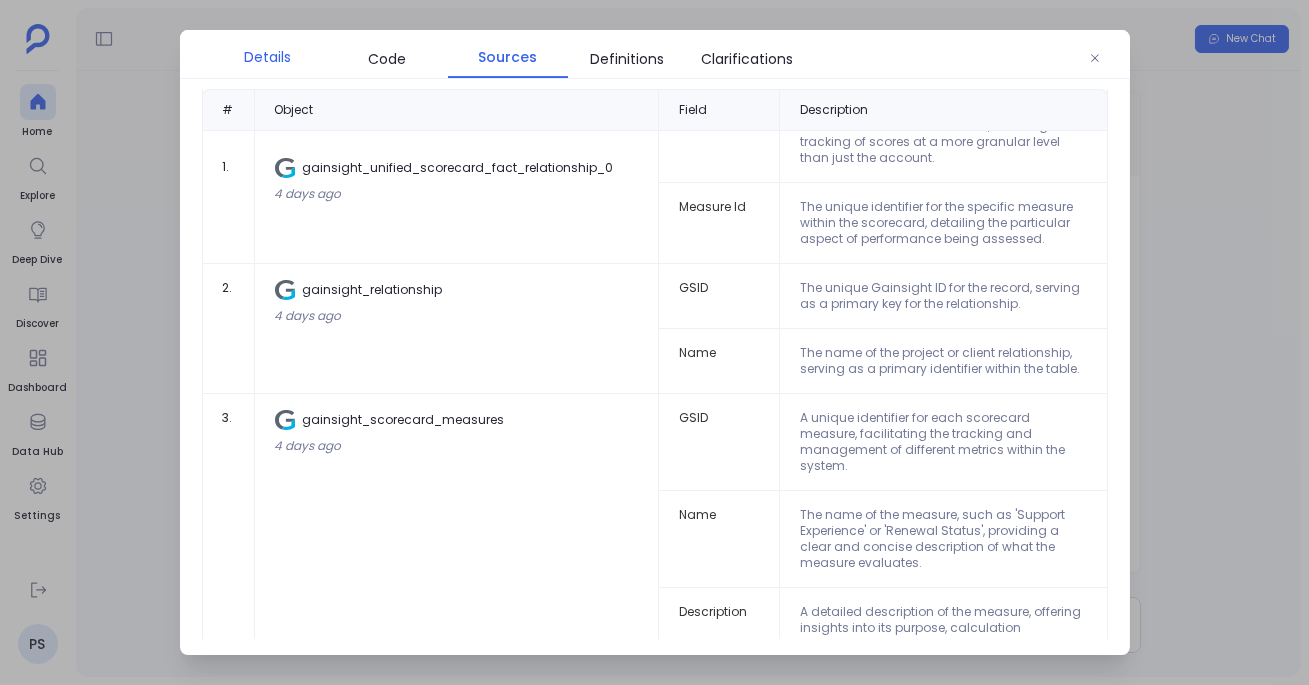 click on "Details" at bounding box center (268, 57) 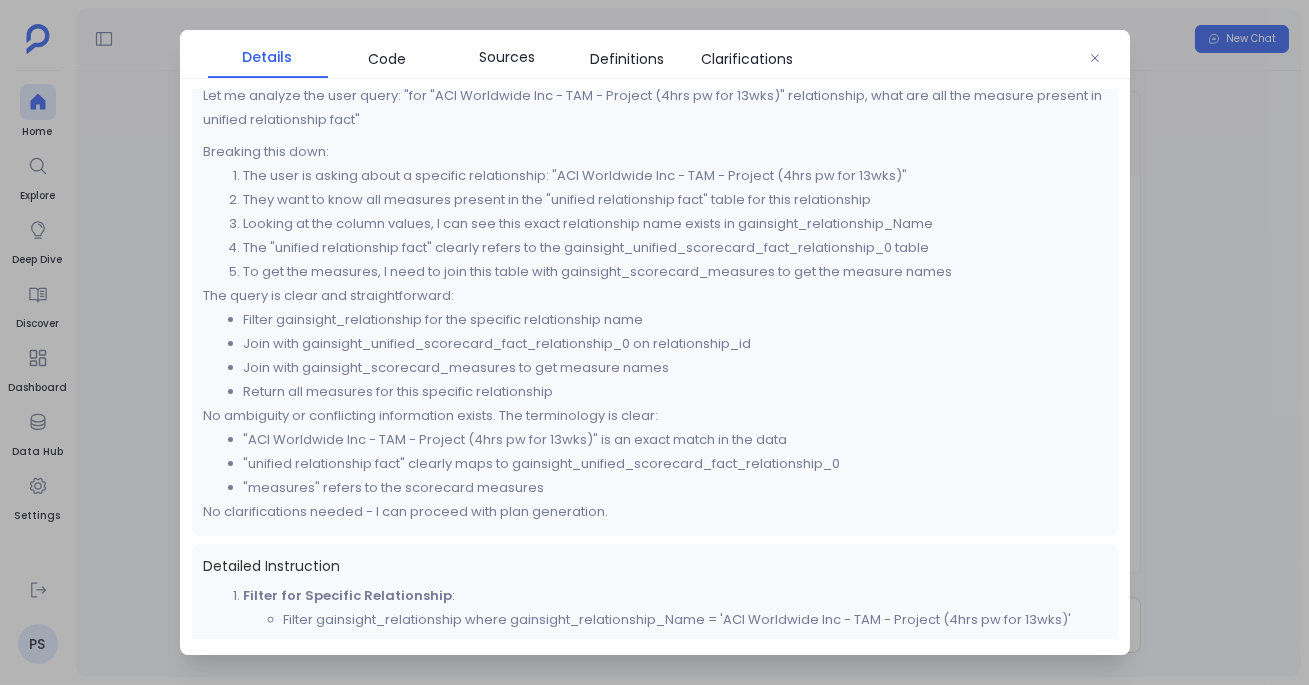 click at bounding box center [654, 342] 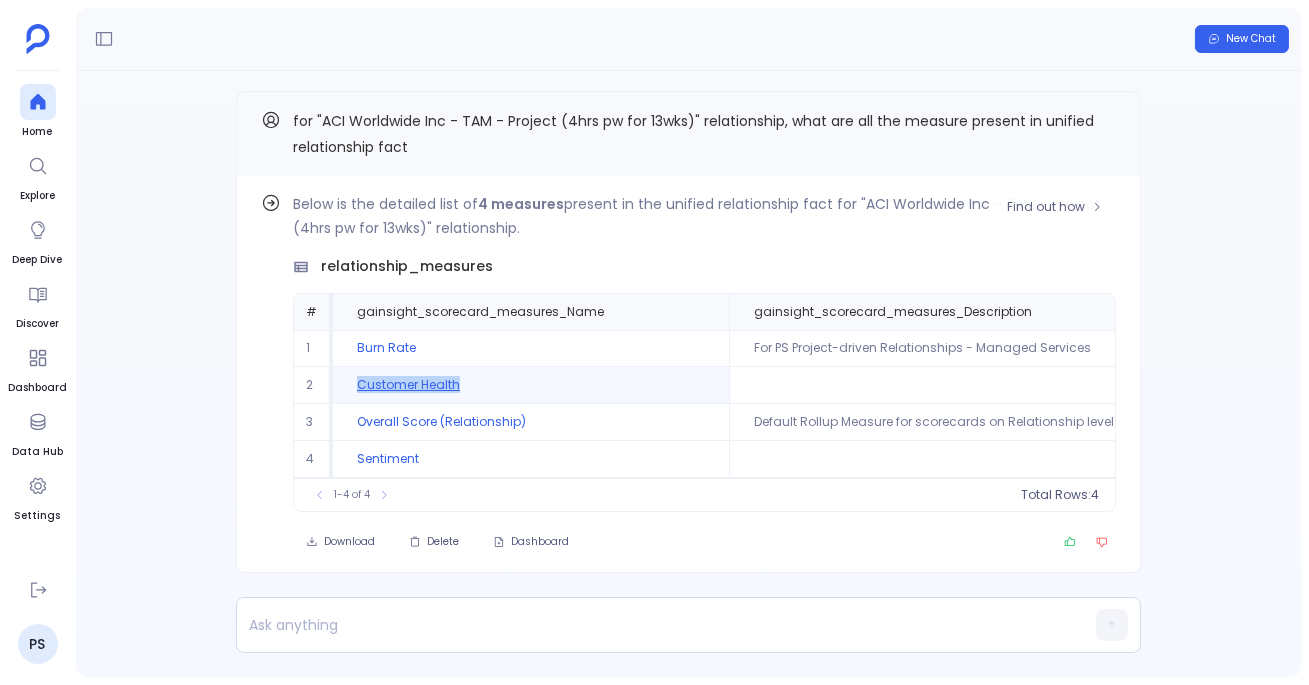drag, startPoint x: 476, startPoint y: 385, endPoint x: 349, endPoint y: 383, distance: 127.01575 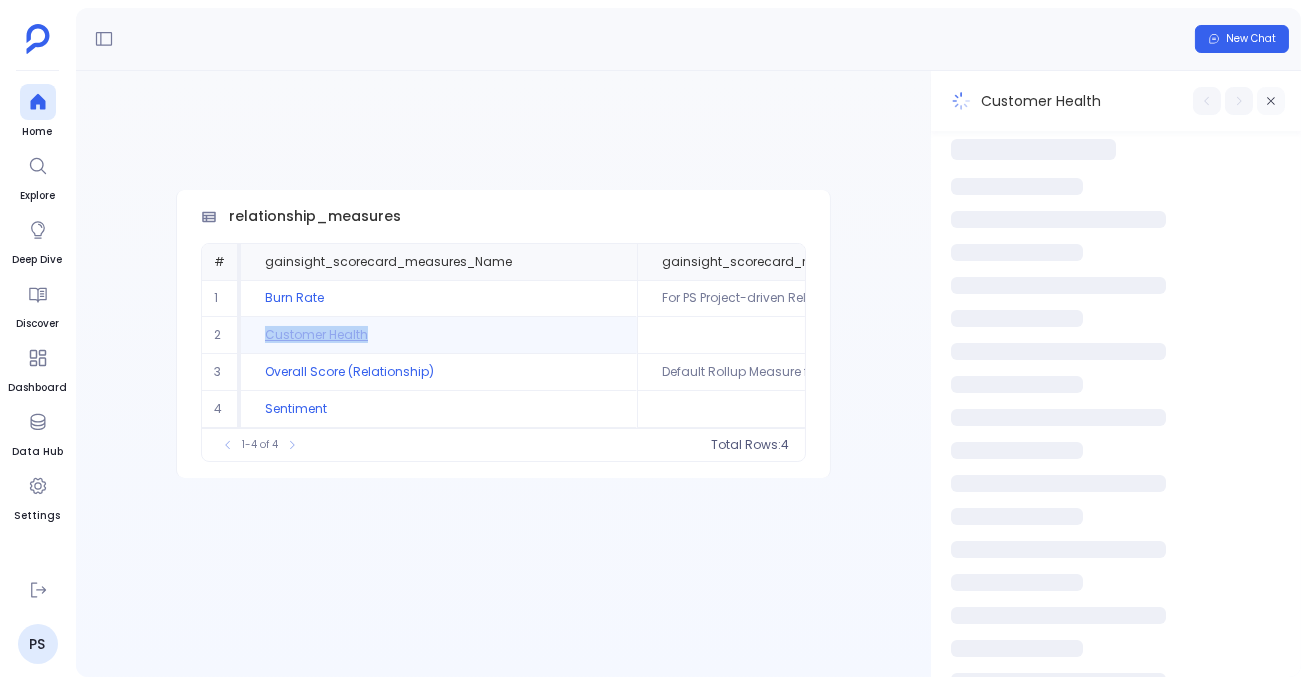 click at bounding box center [1271, 101] 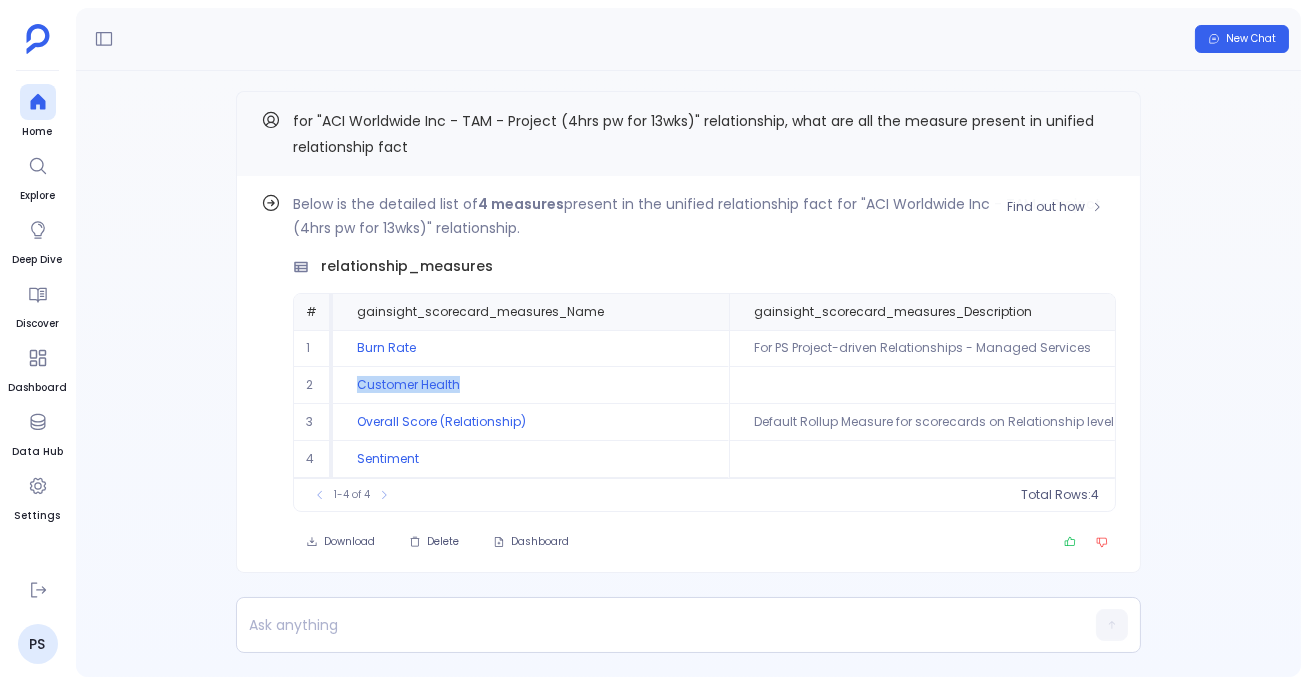 scroll, scrollTop: -7, scrollLeft: 0, axis: vertical 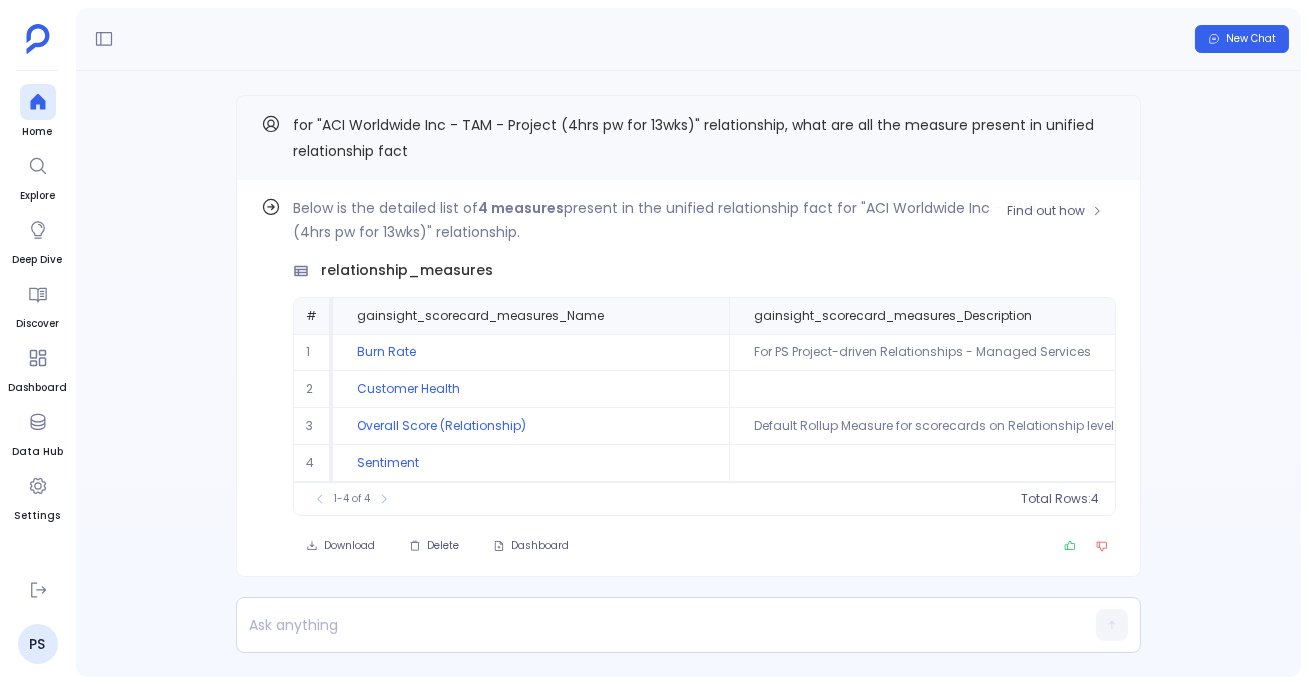 click on "Find out how Below is the detailed list of  4 measures  present in the unified relationship fact for "ACI Worldwide Inc - TAM - Project (4hrs pw for 13wks)" relationship. relationship_measures # gainsight_scorecard_measures_Name gainsight_scorecard_measures_Description 1 Burn Rate For PS Project-driven Relationships - Managed Services
2 Customer Health 3 Overall Score (Relationship)  Default Rollup Measure for scorecards on Relationship level 4 Sentiment
To pick up a draggable item, press the space bar.
While dragging, use the arrow keys to move the item.
Press space again to drop the item in its new position, or press escape to cancel.
1-4 of 4 Total Rows:  4 Download Delete Dashboard" at bounding box center (688, 378) 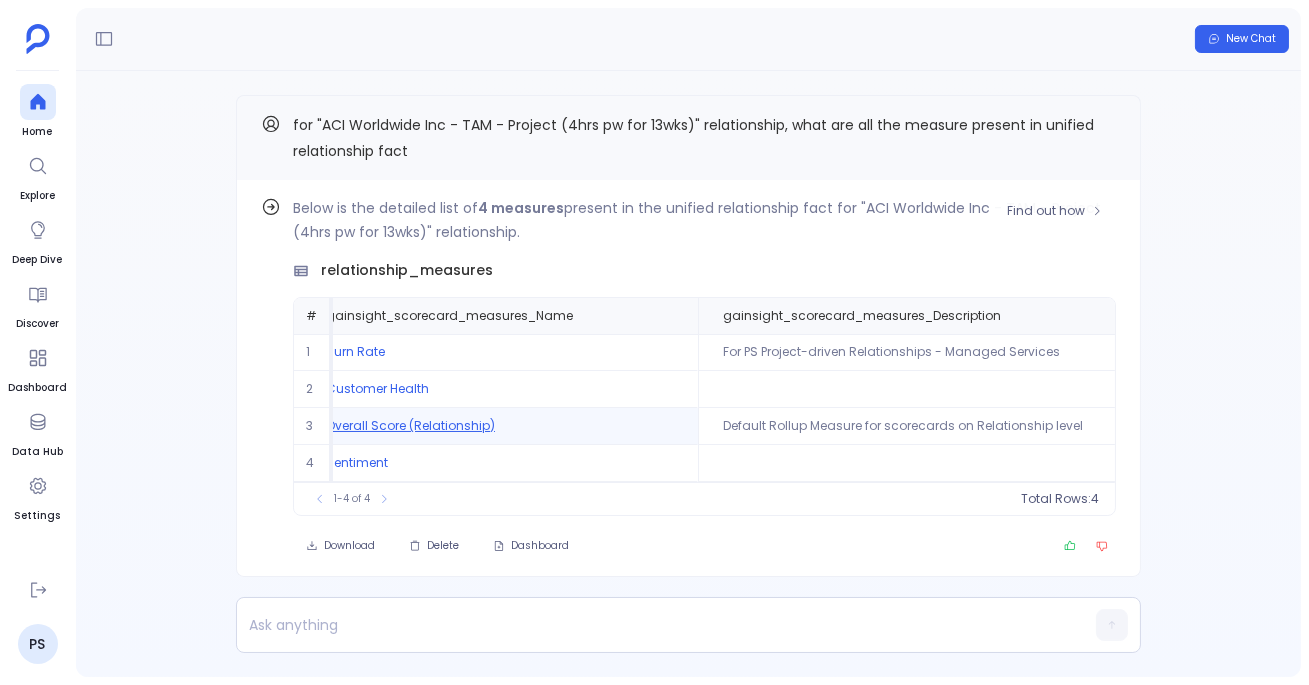 scroll, scrollTop: 0, scrollLeft: 0, axis: both 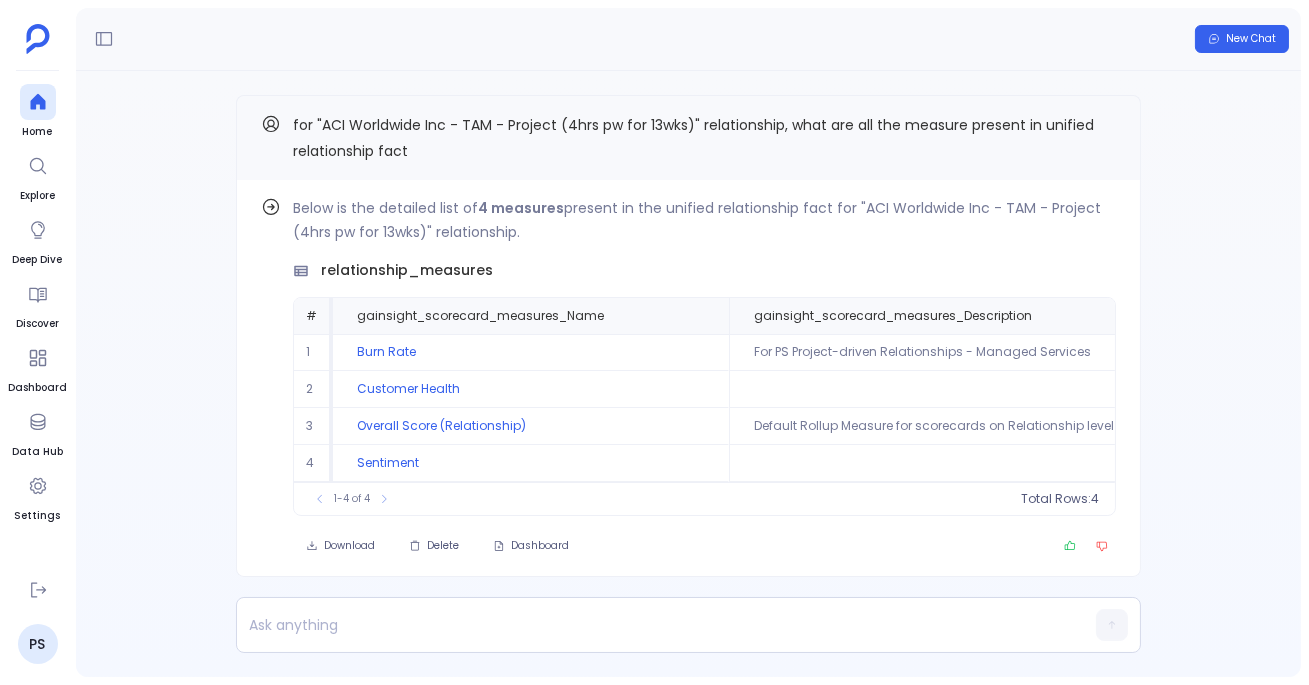 click on "for "ACI Worldwide Inc - TAM - Project (4hrs pw for 13wks)"  relationship, what are all the measure present in unified relationship fact" at bounding box center (693, 138) 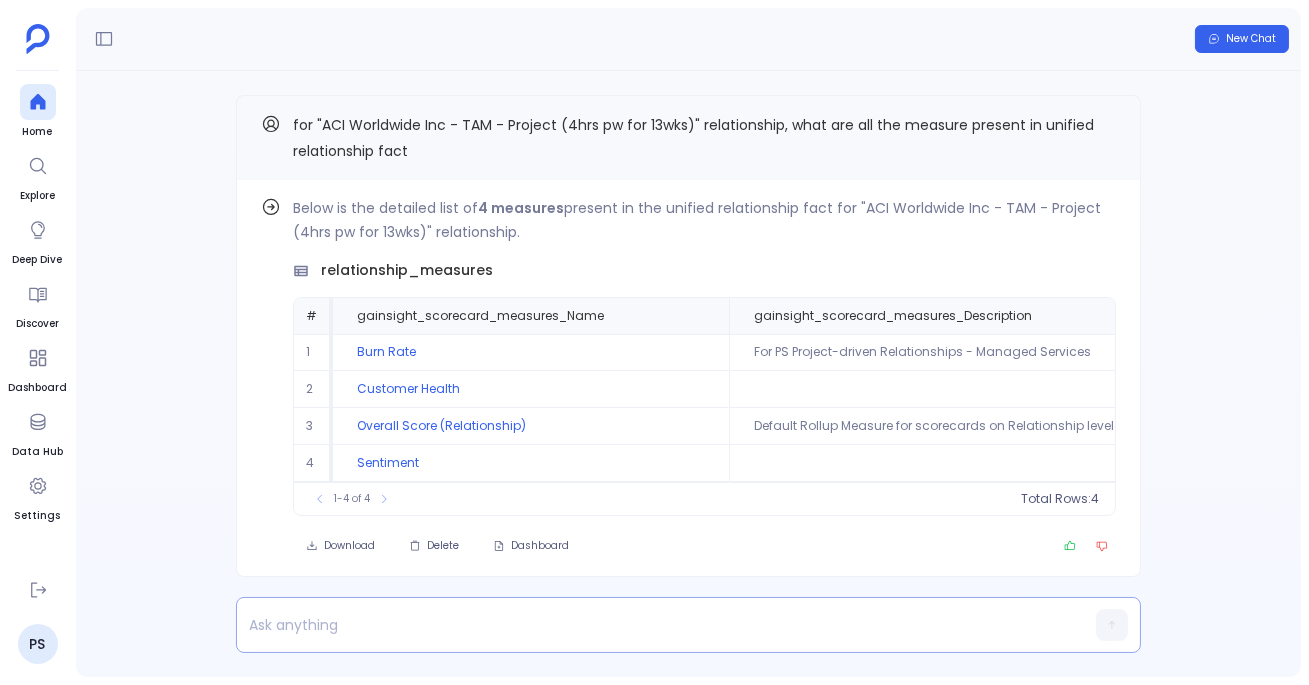 click at bounding box center [650, 625] 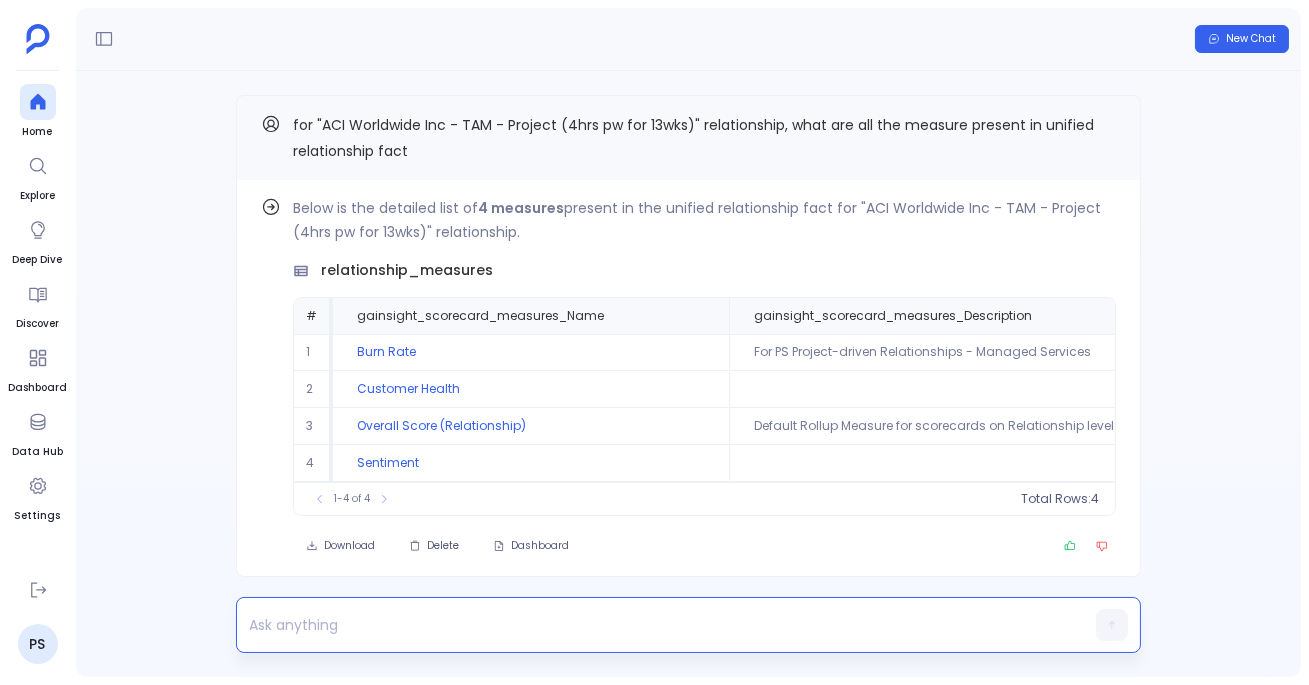 click at bounding box center [650, 625] 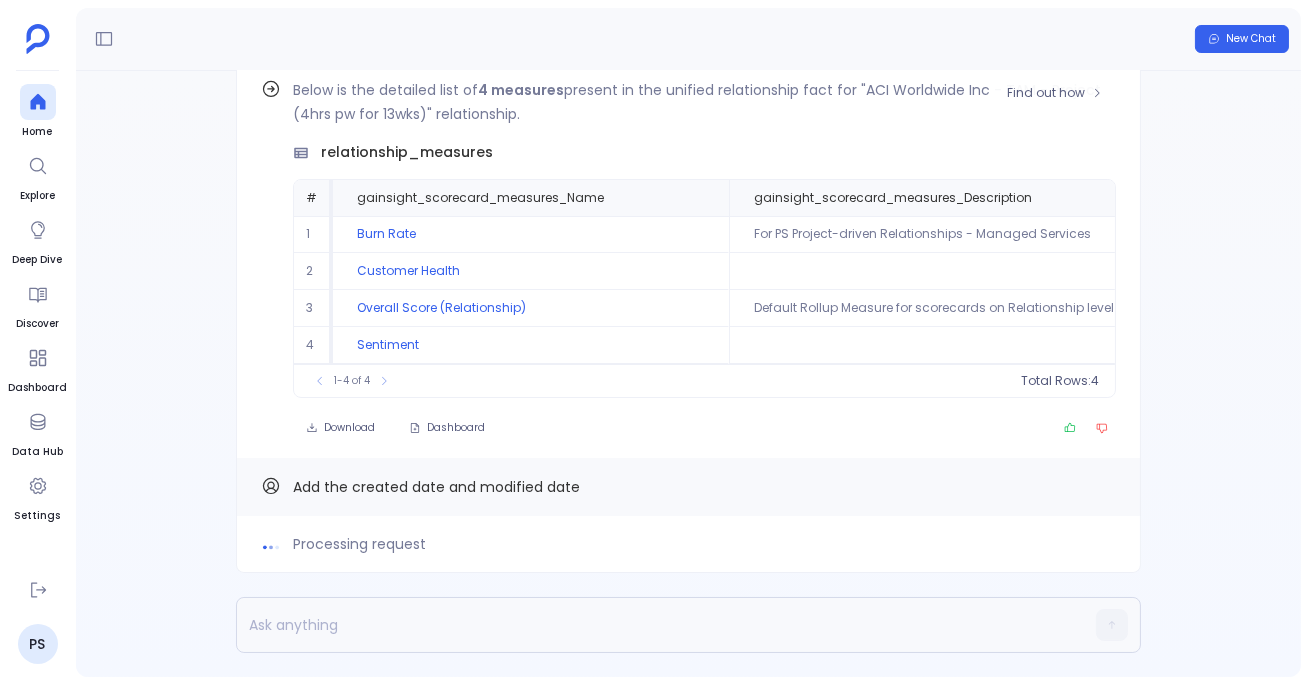 scroll, scrollTop: -80, scrollLeft: 0, axis: vertical 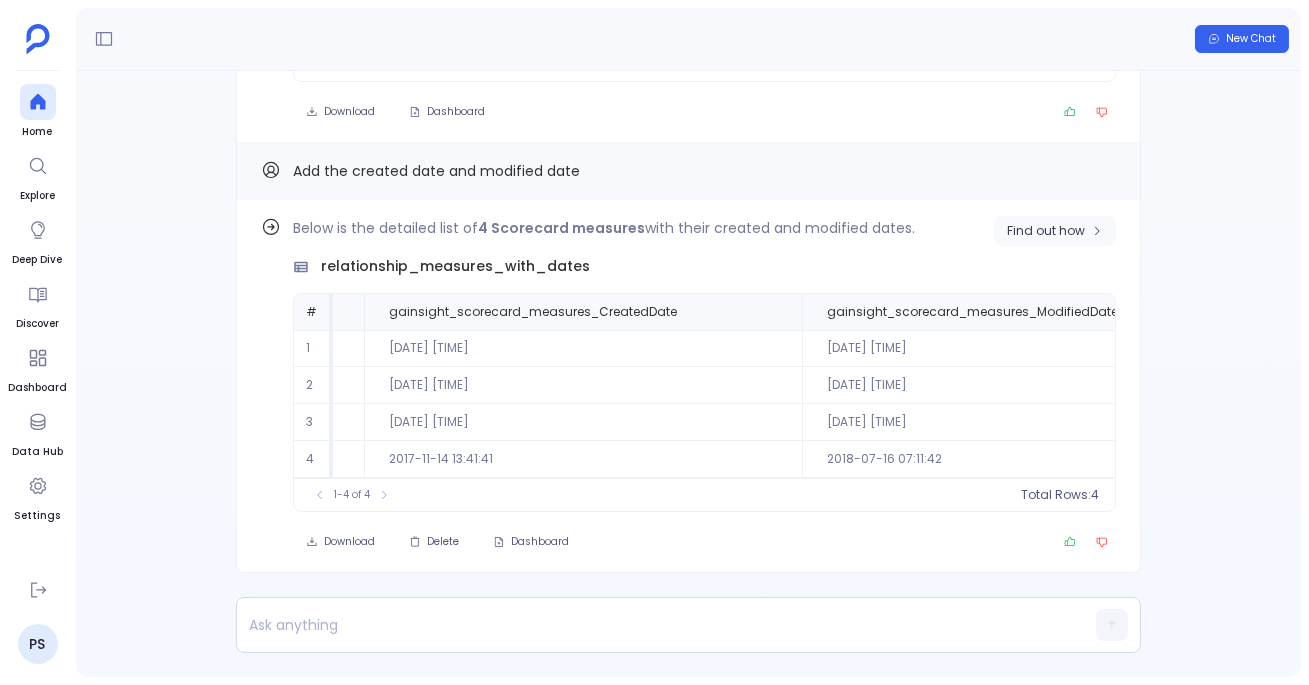 click on "Find out how" at bounding box center [1046, 231] 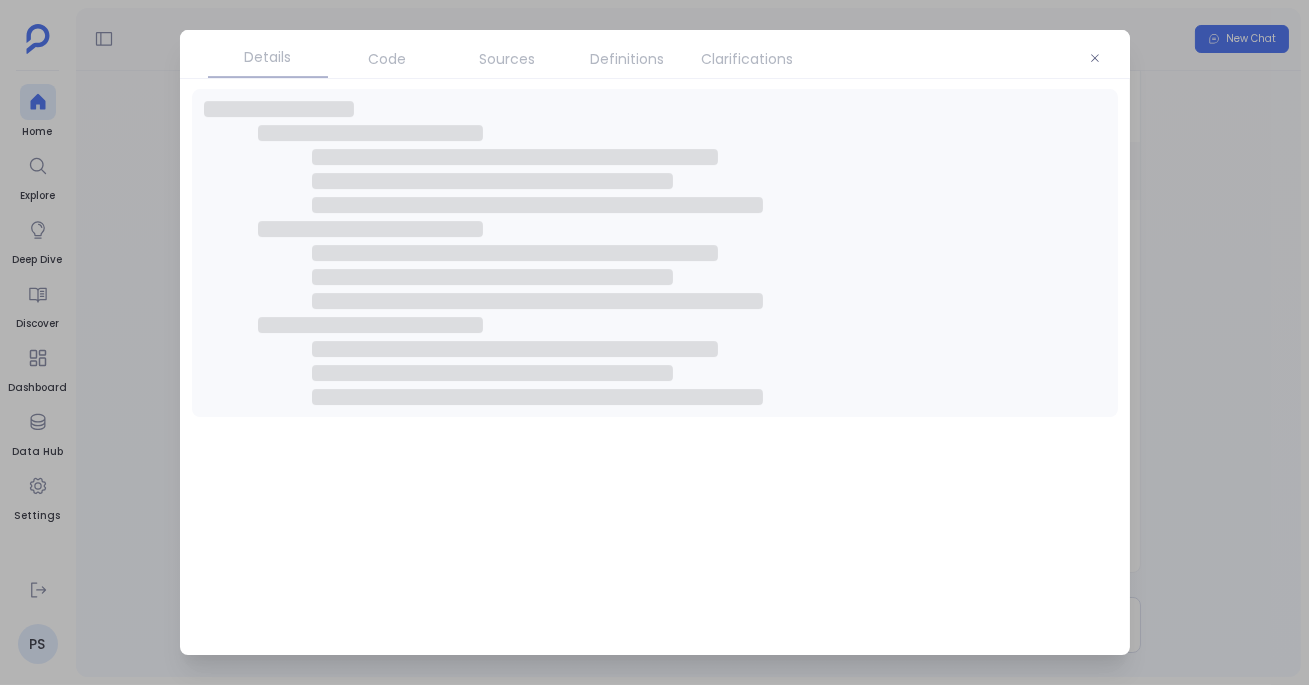 click on "Sources" at bounding box center [508, 59] 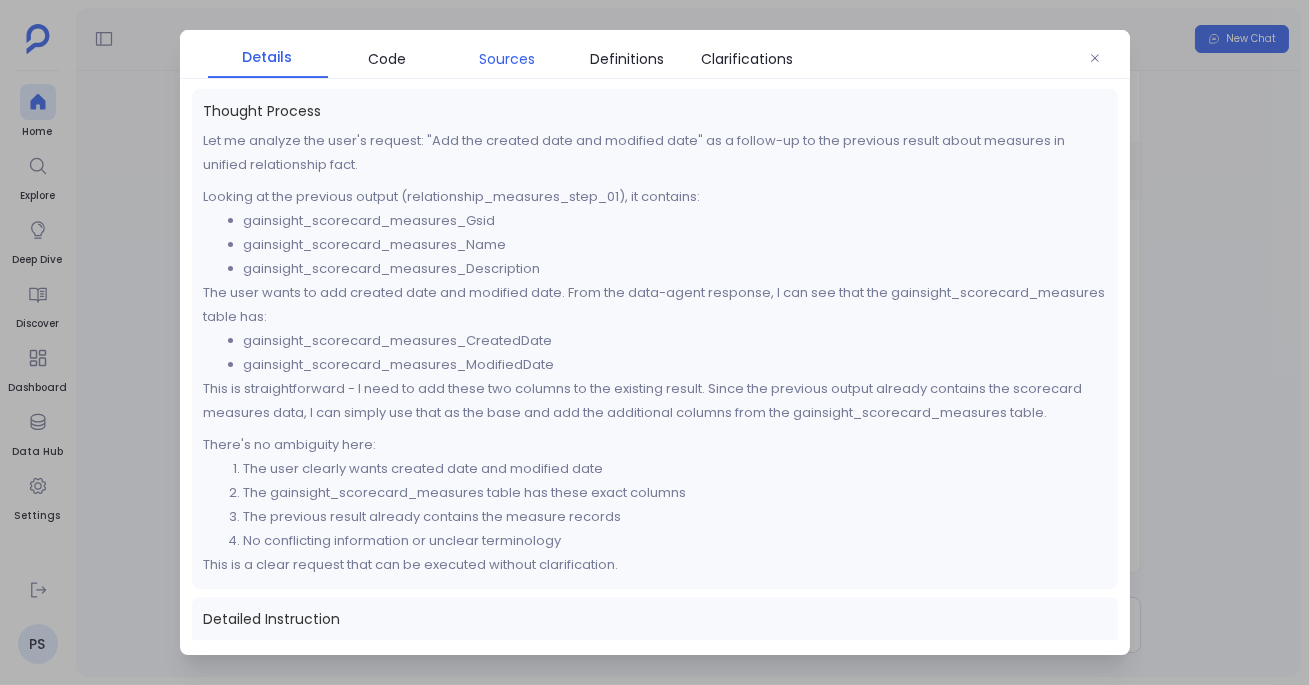 click on "Sources" at bounding box center [508, 59] 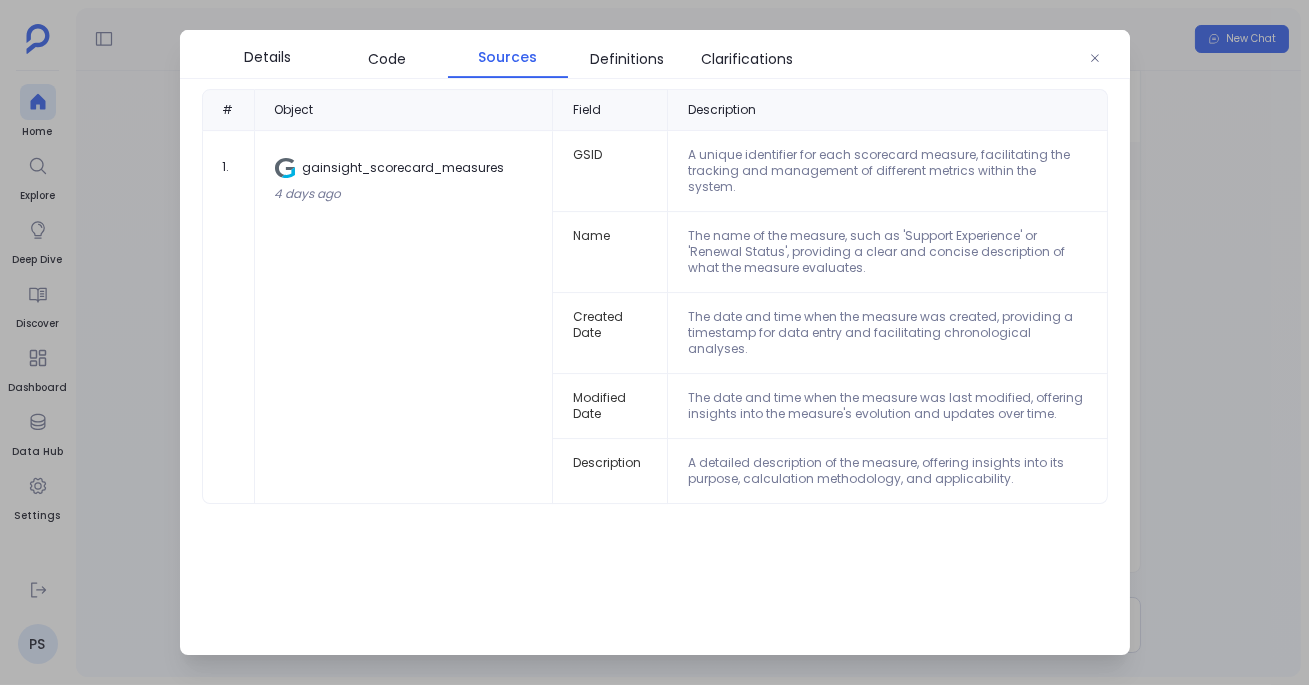 click at bounding box center (654, 342) 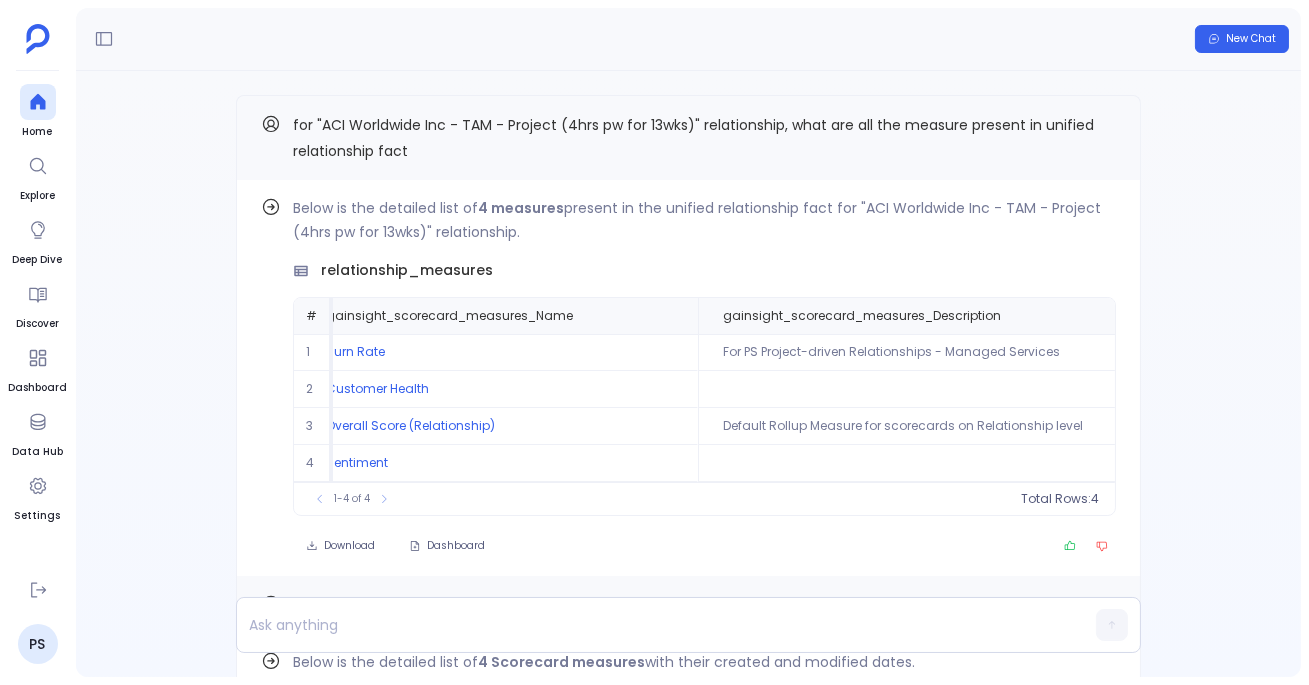 scroll, scrollTop: 0, scrollLeft: 0, axis: both 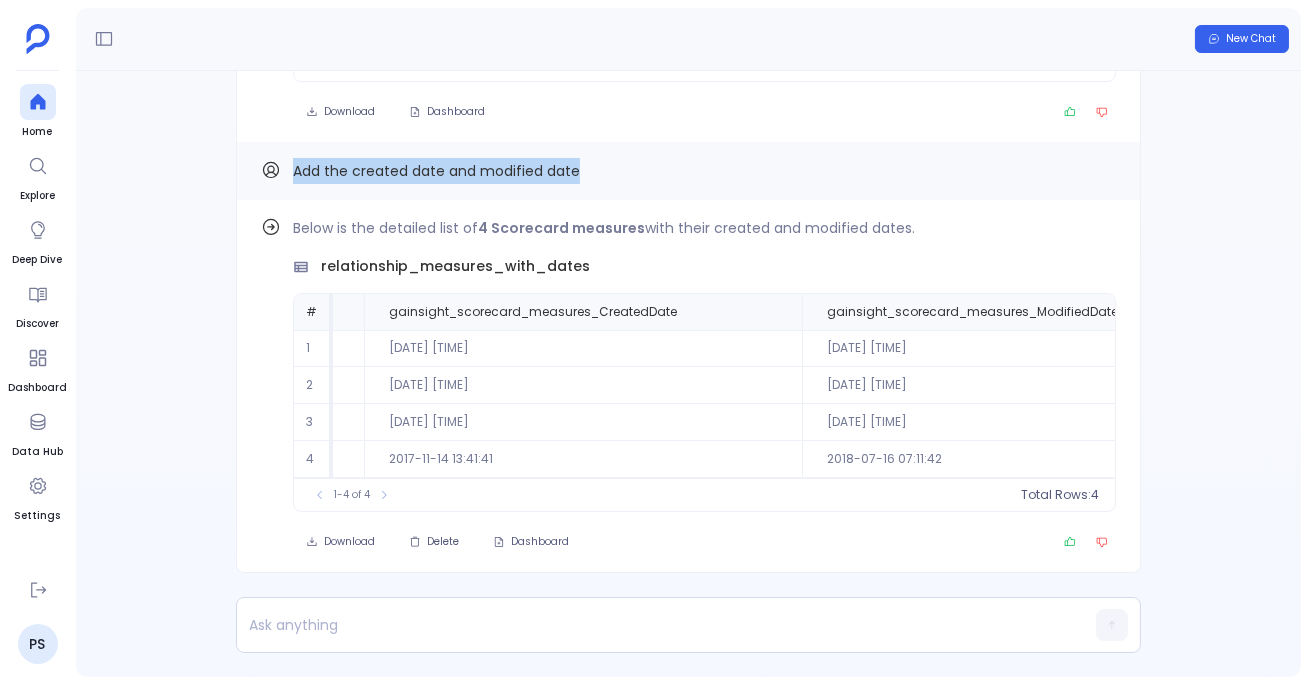 drag, startPoint x: 290, startPoint y: 165, endPoint x: 643, endPoint y: 170, distance: 353.0354 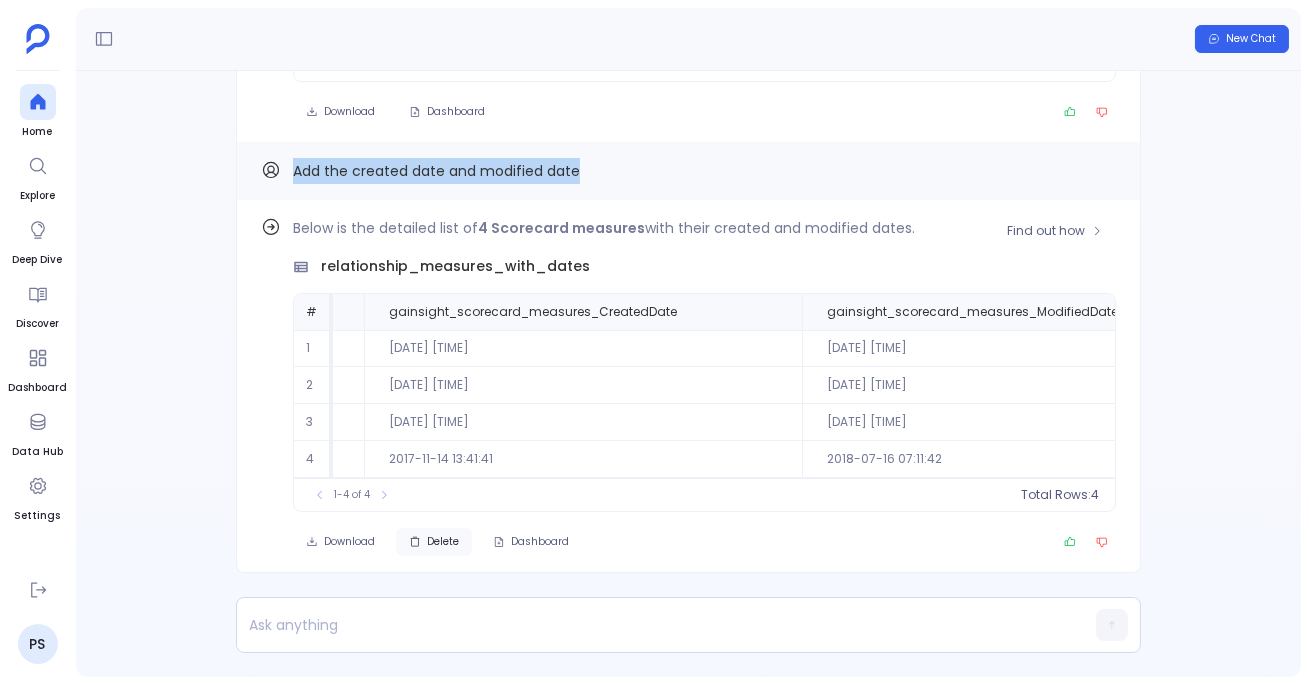 click on "Delete" at bounding box center (349, 542) 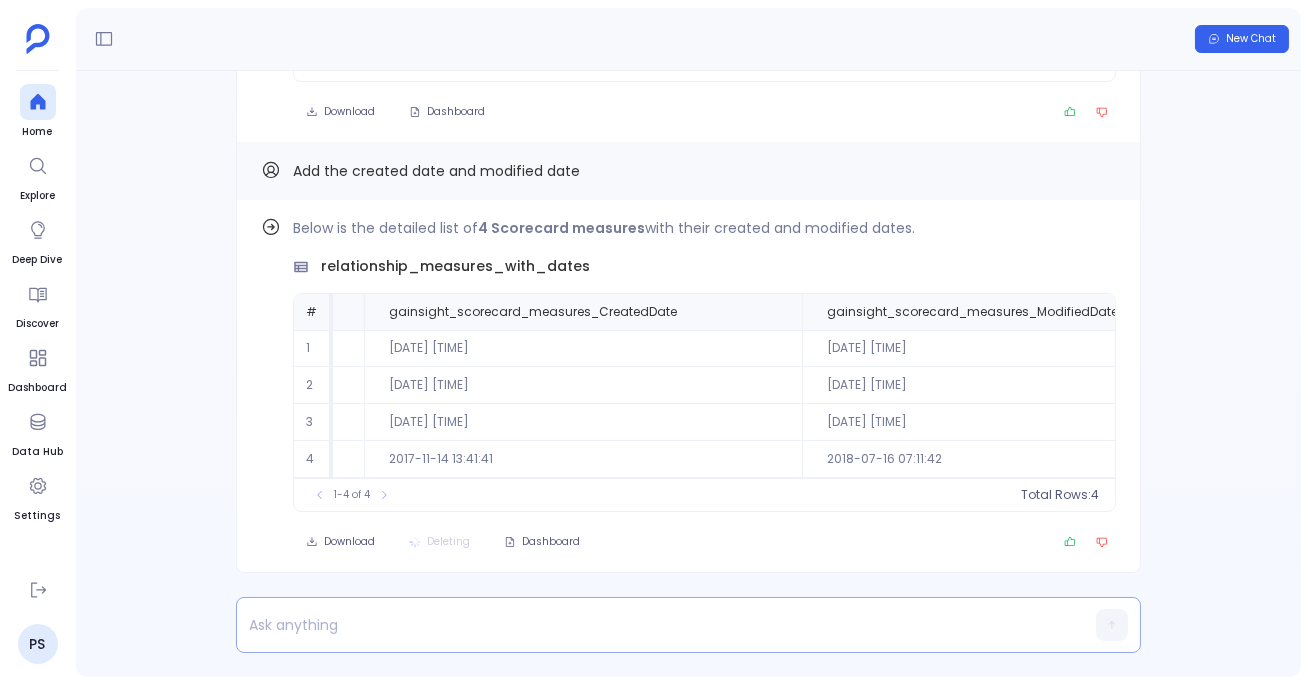 click at bounding box center (650, 625) 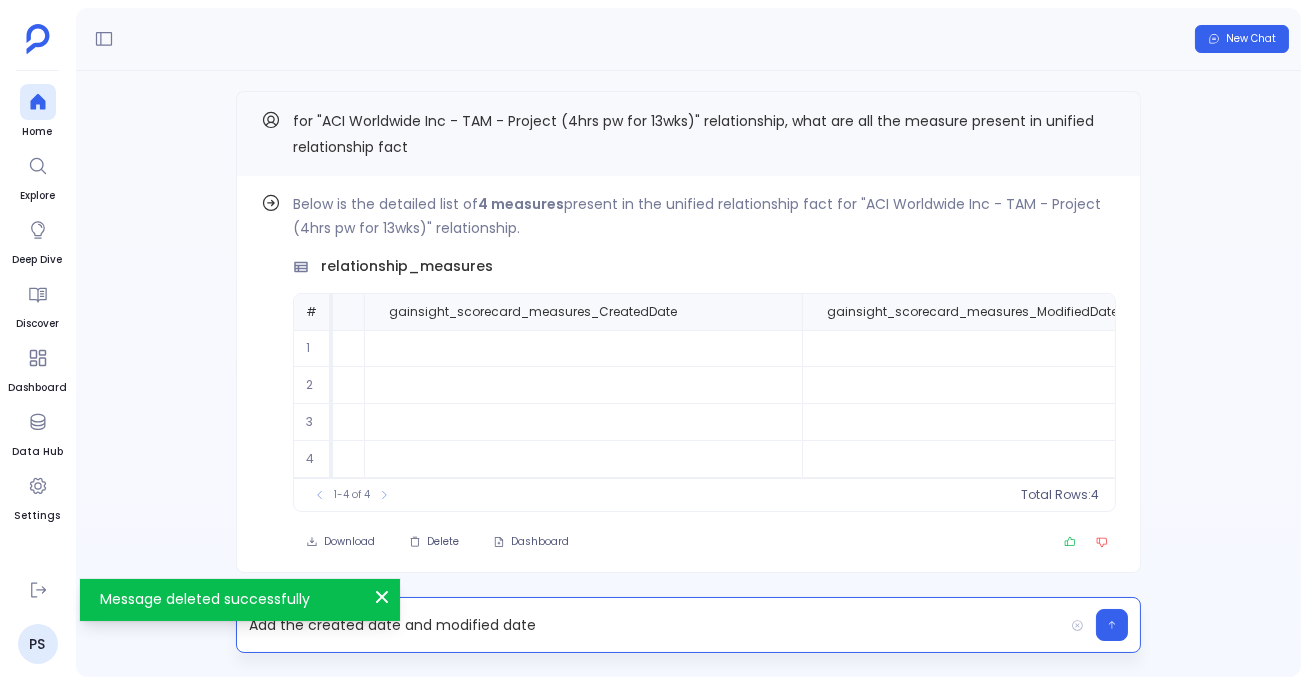 scroll, scrollTop: -7, scrollLeft: 0, axis: vertical 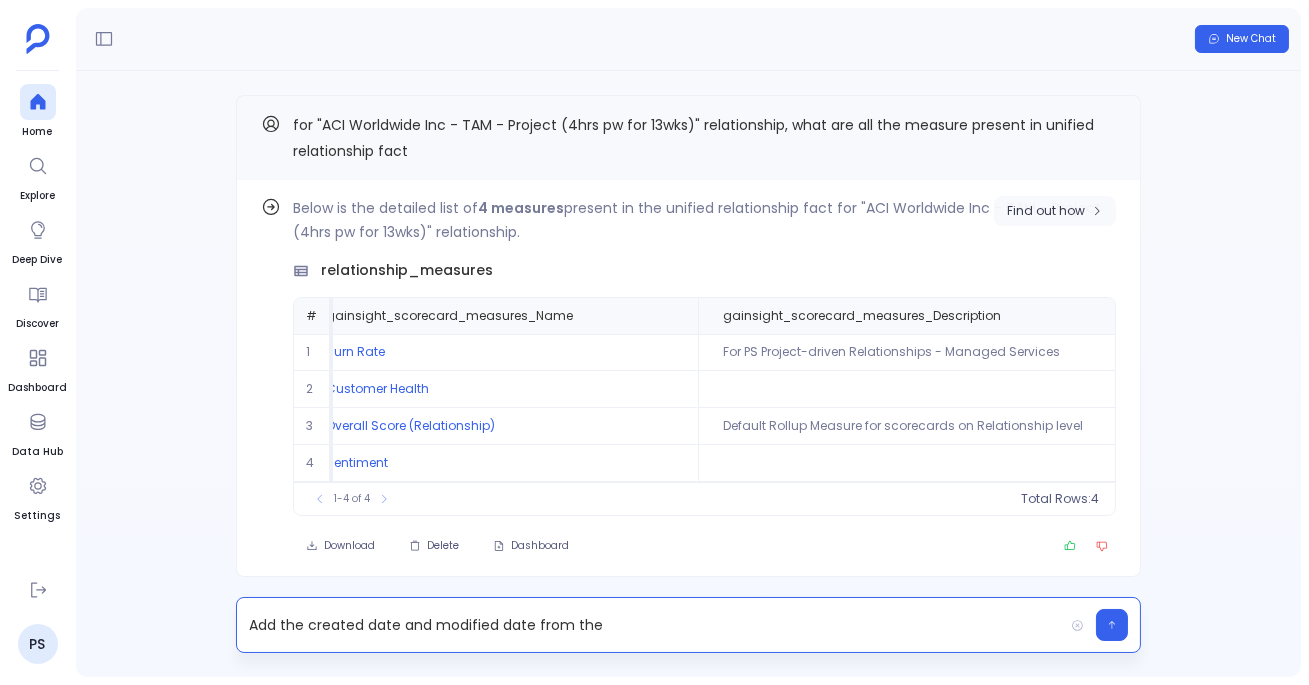 click on "Find out how" at bounding box center [1046, 211] 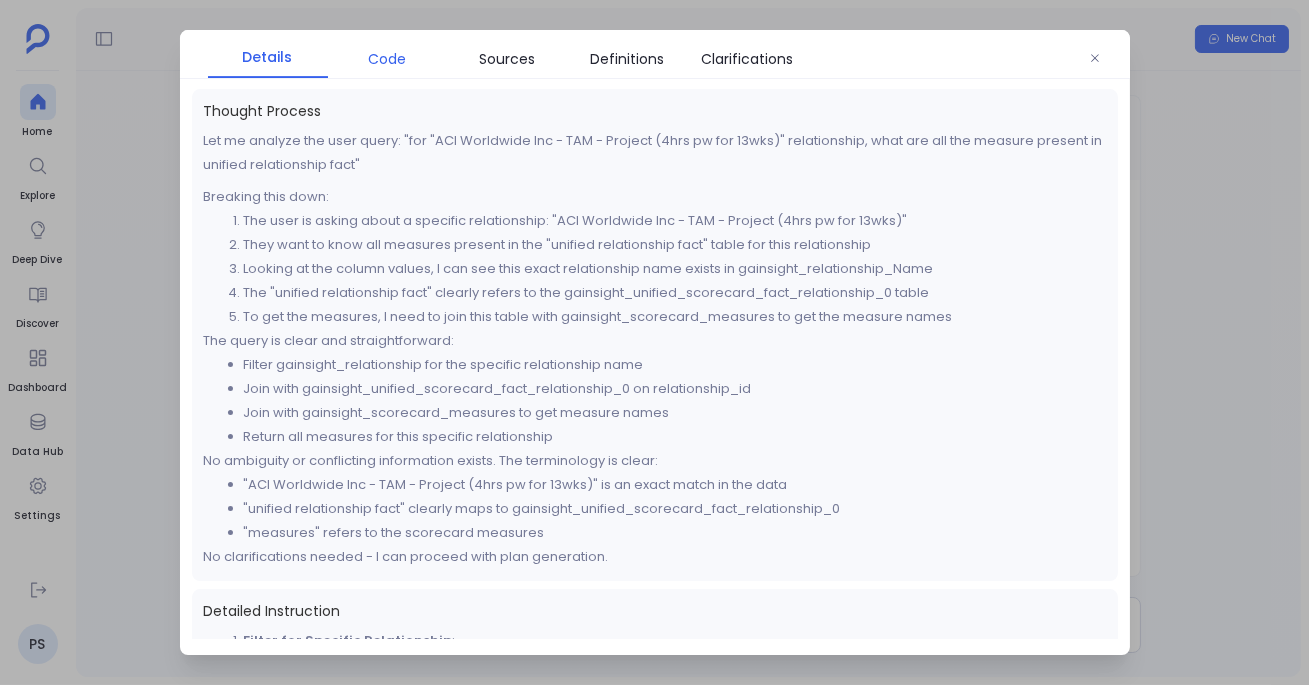 click on "Code" at bounding box center [388, 59] 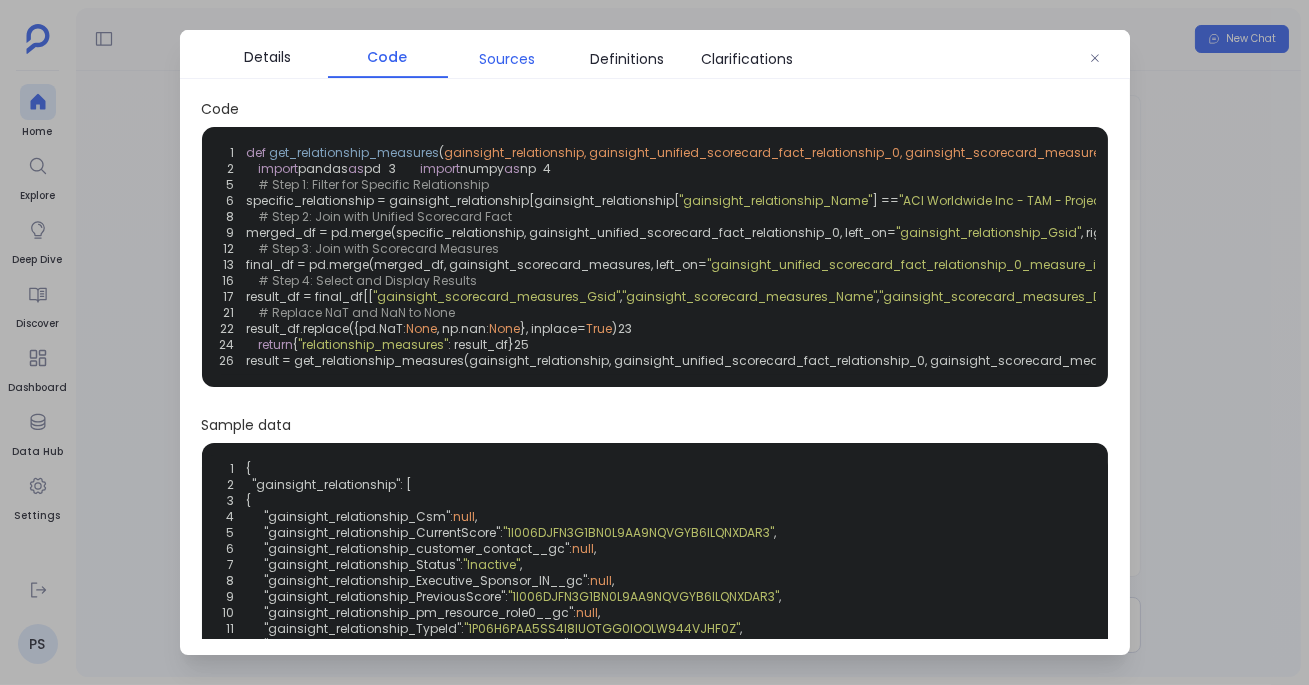 click on "Sources" at bounding box center [508, 59] 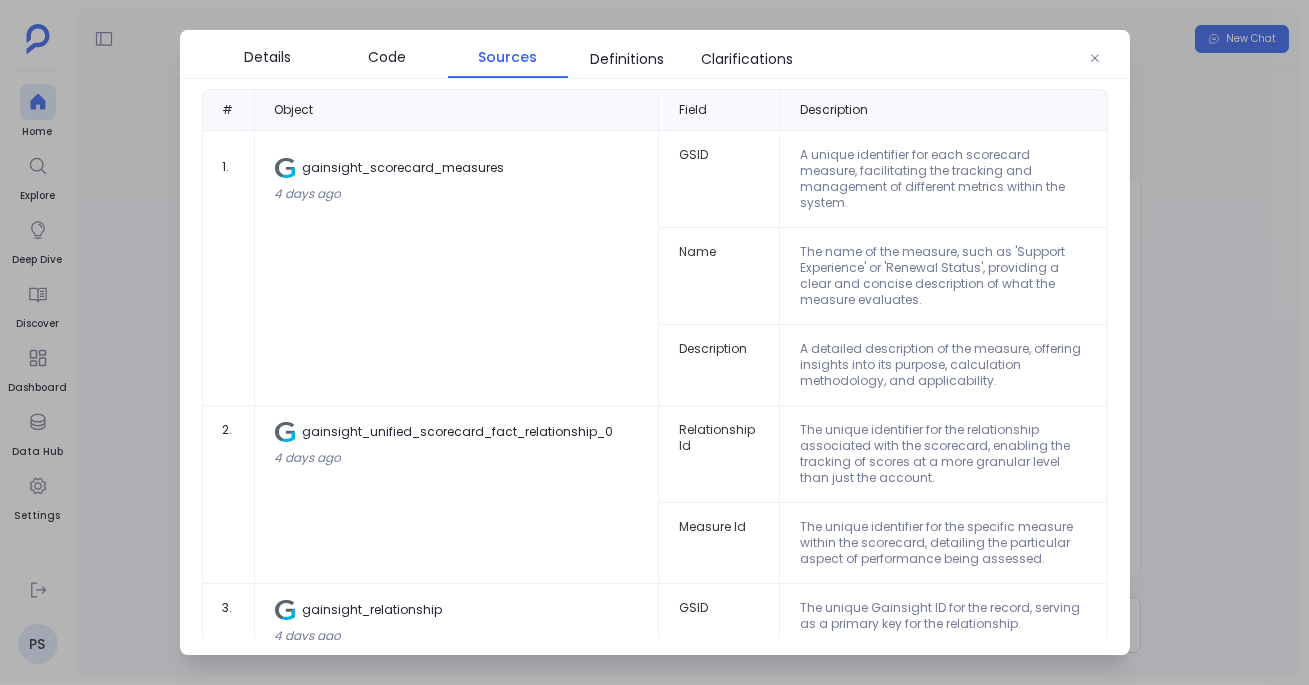 click on "gainsight_unified_scorecard_fact_relationship_0" at bounding box center [457, 168] 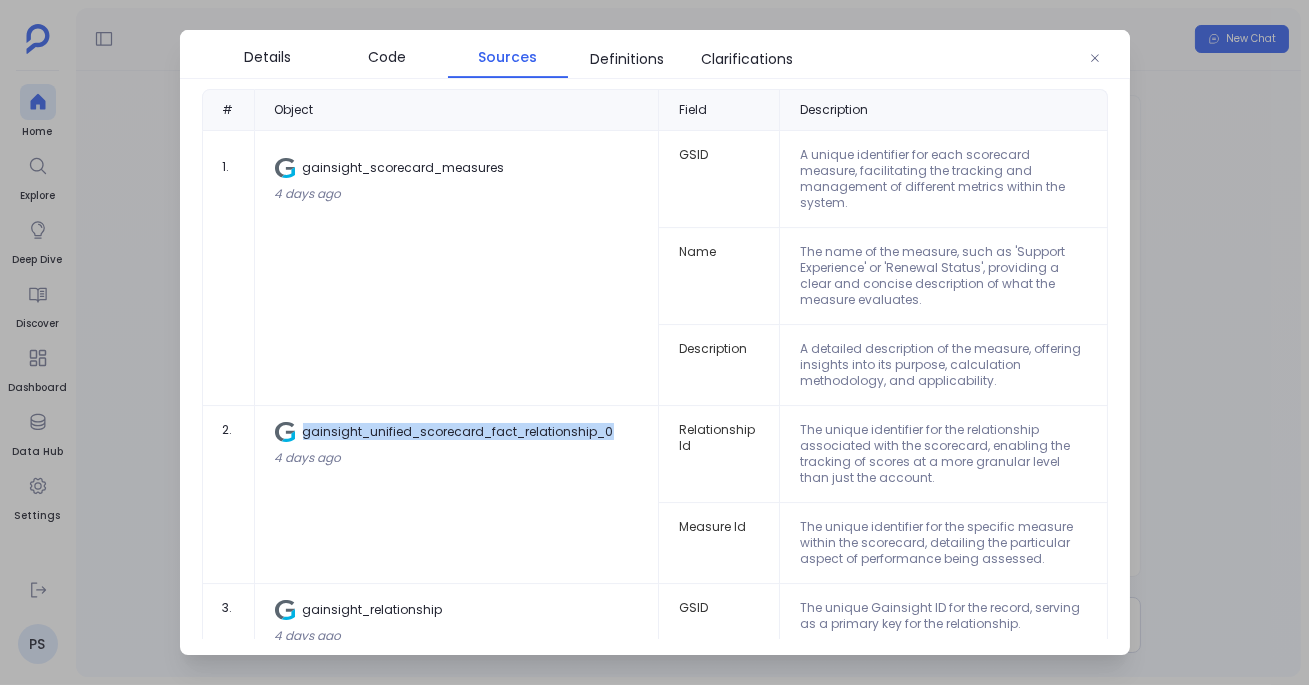 click on "gainsight_unified_scorecard_fact_relationship_0" at bounding box center [457, 168] 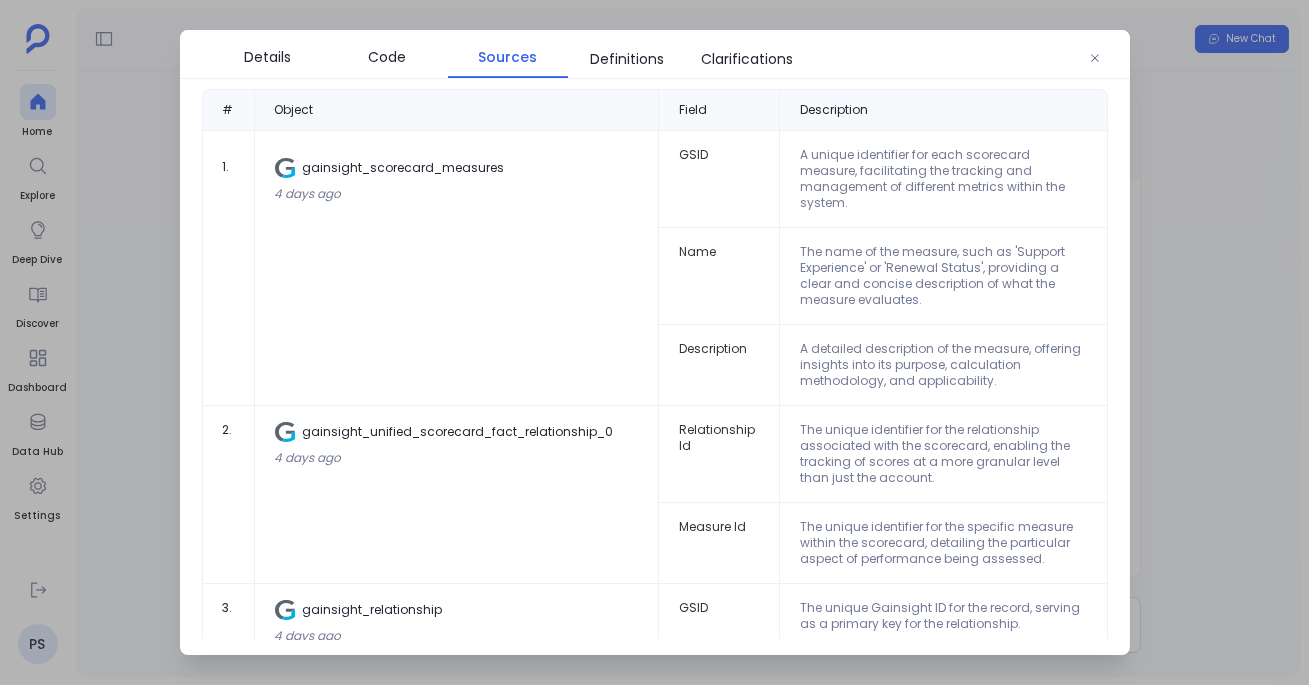 click at bounding box center (654, 342) 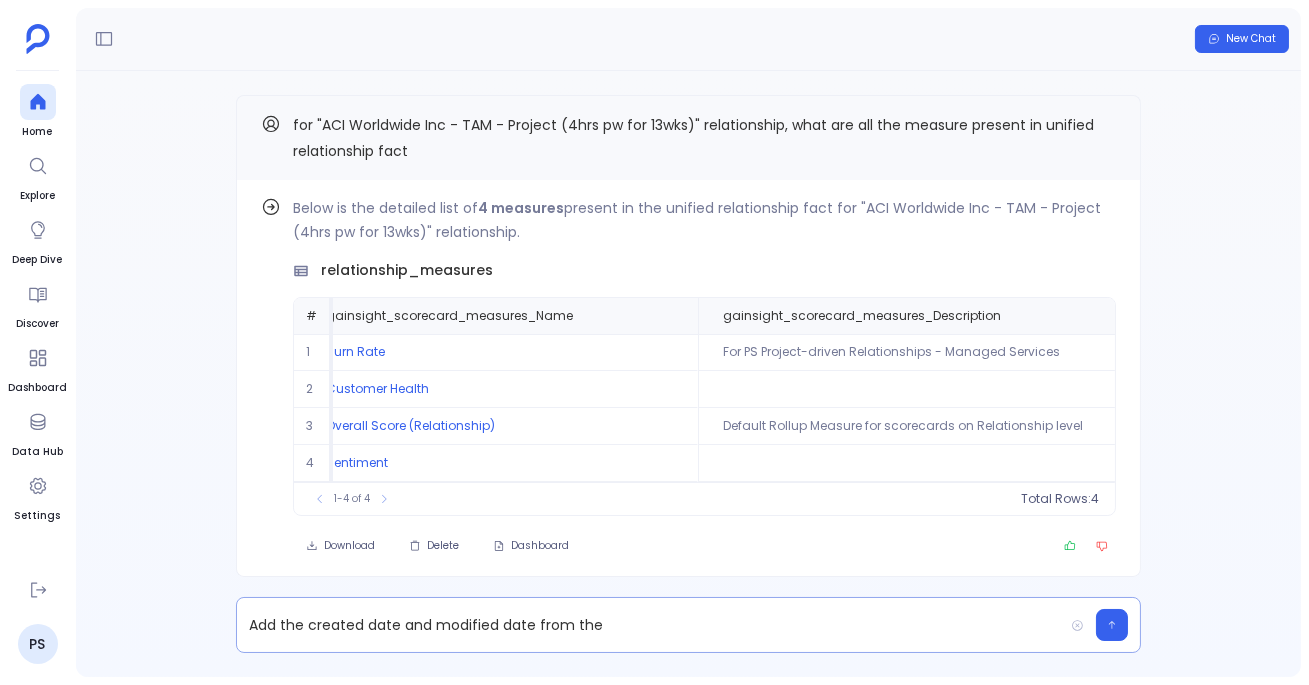 click on "Add the created date and modified date from the" at bounding box center (650, 625) 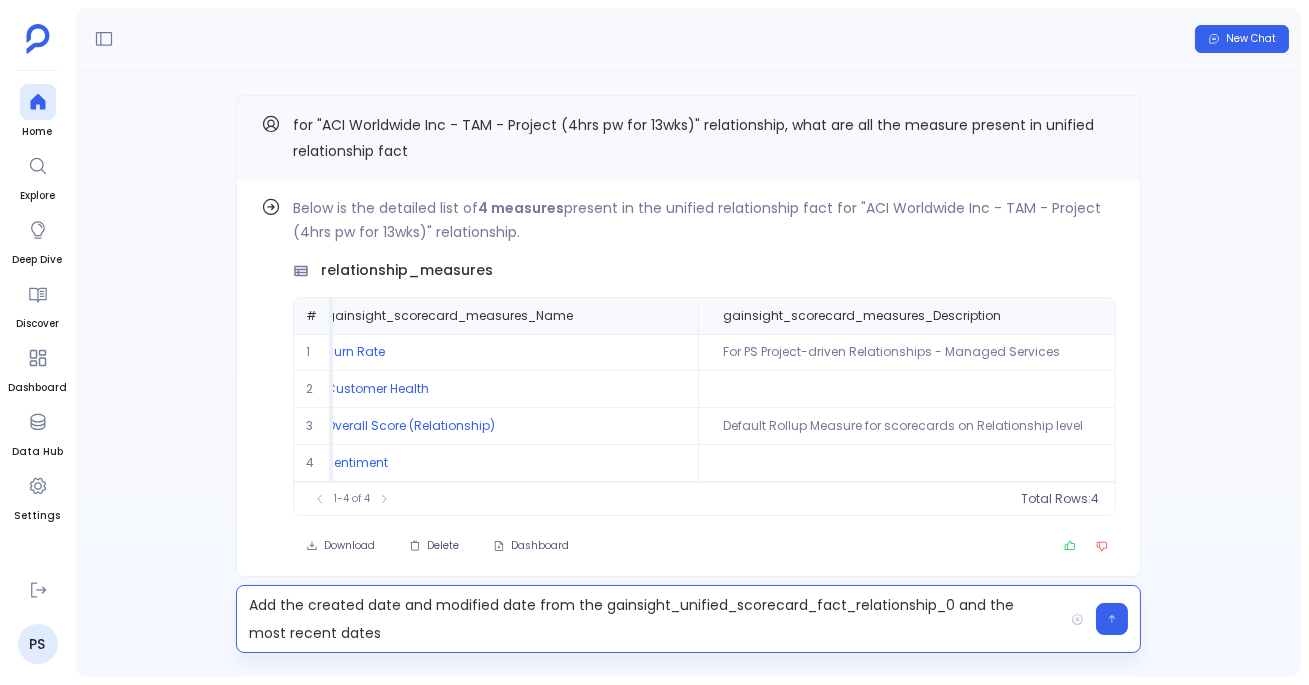 scroll, scrollTop: 0, scrollLeft: 0, axis: both 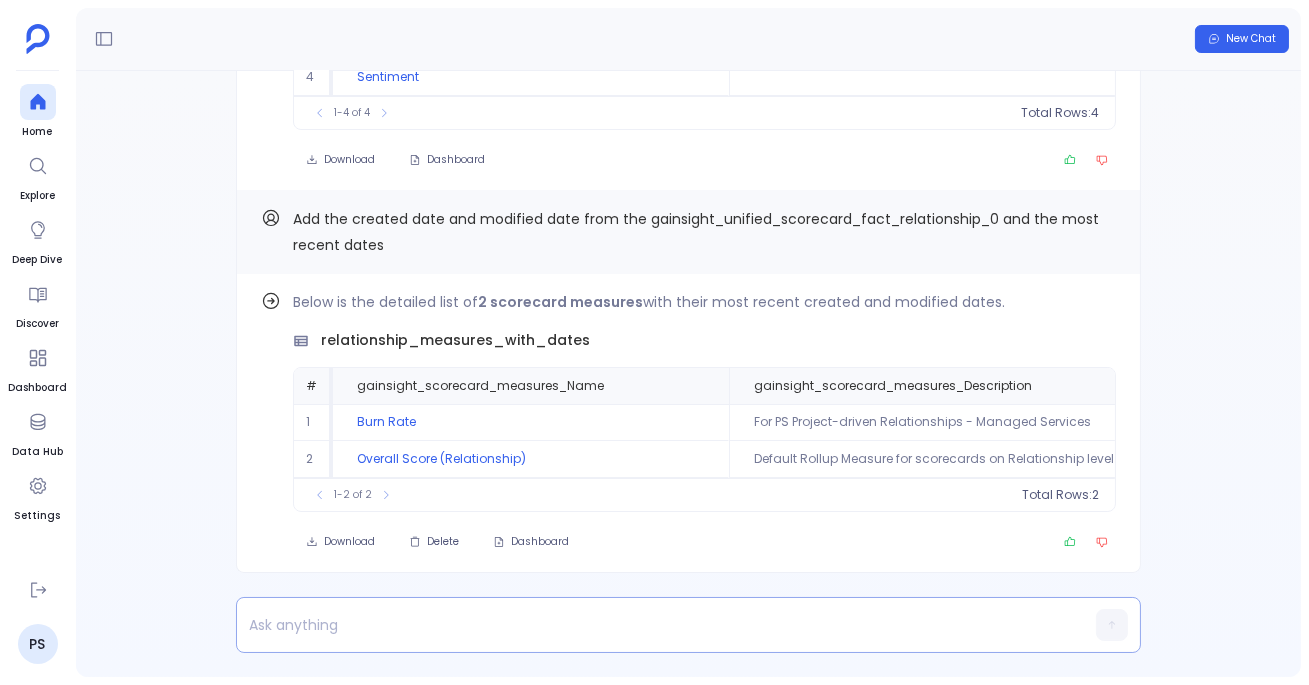 click at bounding box center (650, 625) 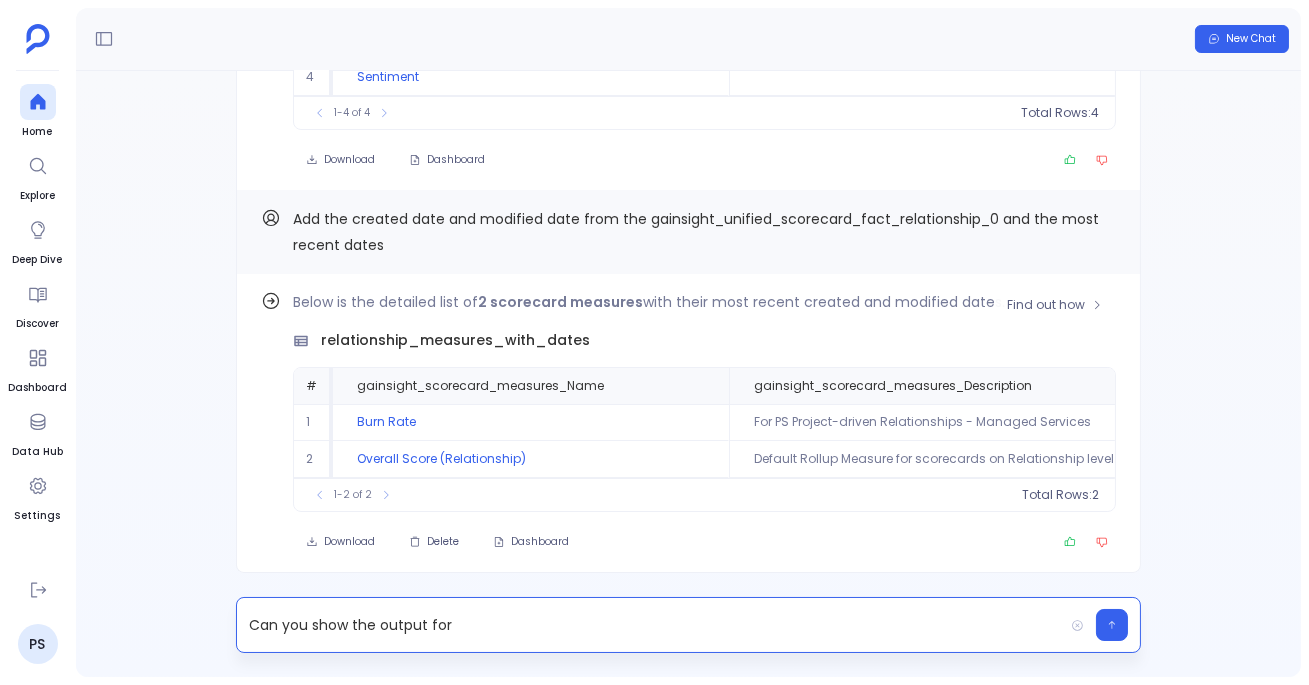 click on "relationship_measures_with_dates" at bounding box center (455, 340) 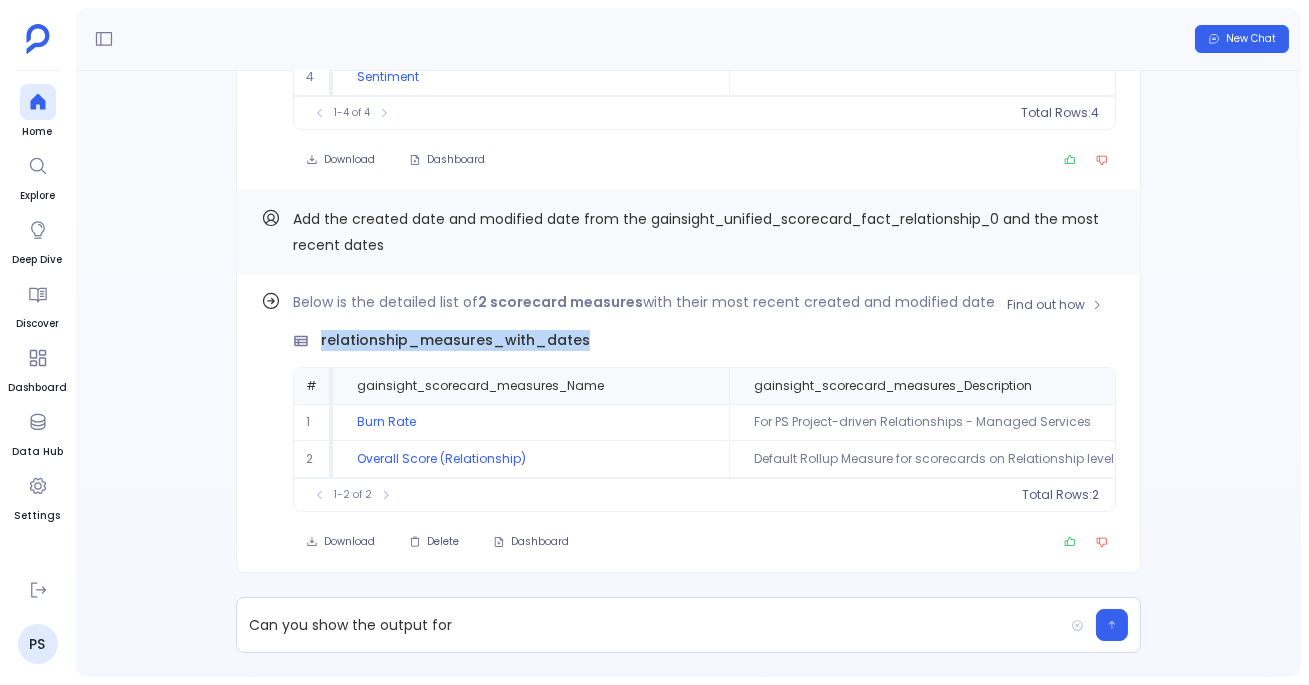 click on "relationship_measures_with_dates" at bounding box center (455, 340) 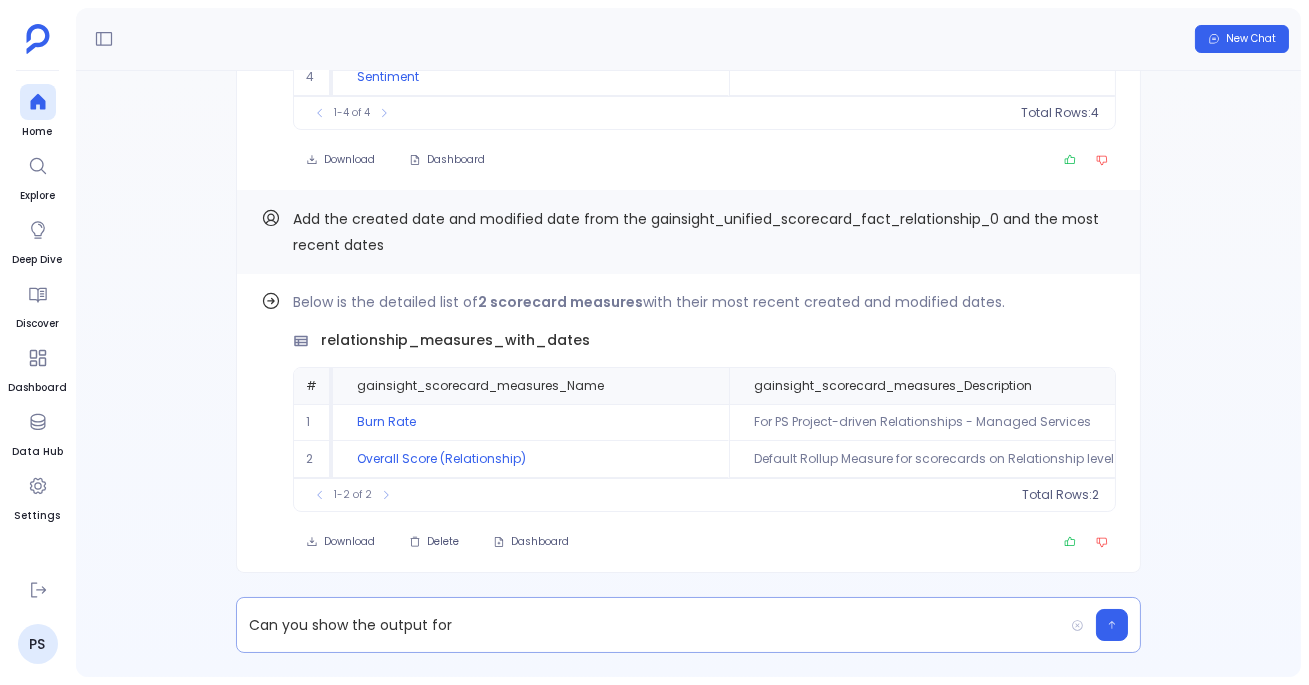 click on "Can you show the output for" at bounding box center (650, 625) 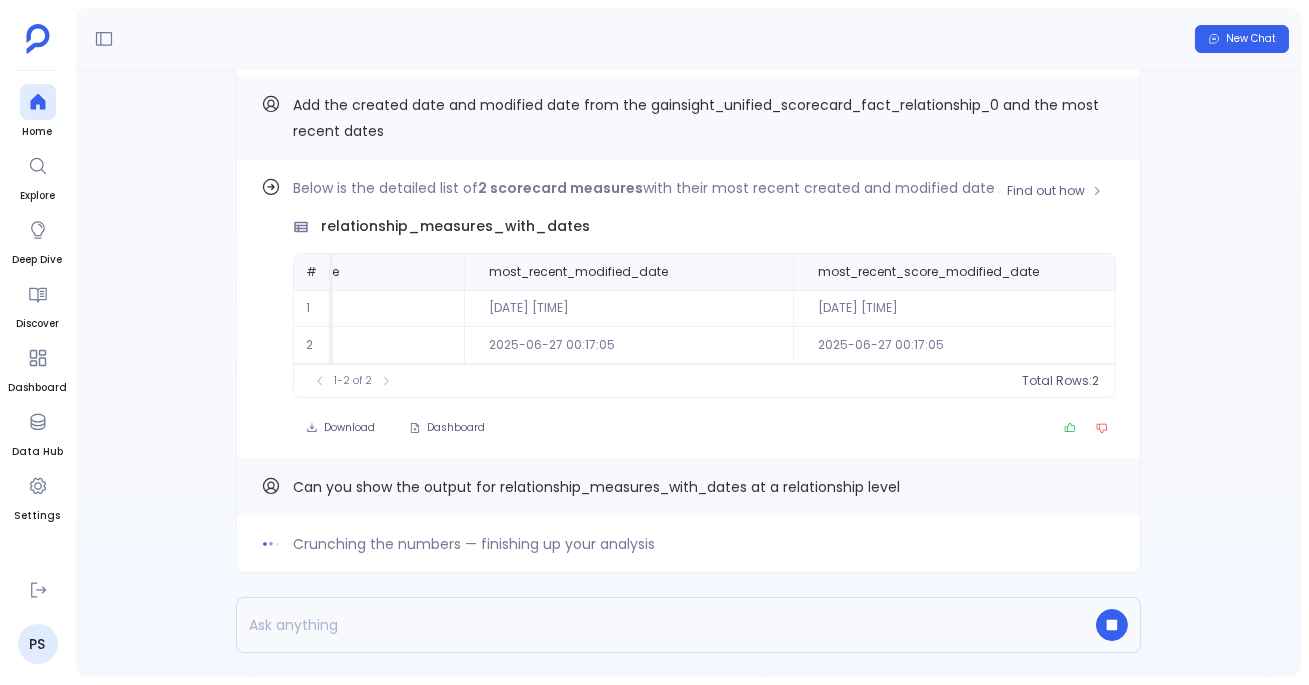 scroll, scrollTop: 0, scrollLeft: 1036, axis: horizontal 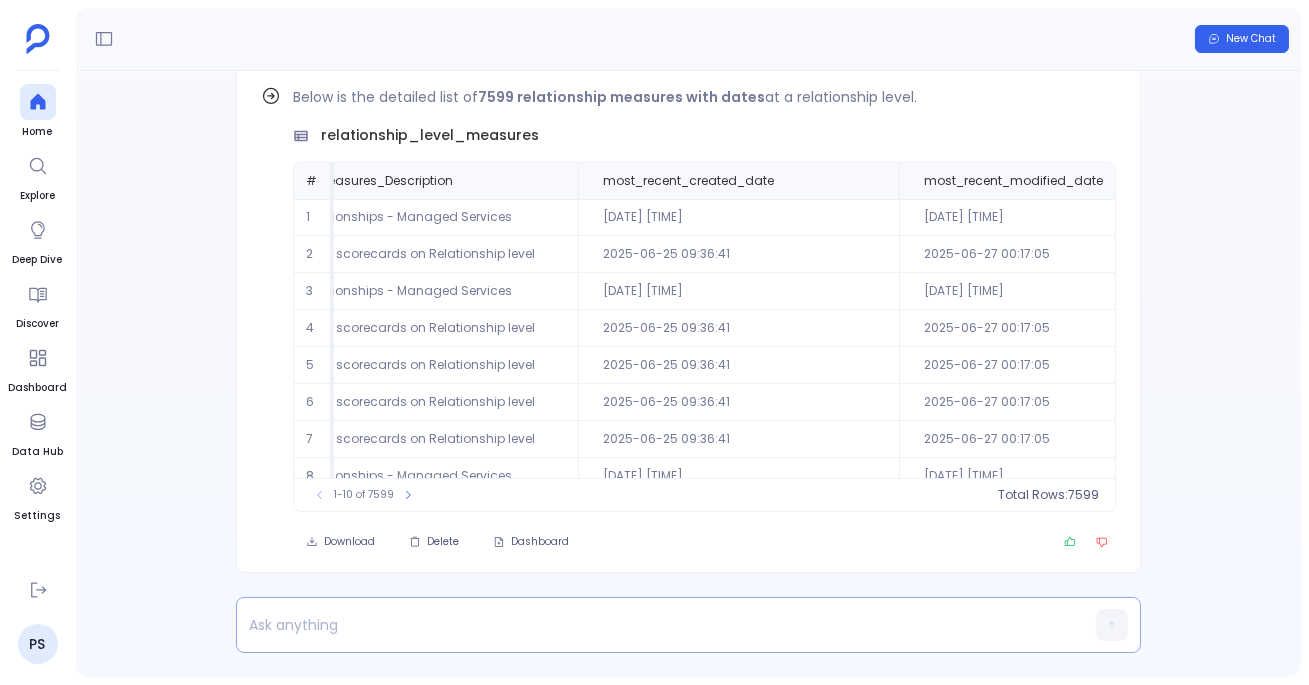 click at bounding box center (650, 625) 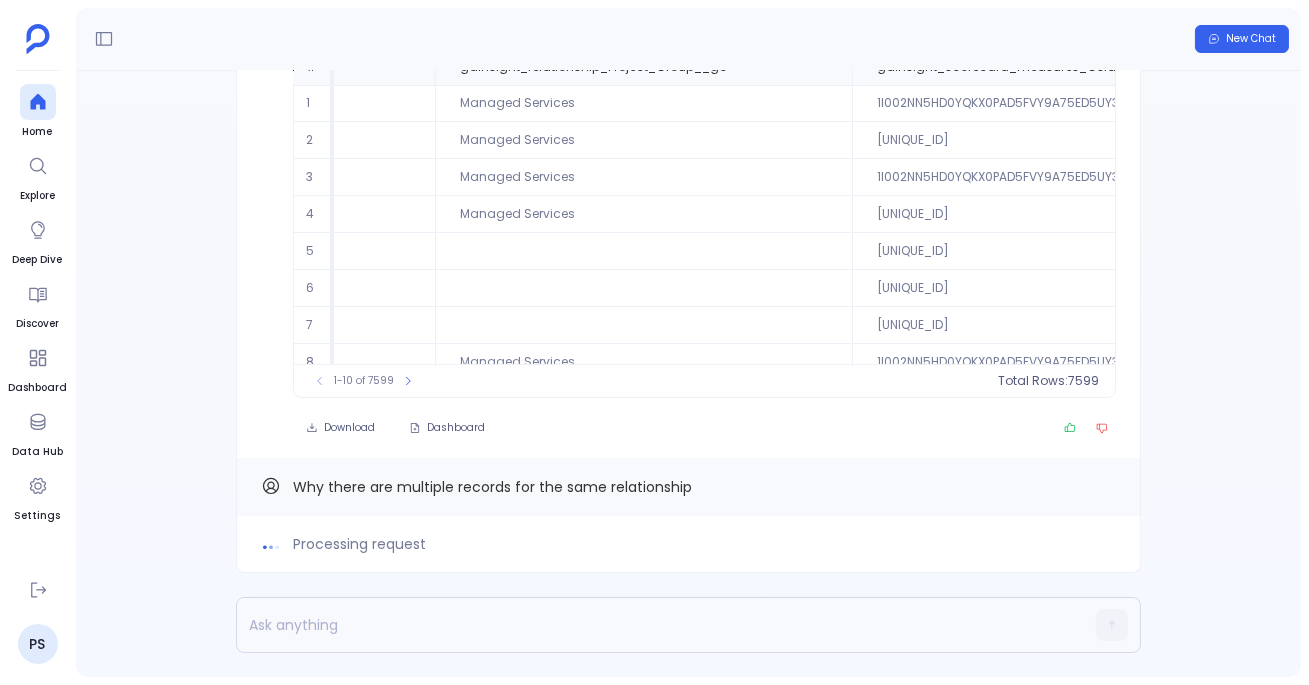 scroll, scrollTop: 0, scrollLeft: 0, axis: both 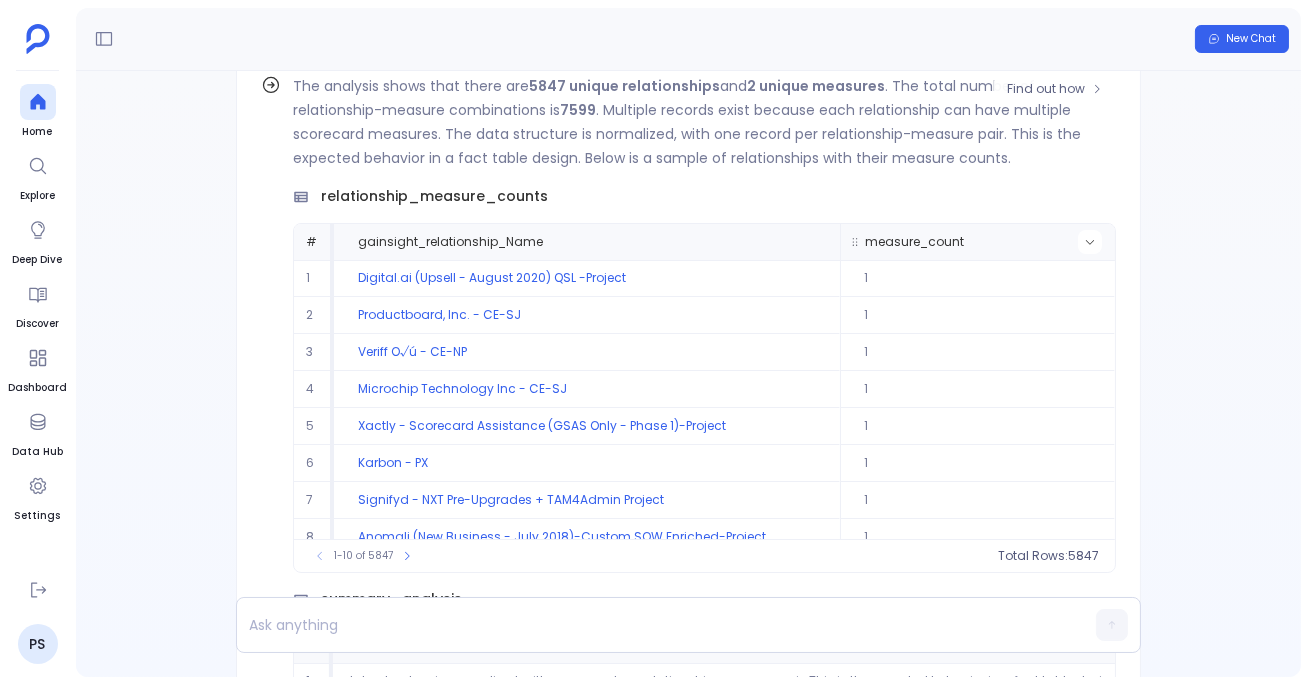 click at bounding box center (815, 242) 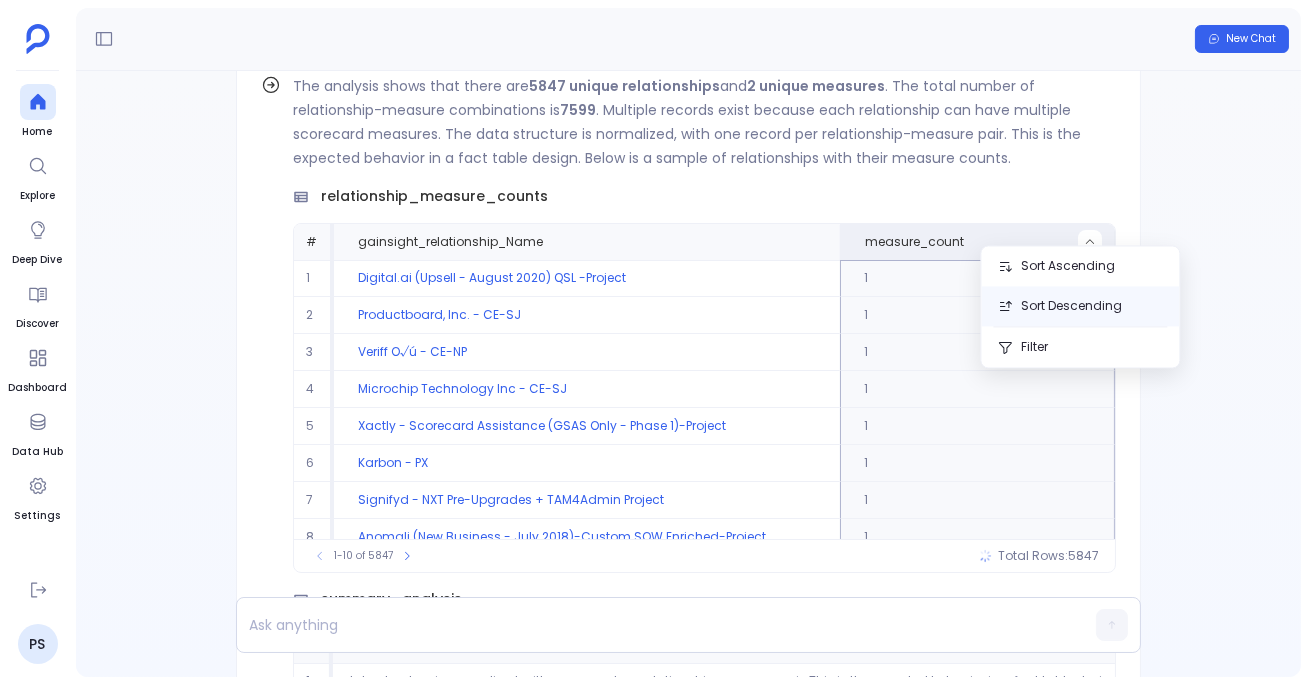 click on "Sort Descending" at bounding box center (1080, 306) 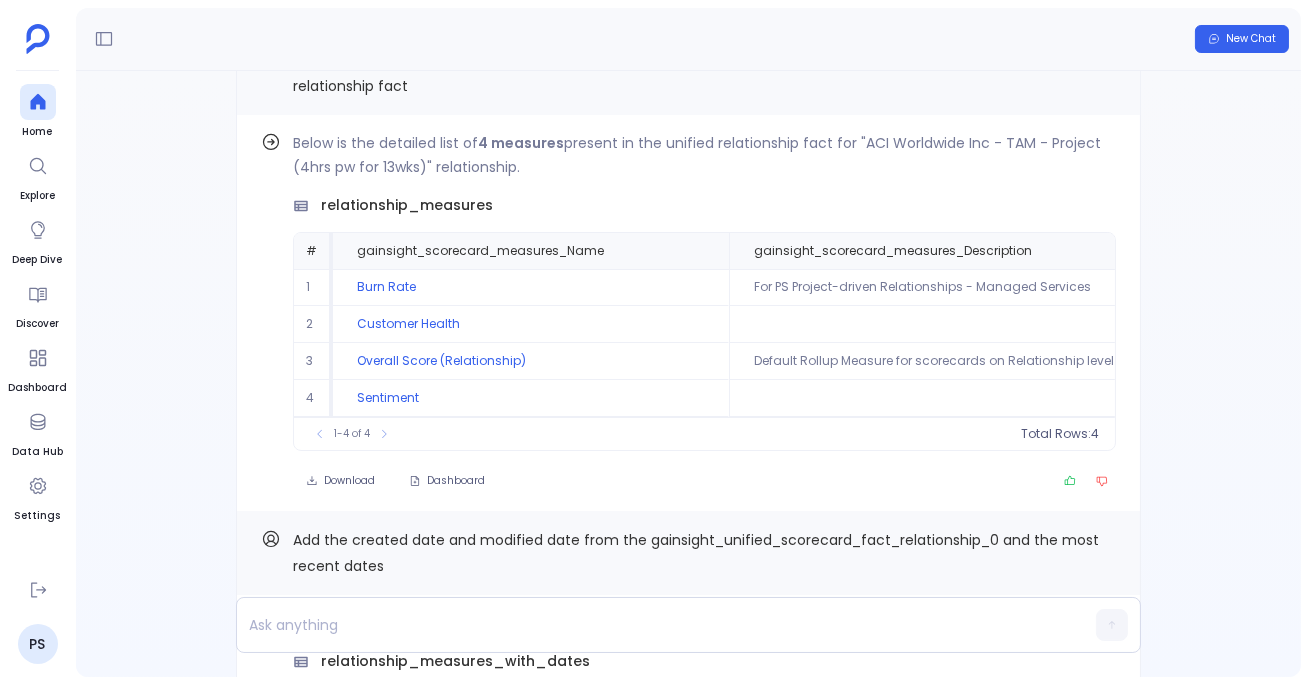 scroll, scrollTop: -2469, scrollLeft: 0, axis: vertical 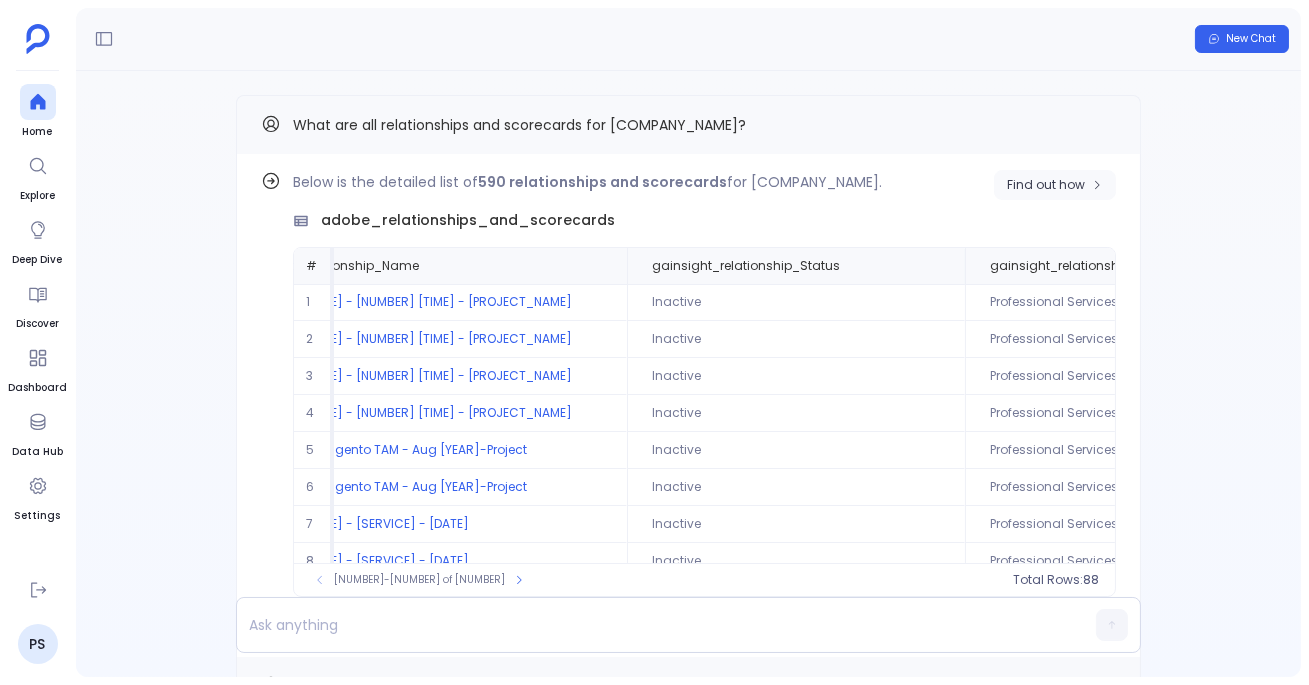 click on "Find out how" at bounding box center [1055, 185] 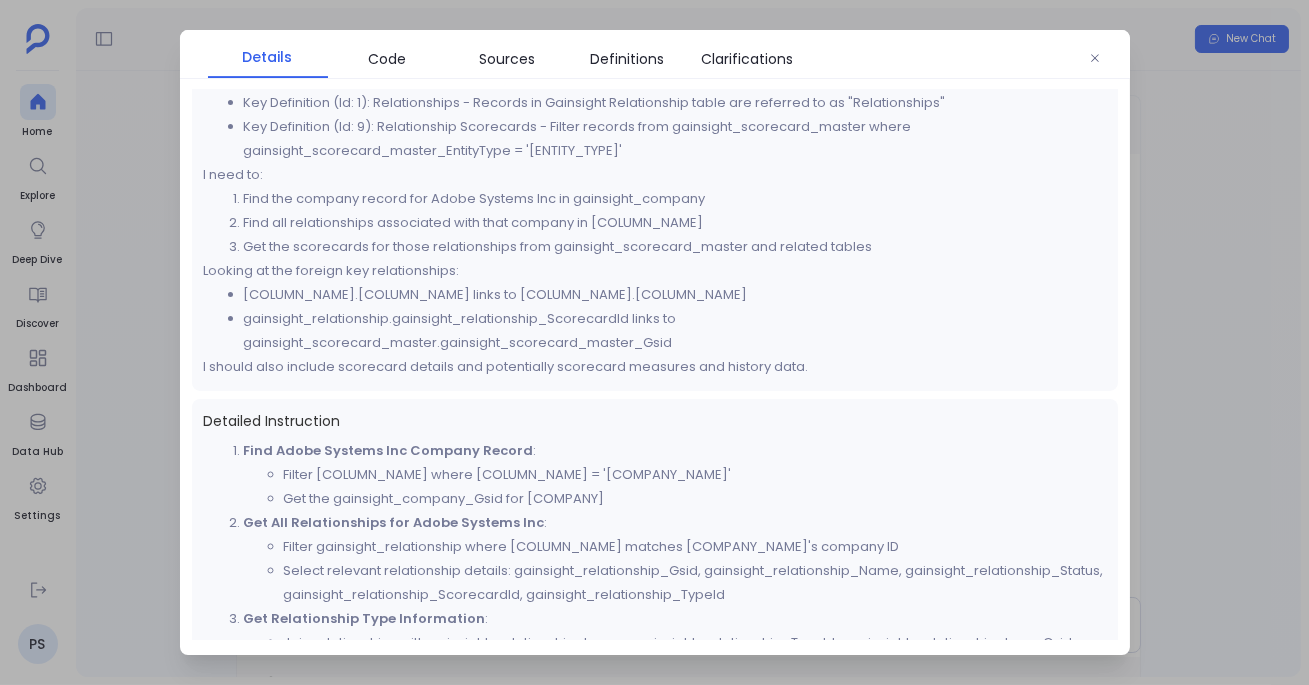 scroll, scrollTop: 235, scrollLeft: 0, axis: vertical 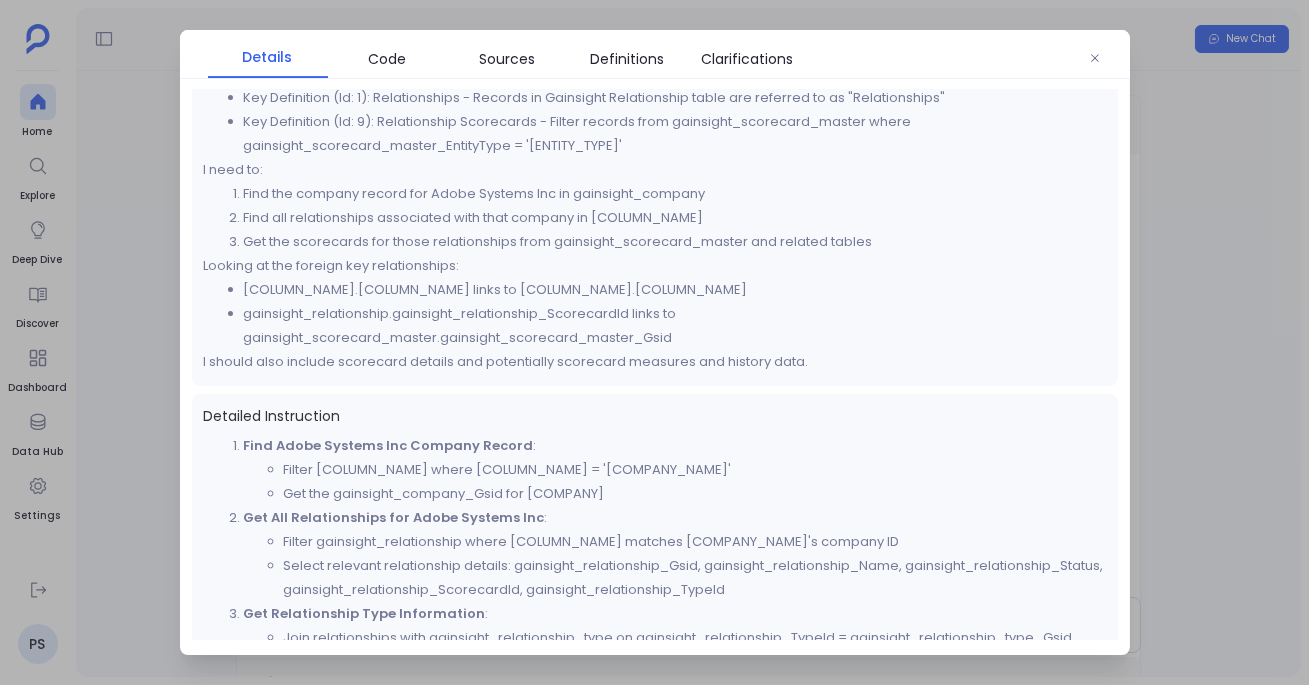 click at bounding box center [654, 342] 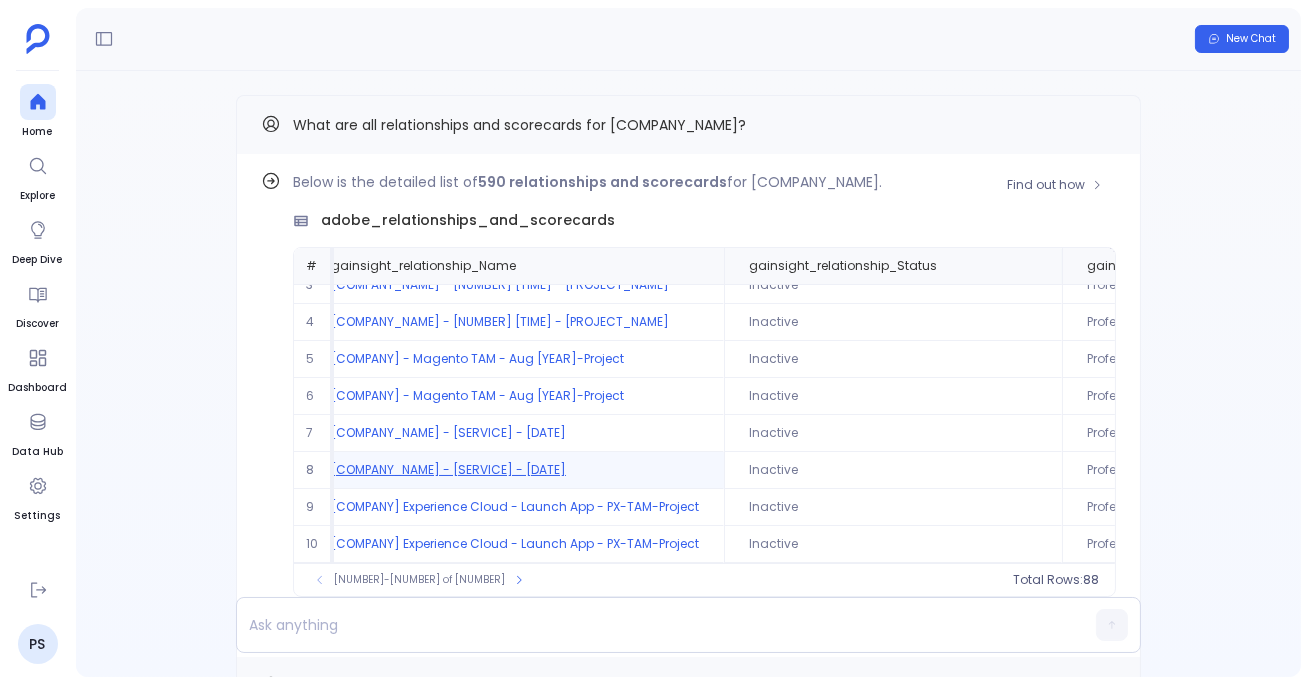 scroll, scrollTop: 94, scrollLeft: 0, axis: vertical 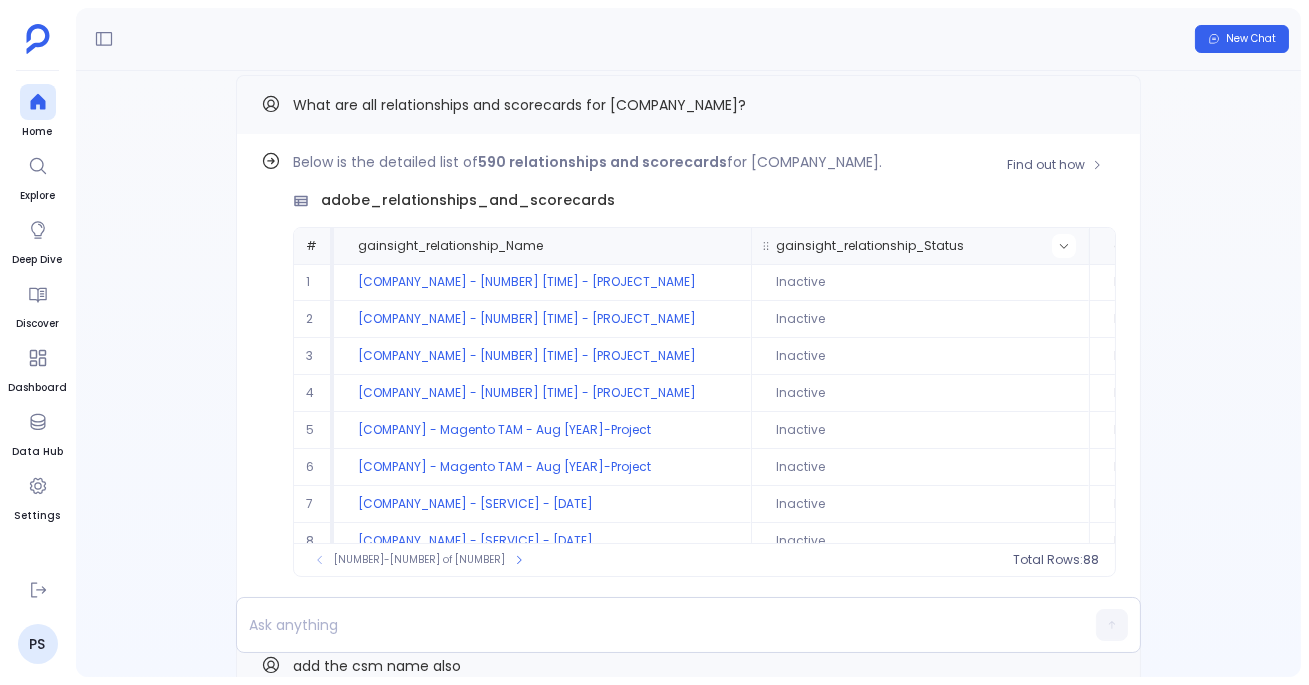 click at bounding box center (726, 246) 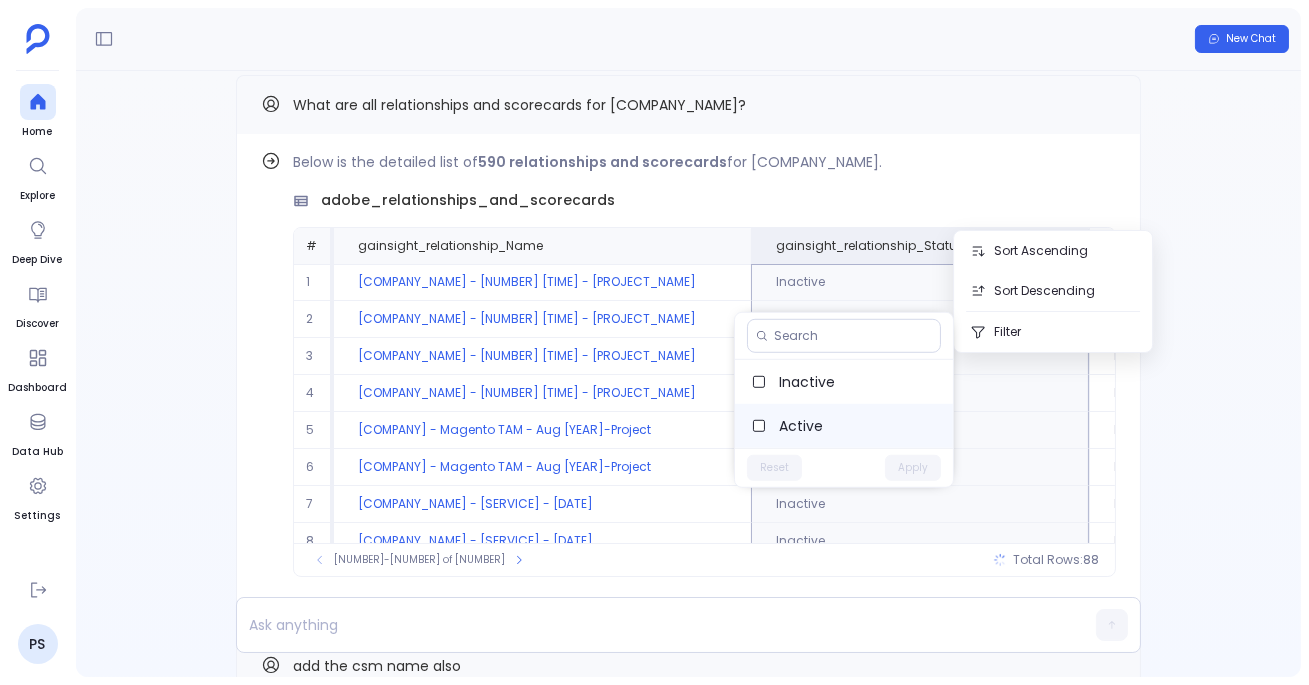 click on "Active" at bounding box center (858, 426) 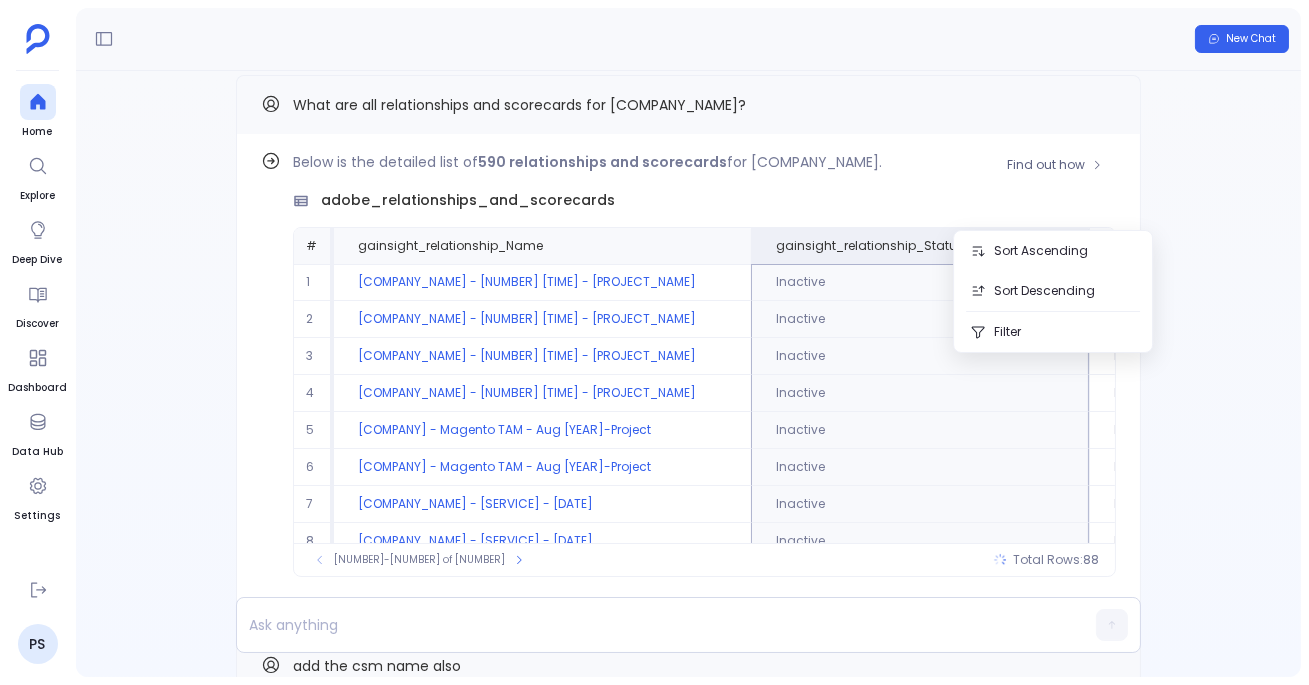 click on "Find out how Below is the detailed list of  590 relationships and scorecards  for Adobe Systems Inc. adobe_relationships_and_scorecards # gainsight_relationship_Name gainsight_relationship_Status gainsight_relationship_type_Name gainsight_scorecard_master_Name gainsight_scorecard_master_Description gainsight_scorecard_measures_Name gainsight_scorecard_measures_Description 1 Adobe - 24 hrs/wk - 2019 TAM for Consolidation Work-Project Inactive Professional Services Professional Services: Managed Services Scorecard Depth of Adoption (DEAR) GS for PS For PS Project-driven Relationships - used for scoring HAUs at 14- or 28-day rates depending on whether it&#39;s an onboarding project. 2 Adobe - 24 hrs/wk - 2019 TAM for Consolidation Work-Project Inactive Professional Services Professional Services: Managed Services Scorecard Deployment (DEAR) GS for PS Used on Prof Services relationship scorecards 3 Adobe - 24 hrs/wk - 2019 TAM for Consolidation Work-Project Inactive Professional Services 4 Inactive Burn Rate 5 6" at bounding box center (688, 385) 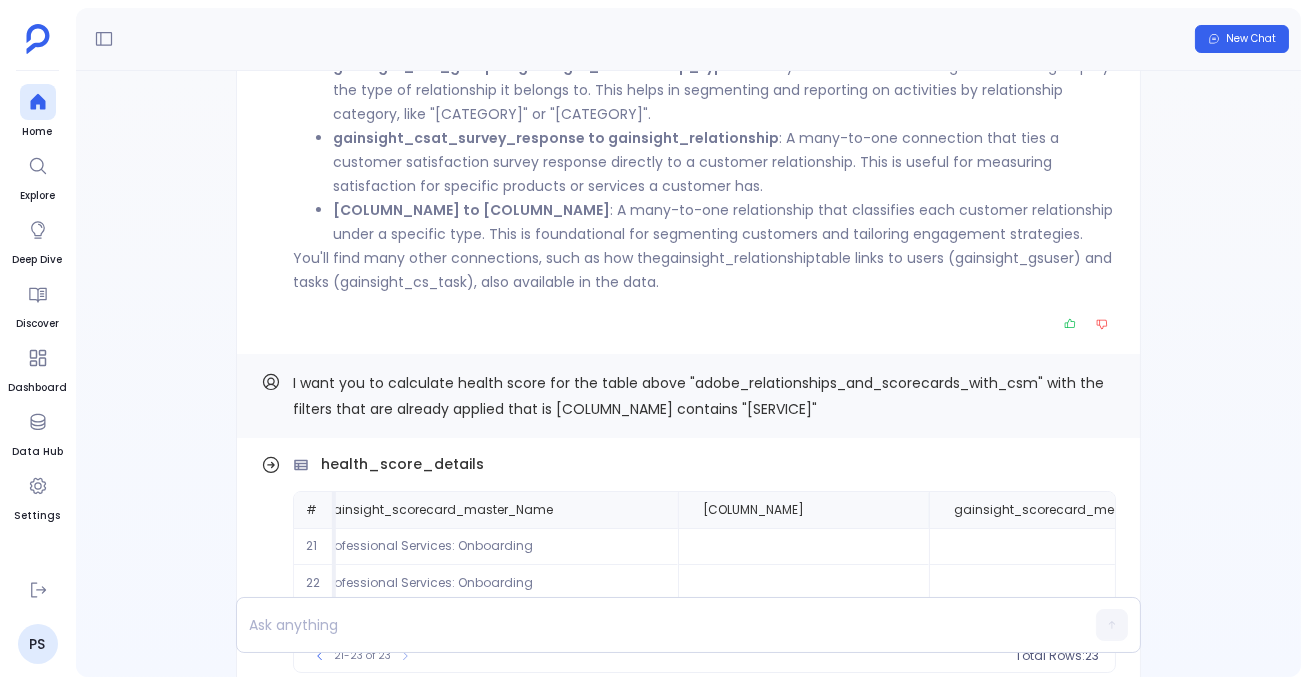 scroll, scrollTop: 0, scrollLeft: 0, axis: both 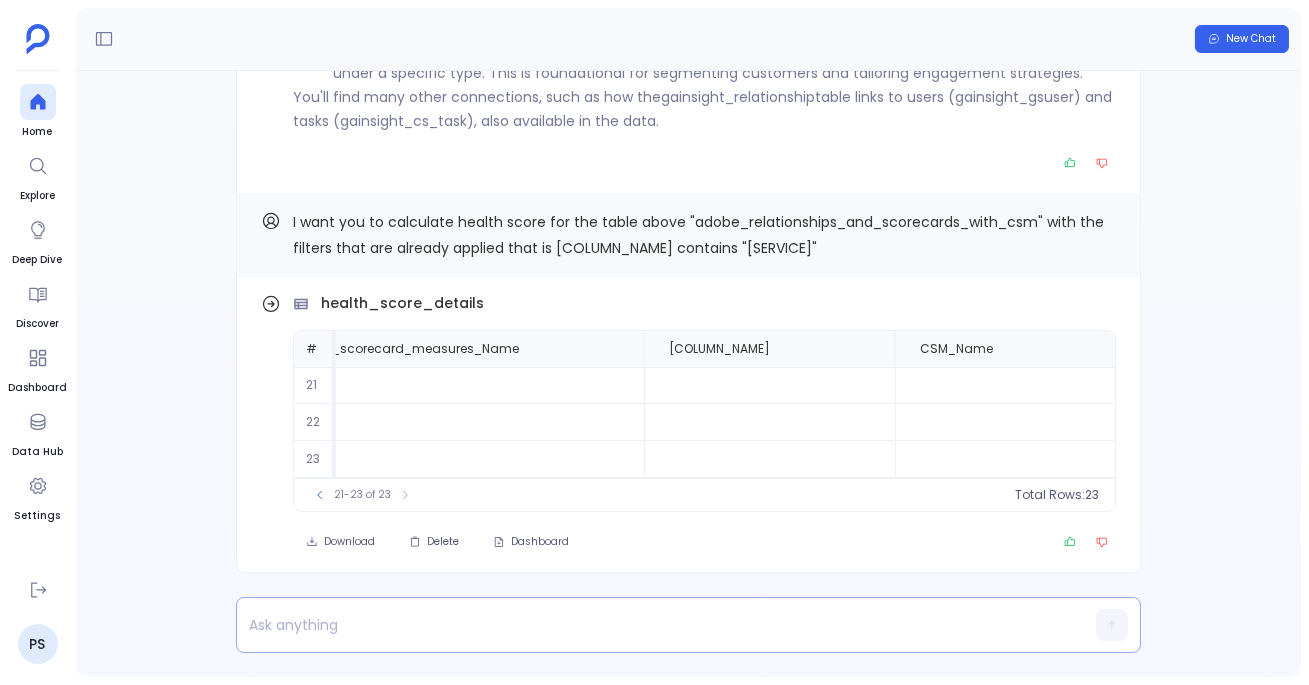click at bounding box center (650, 625) 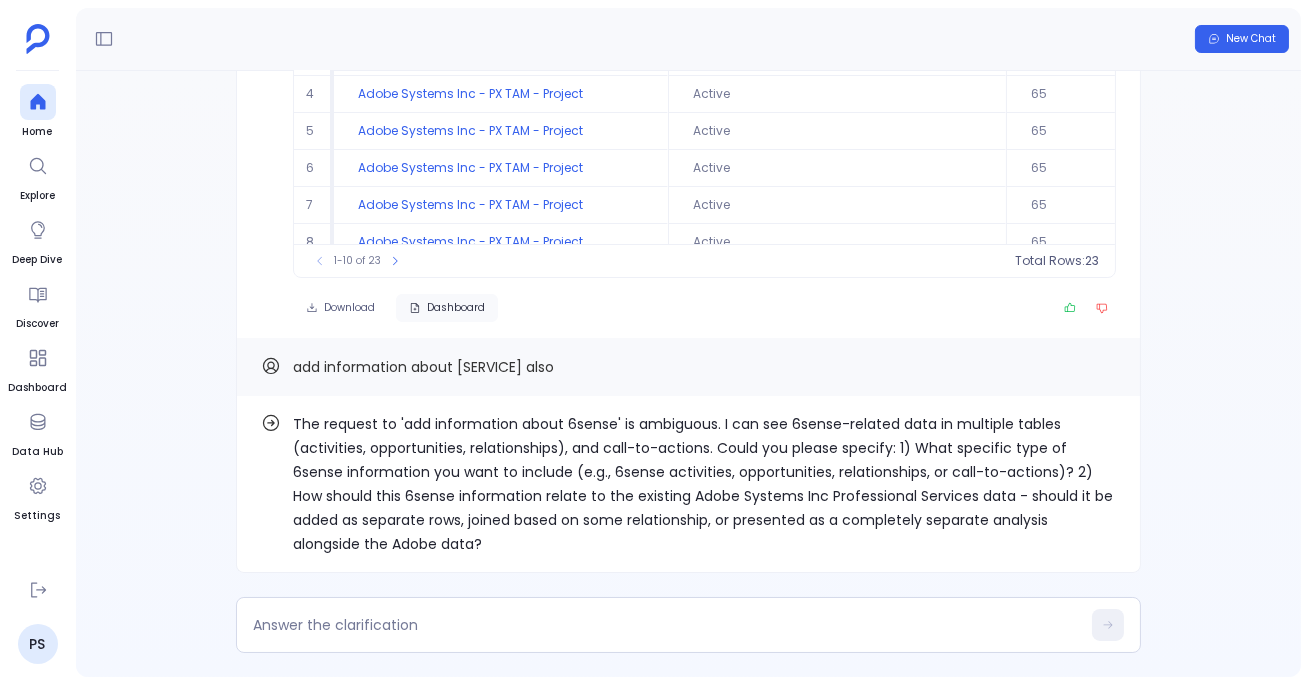 scroll, scrollTop: 0, scrollLeft: 0, axis: both 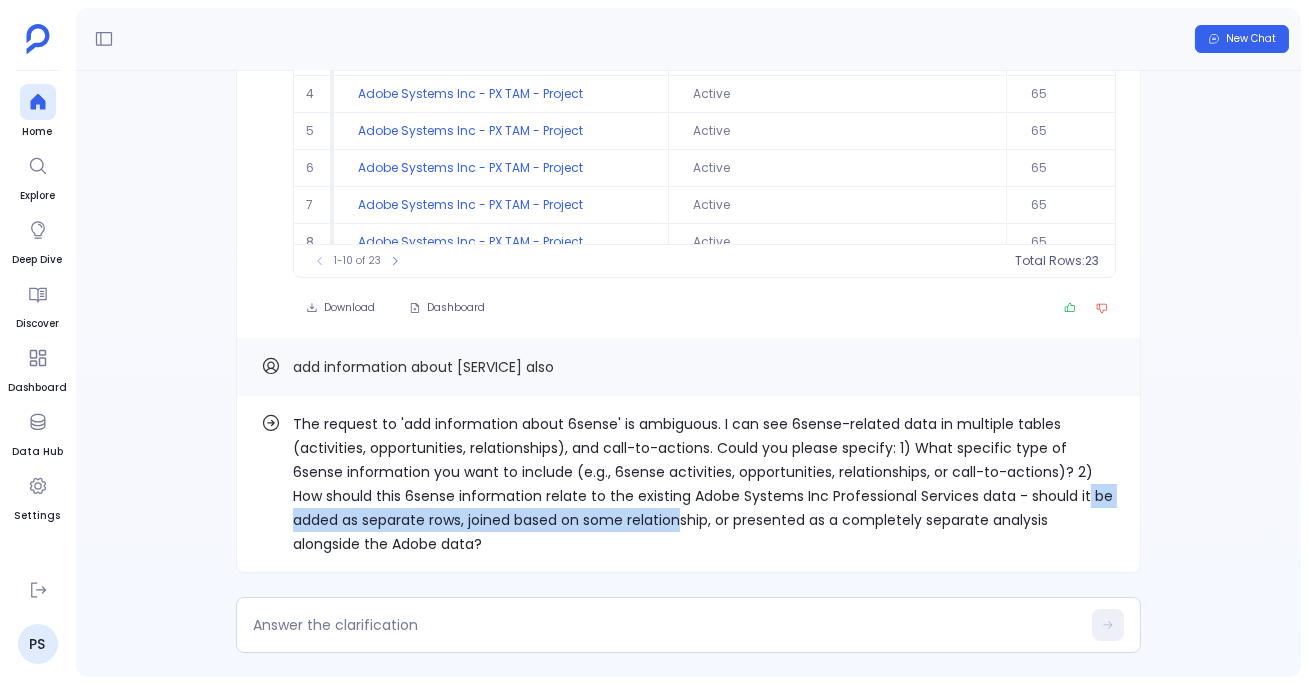 drag, startPoint x: 294, startPoint y: 514, endPoint x: 712, endPoint y: 520, distance: 418.04306 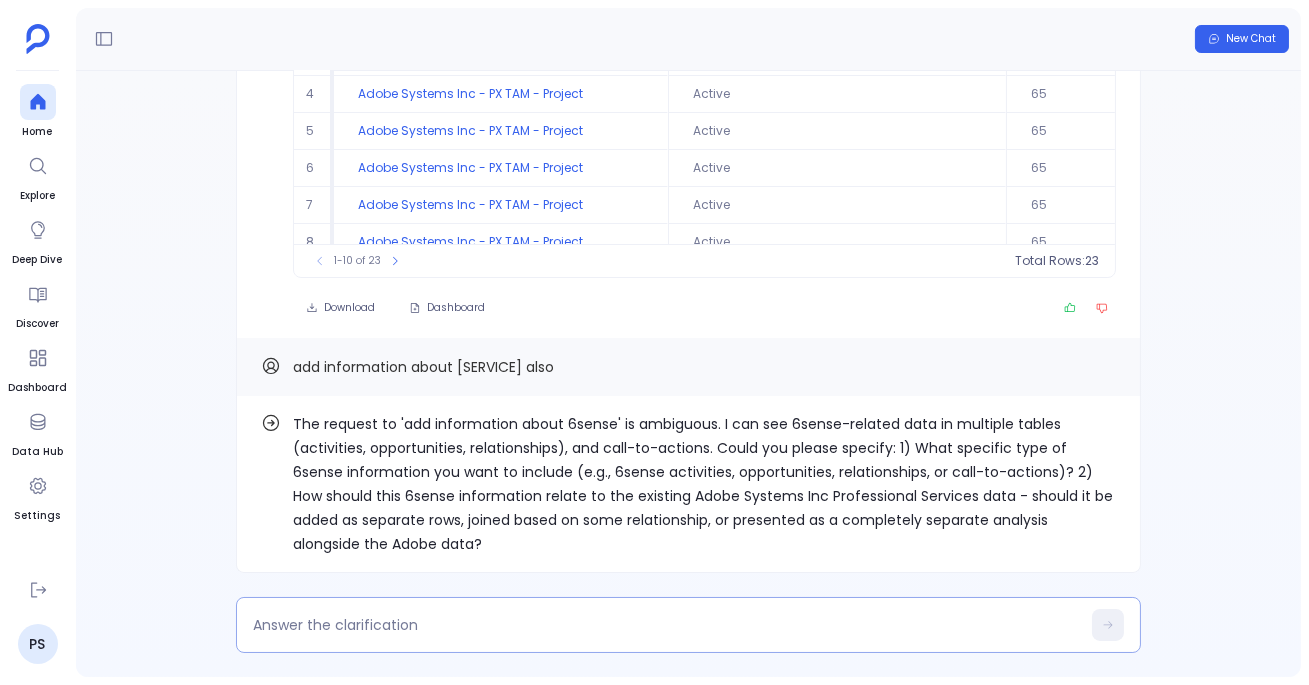click at bounding box center (688, 625) 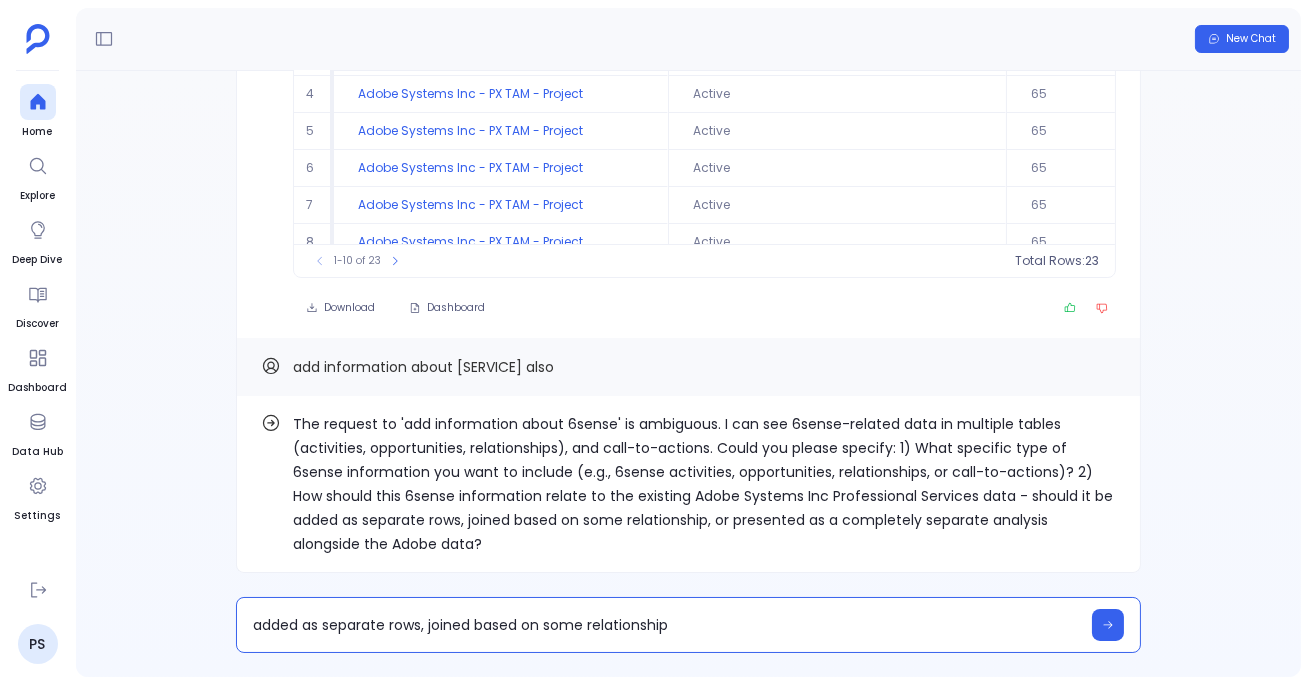 click on "added as separate rows, joined based on some relationship" at bounding box center (666, 625) 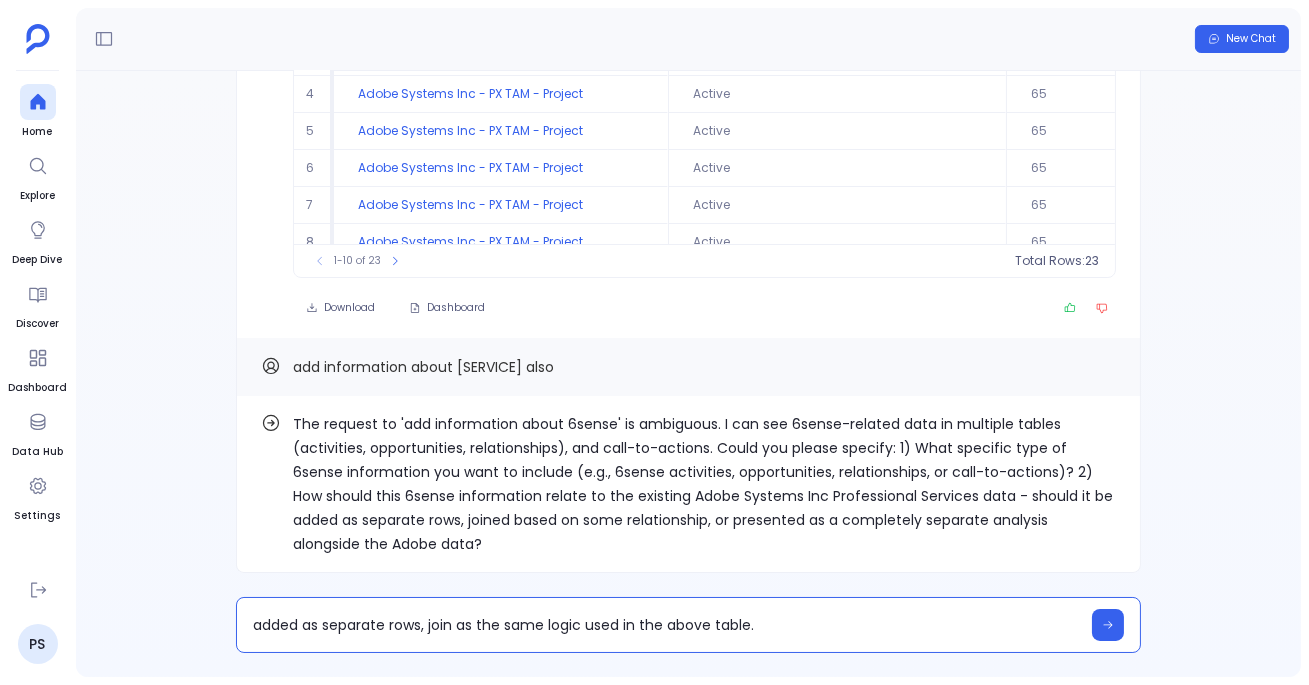scroll, scrollTop: -2028, scrollLeft: 0, axis: vertical 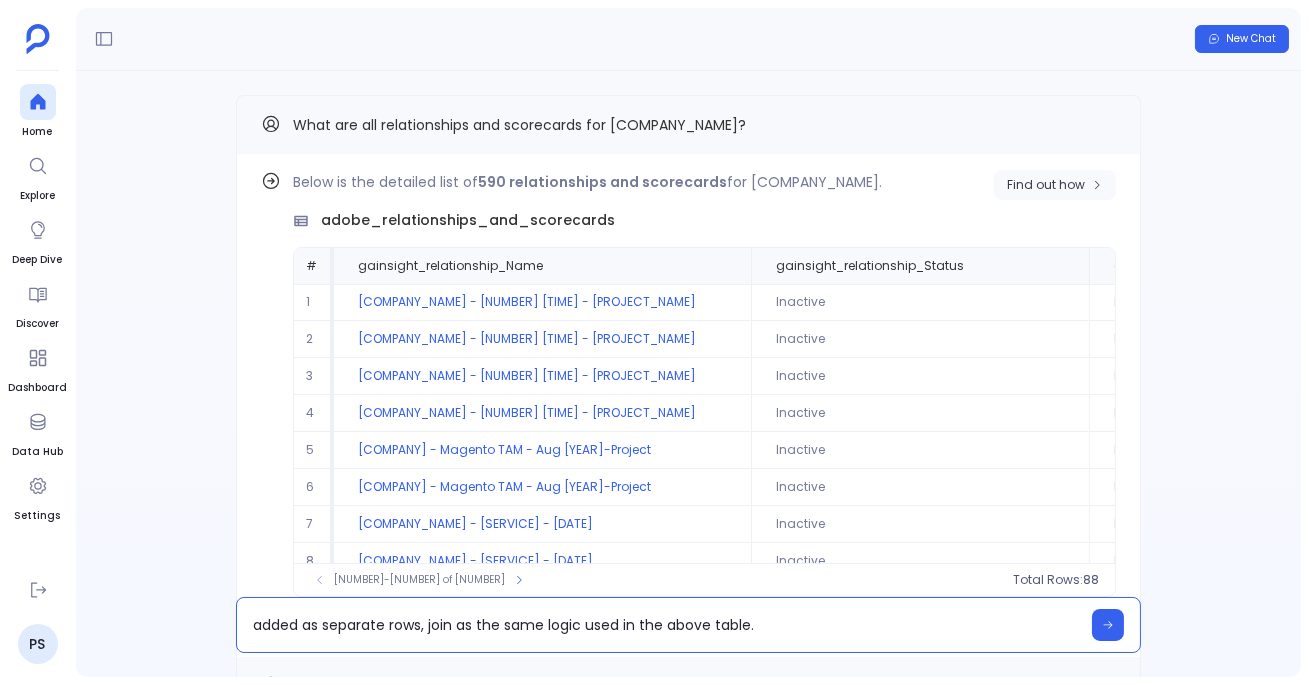 click on "Find out how" at bounding box center [1055, 185] 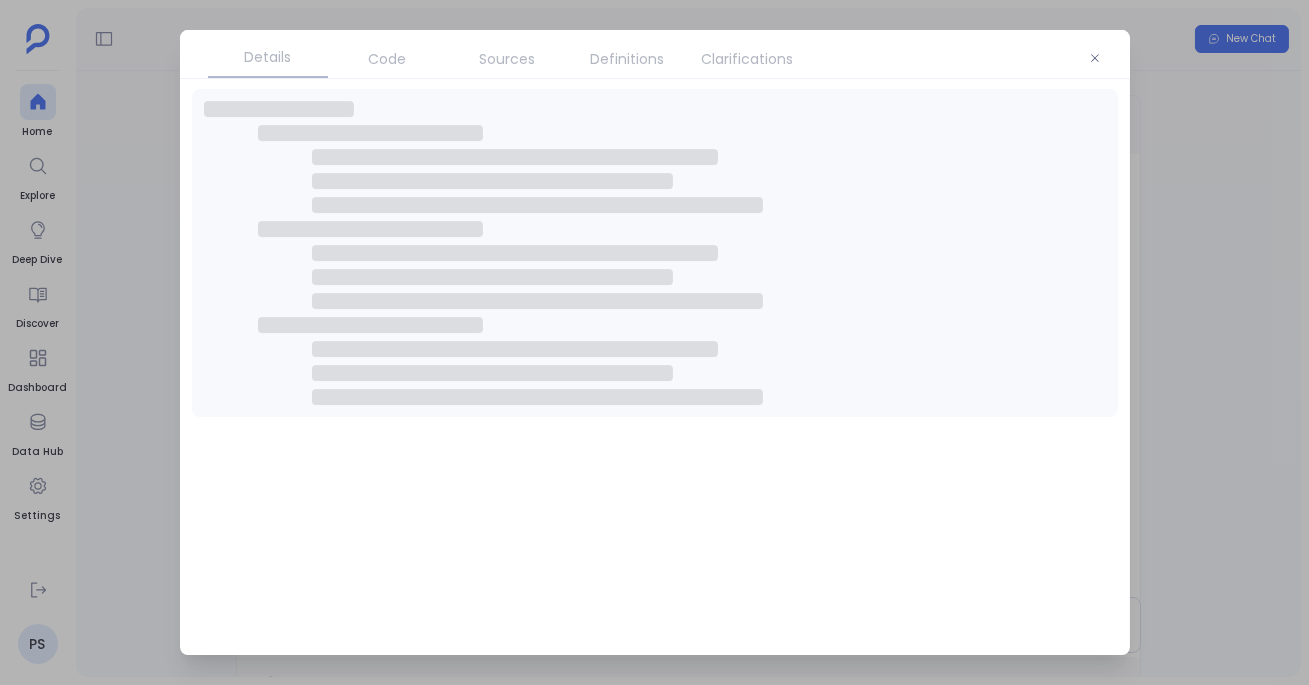 click on "Code" at bounding box center (388, 59) 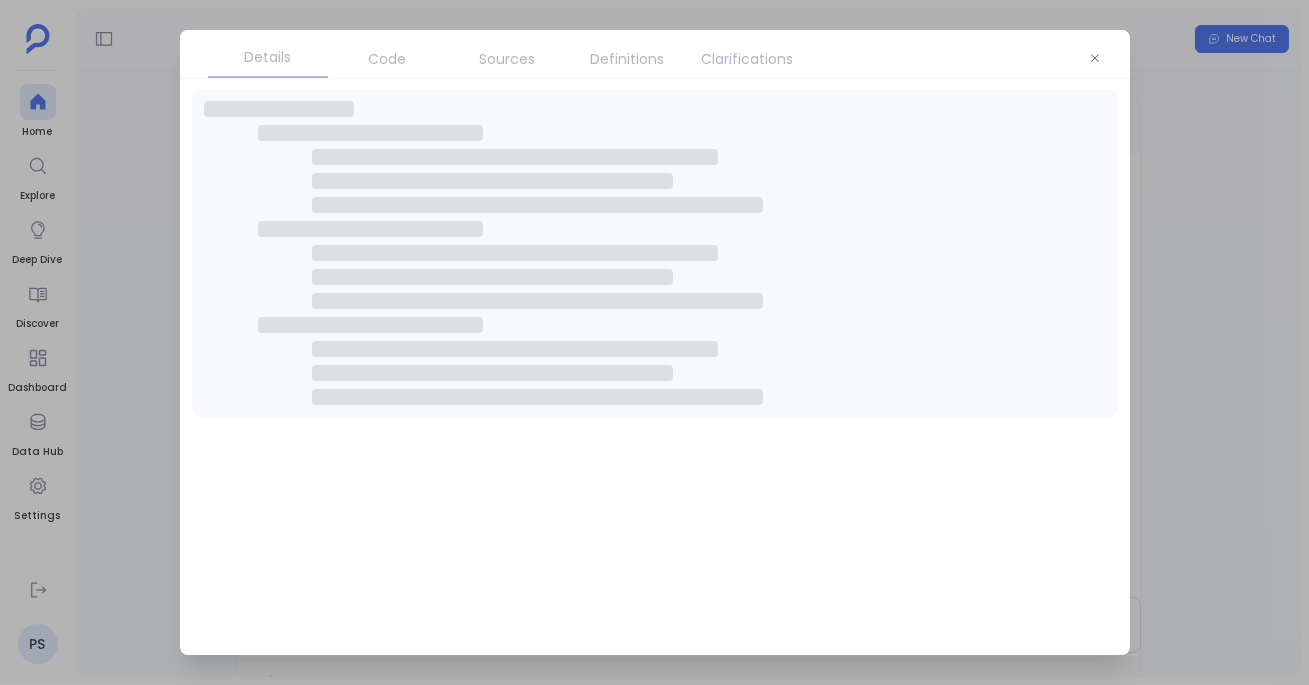 click on "Code" at bounding box center [388, 59] 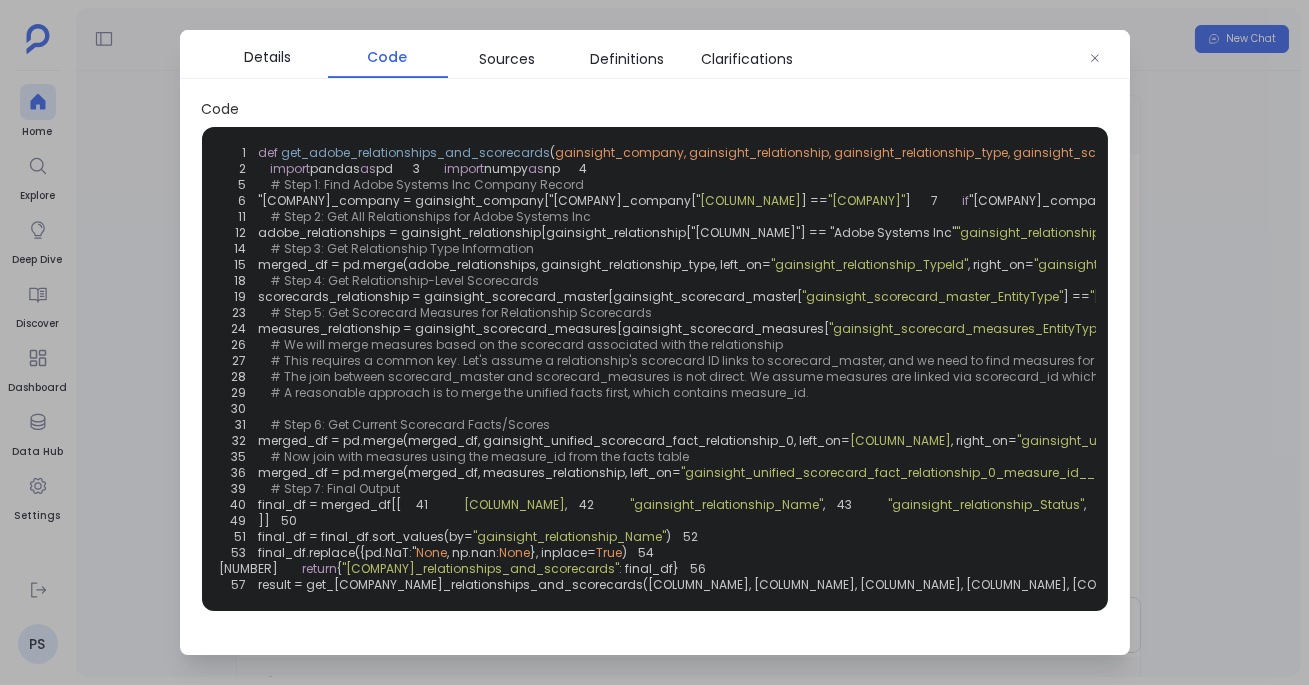 click on ""gainsight_company_Name"" at bounding box center [751, 200] 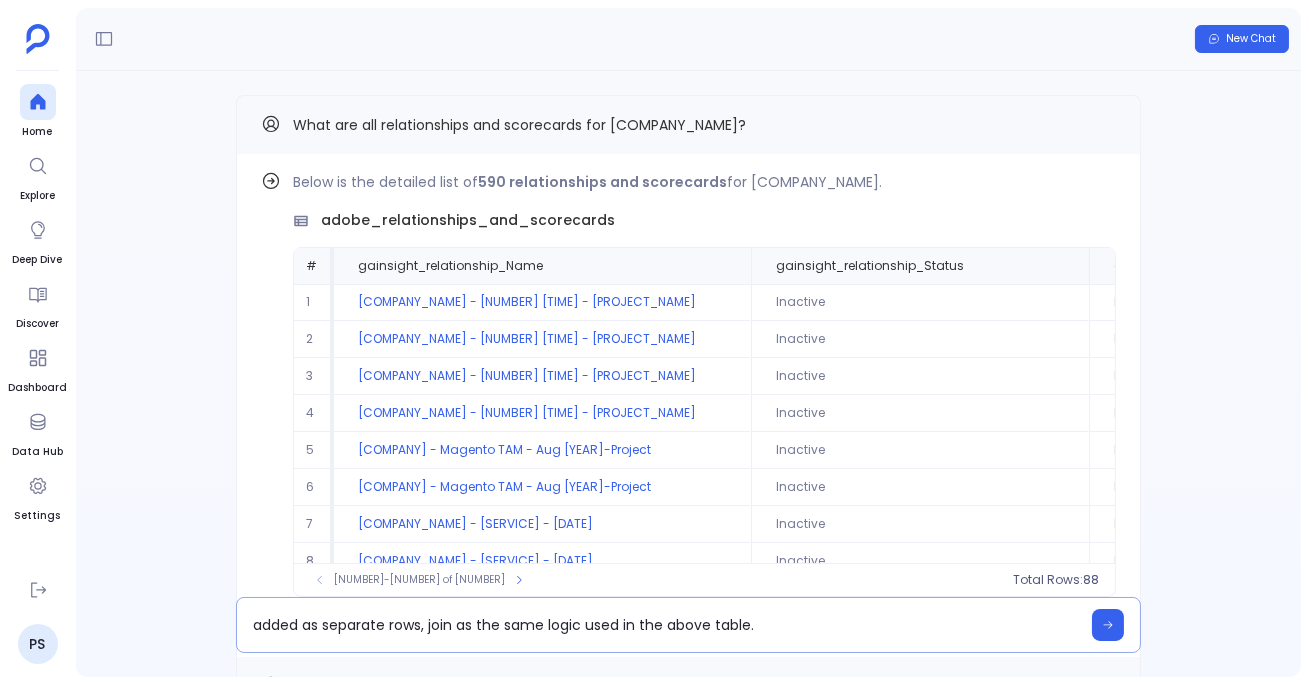 click on "added as separate rows, join as the same logic used in the above table." at bounding box center (666, 625) 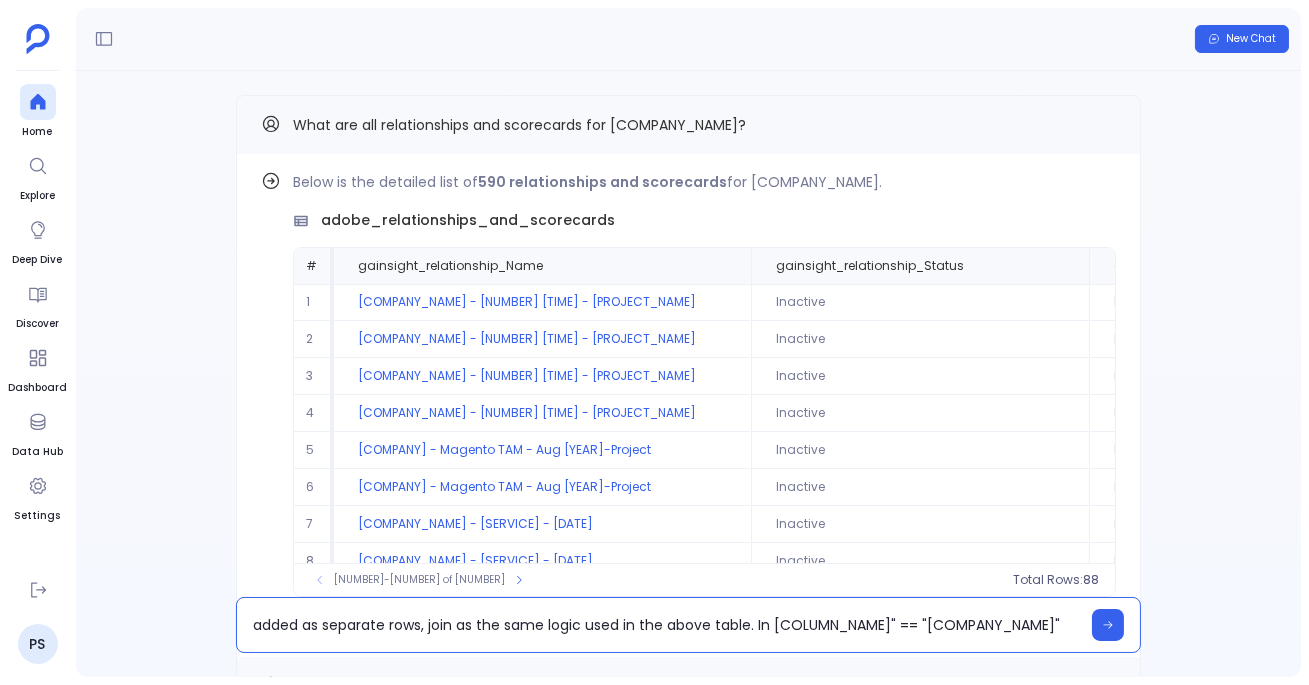 scroll, scrollTop: 0, scrollLeft: 0, axis: both 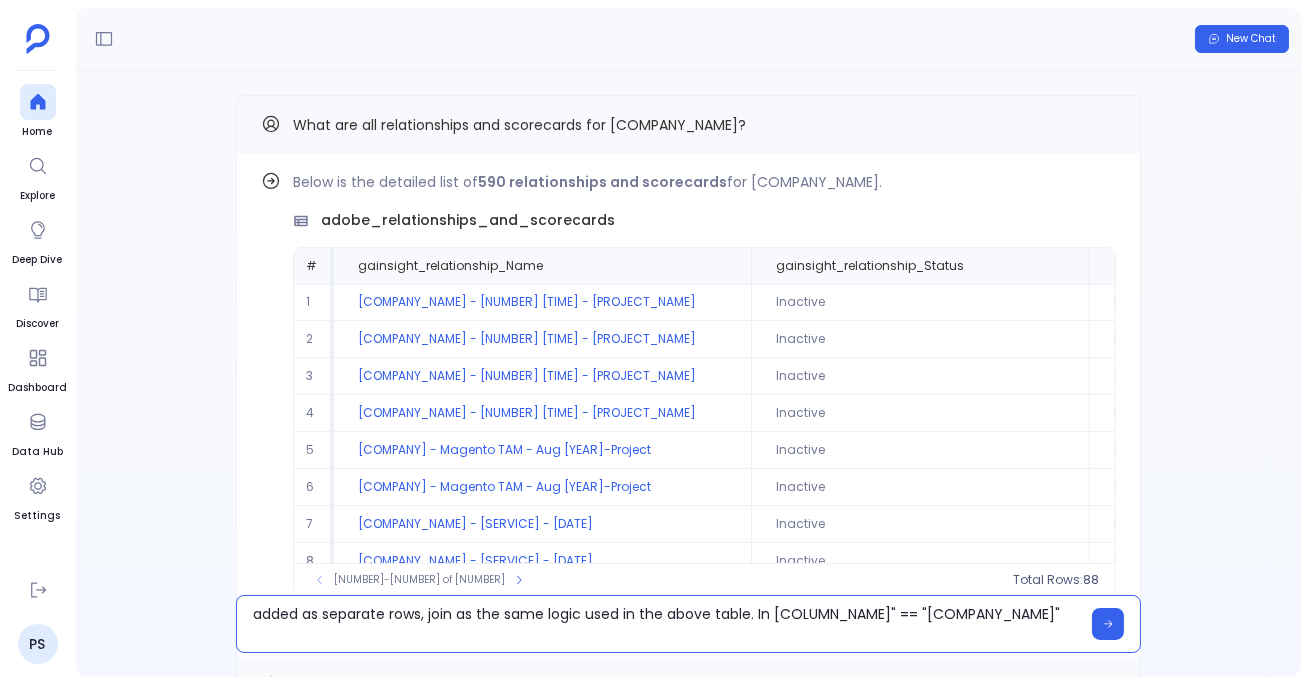click on "added as separate rows, join as the same logic used in the above table. In gainsight_company_Name"] == "Adobe Systems Inc" at bounding box center (666, 624) 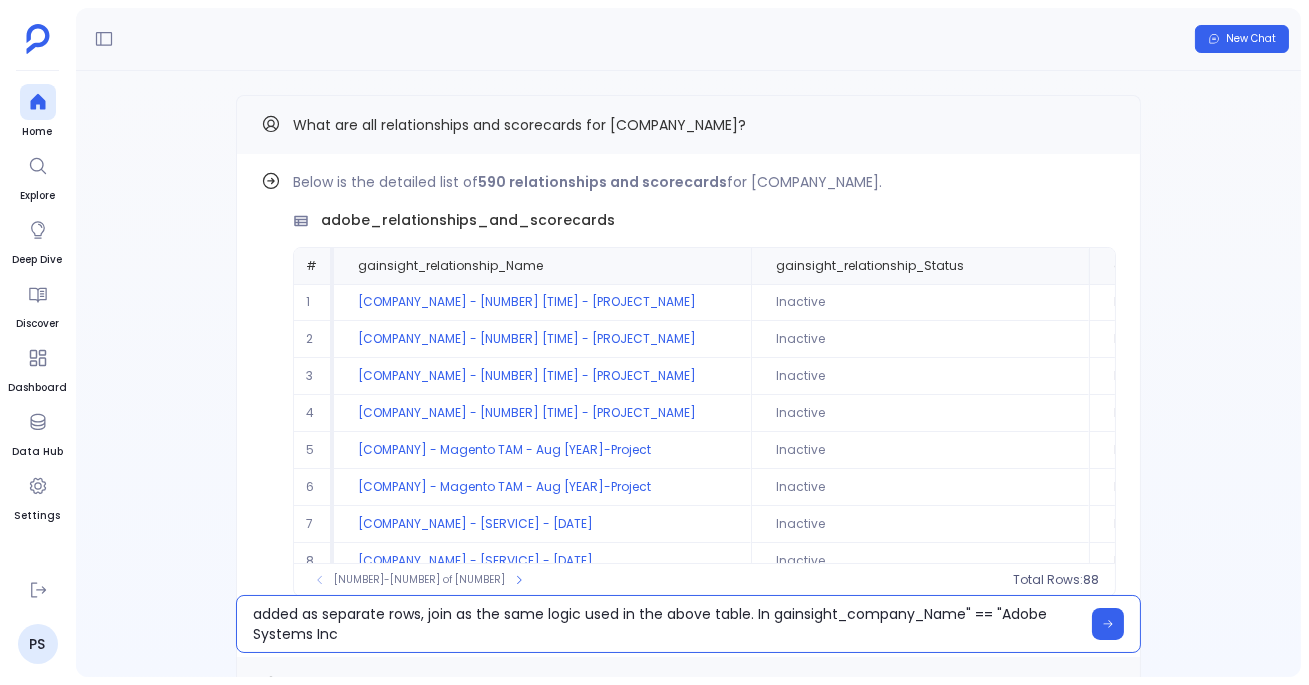click on "added as separate rows, join as the same logic used in the above table. In gainsight_company_Name" == "Adobe Systems Inc" at bounding box center [666, 624] 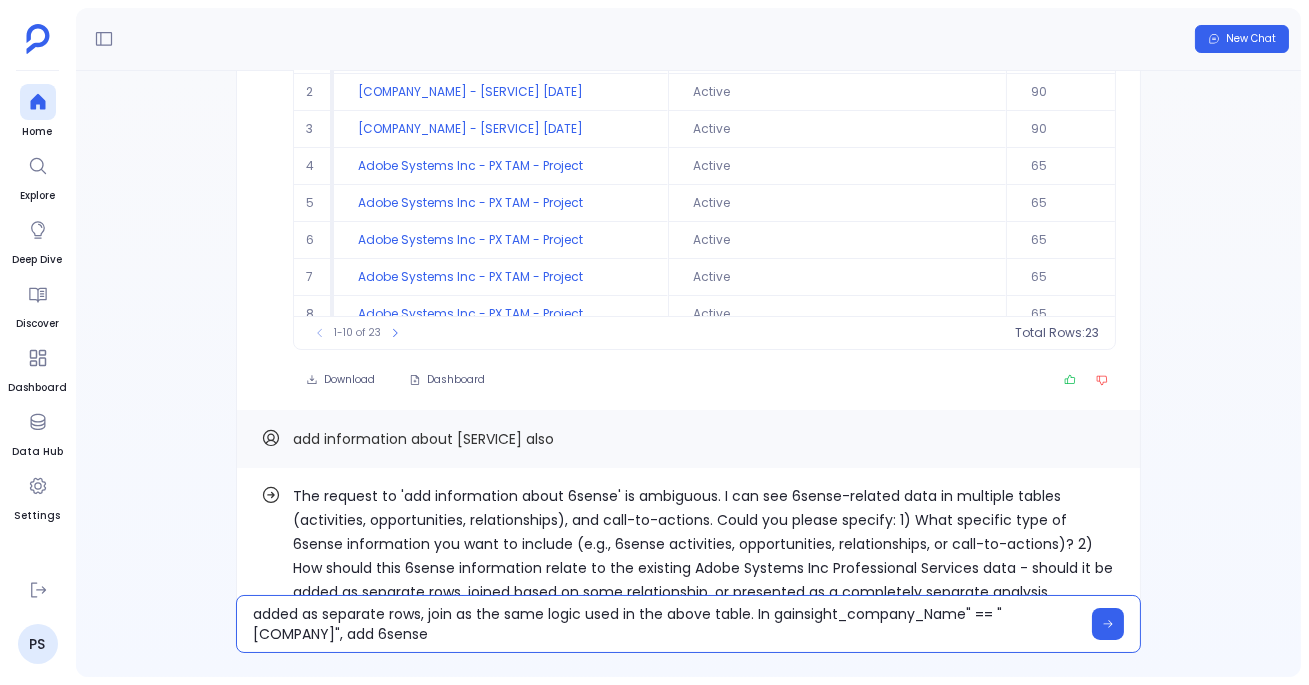 scroll, scrollTop: 0, scrollLeft: 0, axis: both 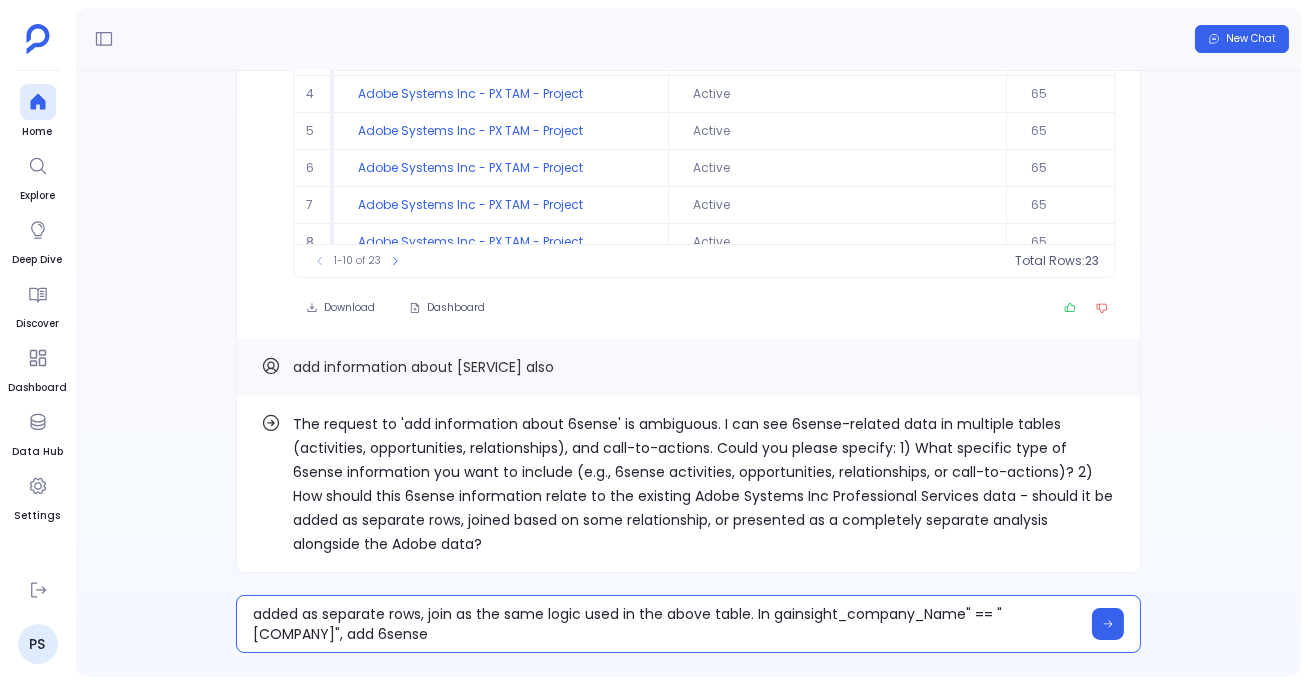 type on "added as separate rows, join as the same logic used in the above table. In gainsight_company_Name" == "Adobe Systems Inc", add 6sense" 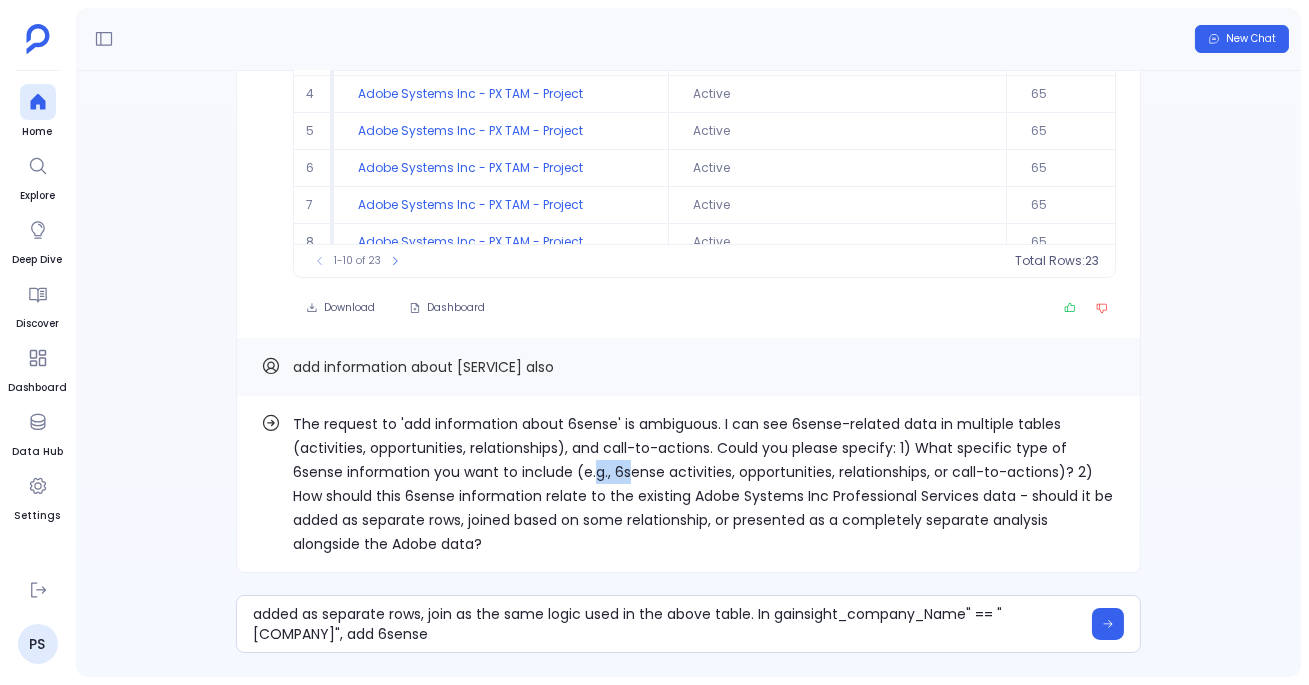 click on "The request to 'add information about 6sense' is ambiguous. I can see 6sense-related data in multiple tables (activities, opportunities, call-to-actions, relationships). Could you please specify: 1) What specific type of 6sense information you want to include (e.g., 6sense activities, opportunities, relationships, or call-to-actions)? 2) How should this 6sense information relate to the existing Adobe Systems Inc Professional Services data - should it be added as separate rows, joined based on some relationship, or presented as a completely separate analysis alongside the Adobe data?" at bounding box center (704, 484) 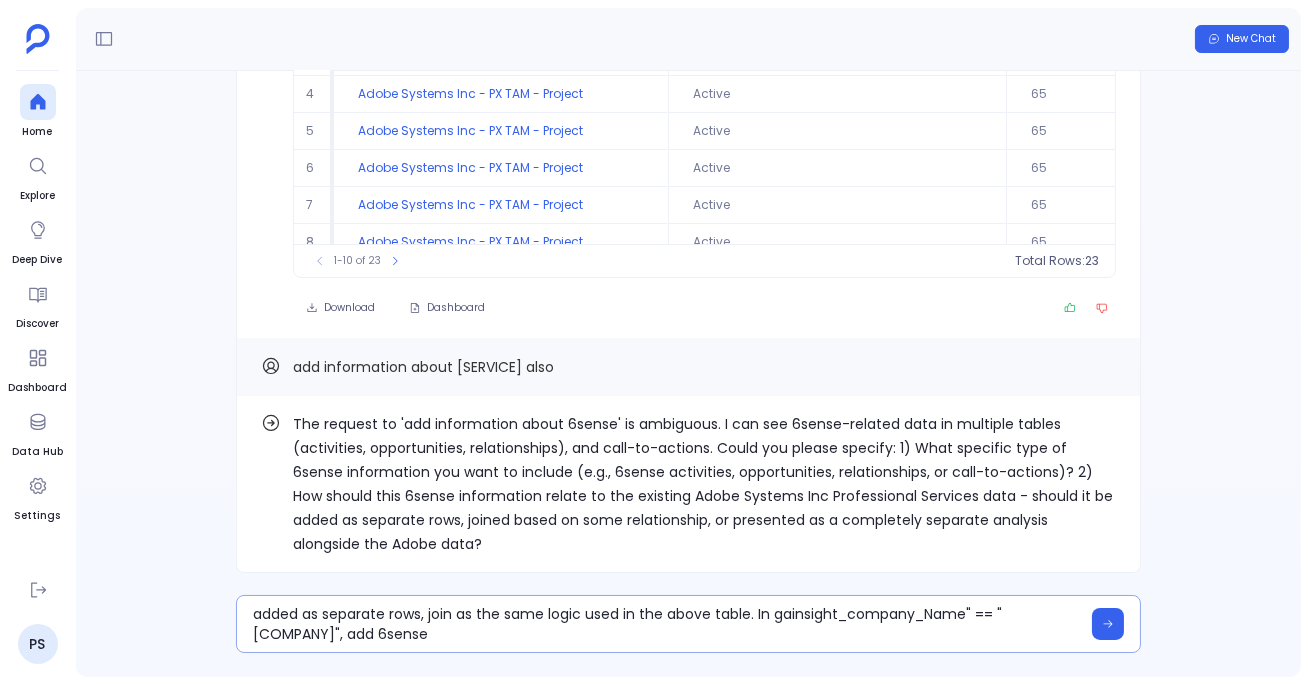 click on "added as separate rows, join as the same logic used in the above table. In gainsight_company_Name" == "Adobe Systems Inc", add 6sense" at bounding box center [666, 624] 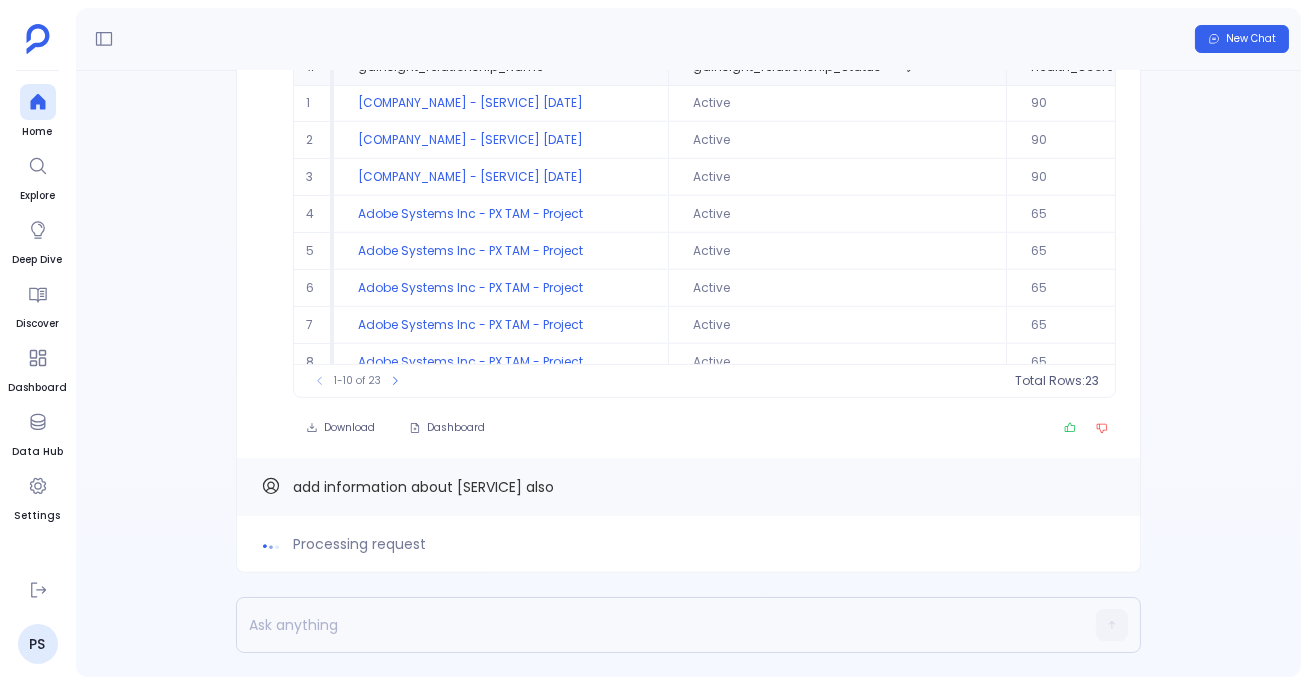 scroll, scrollTop: 0, scrollLeft: 0, axis: both 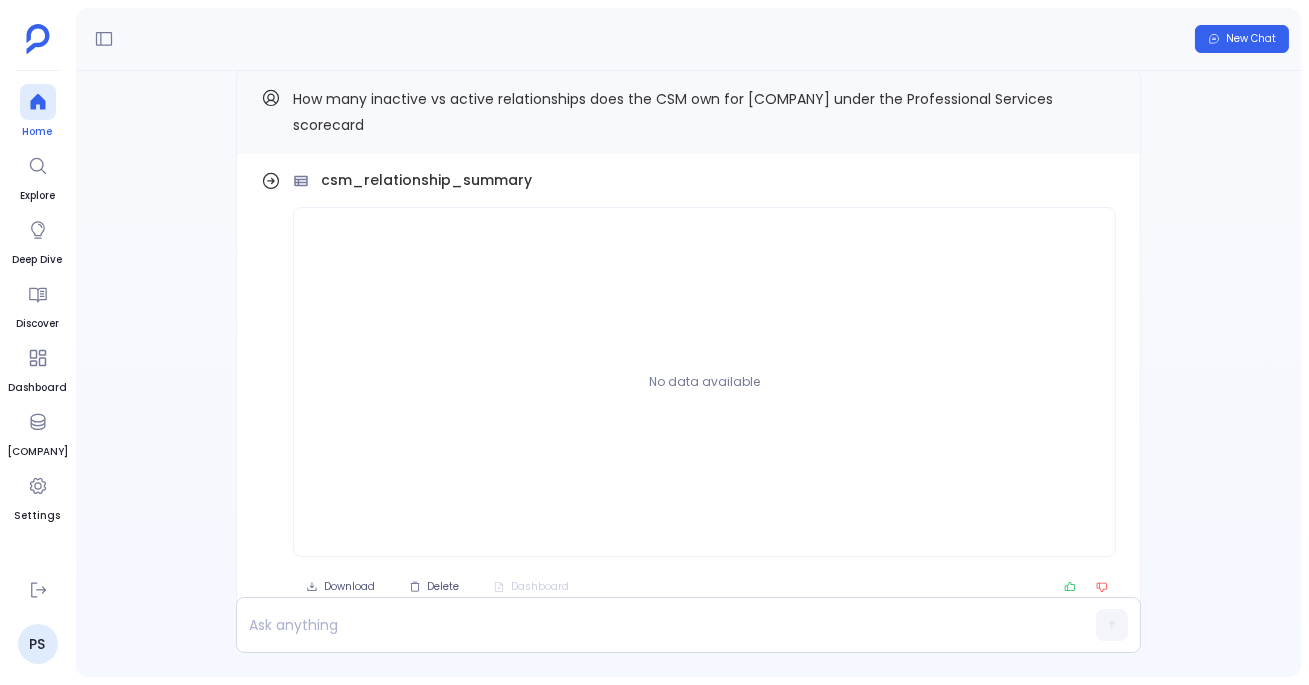 click on "Home" at bounding box center [38, 132] 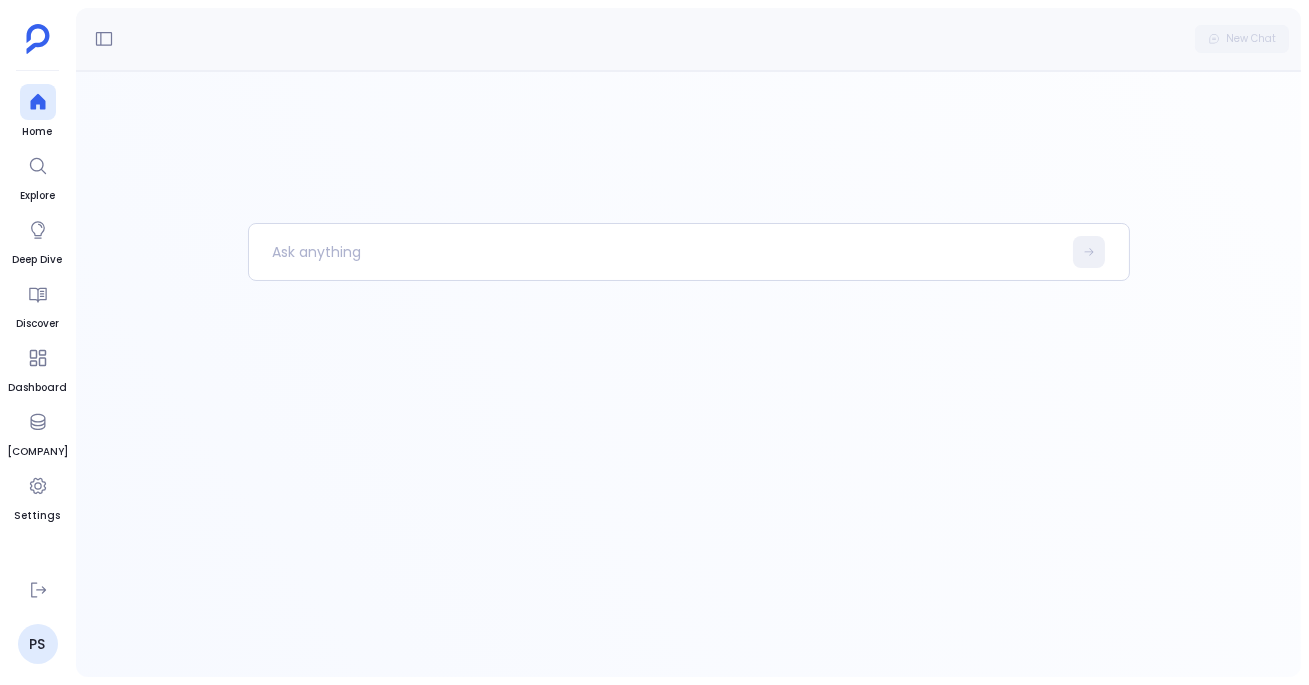 click at bounding box center [689, 450] 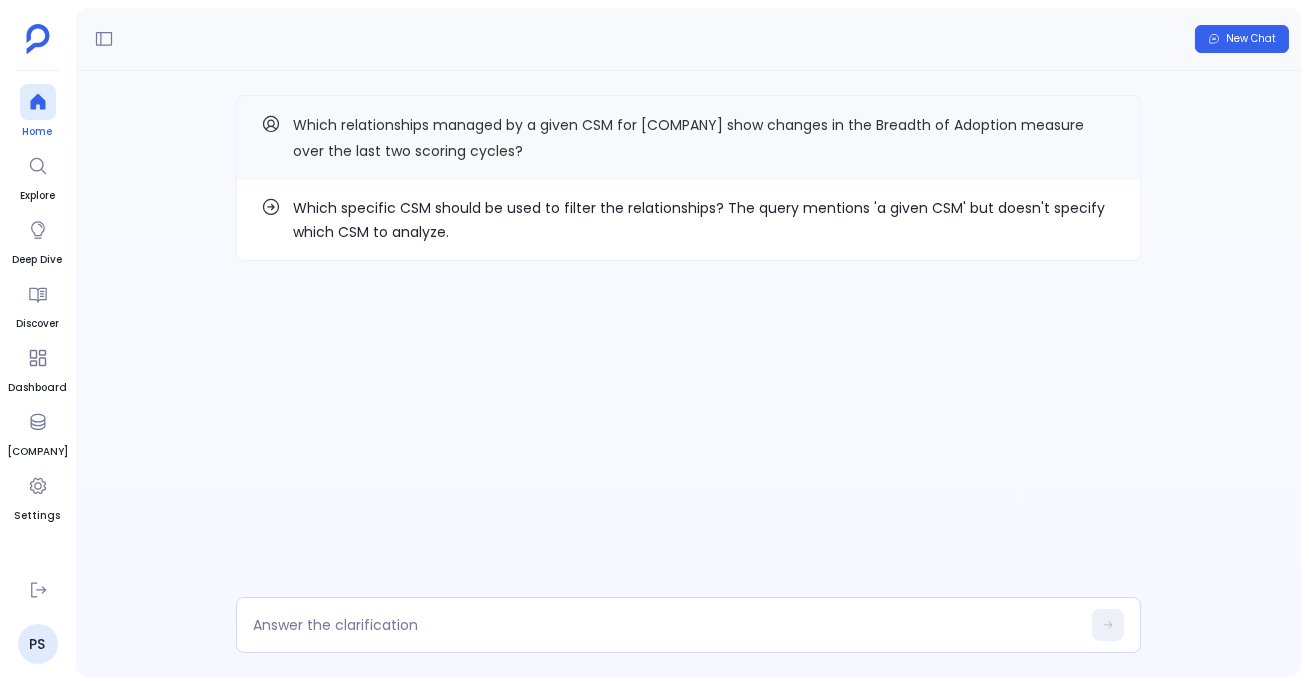 click at bounding box center [37, 102] 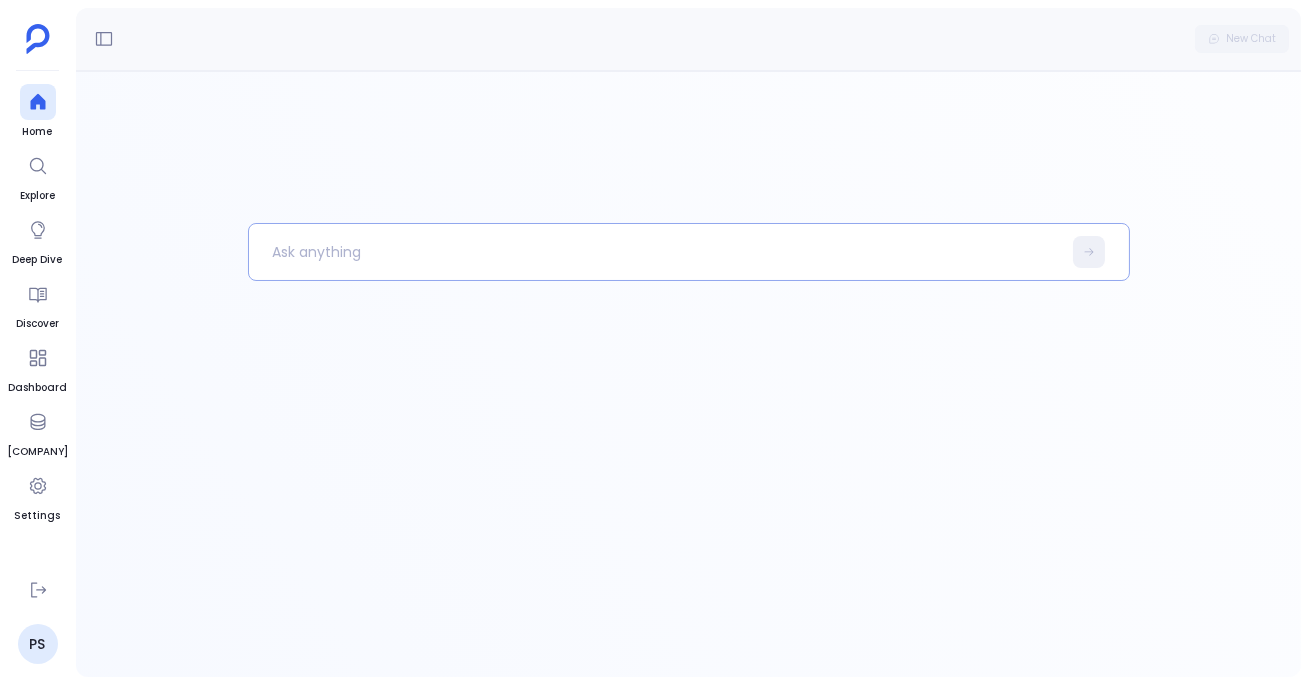 click at bounding box center [655, 252] 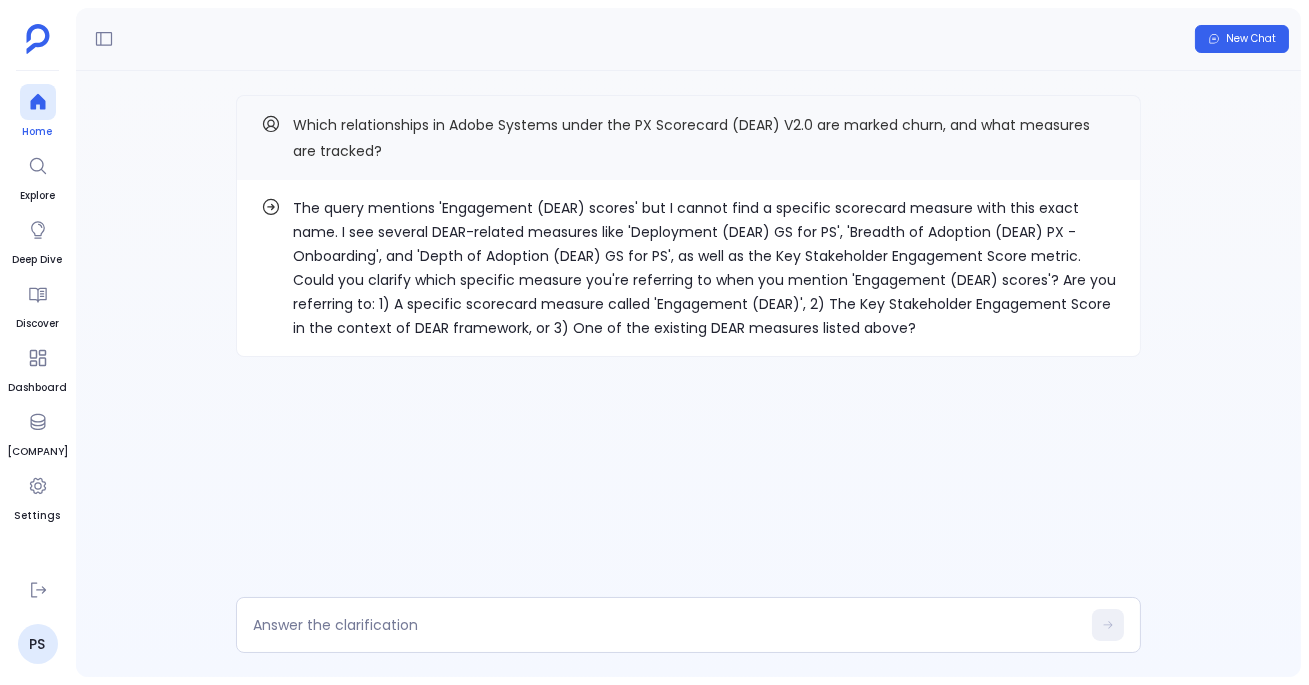 click at bounding box center (37, 102) 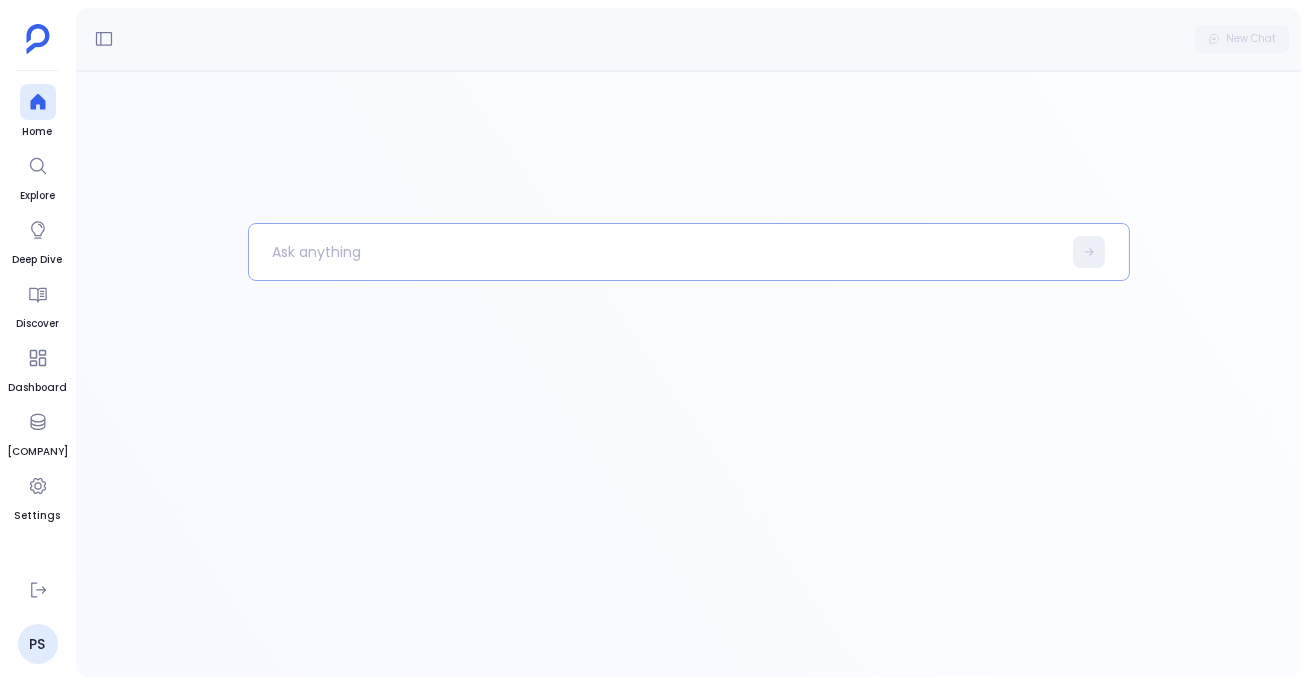 click at bounding box center (655, 252) 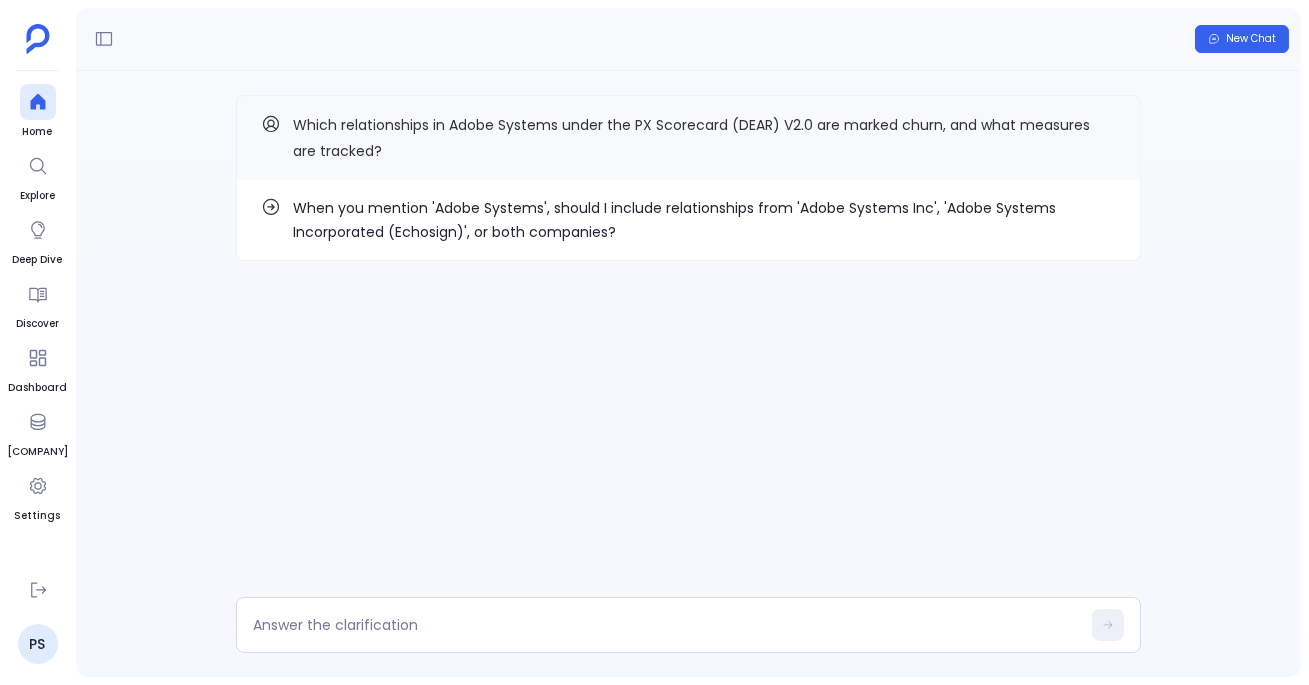 click on "When you mention 'Adobe Systems', should I include relationships from 'Adobe Systems Inc', 'Adobe Systems Incorporated (Echosign)', or both companies?" at bounding box center (704, 220) 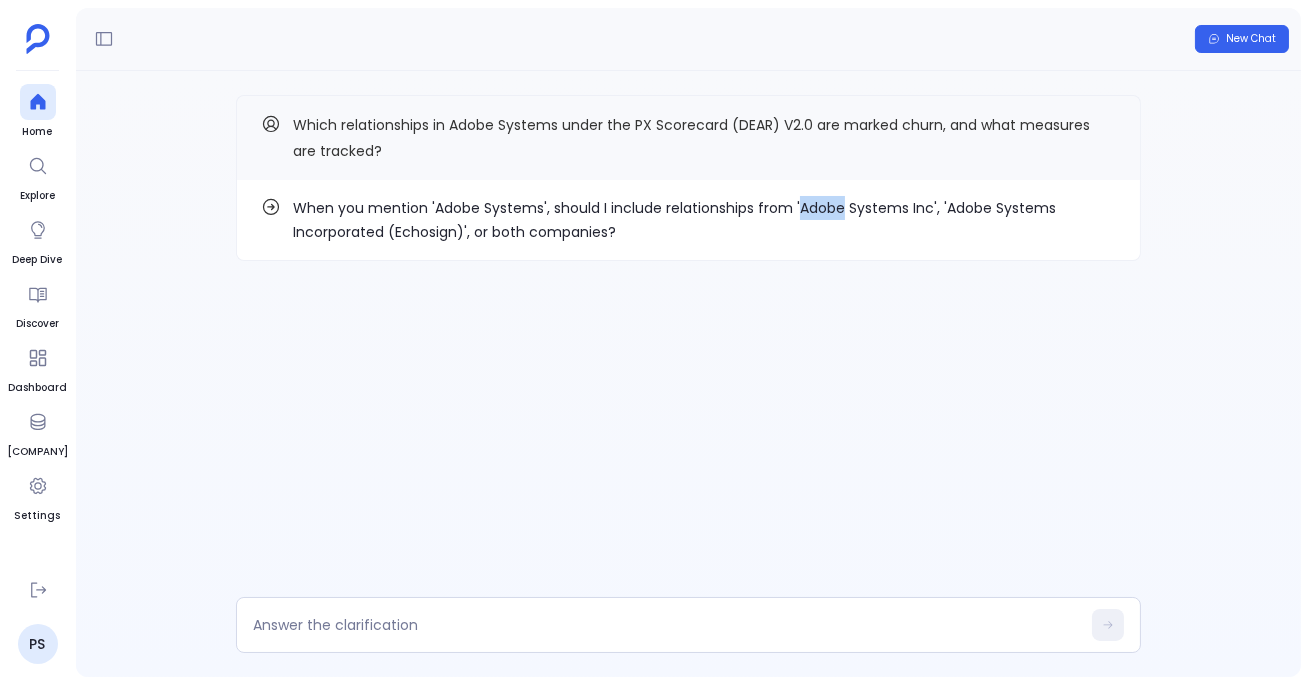 click on "When you mention 'Adobe Systems', should I include relationships from 'Adobe Systems Inc', 'Adobe Systems Incorporated (Echosign)', or both companies?" at bounding box center [704, 220] 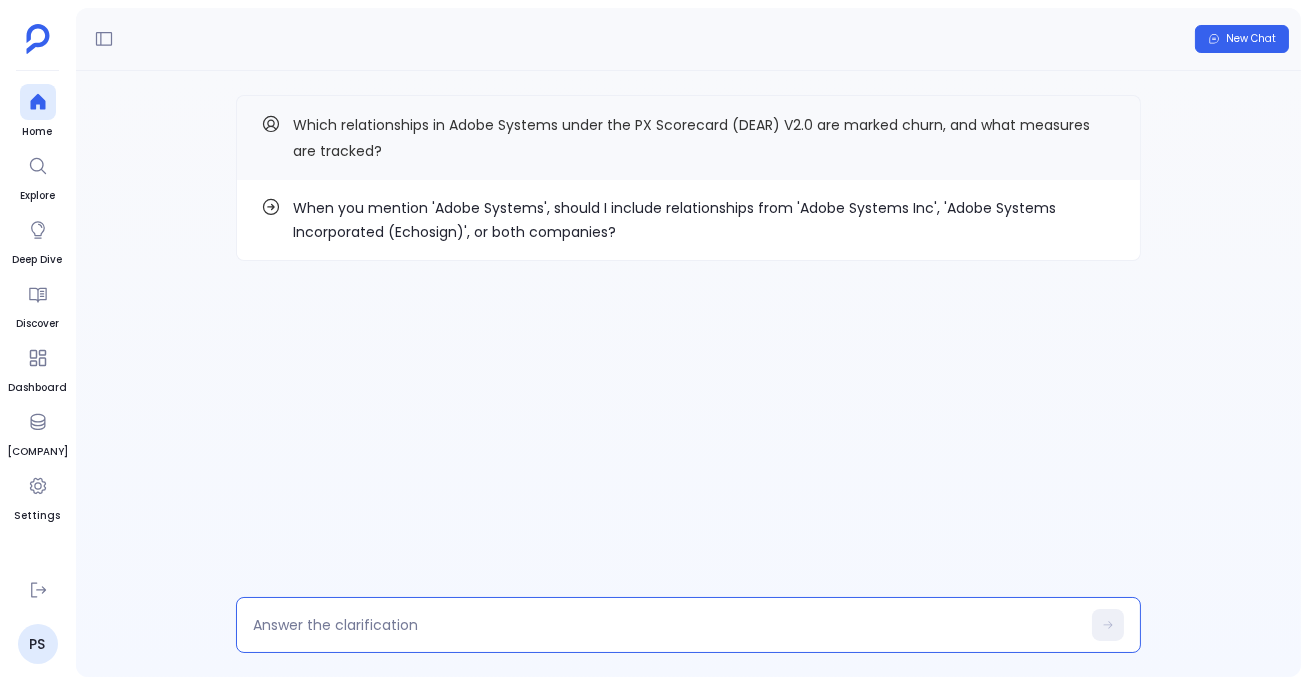 click at bounding box center [666, 625] 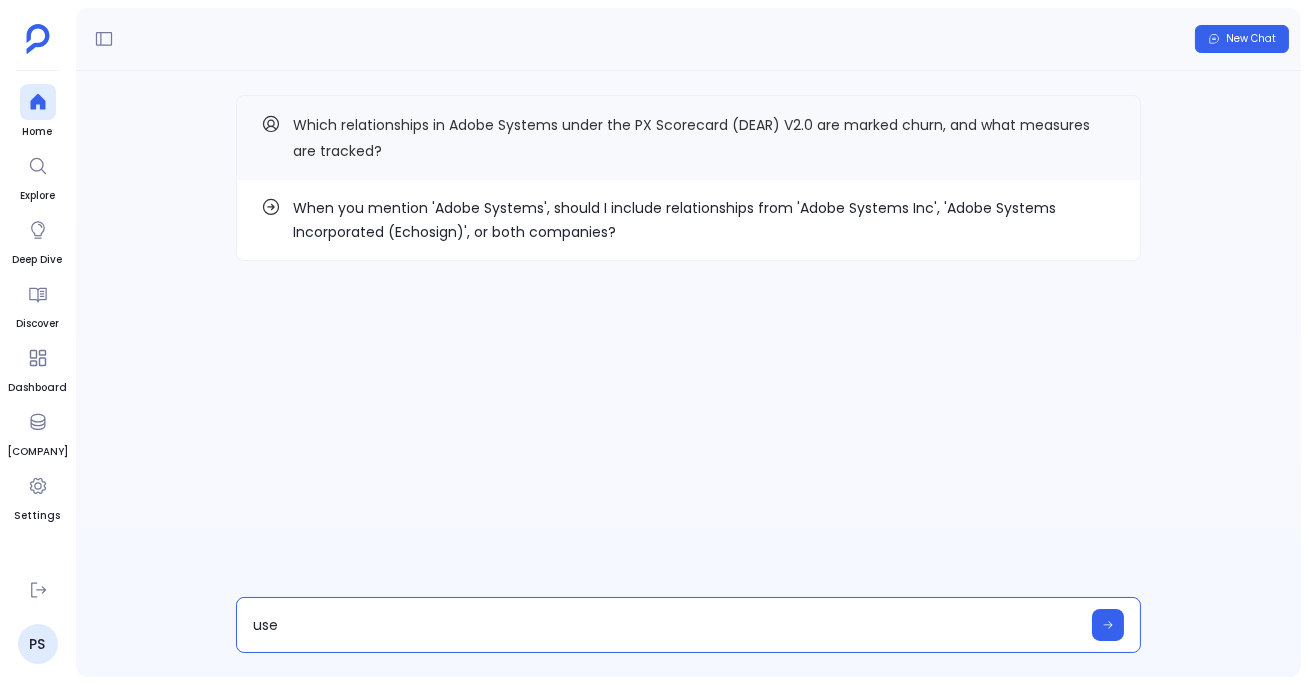 type on "use" 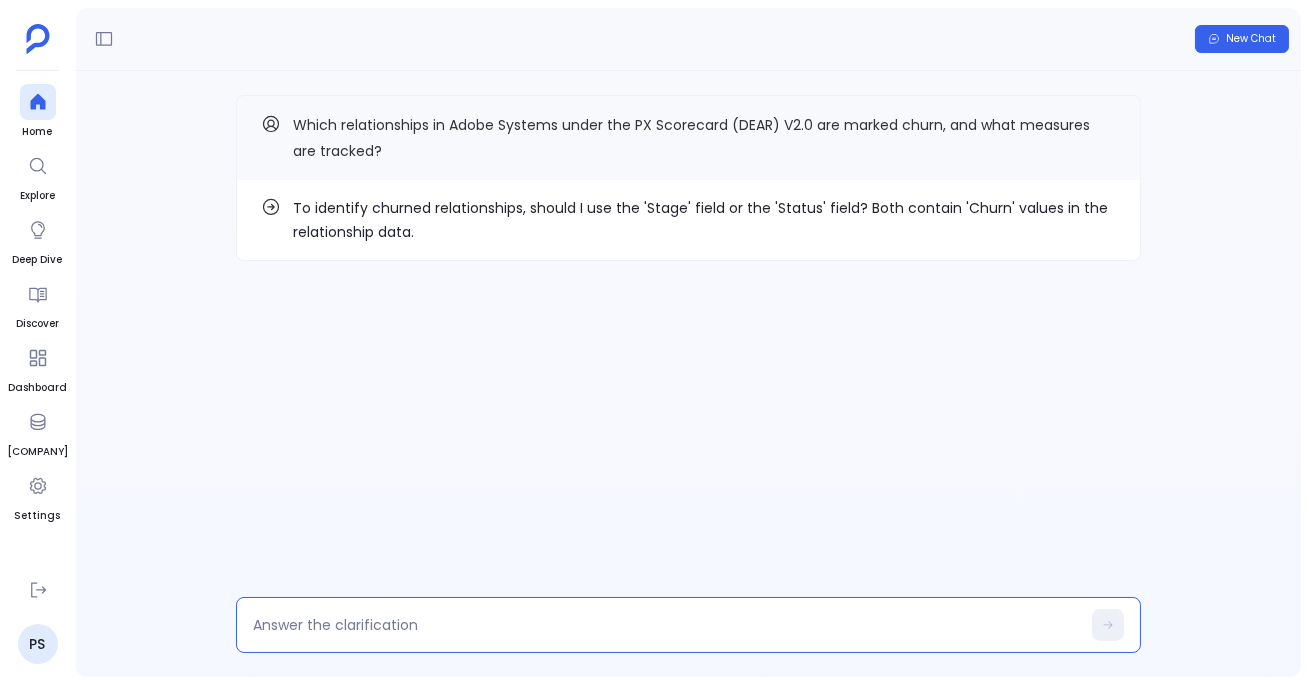 click at bounding box center (688, 625) 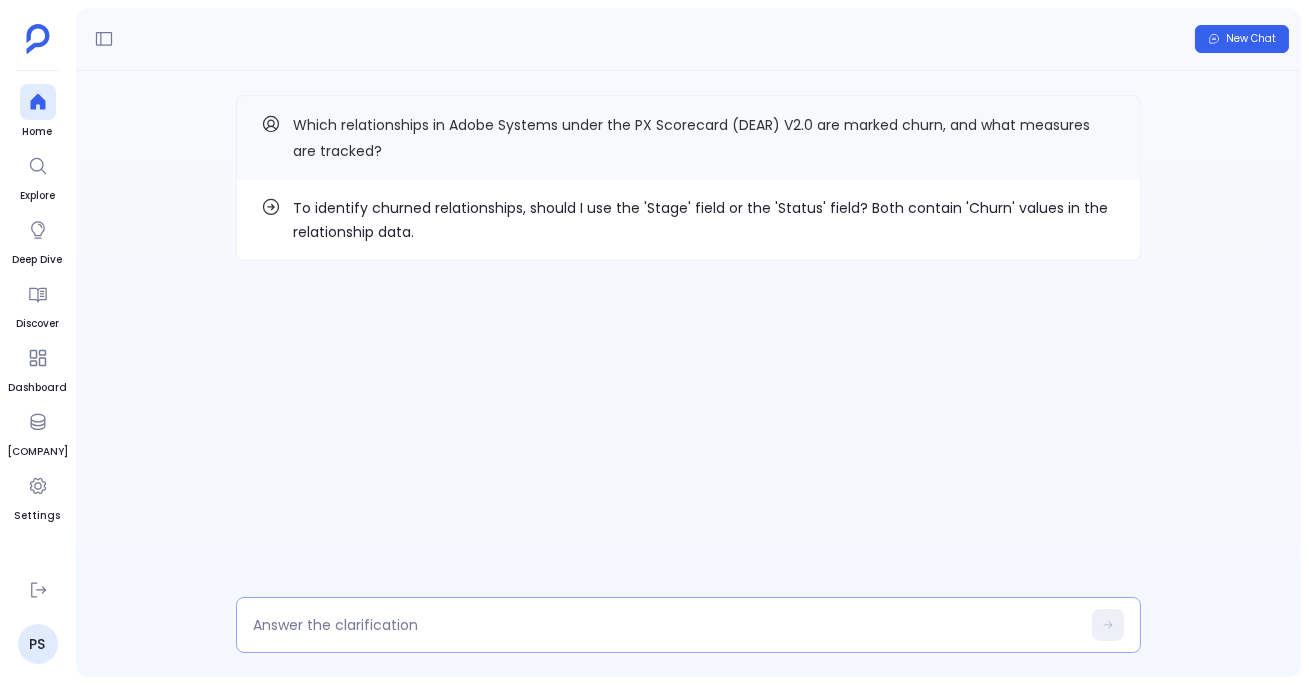 click at bounding box center (688, 625) 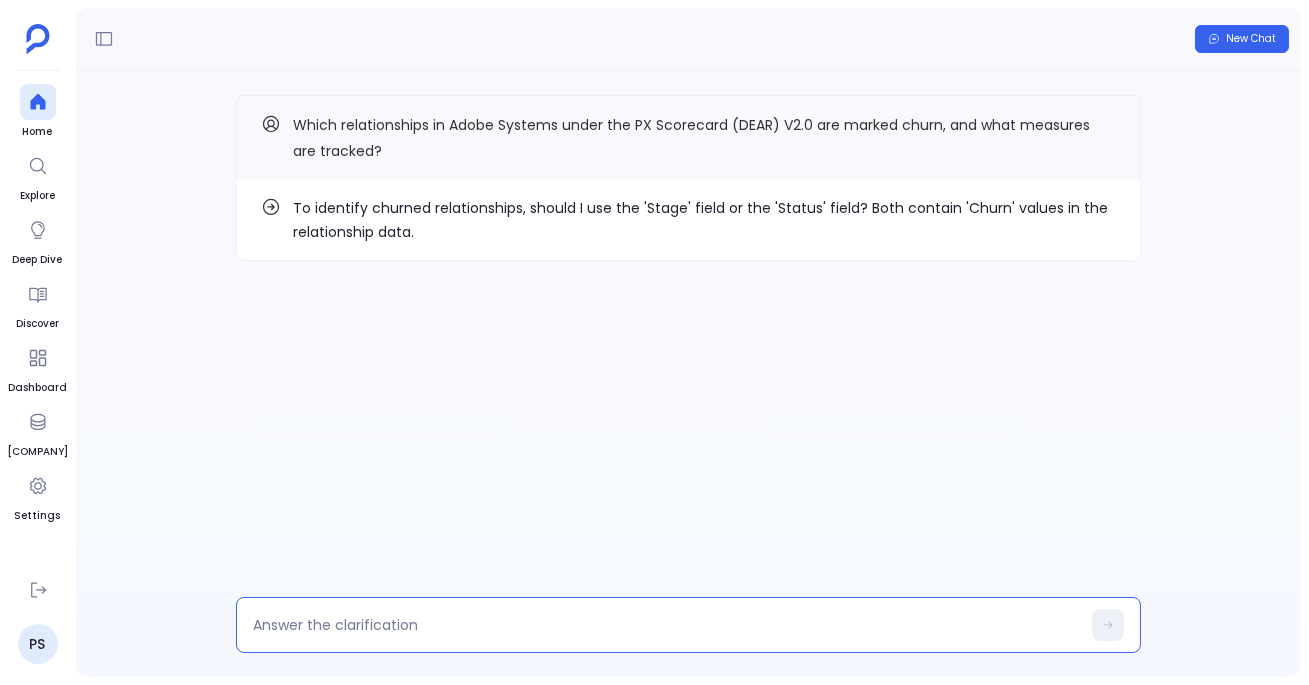 click at bounding box center (666, 625) 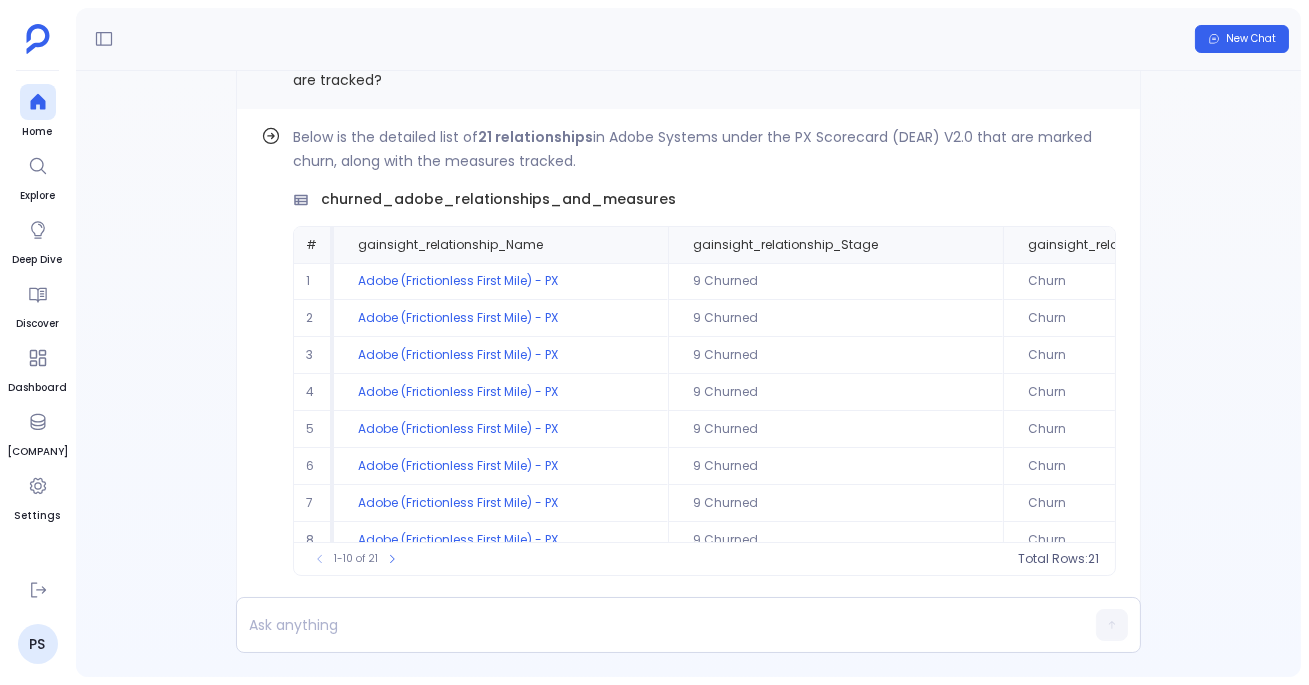 scroll, scrollTop: -59, scrollLeft: 0, axis: vertical 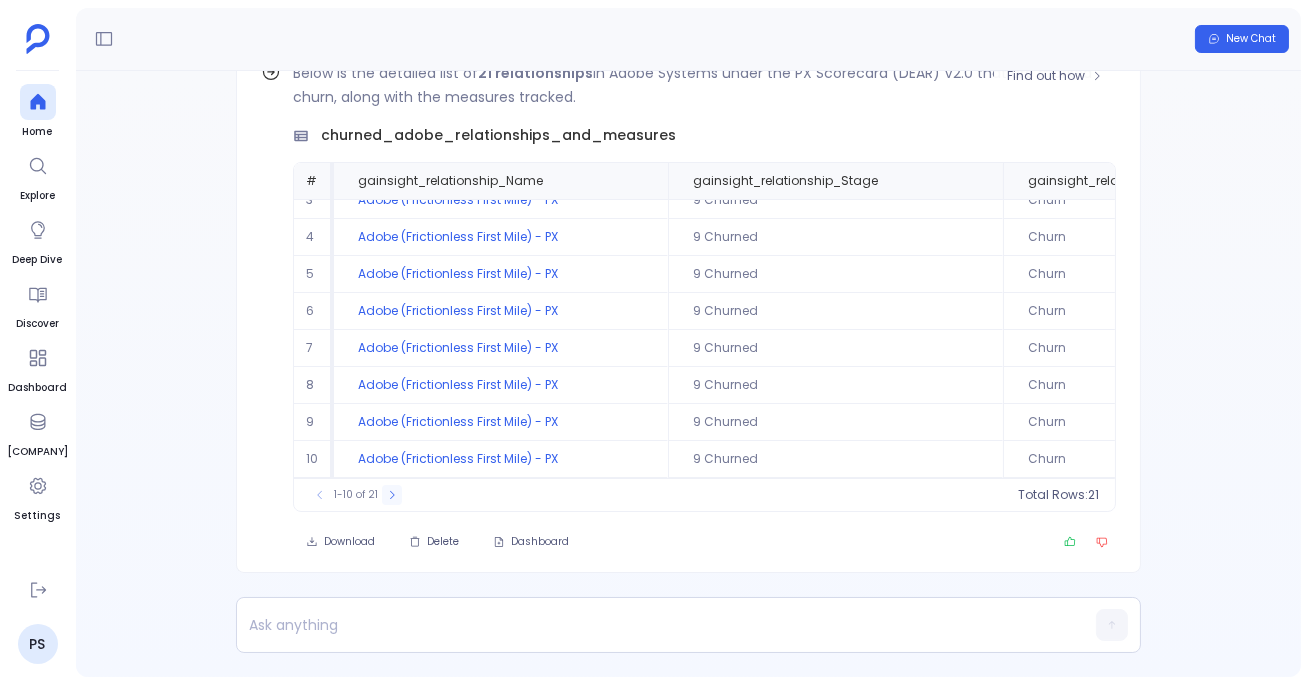 click at bounding box center [392, 495] 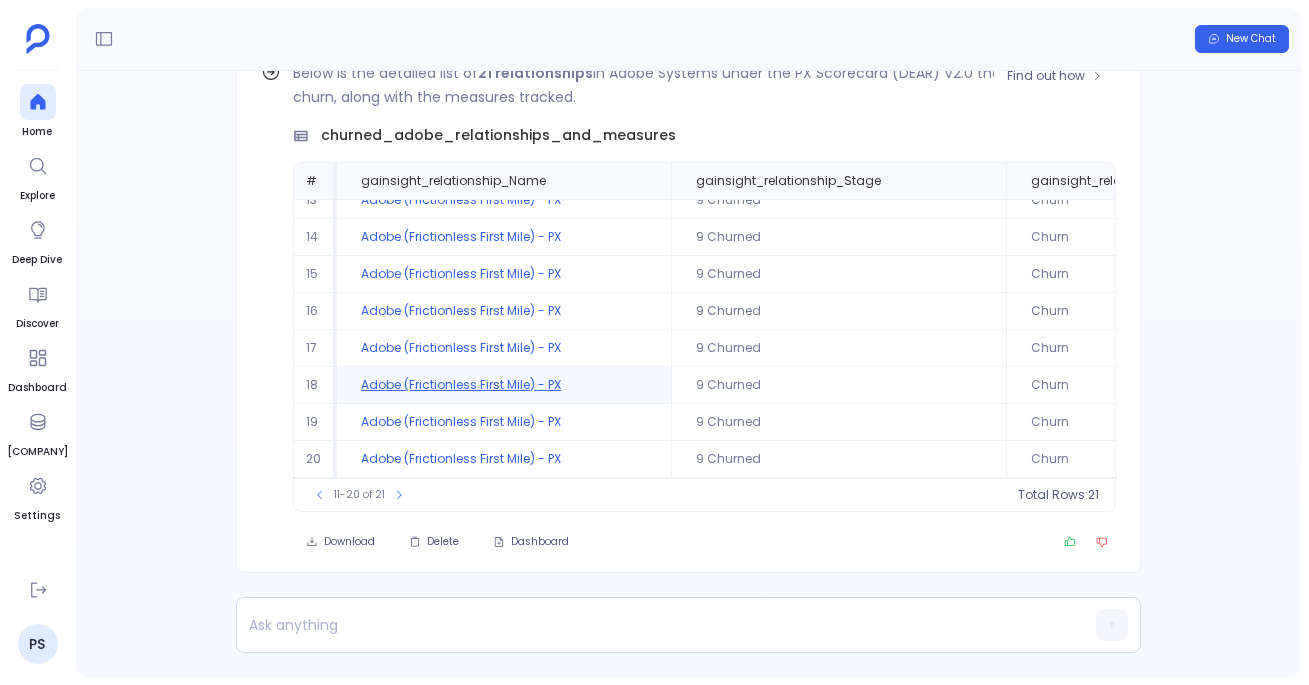 scroll, scrollTop: 0, scrollLeft: 0, axis: both 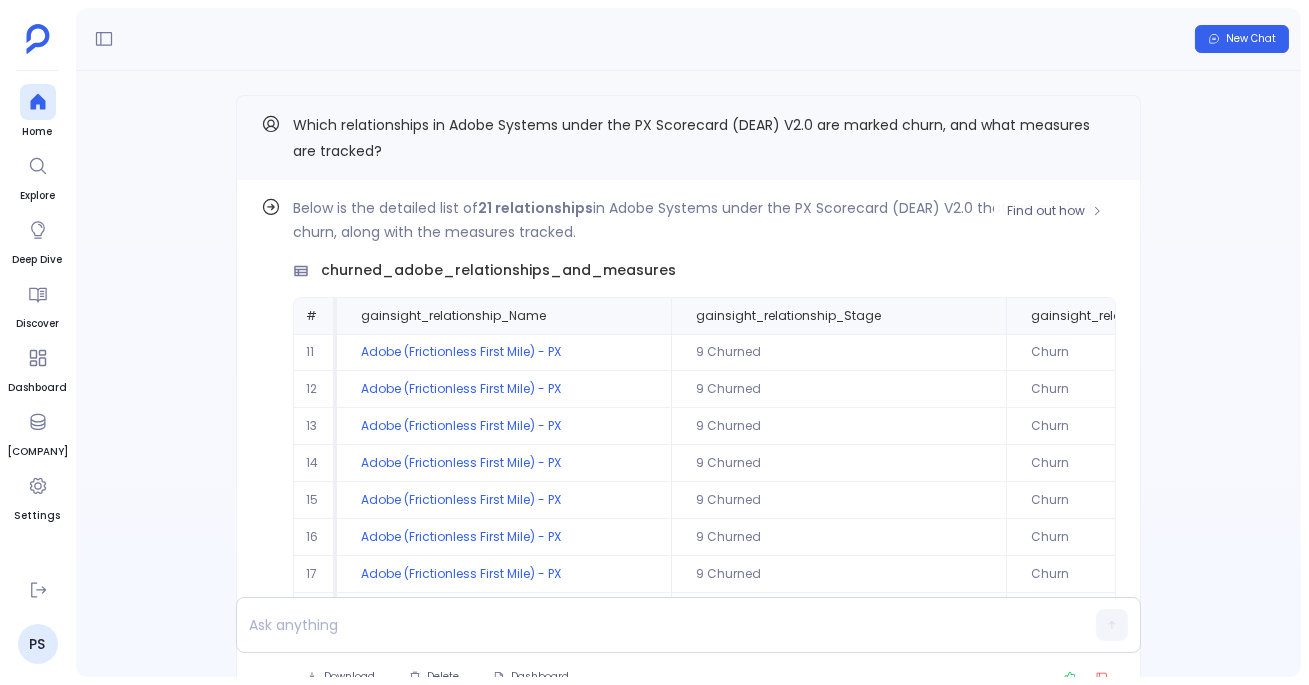 click on "Find out how Below is the detailed list of  21 relationships  in Adobe Systems under the PX Scorecard (DEAR) V2.0 that are marked churn, along with the measures tracked. churned_adobe_relationships_and_measures # gainsight_relationship_Name gainsight_relationship_Stage gainsight_relationship_Status gainsight_company_Name gainsight_scorecard_master_Name gainsight_scorecard_measures_Name gainsight_scorecard_measures_Description gainsight_scorecard_measures_EntityType 11 Adobe (Frictionless First Mile) - PX 9 Churned Churn Adobe Systems Inc PX Scorecard (DEAR) V2.0 Export Data Score for this measure is calculated based on PX data exported either via CSV or AWS S3 export RELATIONSHIP 12 Adobe (Frictionless First Mile) - PX 9 Churned Churn Adobe Systems Inc PX Scorecard (DEAR) V2.0 Features Instrumented Score for this measure is based on the number of features instrumented RELATIONSHIP 13 Adobe (Frictionless First Mile) - PX 9 Churned Churn Adobe Systems Inc PX Scorecard (DEAR) V2.0 In-App Performance RELATIONSHIP" at bounding box center [688, 444] 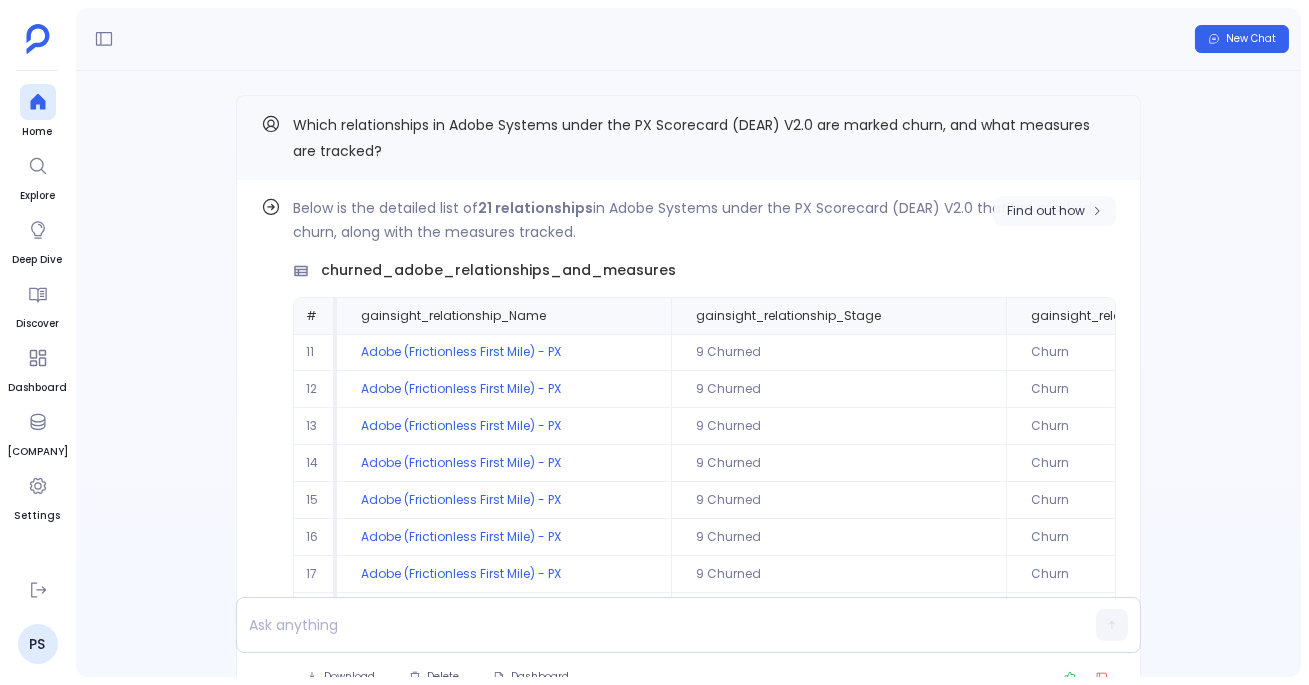 click on "Find out how" at bounding box center [1055, 211] 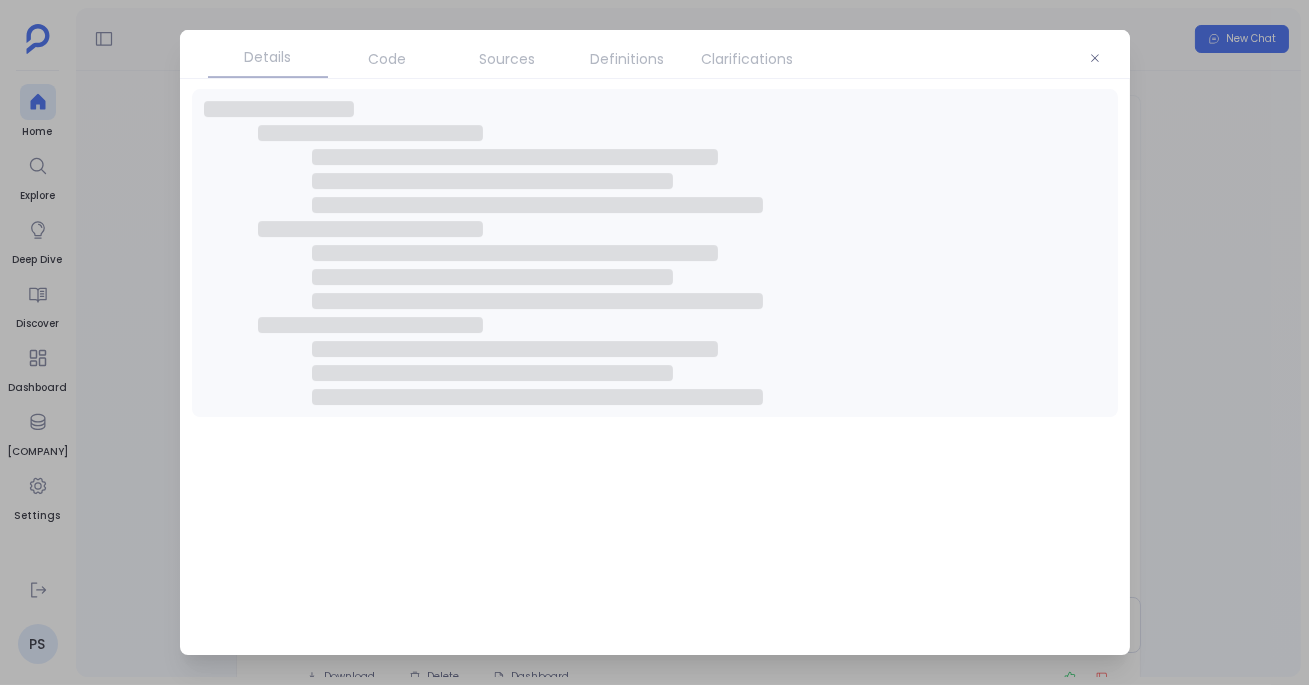 click on "Definitions" at bounding box center [628, 59] 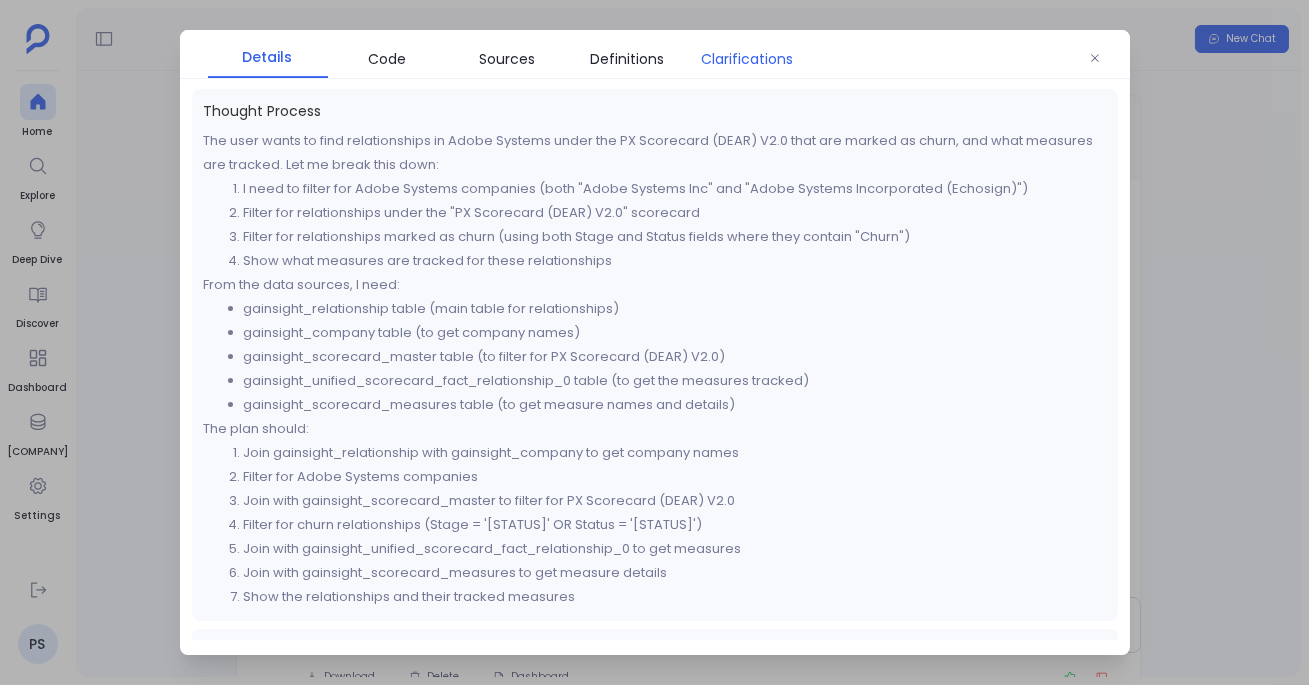 click on "Clarifications" at bounding box center [748, 59] 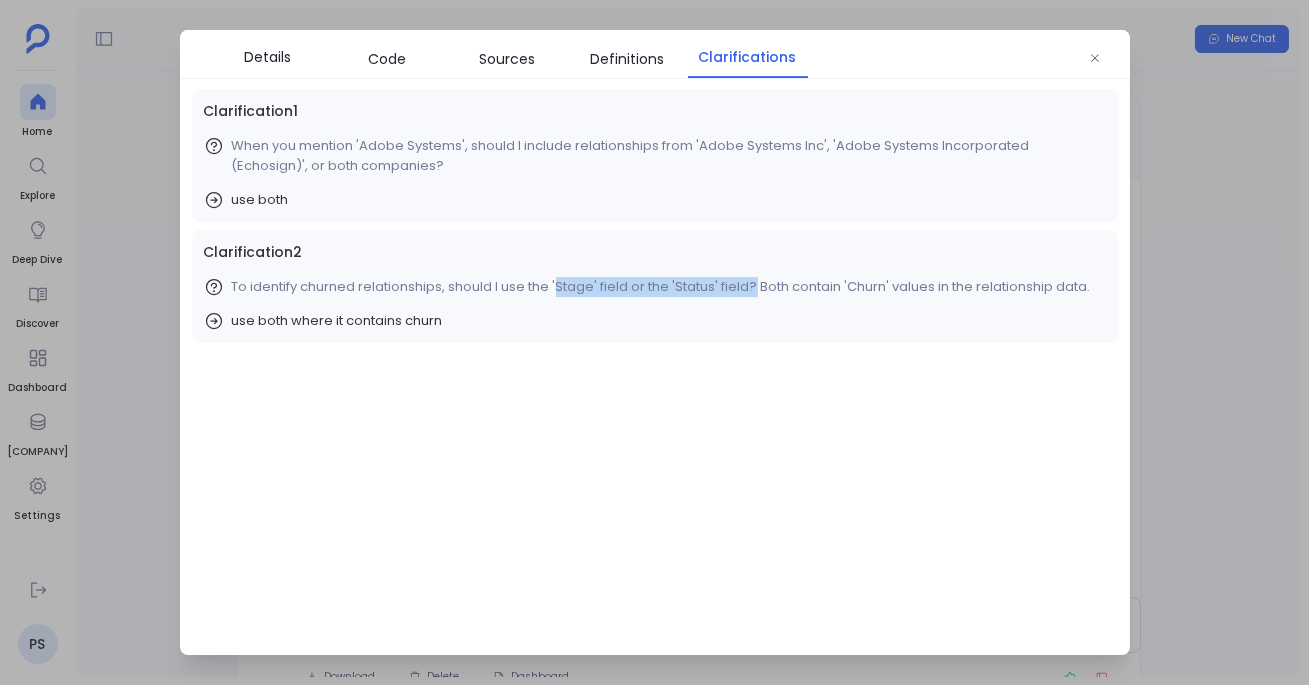drag, startPoint x: 556, startPoint y: 287, endPoint x: 745, endPoint y: 288, distance: 189.00264 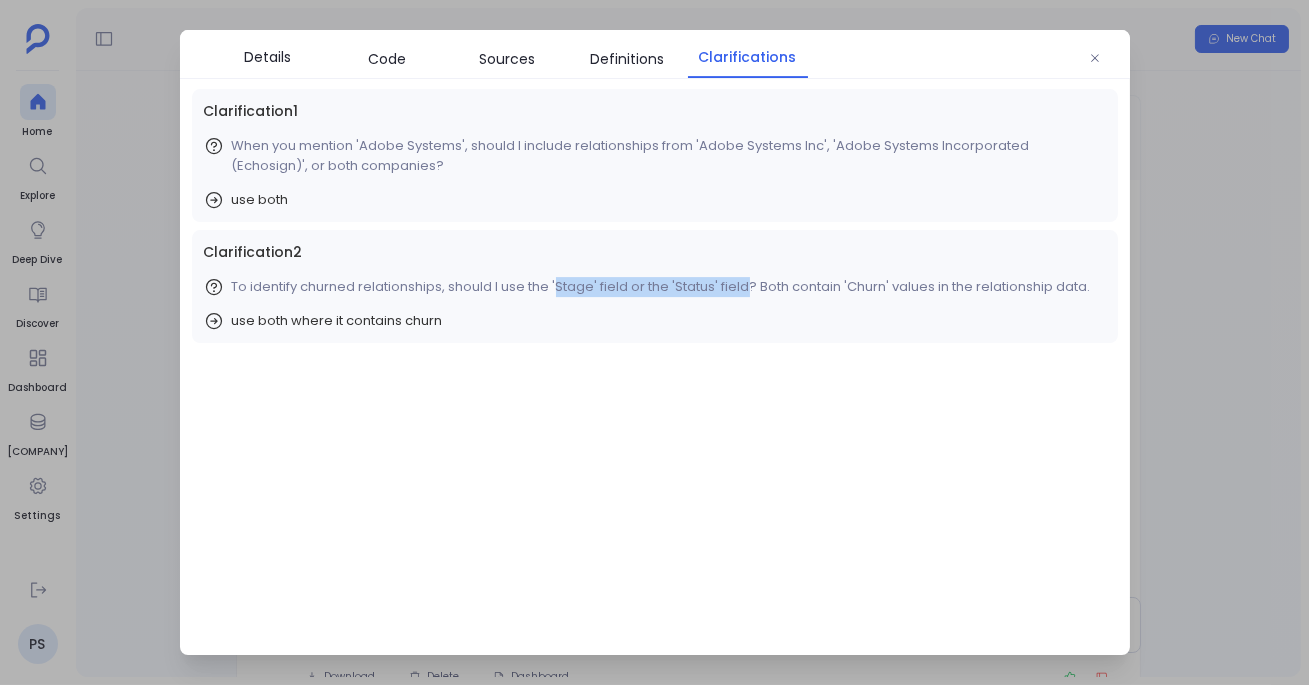 copy on "Stage' field or the 'Status' field" 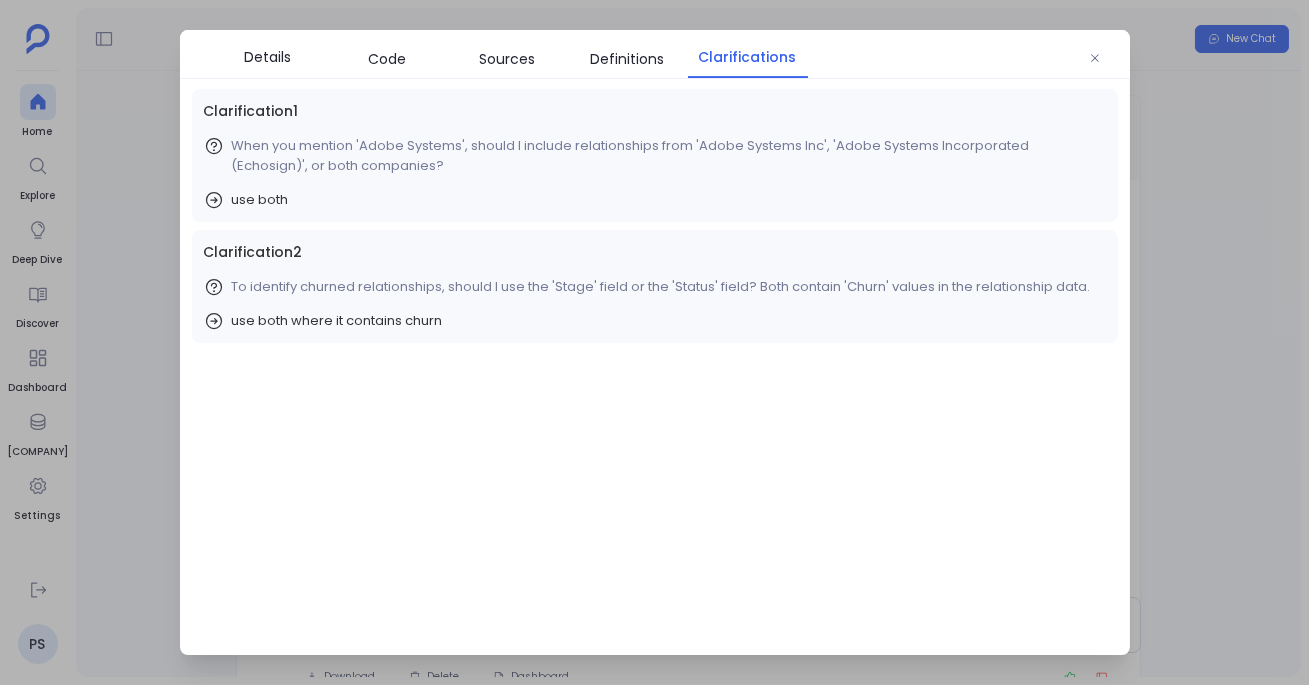 click at bounding box center [654, 342] 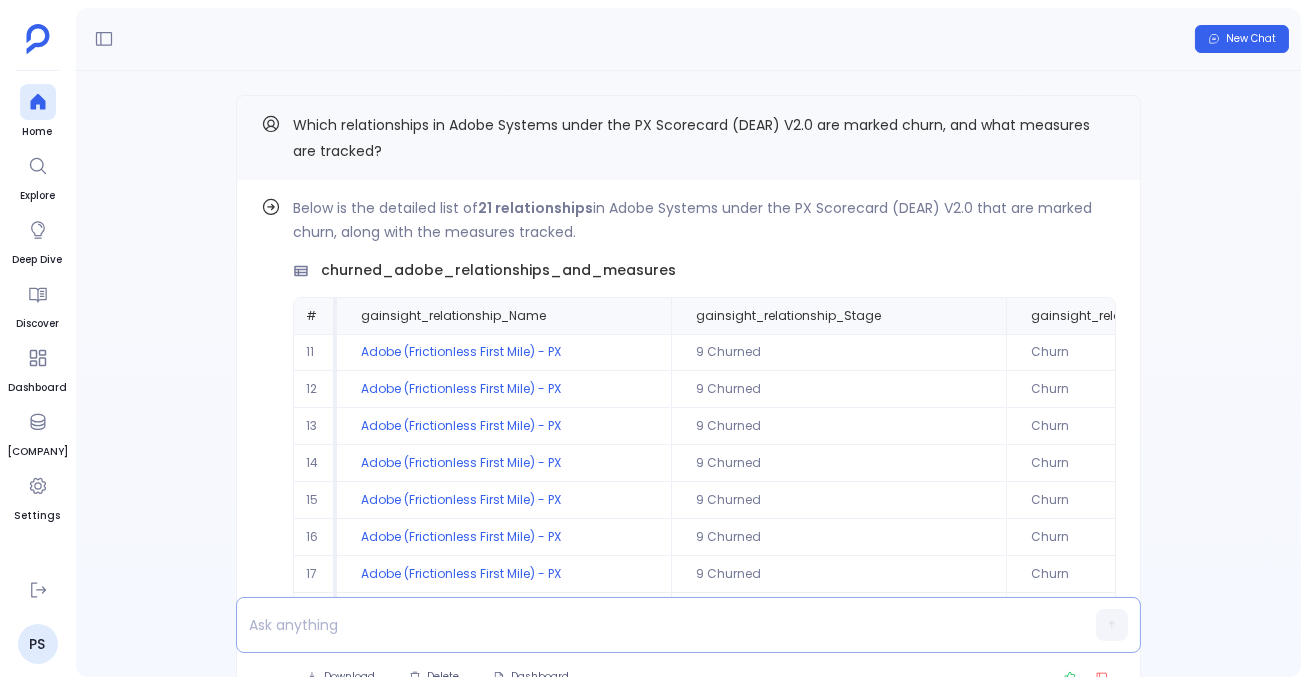 click at bounding box center [650, 625] 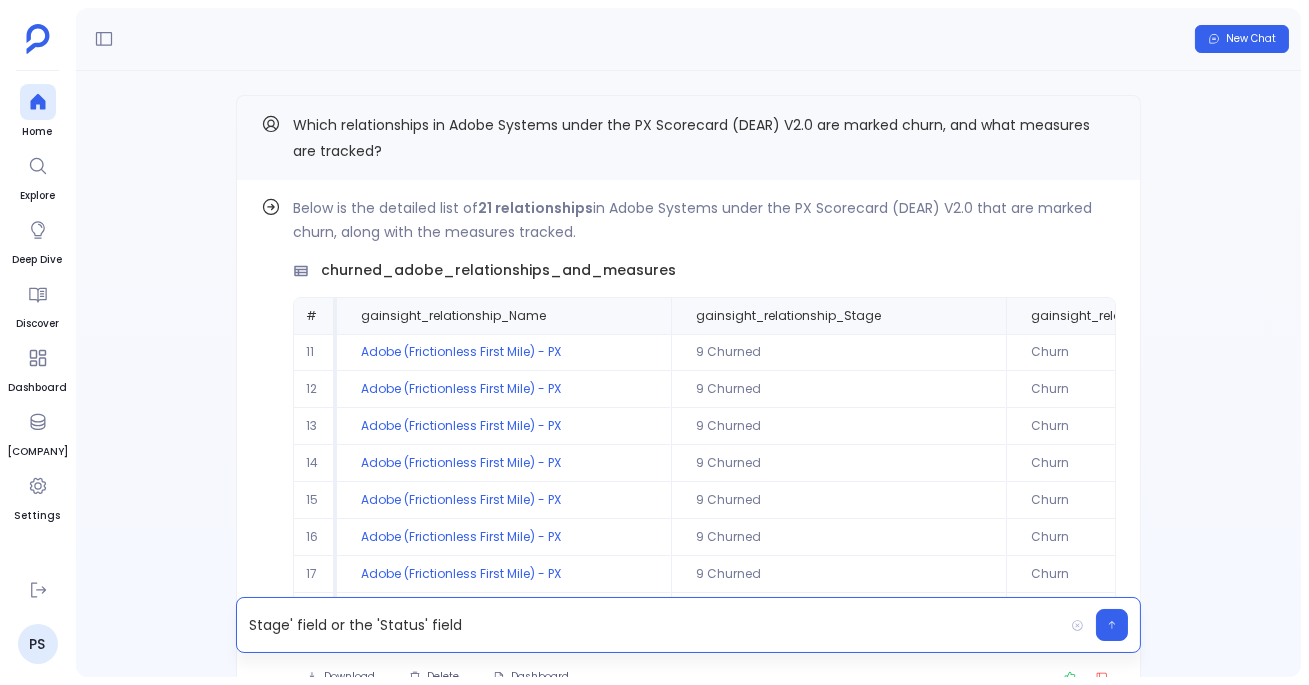 click on "Stage' field or the 'Status' field" at bounding box center (650, 625) 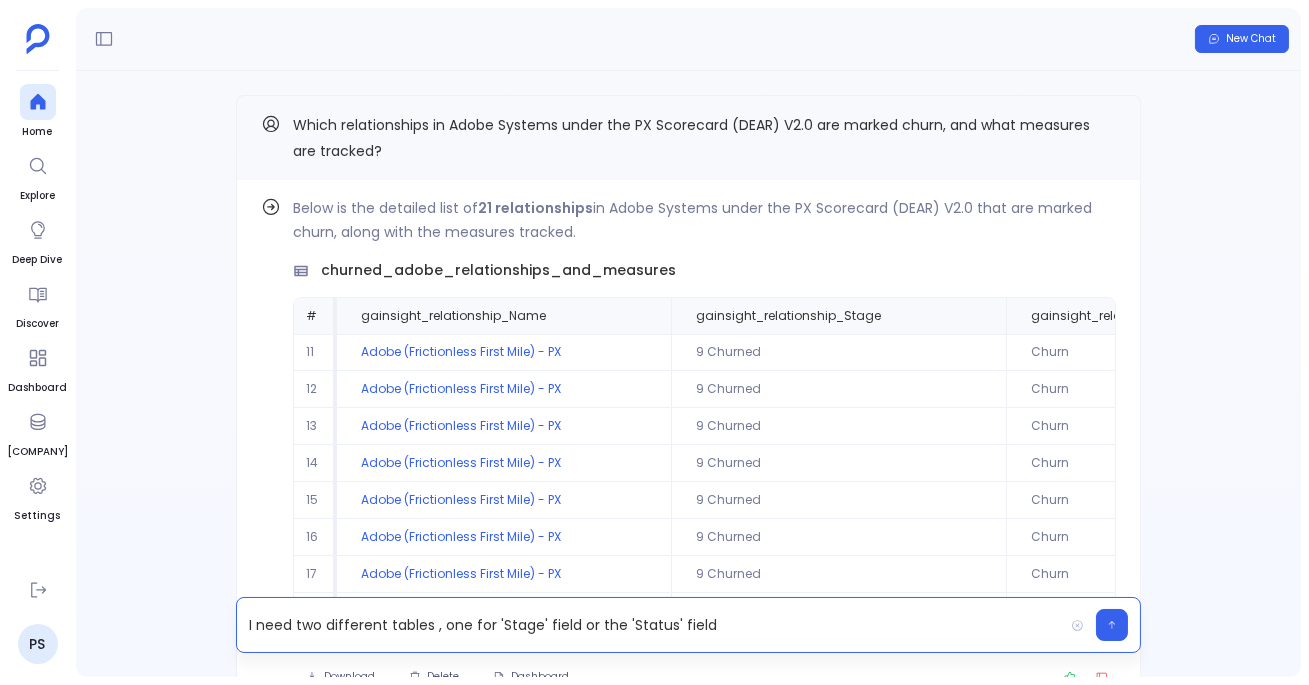 click on "I need two different tables , one for 'Stage' field or the 'Status' field" at bounding box center [650, 625] 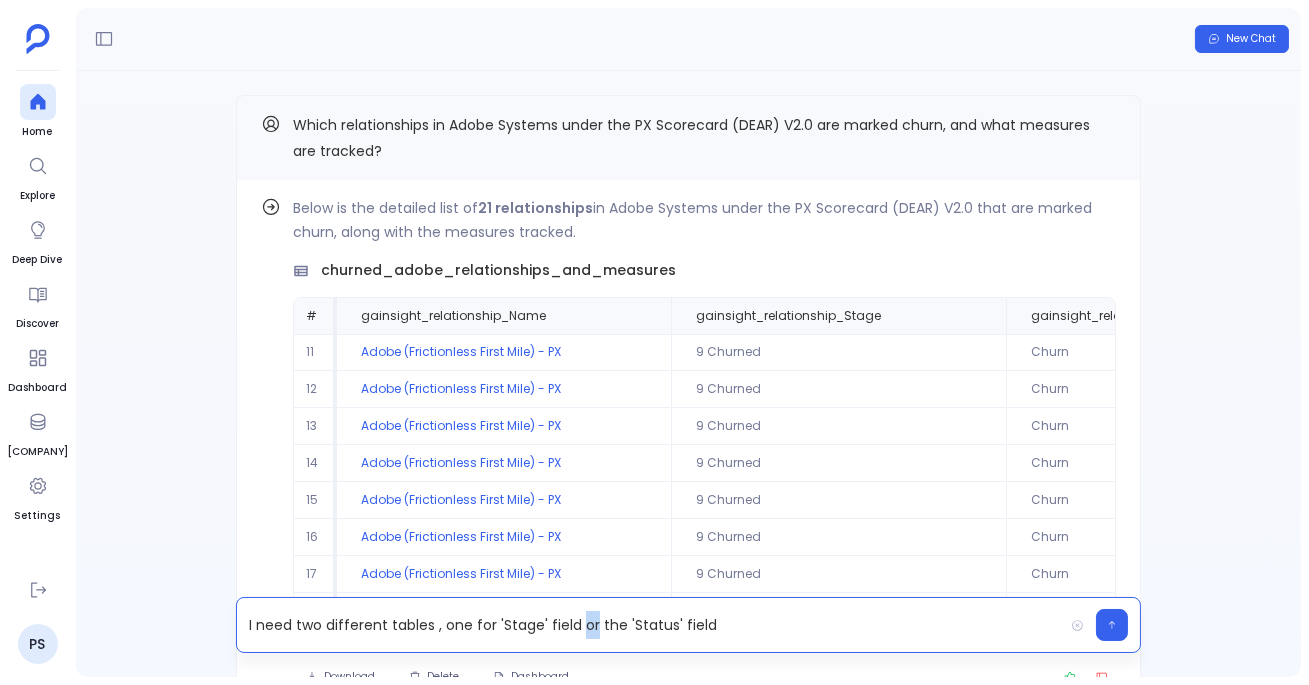 click on "I need two different tables , one for 'Stage' field or the 'Status' field" at bounding box center (650, 625) 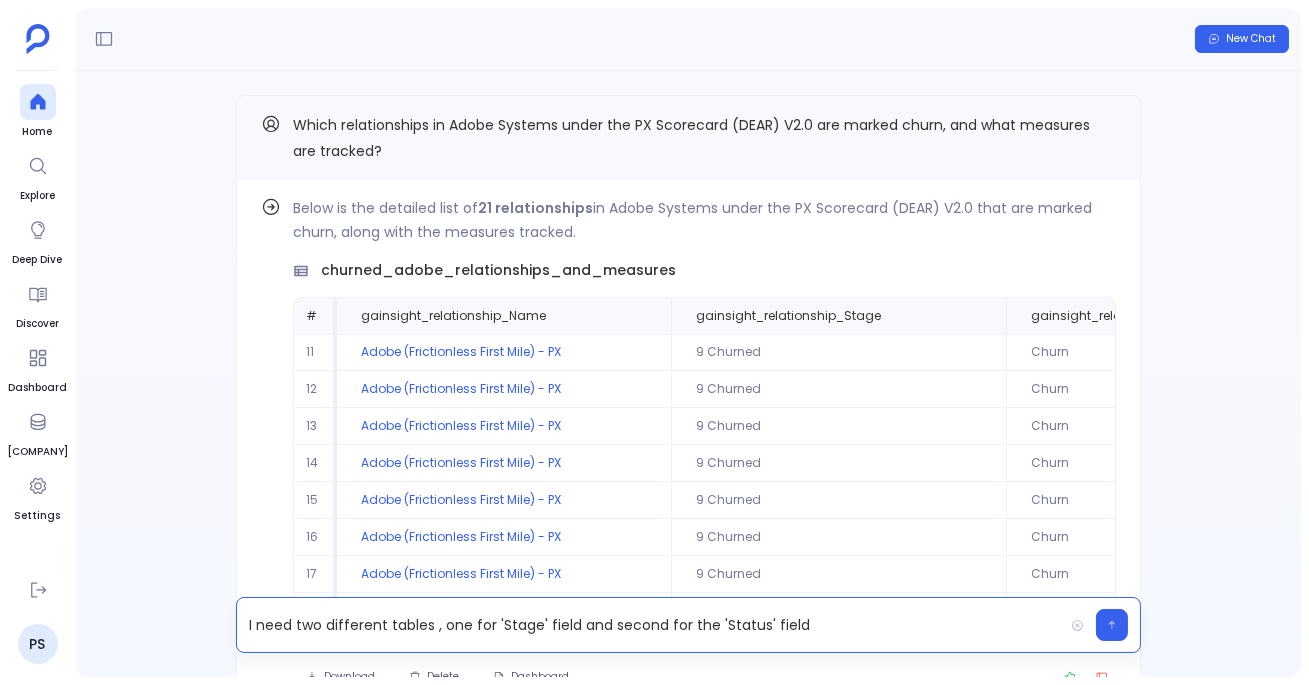 click on "I need two different tables , one for 'Stage' field and second for the 'Status' field" at bounding box center (650, 625) 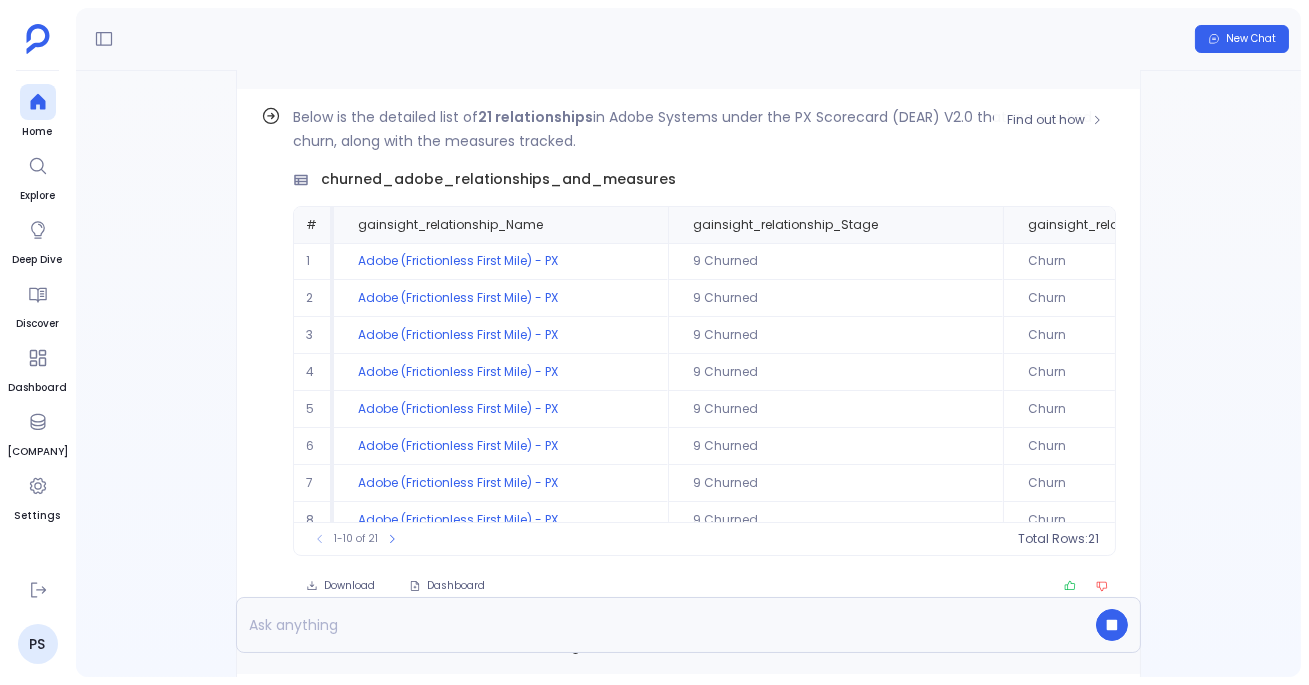 scroll, scrollTop: -247, scrollLeft: 0, axis: vertical 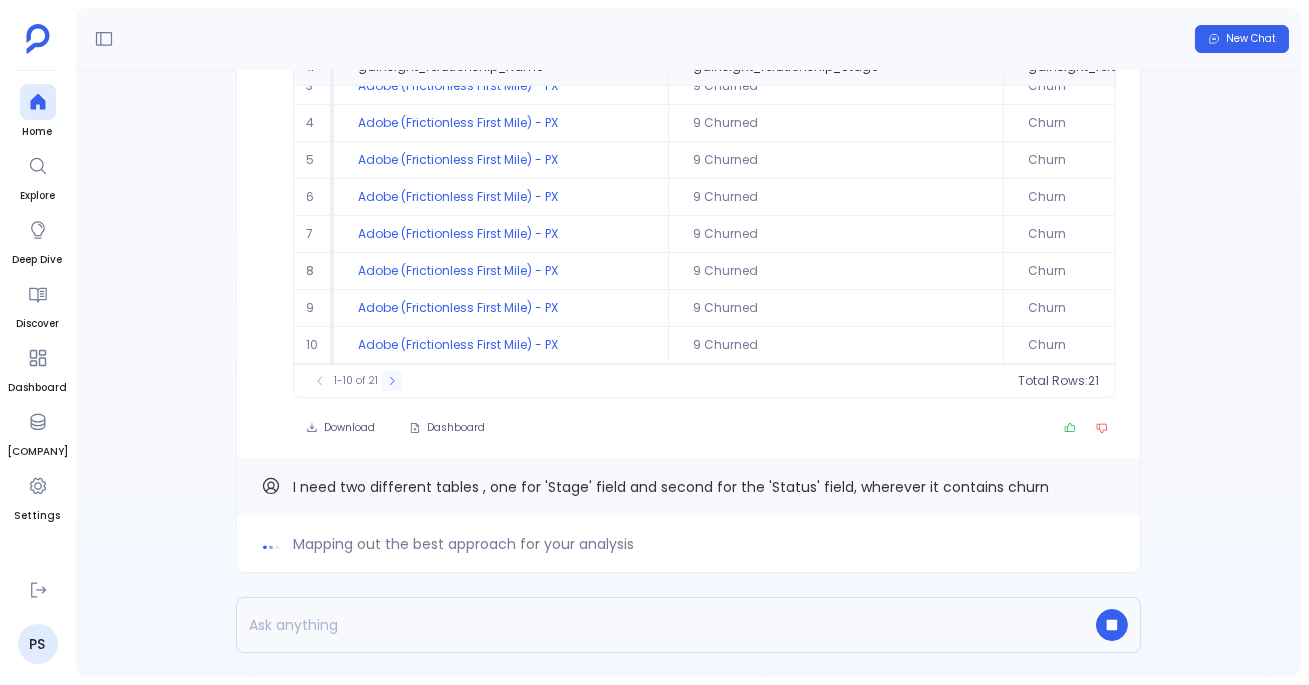 click at bounding box center (320, 381) 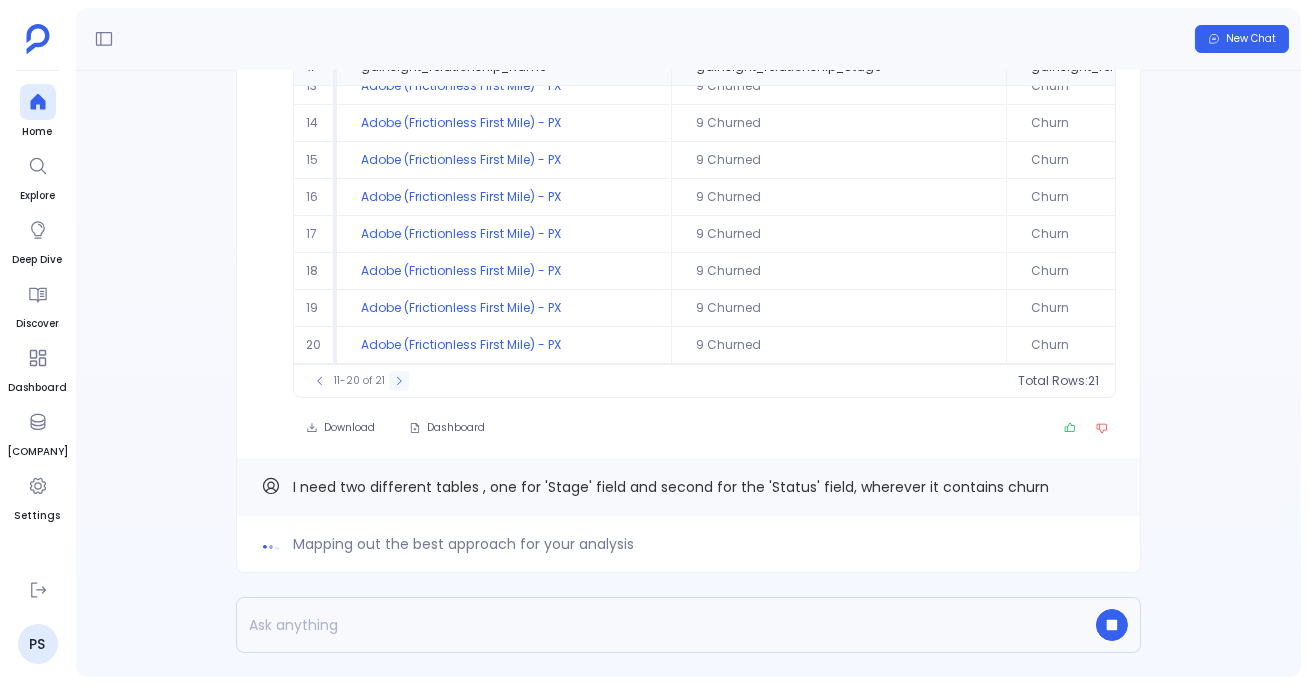 click at bounding box center [399, 381] 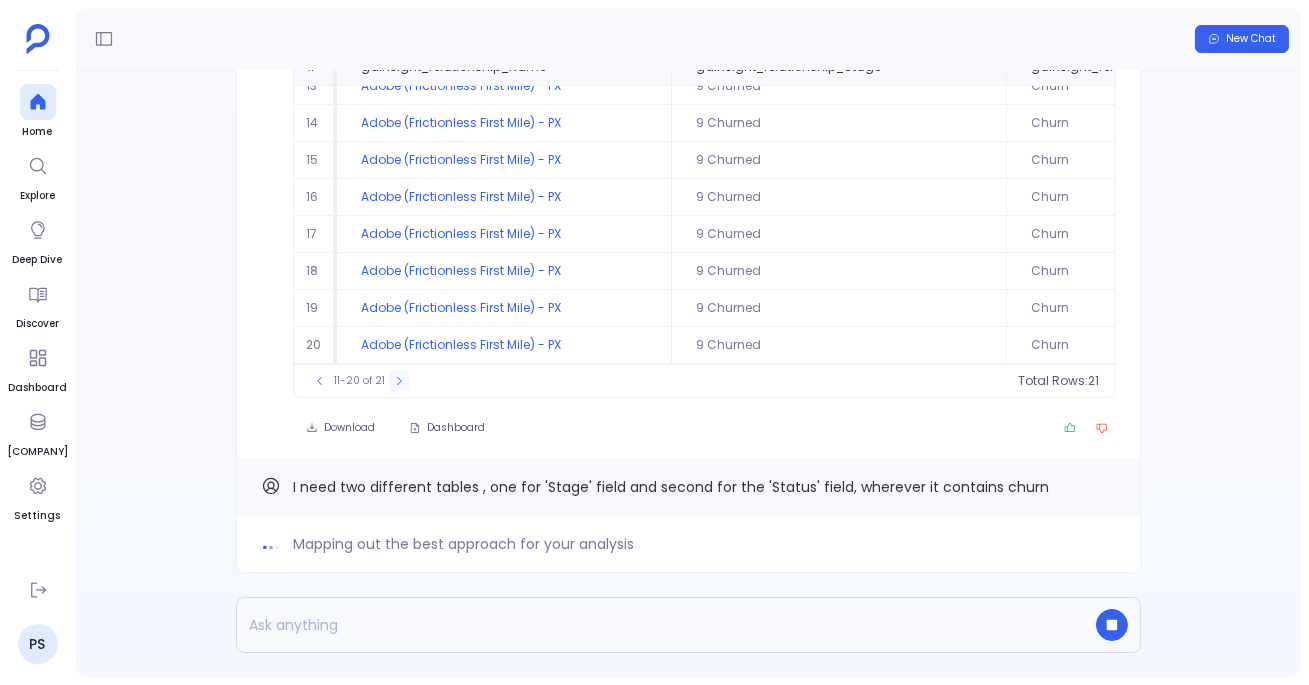 scroll, scrollTop: 0, scrollLeft: 0, axis: both 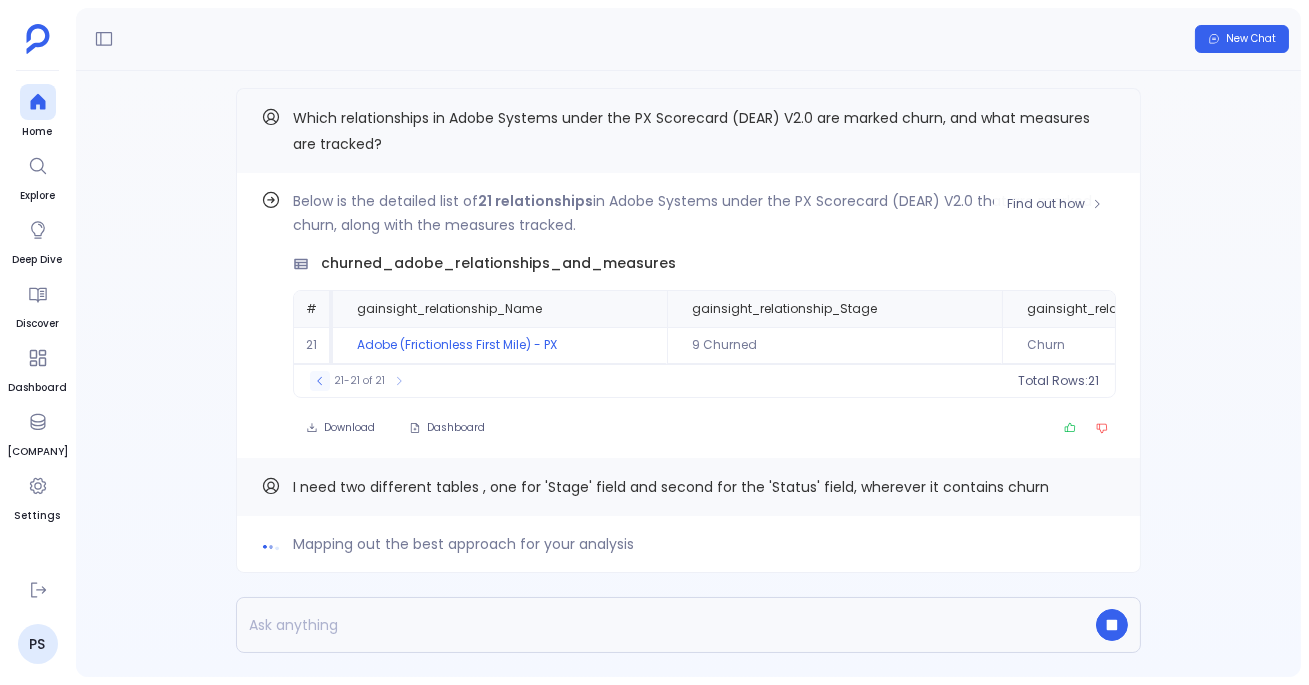 click at bounding box center [320, 381] 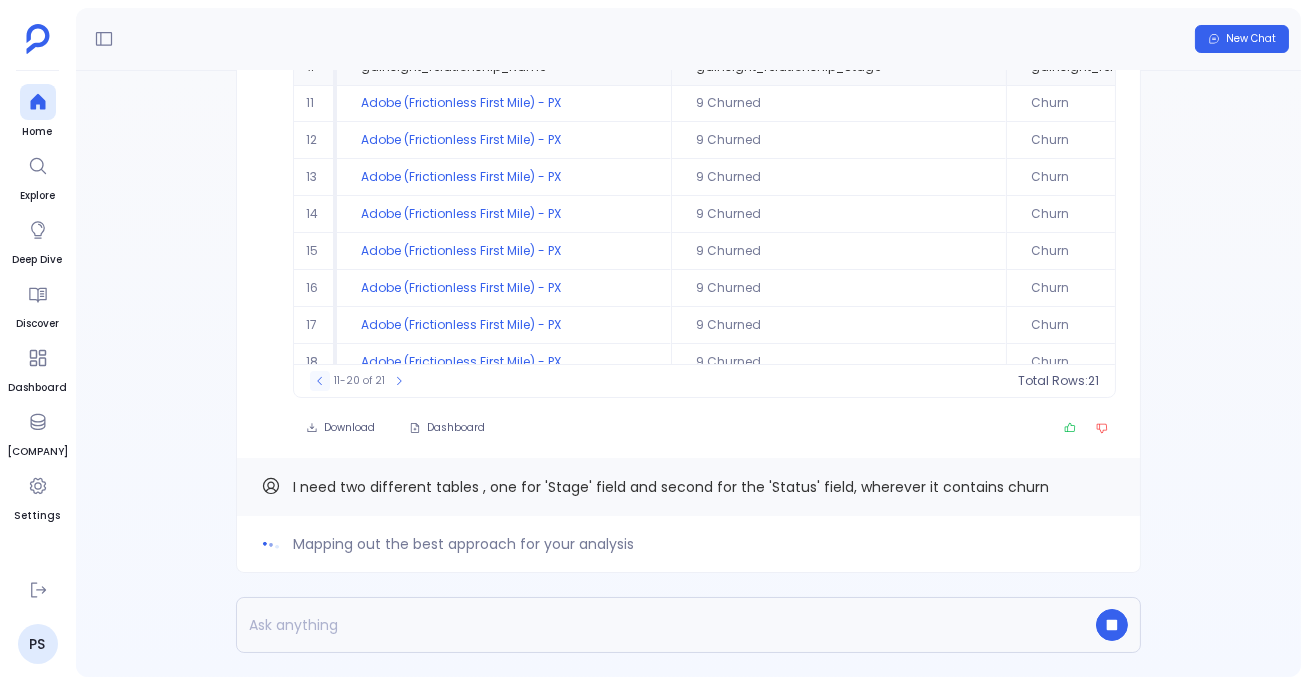 click at bounding box center (320, 381) 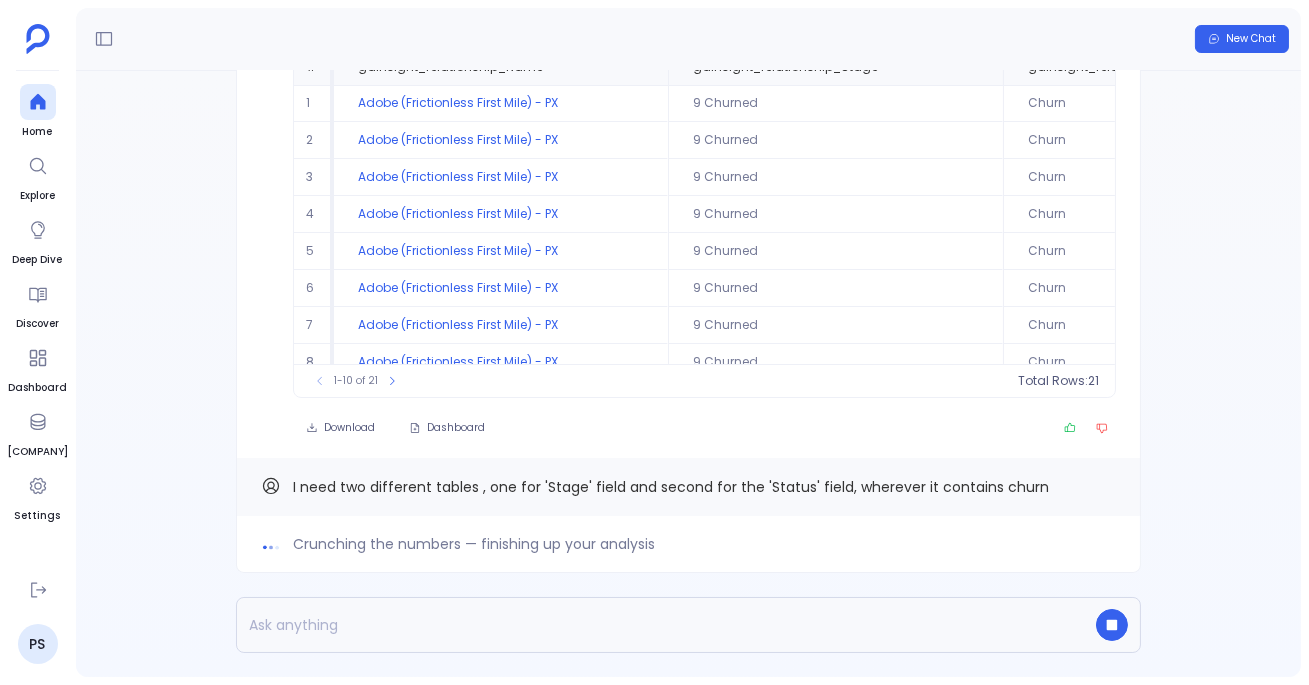 click on "Crunching the numbers — finishing up your analysis I need two different tables , one for 'Stage' field and second for the 'Status' field, wherever it contains churn Find out how Below is the detailed list of  21 relationships  in Adobe Systems under the PX Scorecard (DEAR) V2.0 that are marked churn, along with the measures tracked. churned_adobe_relationships_and_measures # gainsight_relationship_Name gainsight_relationship_Stage gainsight_relationship_Status gainsight_company_Name gainsight_scorecard_master_Name gainsight_scorecard_measures_Name gainsight_scorecard_measures_Description gainsight_scorecard_measures_EntityType 1 Adobe (Frictionless First Mile) - PX 9 Churned Churn Adobe Systems Inc PX Scorecard (DEAR) V2.0 Breadth of Adoption (DEAR) RELATIONSHIP 2 Adobe (Frictionless First Mile) - PX 9 Churned Churn Adobe Systems Inc PX Scorecard (DEAR) V2.0 Breadth of Adoption (DEAR) PX - Onboarding RELATIONSHIP 3 Adobe (Frictionless First Mile) - PX 9 Churned Churn Adobe Systems Inc CS Connector 4 Churn 5" at bounding box center [688, 374] 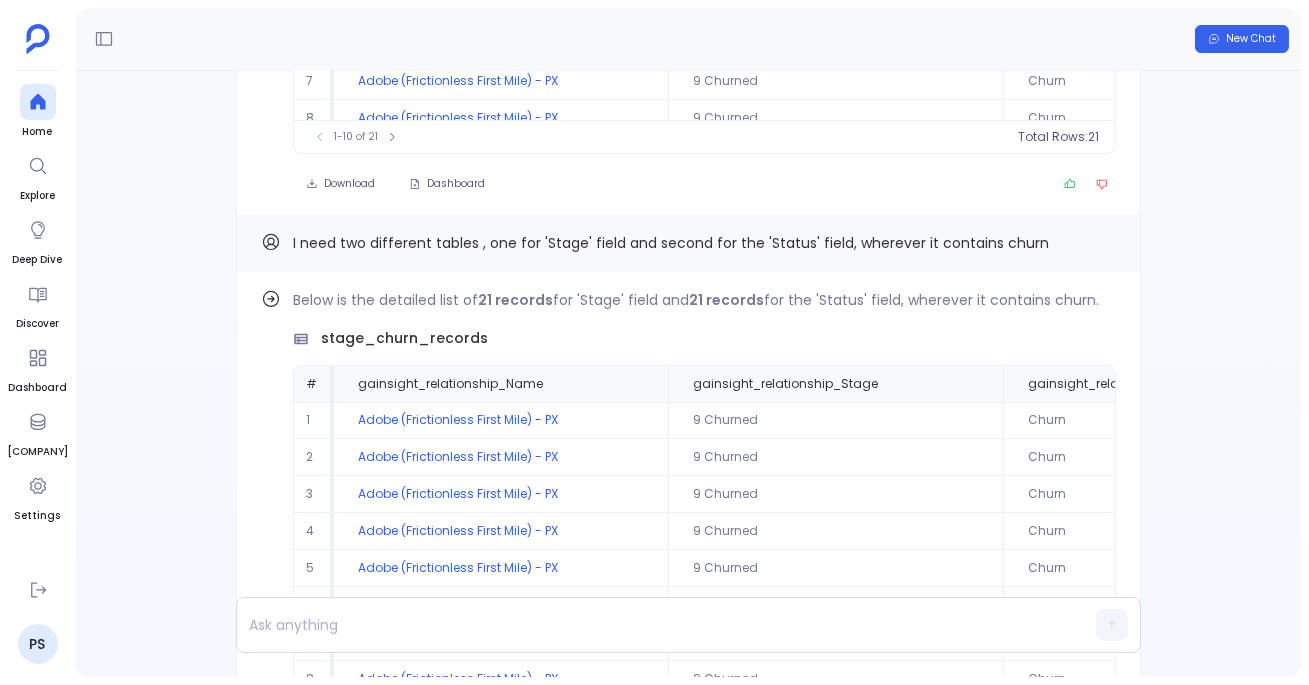 scroll, scrollTop: -564, scrollLeft: 0, axis: vertical 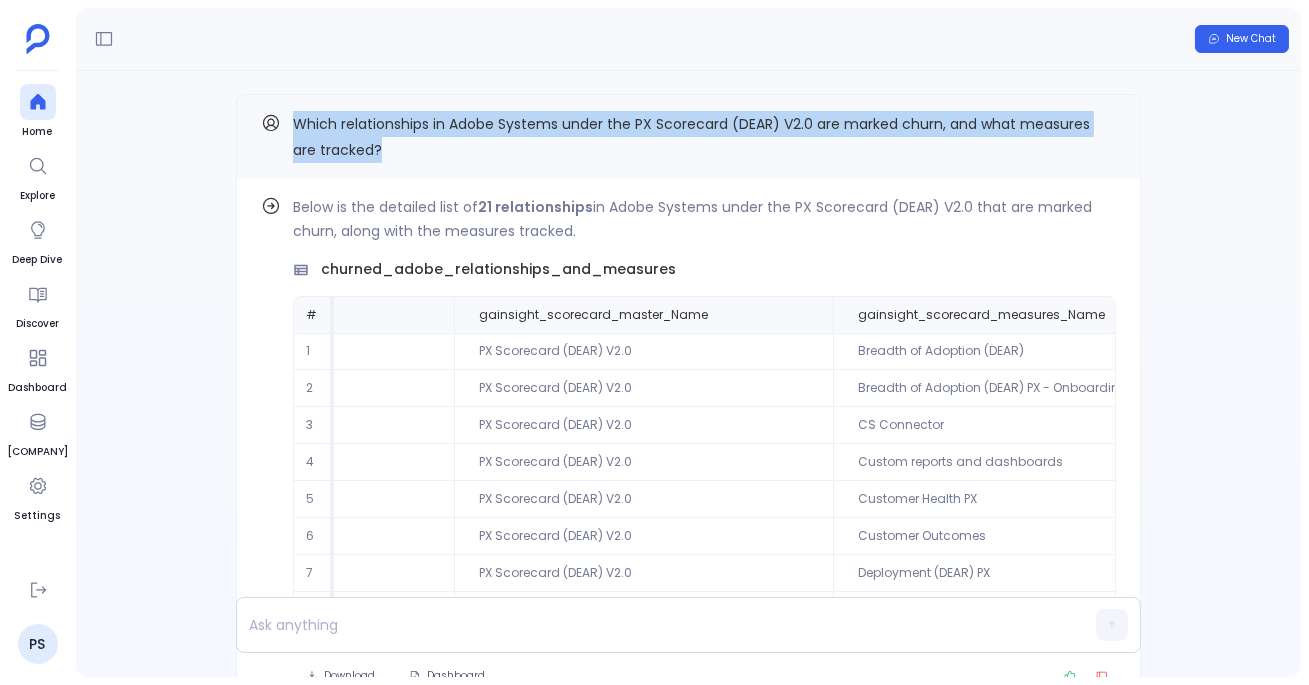 drag, startPoint x: 282, startPoint y: 115, endPoint x: 412, endPoint y: 158, distance: 136.92699 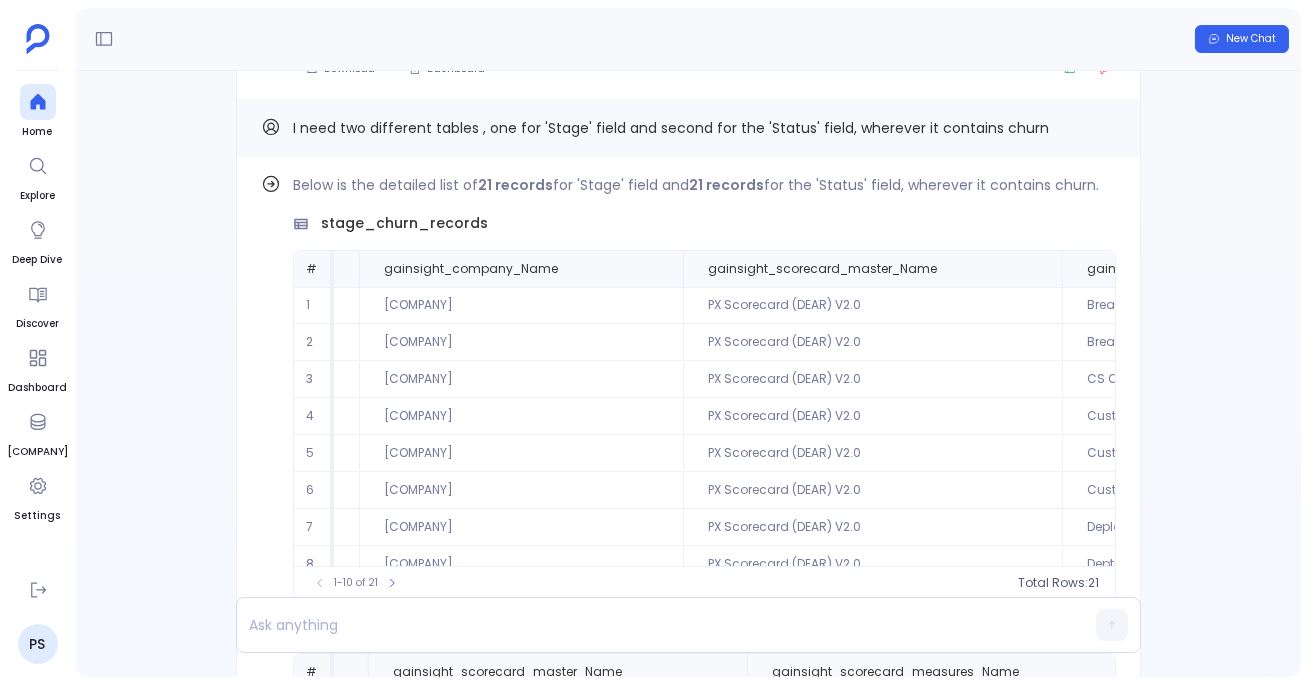 scroll, scrollTop: 0, scrollLeft: 0, axis: both 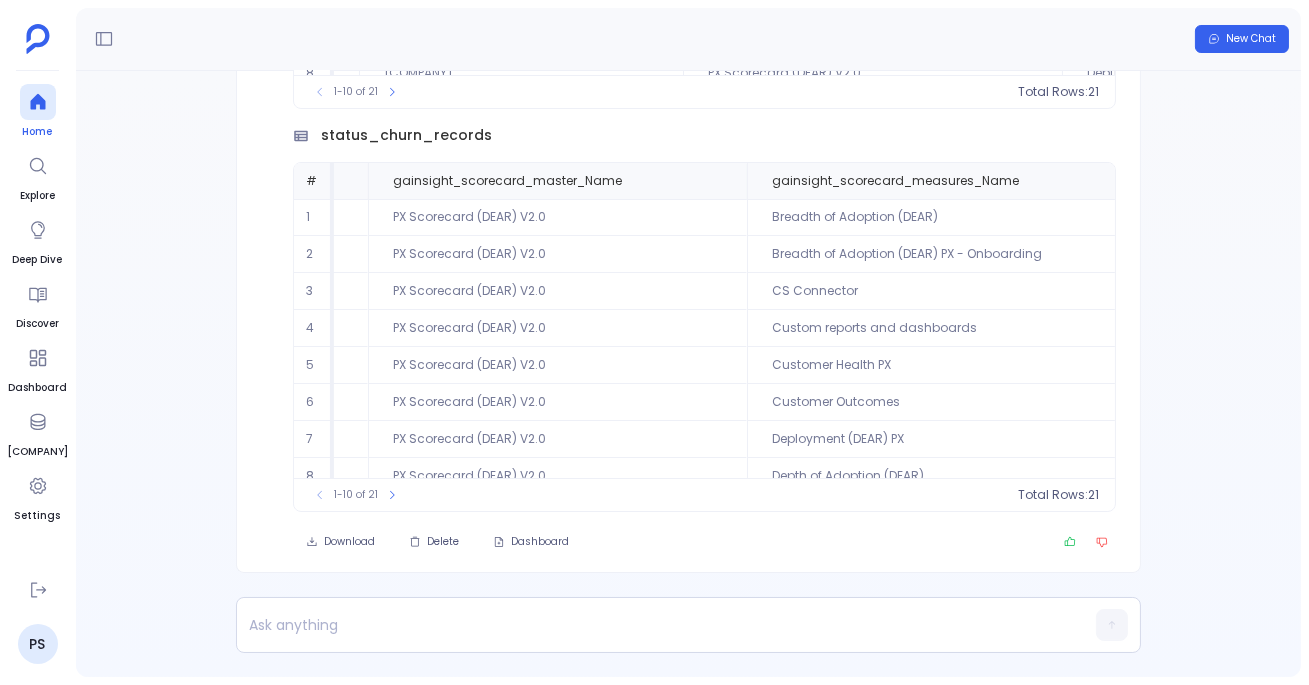 click on "Home" at bounding box center [38, 112] 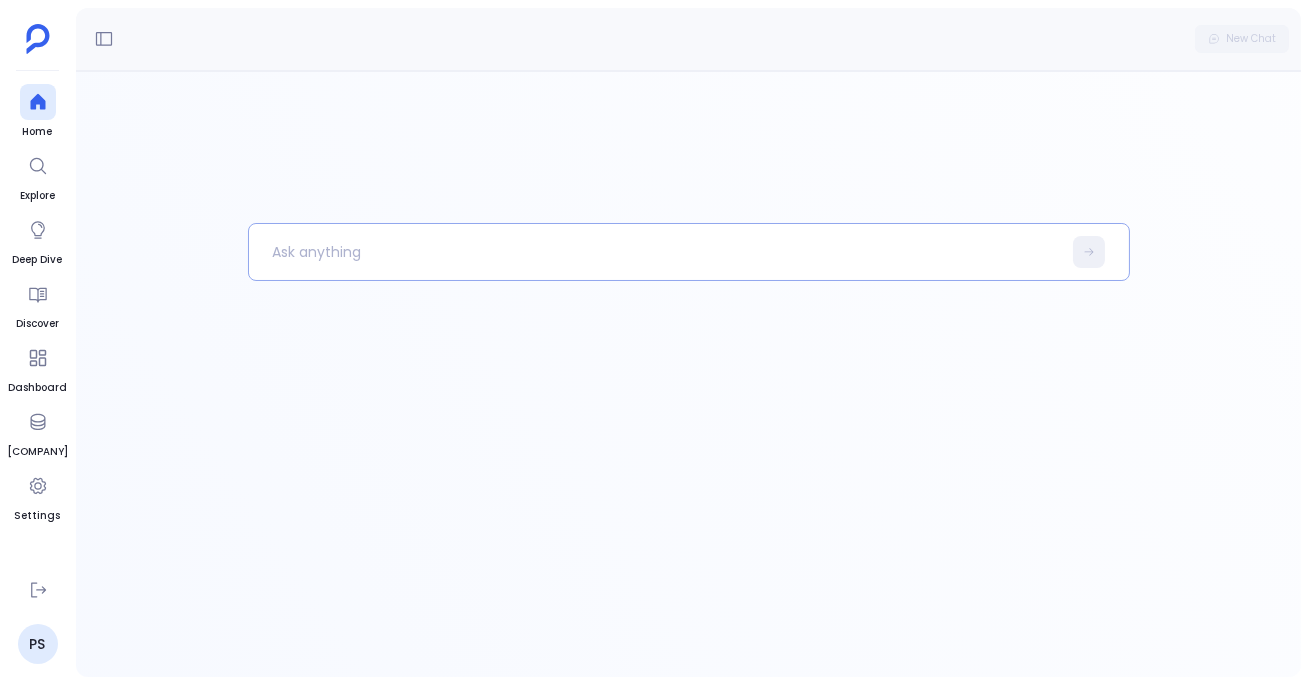 click at bounding box center (655, 252) 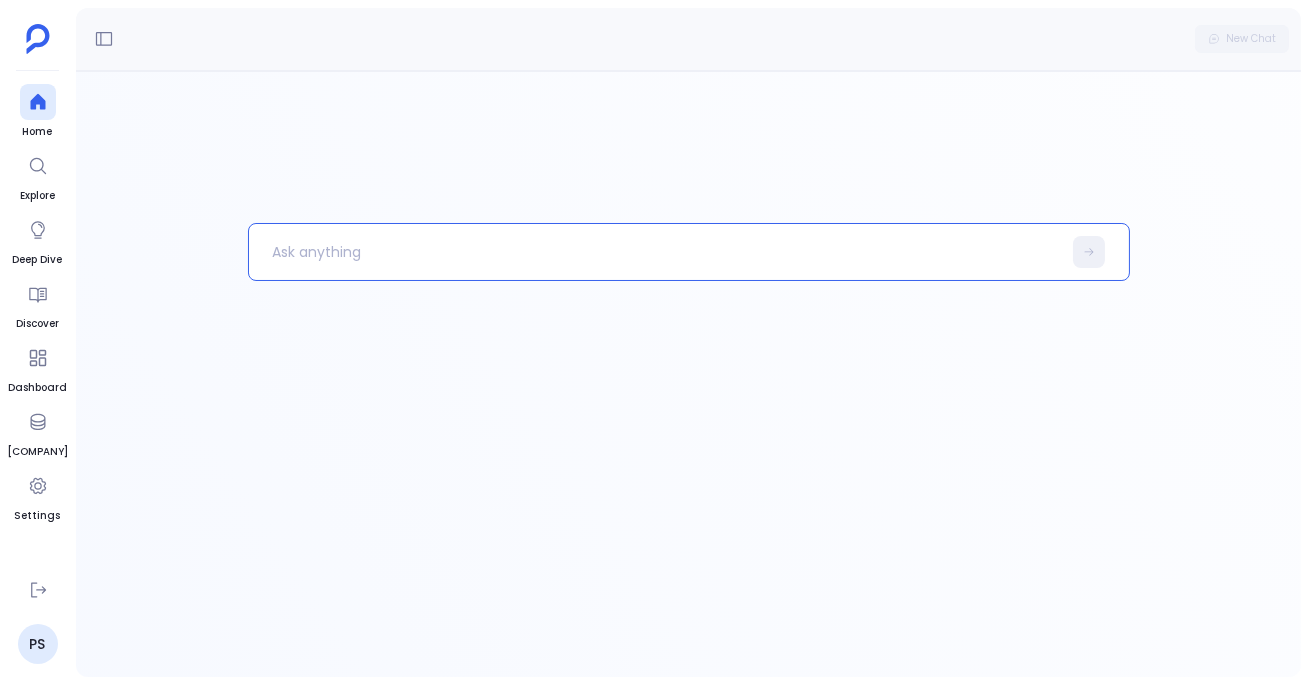 paste 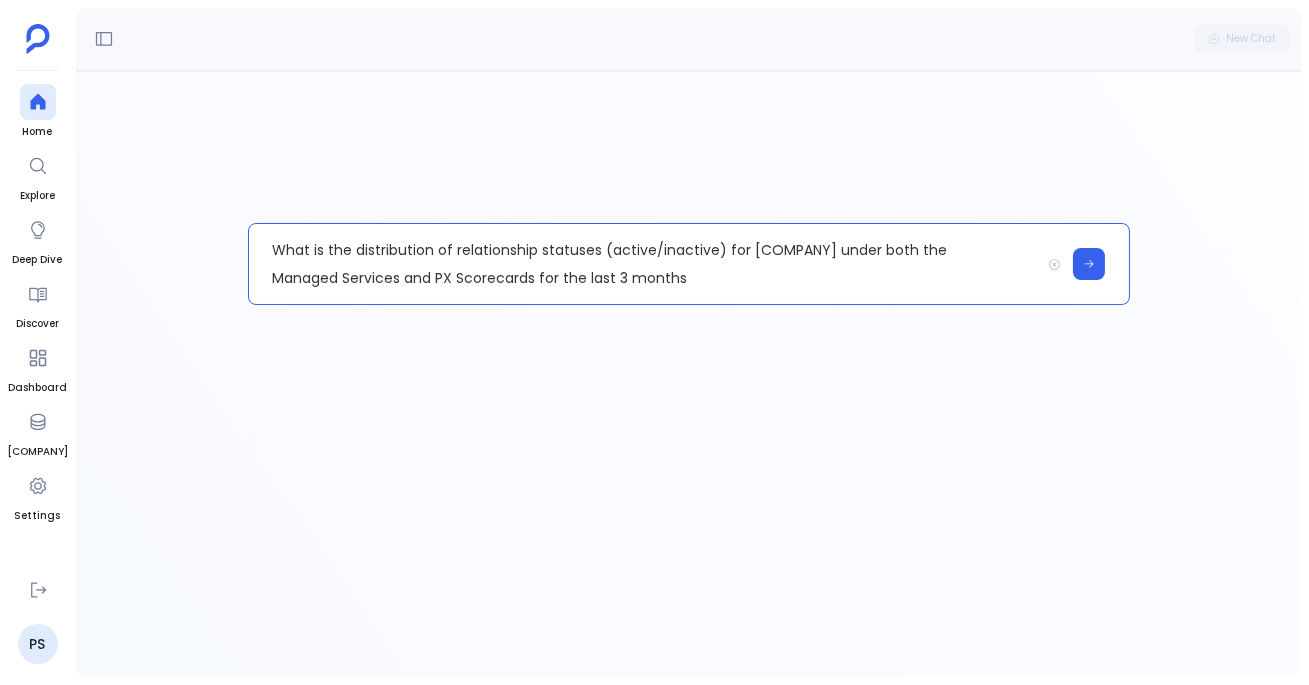 click on "What is the distribution of relationship statuses (active/inactive) for Adobe Systems Inc under both the Managed Services and PX Scorecards for the last 3 months" at bounding box center (644, 264) 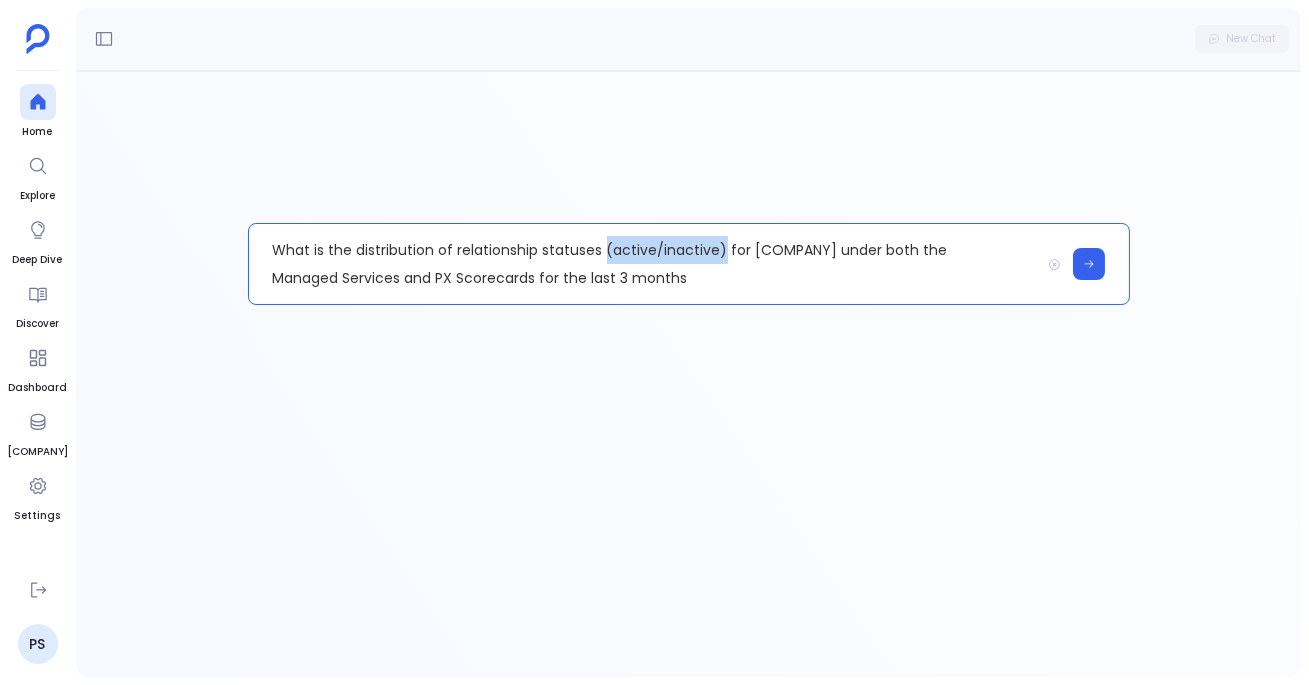 click on "What is the distribution of relationship statuses (active/inactive) for Adobe Systems Inc under both the Managed Services and PX Scorecards for the last 3 months" at bounding box center (644, 264) 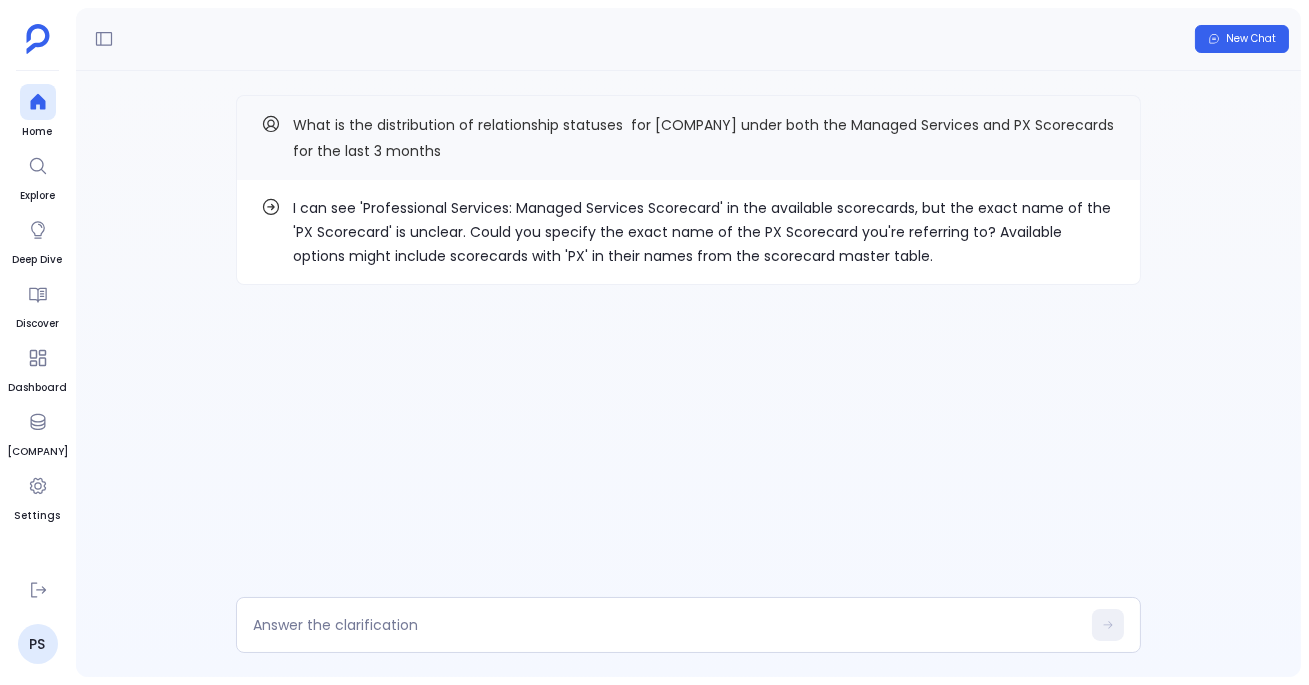 click on "I can see 'Professional Services: Managed Services Scorecard' in the available scorecards, but the exact name of the 'PX Scorecard' is unclear. Could you specify the exact name of the PX Scorecard you're referring to? Available options might include scorecards with 'PX' in their names from the scorecard master table." at bounding box center (704, 232) 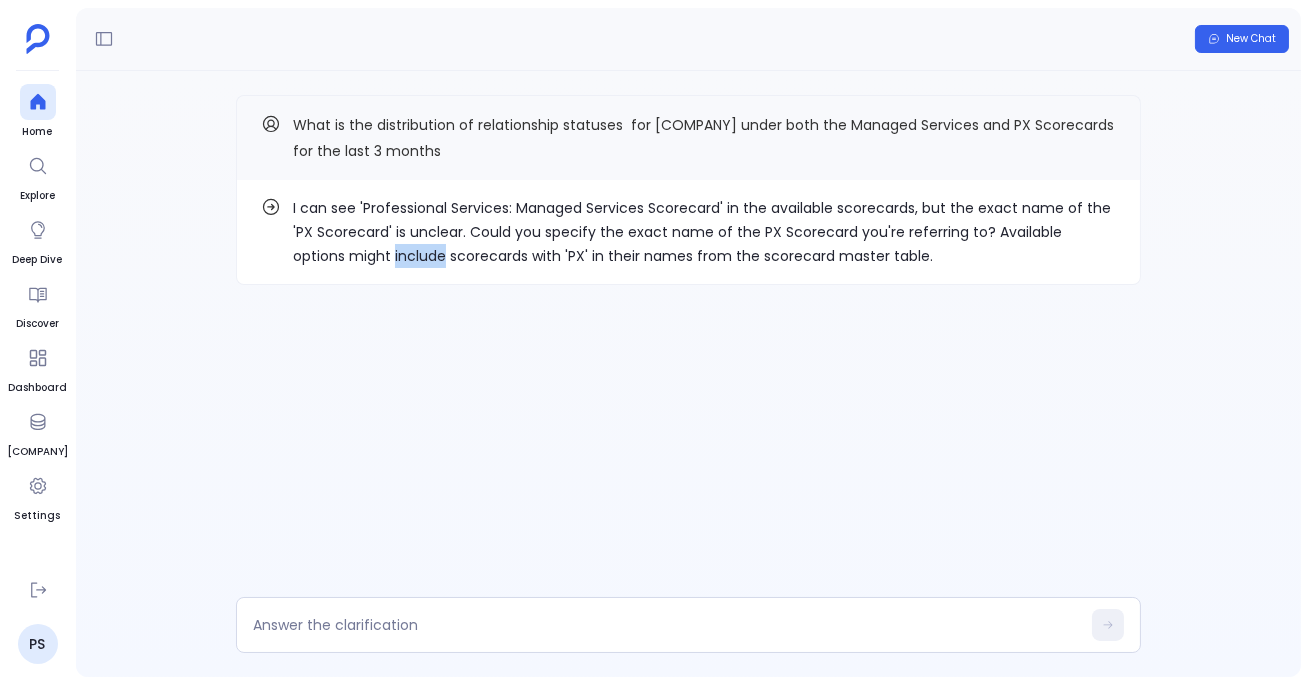 click on "I can see 'Professional Services: Managed Services Scorecard' in the available scorecards, but the exact name of the 'PX Scorecard' is unclear. Could you specify the exact name of the PX Scorecard you're referring to? Available options might include scorecards with 'PX' in their names from the scorecard master table." at bounding box center [704, 232] 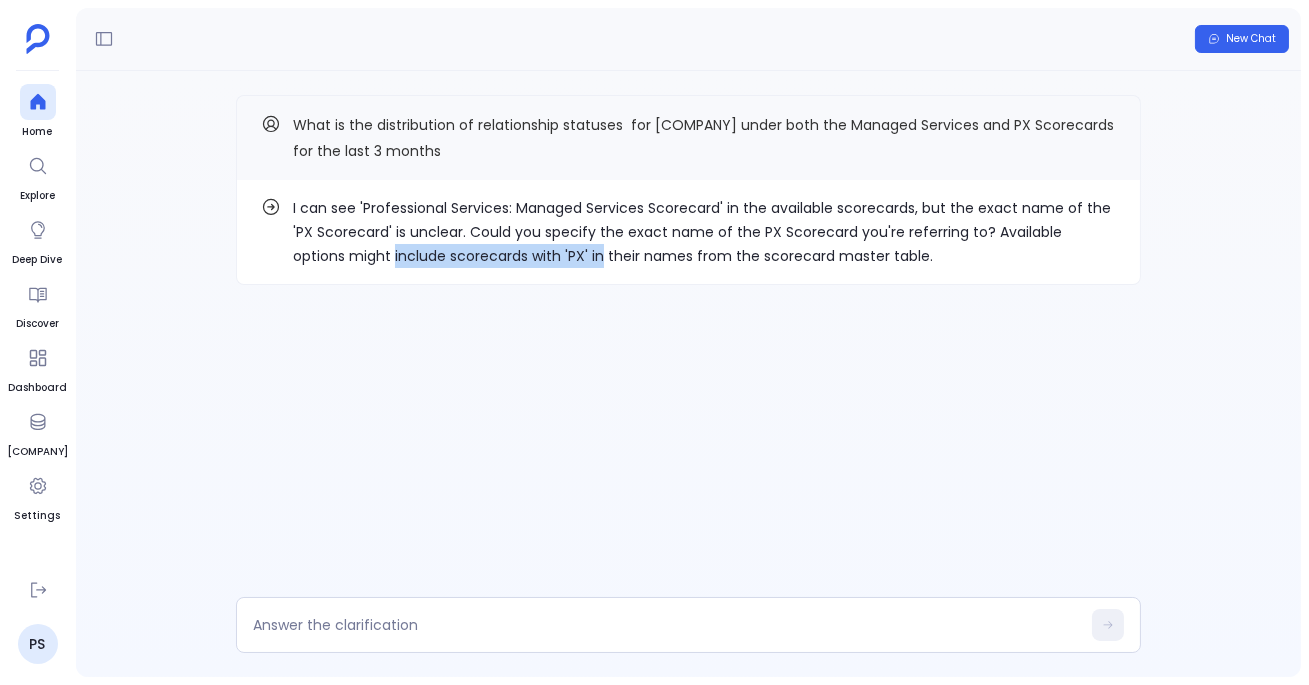 click on "I can see 'Professional Services: Managed Services Scorecard' in the available scorecards, but the exact name of the 'PX Scorecard' is unclear. Could you specify the exact name of the PX Scorecard you're referring to? Available options might include scorecards with 'PX' in their names from the scorecard master table." at bounding box center (704, 232) 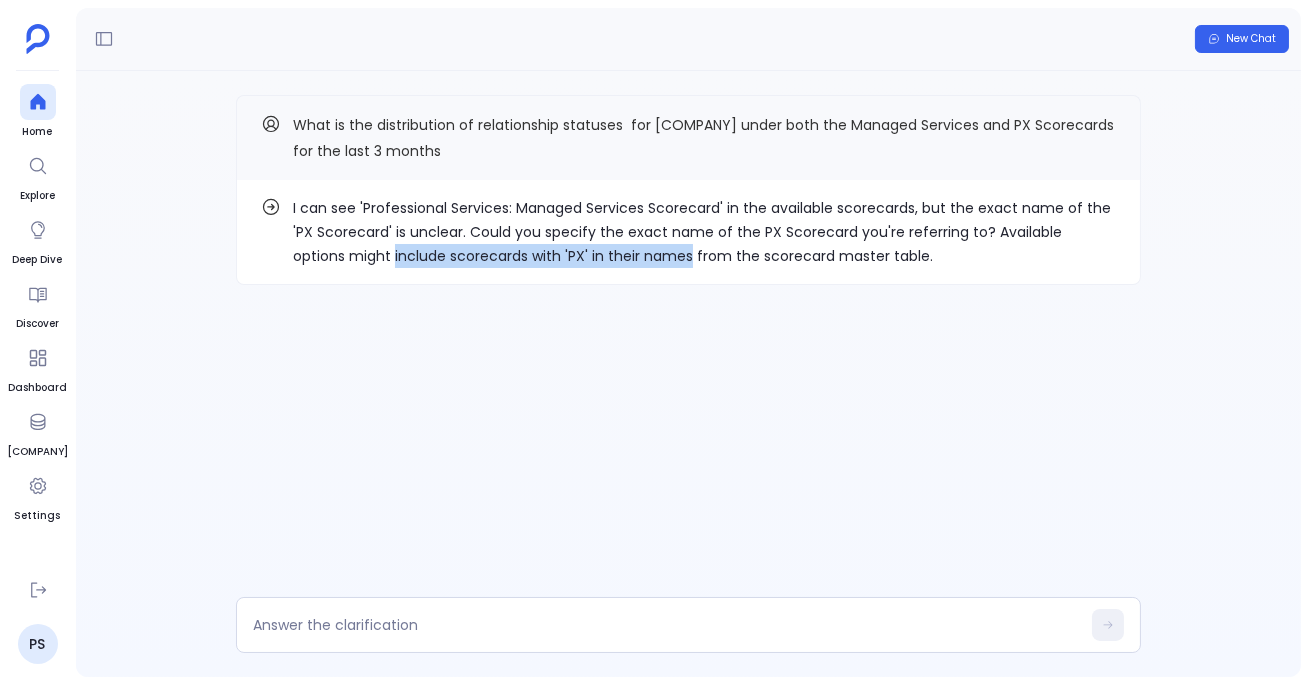 click on "I can see 'Professional Services: Managed Services Scorecard' in the available scorecards, but the exact name of the 'PX Scorecard' is unclear. Could you specify the exact name of the PX Scorecard you're referring to? Available options might include scorecards with 'PX' in their names from the scorecard master table." at bounding box center (704, 232) 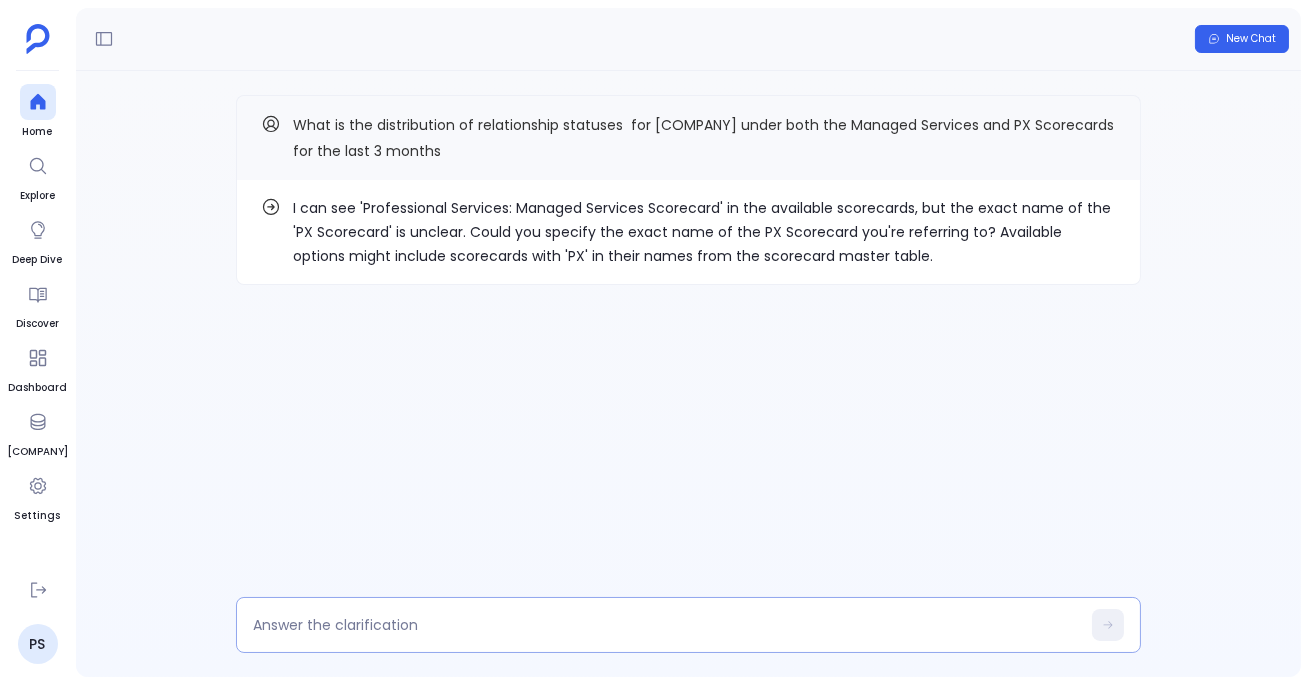 click at bounding box center [688, 625] 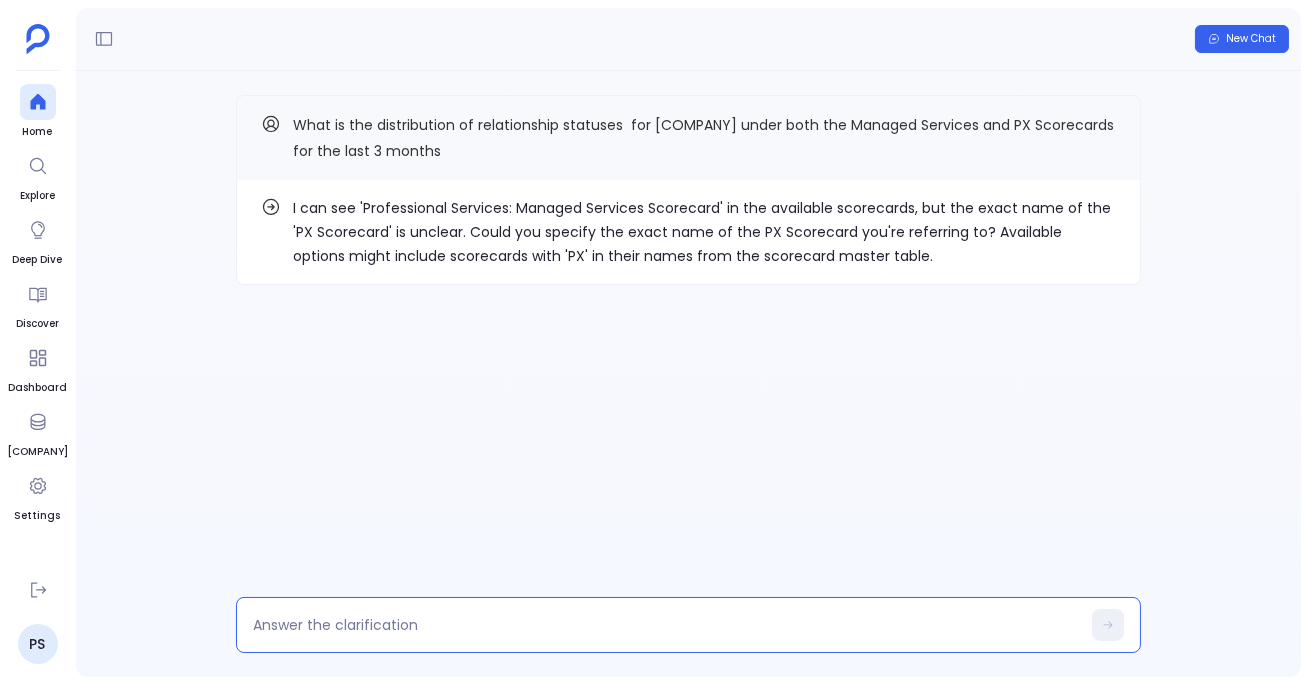 click at bounding box center [666, 625] 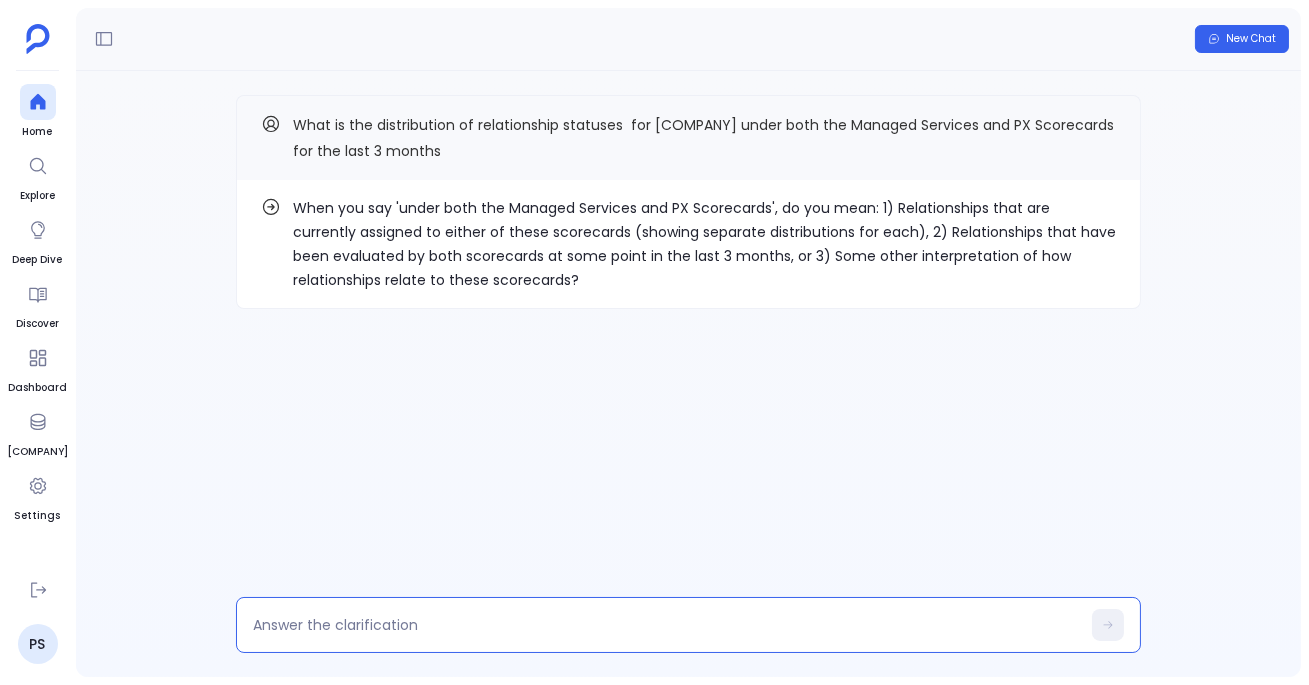 click at bounding box center [666, 625] 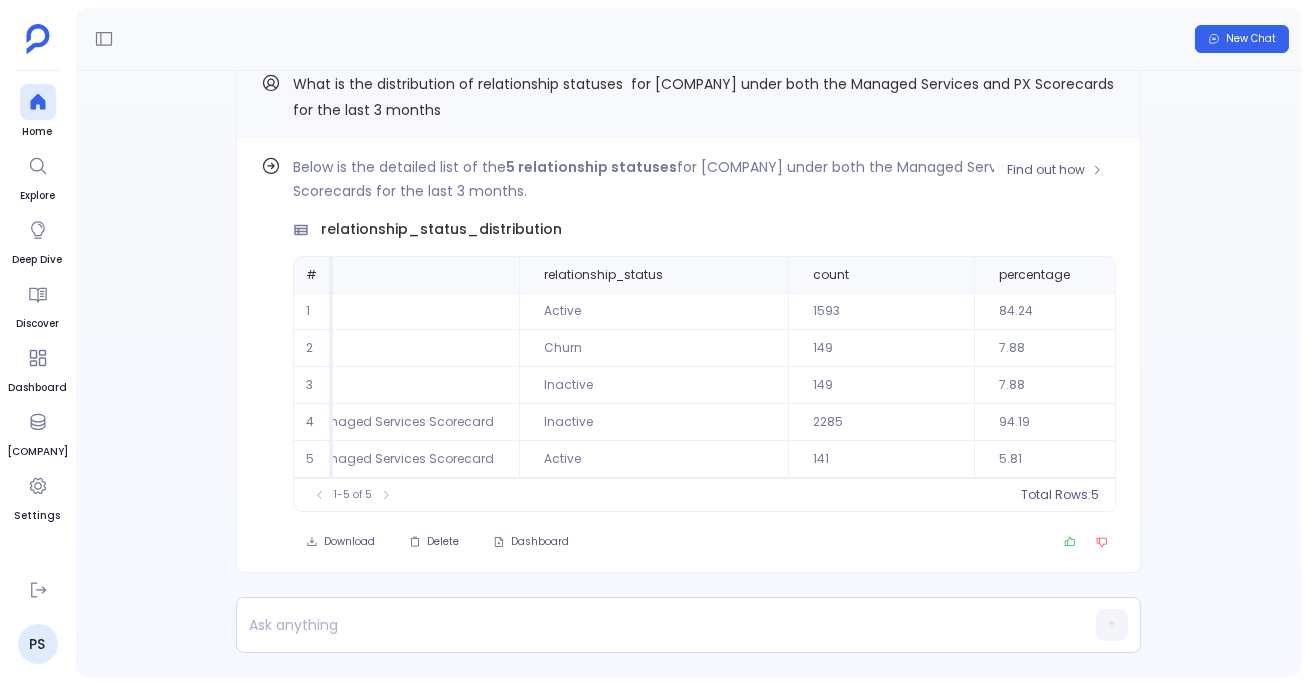 scroll, scrollTop: 0, scrollLeft: 247, axis: horizontal 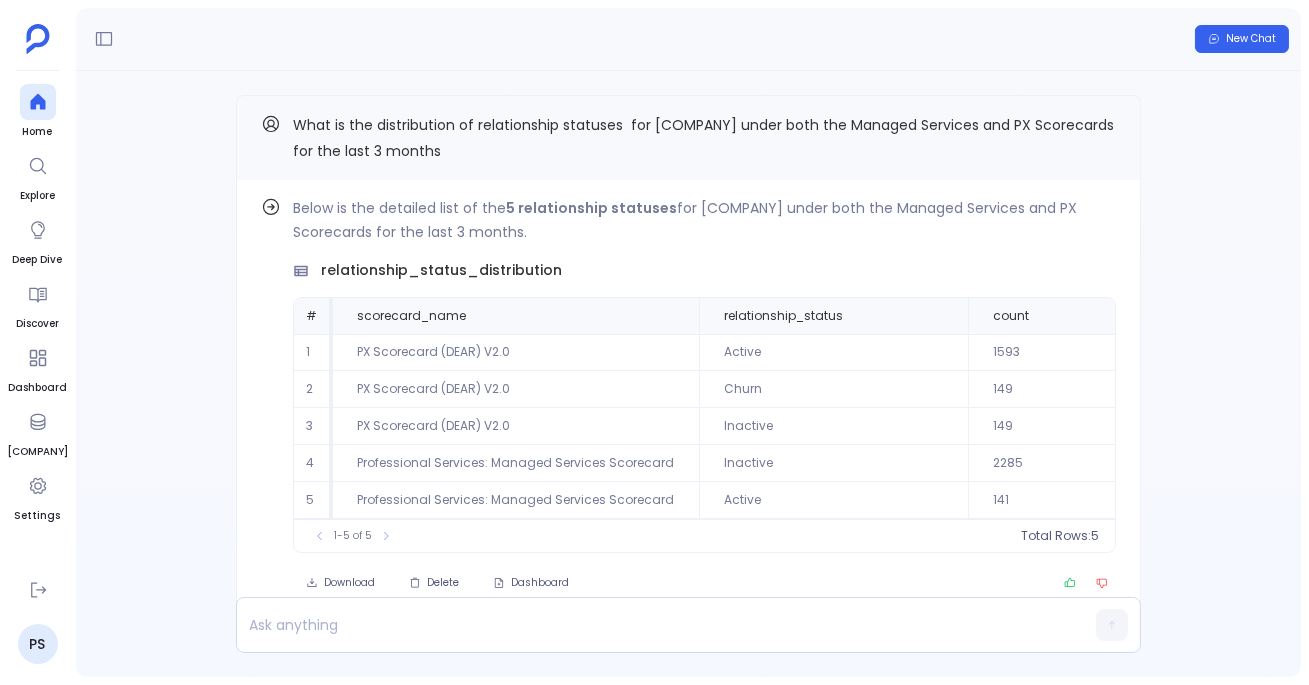 drag, startPoint x: 290, startPoint y: 116, endPoint x: 528, endPoint y: 158, distance: 241.67747 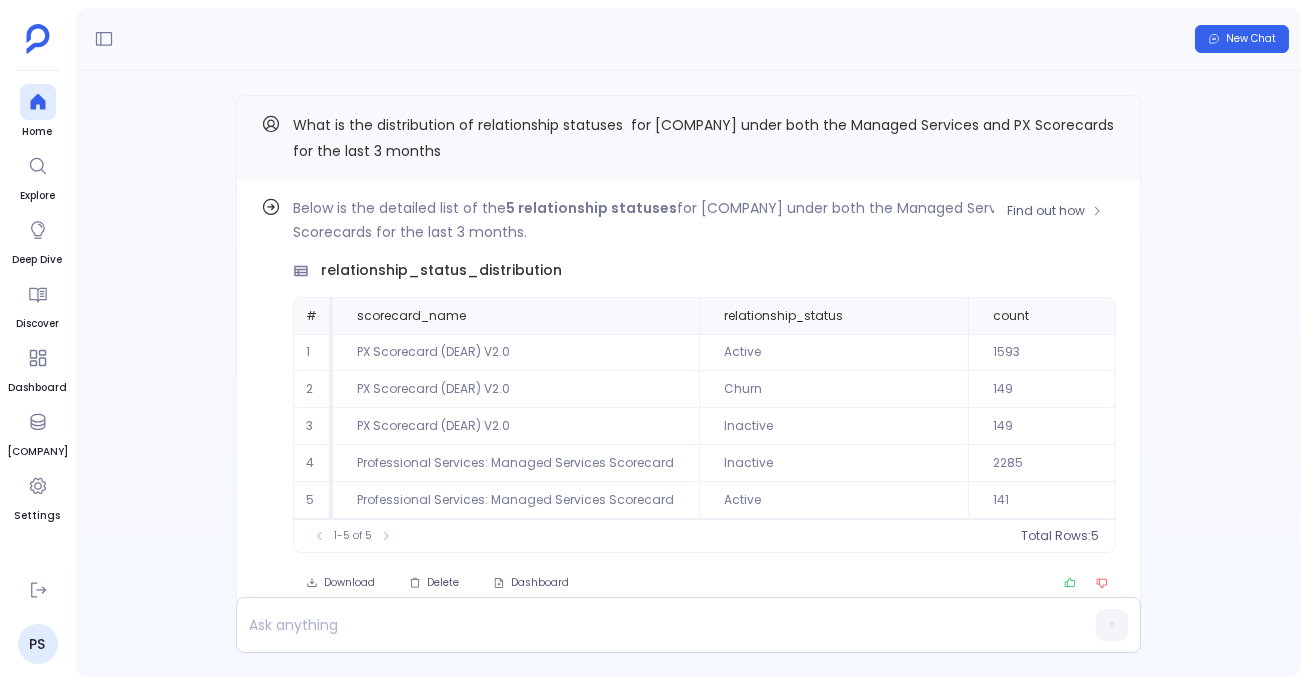 click on "relationship_status_distribution" at bounding box center [704, 270] 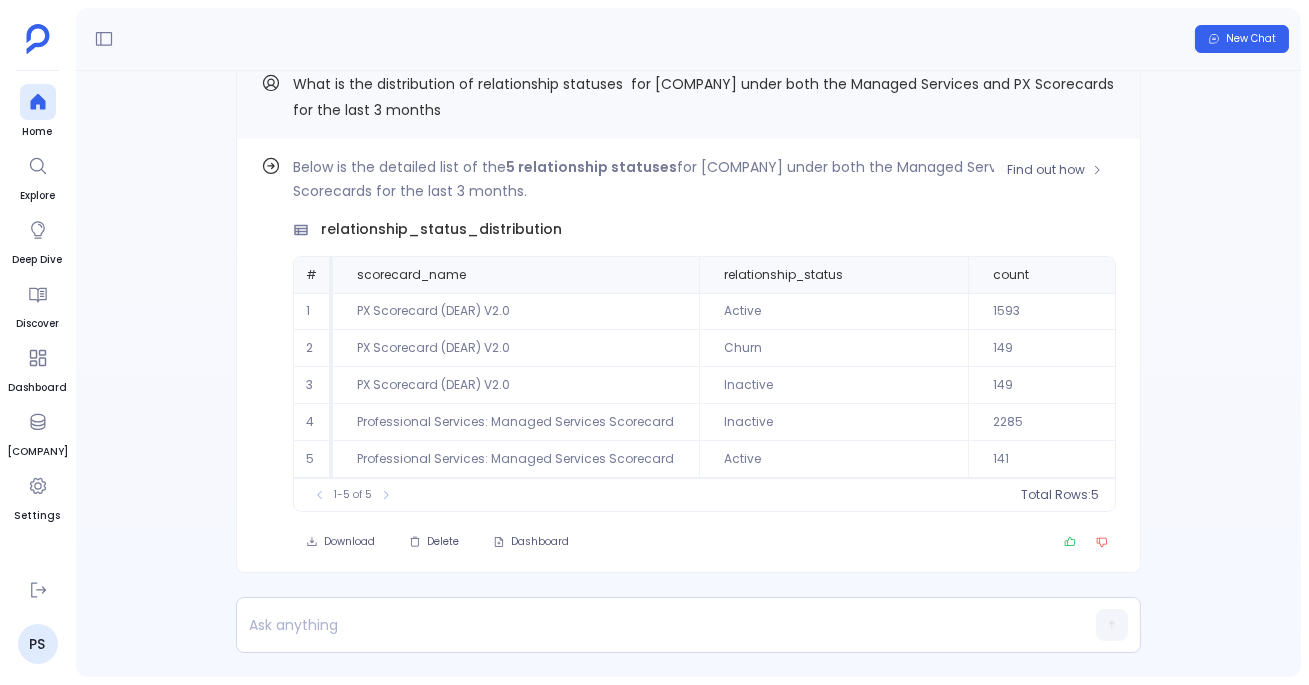 scroll, scrollTop: -44, scrollLeft: 0, axis: vertical 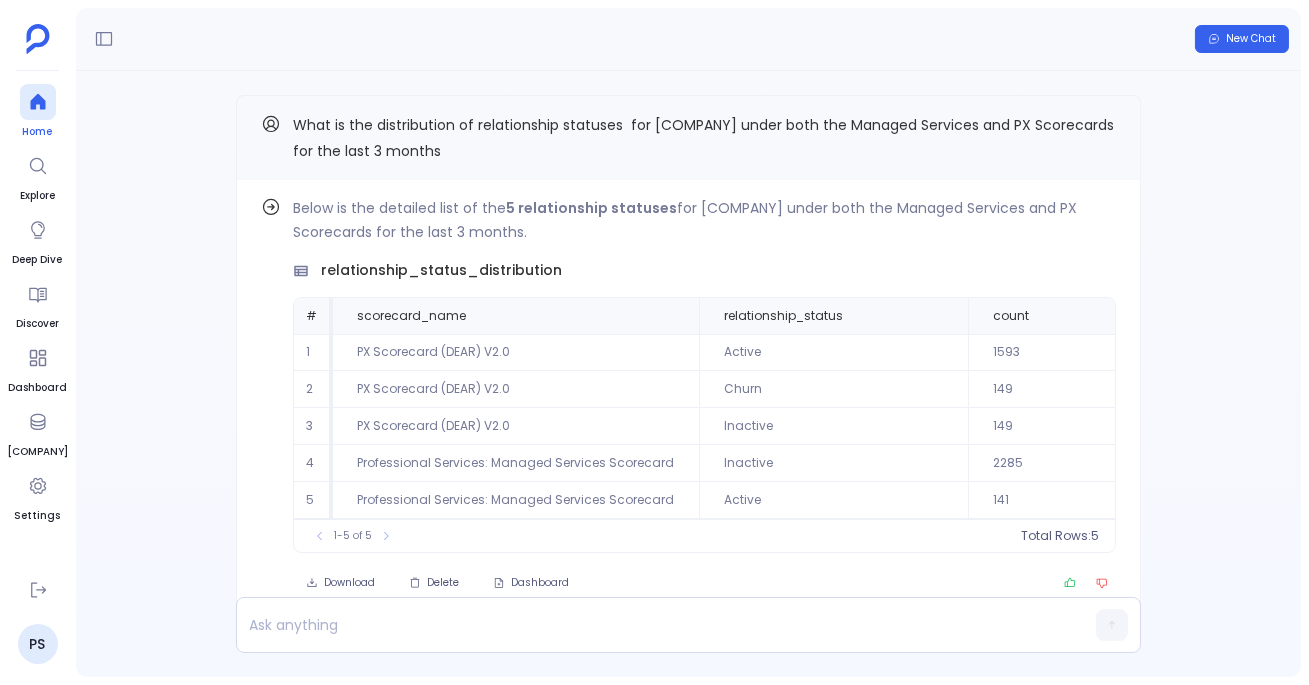 click at bounding box center [38, 102] 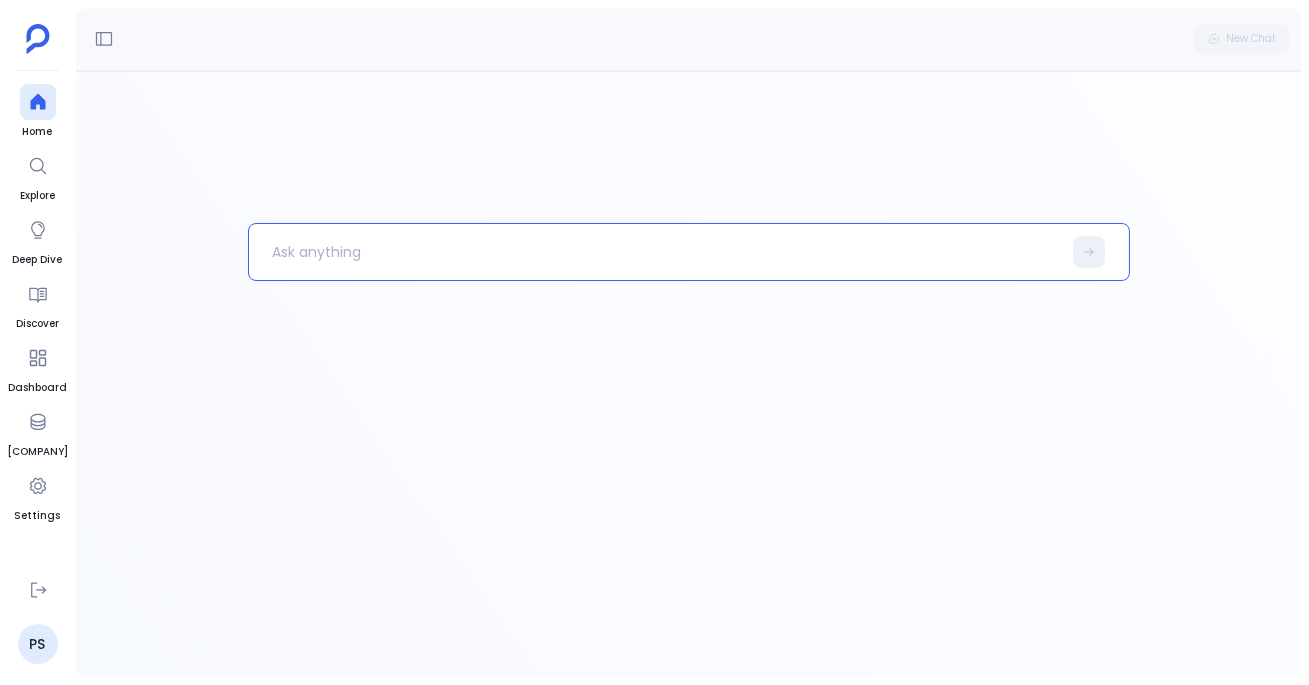 click at bounding box center [655, 252] 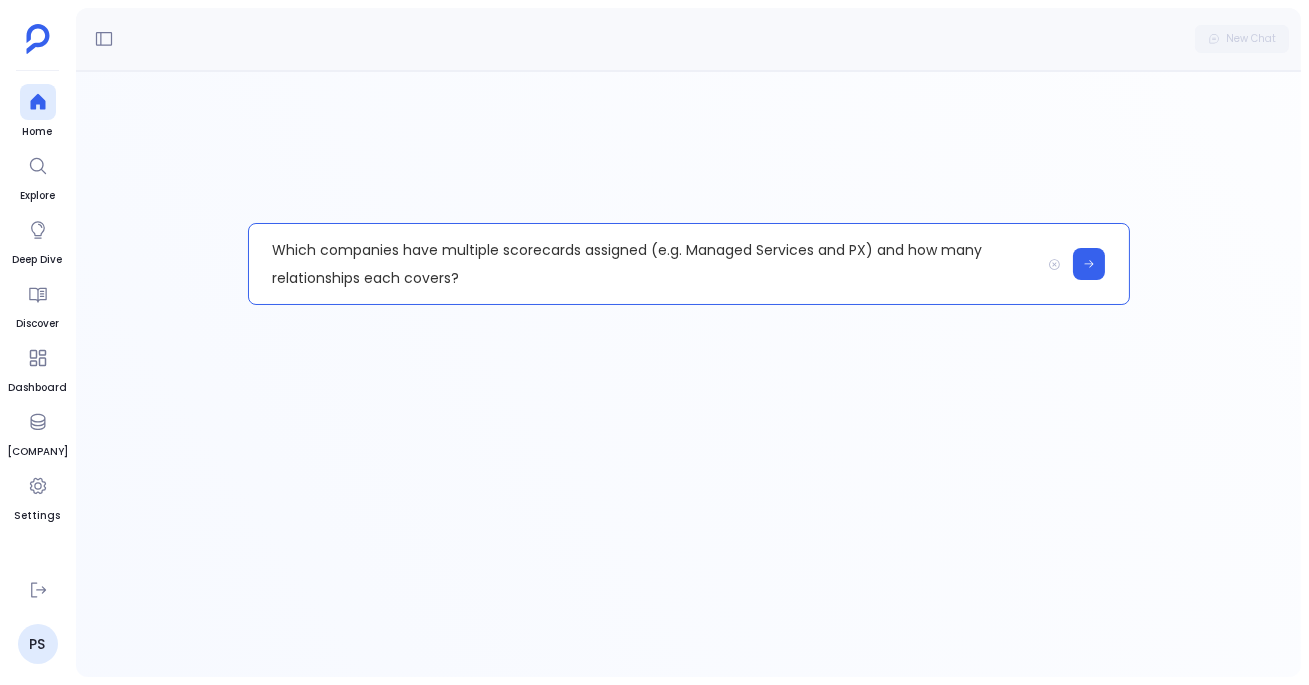 click on "Which companies have multiple scorecards assigned (e.g. Managed Services and PX) and how many relationships each covers?" at bounding box center [644, 264] 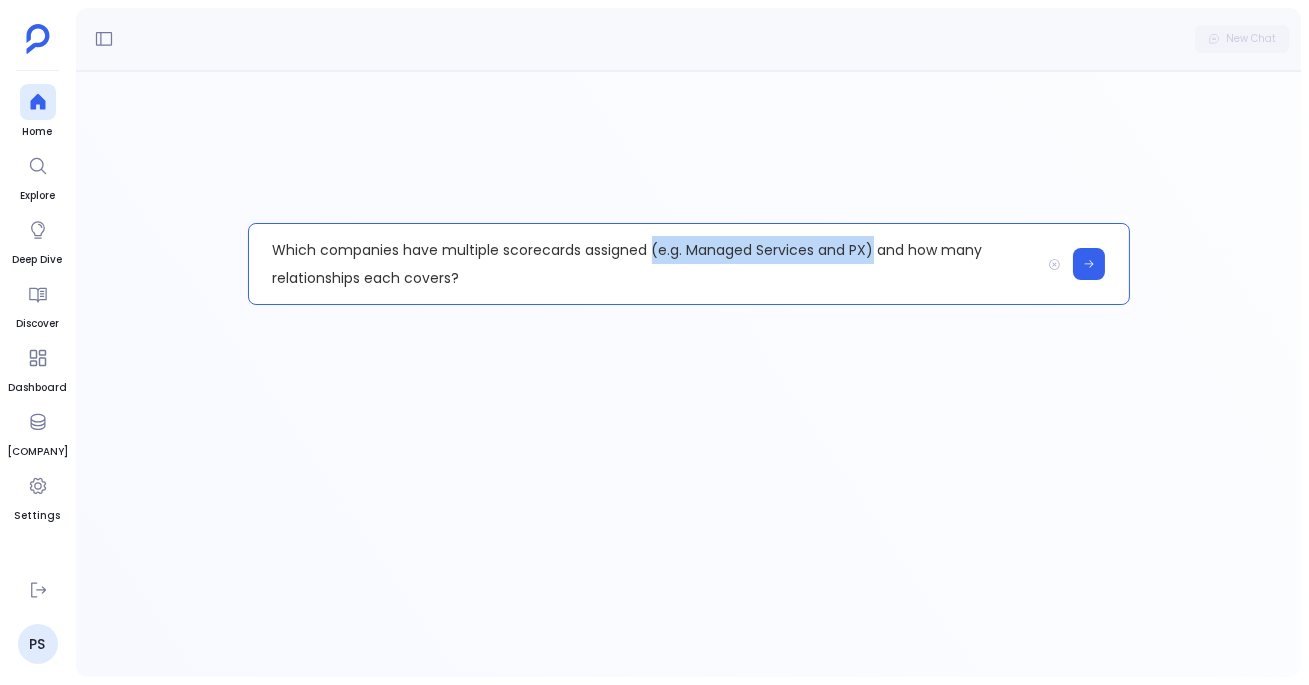 click on "Which companies have multiple scorecards assigned (e.g. Managed Services and PX) and how many relationships each covers?" at bounding box center (644, 264) 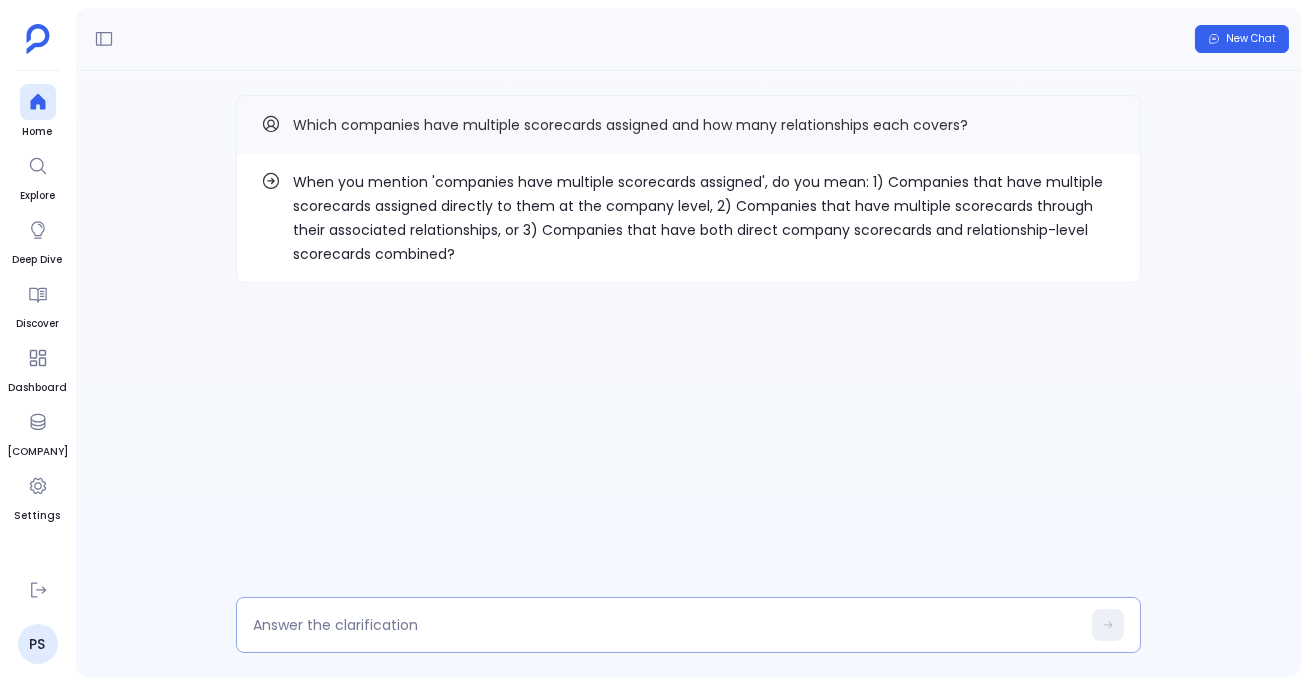 click at bounding box center (666, 625) 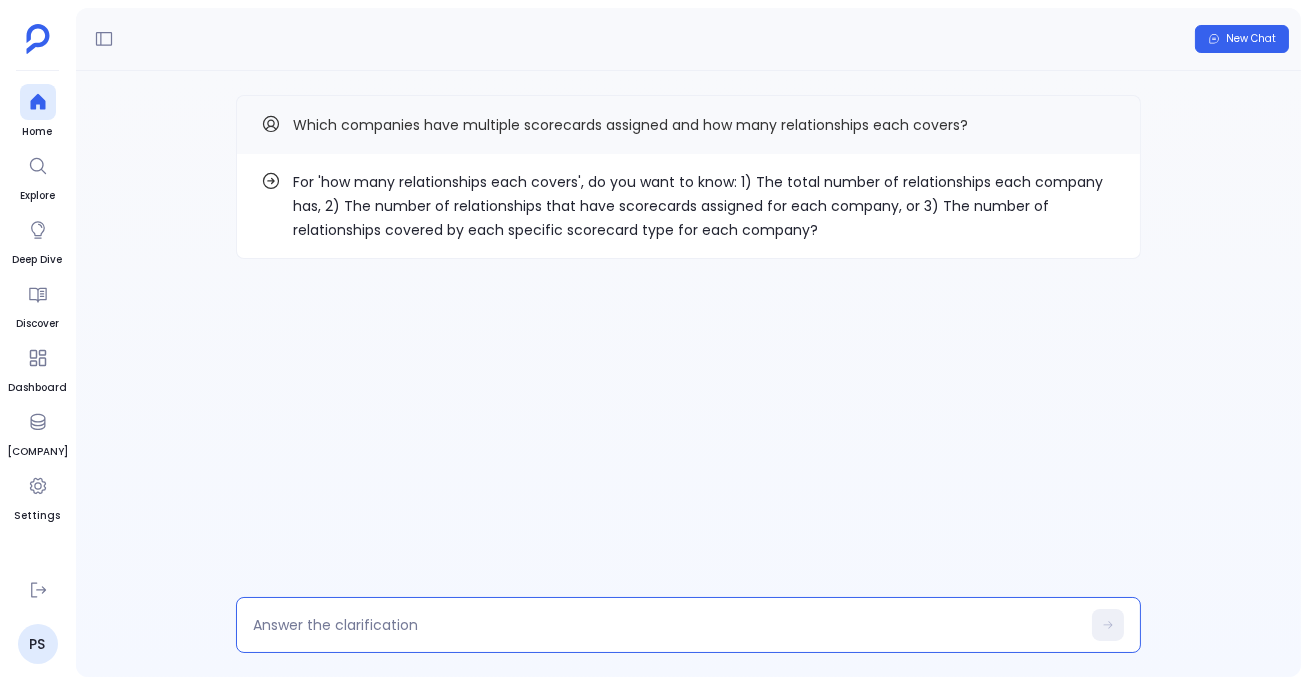 click at bounding box center (666, 625) 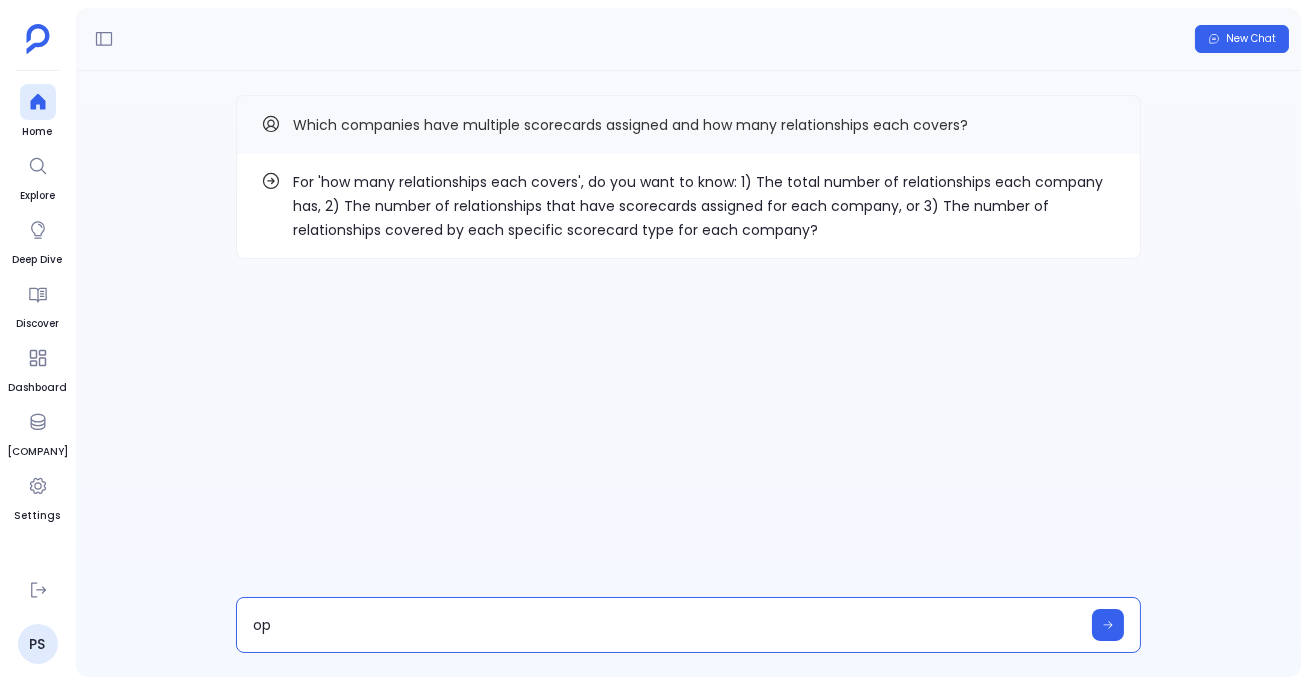 type on "opt" 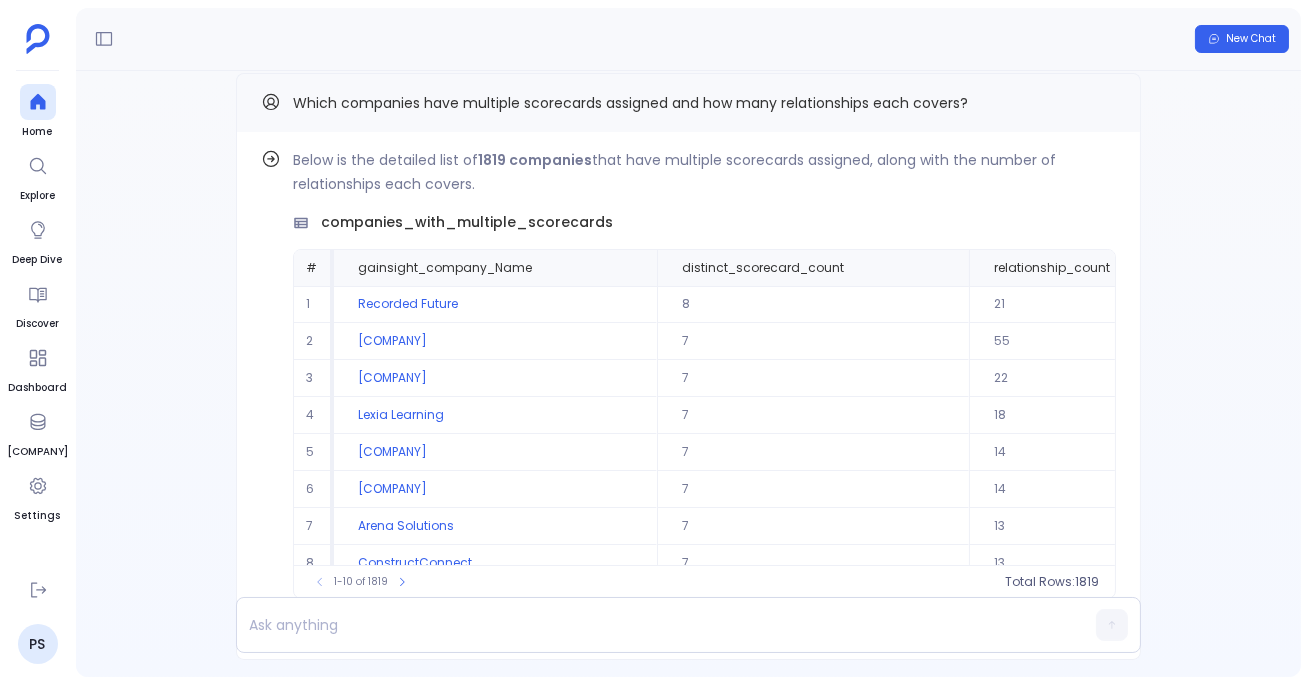 scroll, scrollTop: -107, scrollLeft: 0, axis: vertical 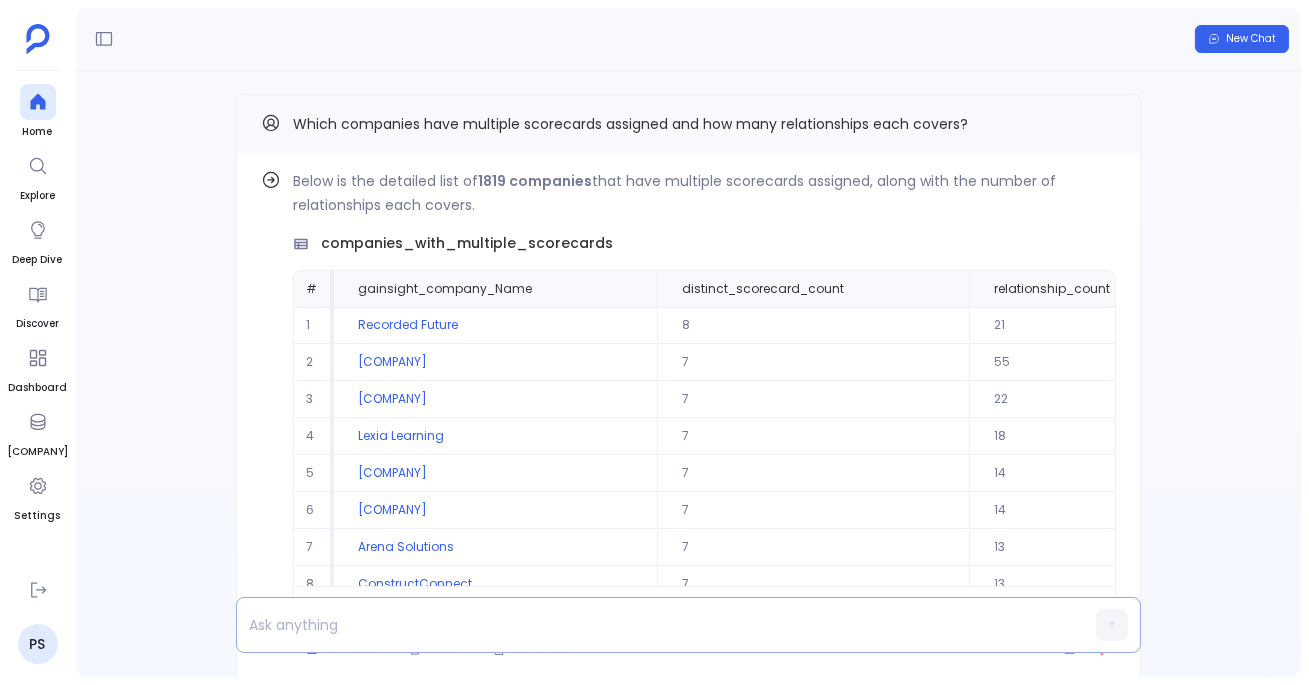 click at bounding box center [650, 625] 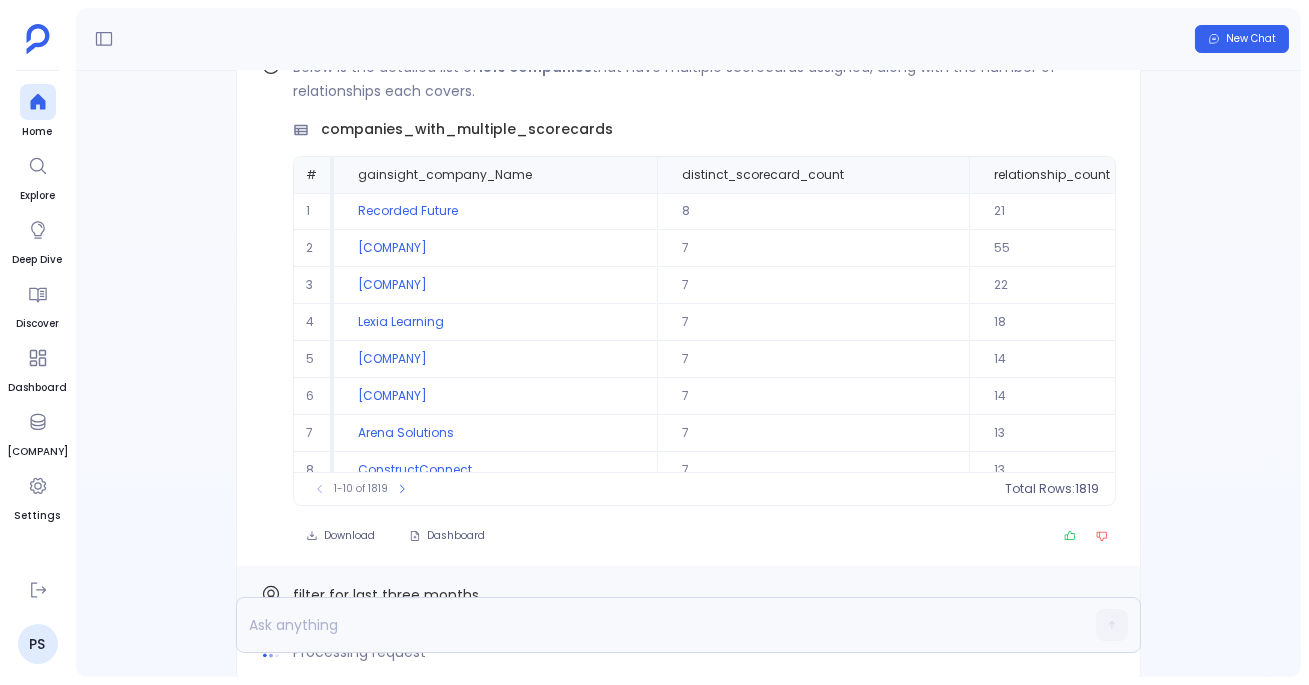 scroll, scrollTop: 0, scrollLeft: 0, axis: both 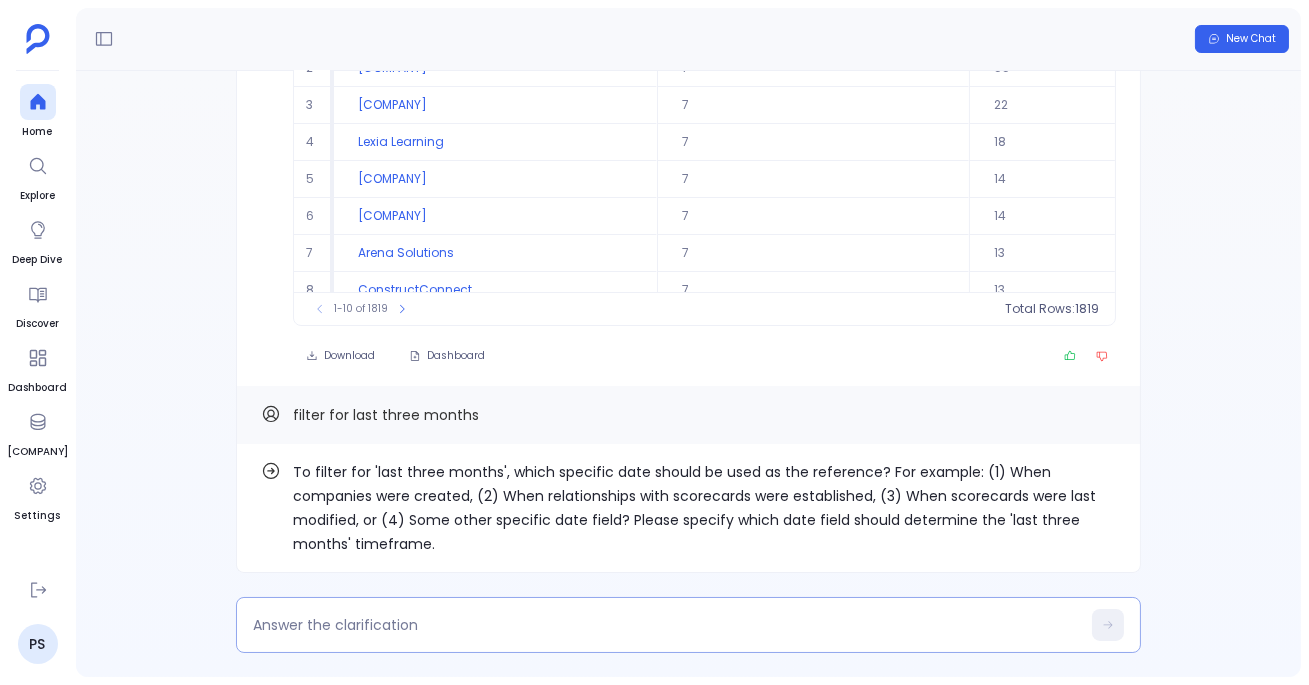 click at bounding box center [666, 625] 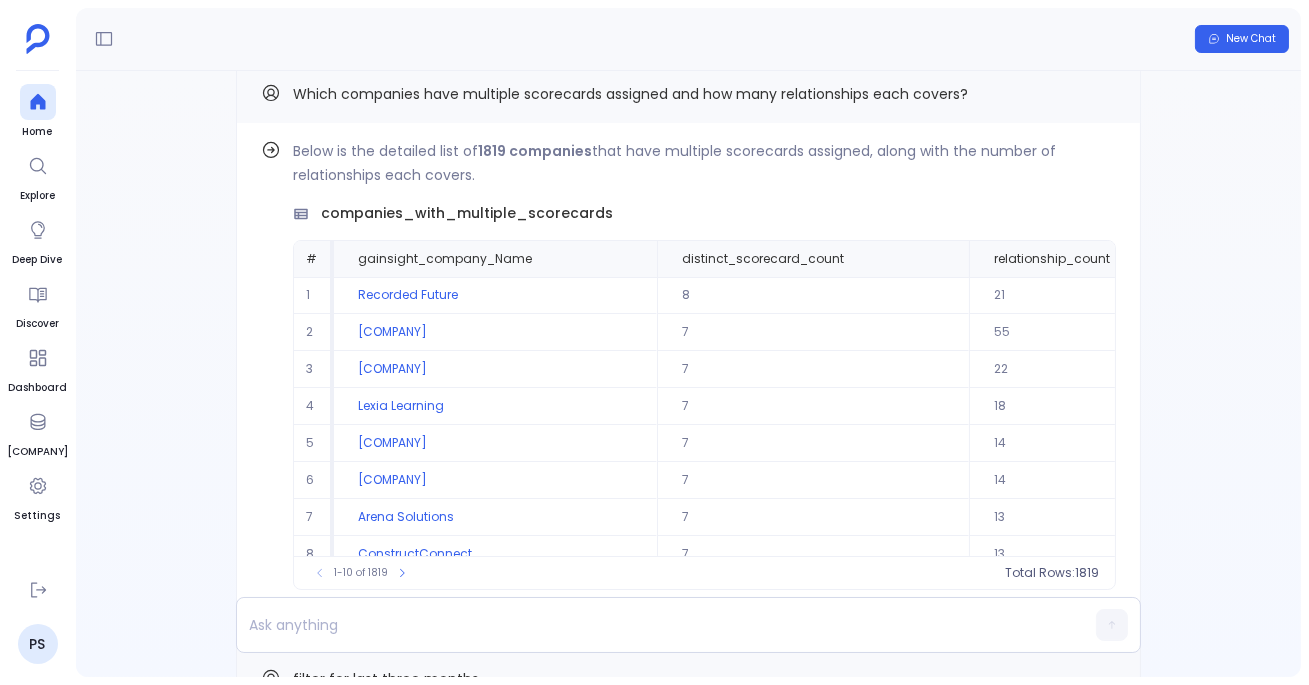 scroll, scrollTop: -692, scrollLeft: 0, axis: vertical 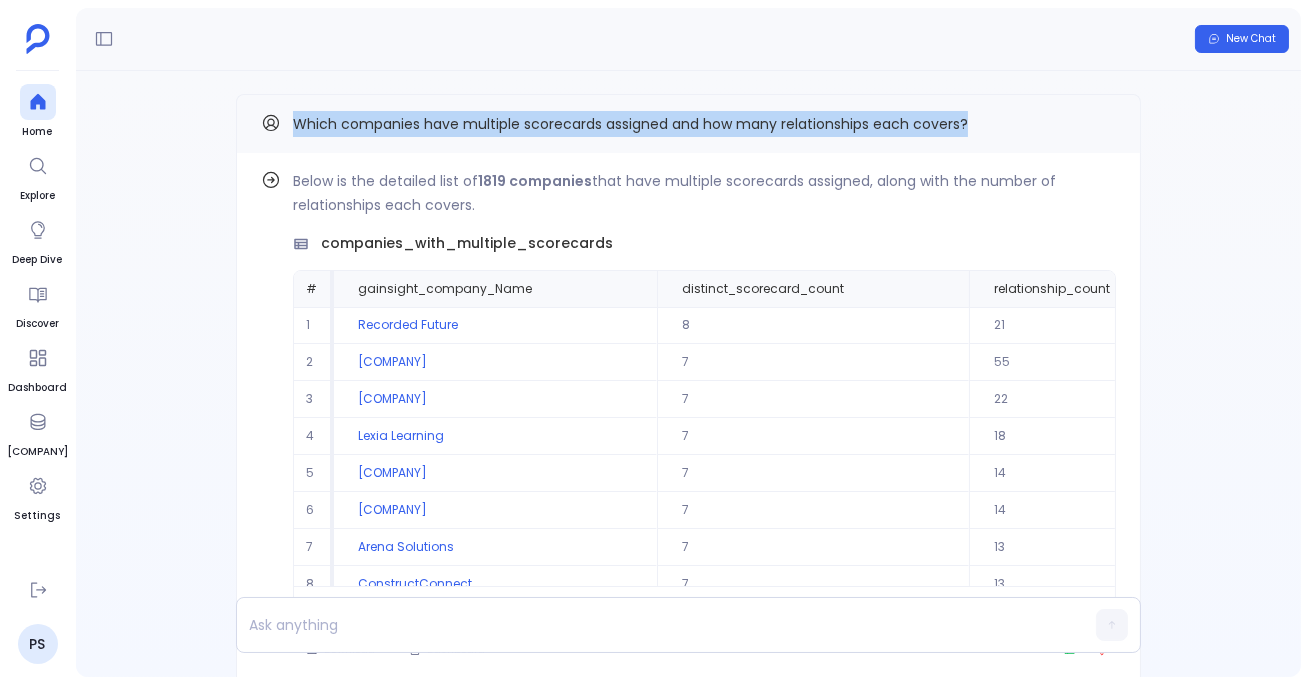 drag, startPoint x: 297, startPoint y: 124, endPoint x: 967, endPoint y: 131, distance: 670.03656 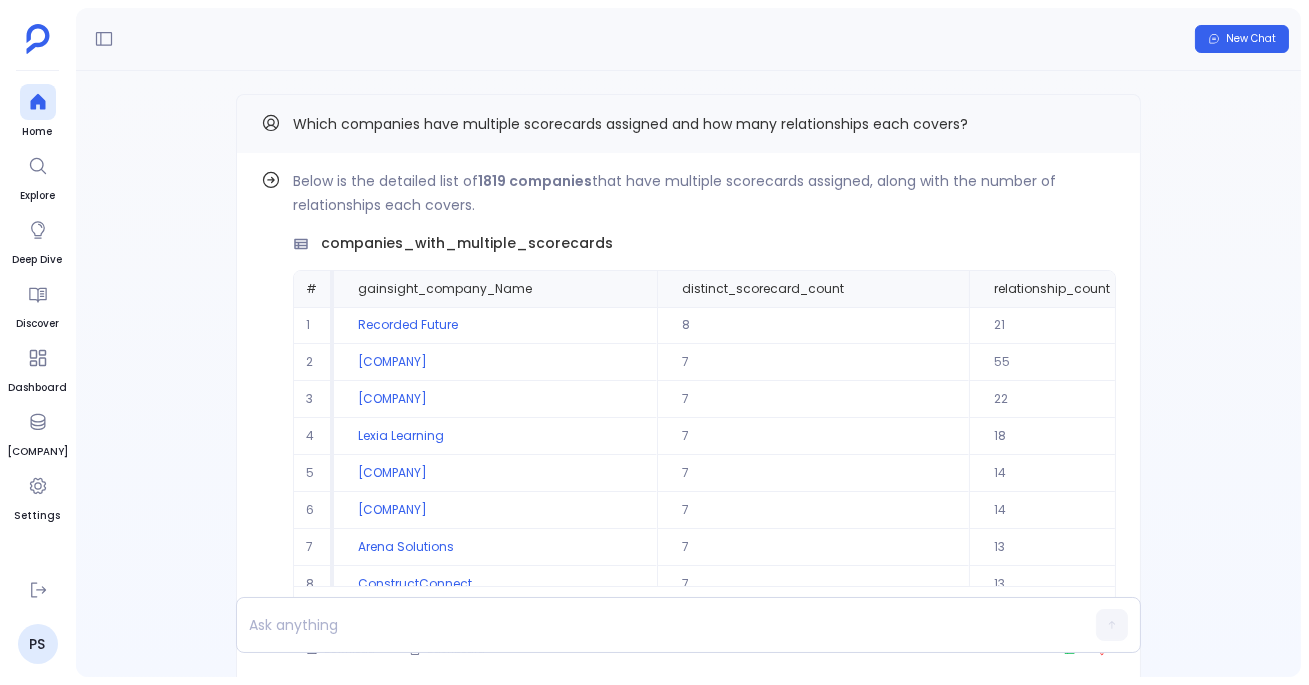click on "Find out how Below is the detailed list of  47 companies  with their distinct scorecard and relationship counts over the last three months. companies_with_multiple_scorecards_last_3_months # gainsight_company_Name distinct_scorecard_count_last_3_months relationship_count_last_3_months 1 zkipster 4 4 2 Infor 3 10 3 Adobe Systems Inc 3 8 4 Sievo 3 6 5 Autodesk, Inc. 3 5 6 Egnyte, Inc. 3 4 7 OpenAirlines 3 4 8 Foundant Technologies 3 4 9 NEC Corp 3 3 10 Juniper Education Services Limited 3 3
To pick up a draggable item, press the space bar.
While dragging, use the arrow keys to move the item.
Press space again to drop the item in its new position, or press escape to cancel.
1-10 of 47 Total Rows:  47 Download Delete Dashboard filter for last three months Find out how Below is the detailed list of  1819 companies  that have multiple scorecards assigned, along with the number of relationships each covers. companies_with_multiple_scorecards # gainsight_company_Name distinct_scorecard_count 1 8 21 2" at bounding box center (688, 374) 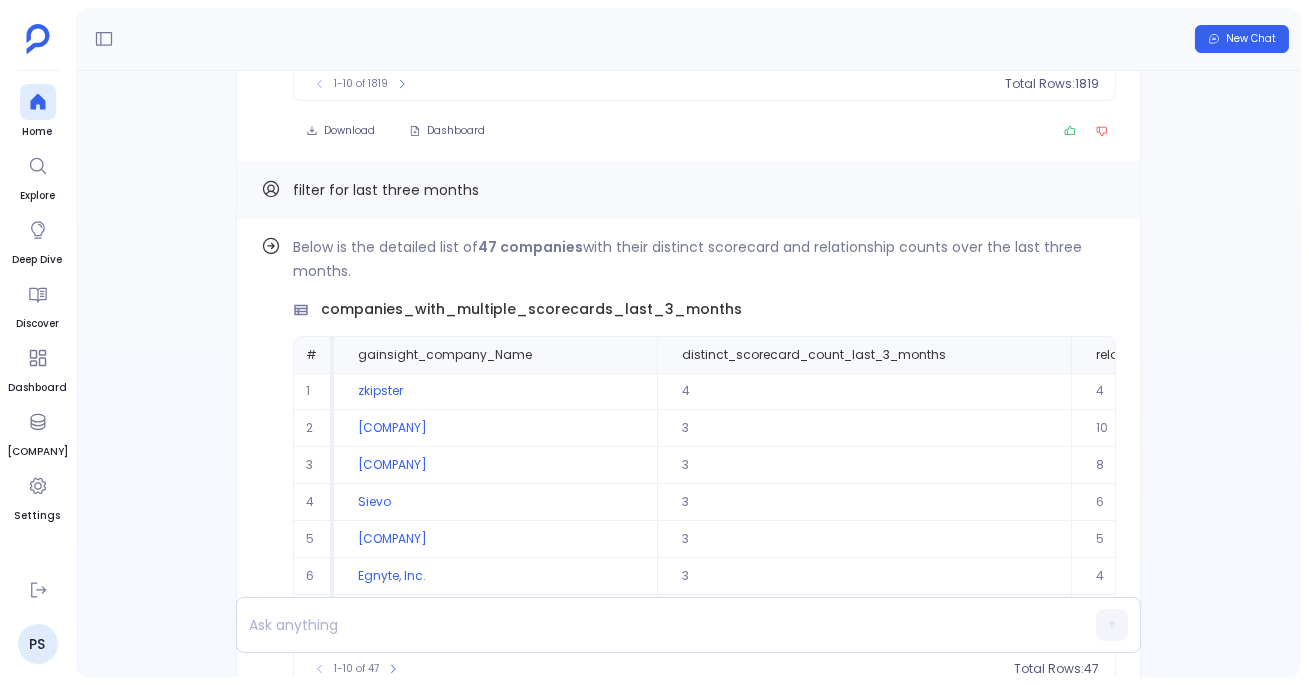 scroll, scrollTop: 0, scrollLeft: 0, axis: both 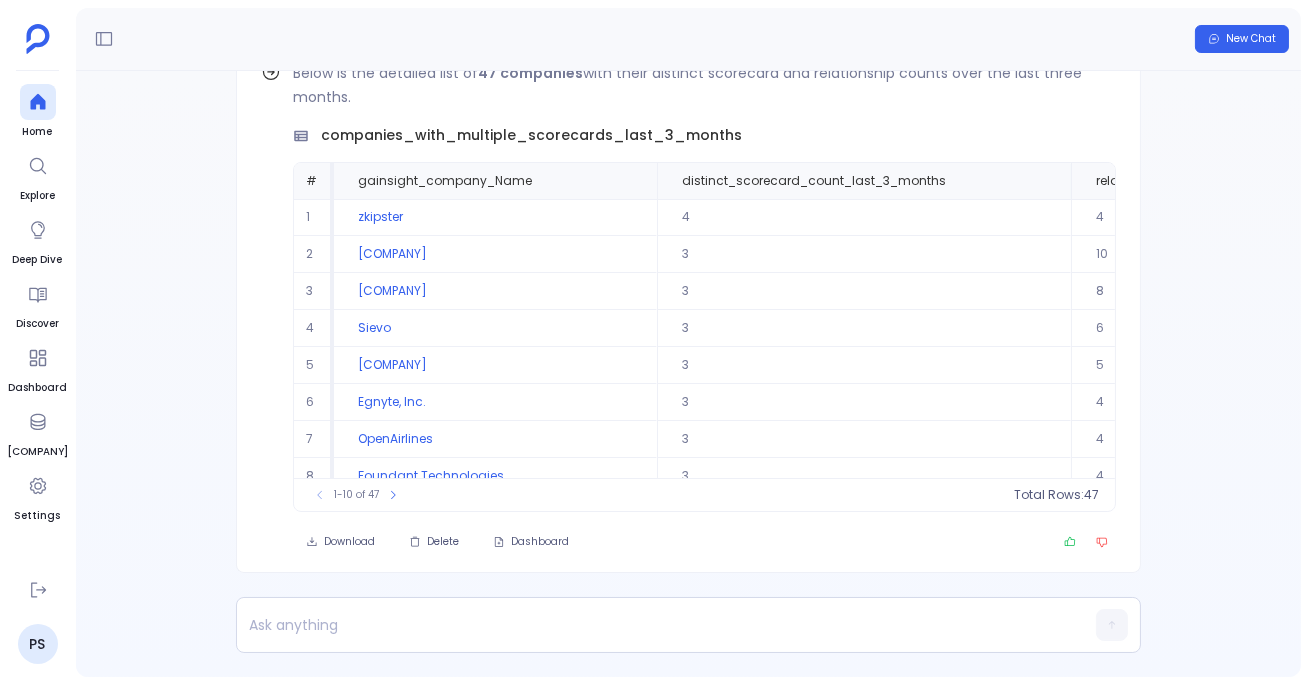 click on "Find out how Below is the detailed list of  47 companies  with their distinct scorecard and relationship counts over the last three months. companies_with_multiple_scorecards_last_3_months # gainsight_company_Name distinct_scorecard_count_last_3_months relationship_count_last_3_months 1 zkipster 4 4 2 Infor 3 10 3 Adobe Systems Inc 3 8 4 Sievo 3 6 5 Autodesk, Inc. 3 5 6 Egnyte, Inc. 3 4 7 OpenAirlines 3 4 8 Foundant Technologies 3 4 9 NEC Corp 3 3 10 Juniper Education Services Limited 3 3
To pick up a draggable item, press the space bar.
While dragging, use the arrow keys to move the item.
Press space again to drop the item in its new position, or press escape to cancel.
1-10 of 47 Total Rows:  47 Download Delete Dashboard filter for last three months Find out how Below is the detailed list of  1819 companies  that have multiple scorecards assigned, along with the number of relationships each covers. companies_with_multiple_scorecards # gainsight_company_Name distinct_scorecard_count 1 8 21 2" at bounding box center (688, 374) 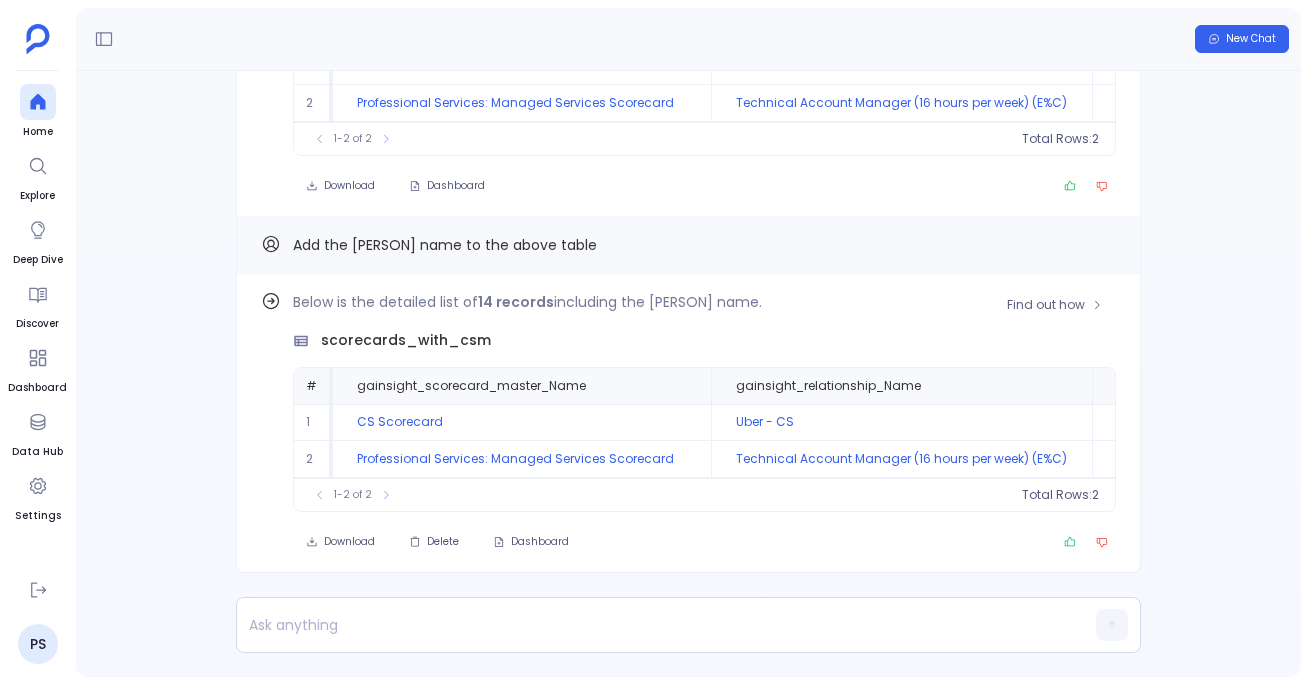 scroll, scrollTop: 0, scrollLeft: 0, axis: both 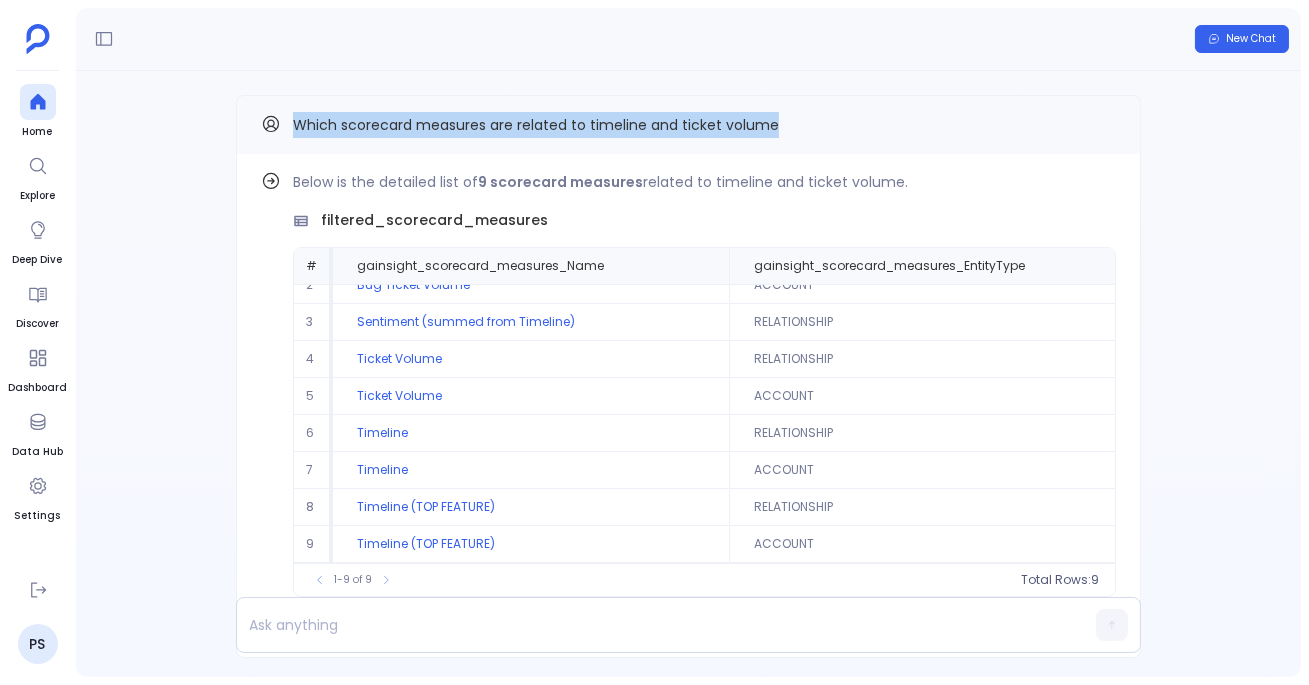 drag, startPoint x: 292, startPoint y: 119, endPoint x: 829, endPoint y: 139, distance: 537.3723 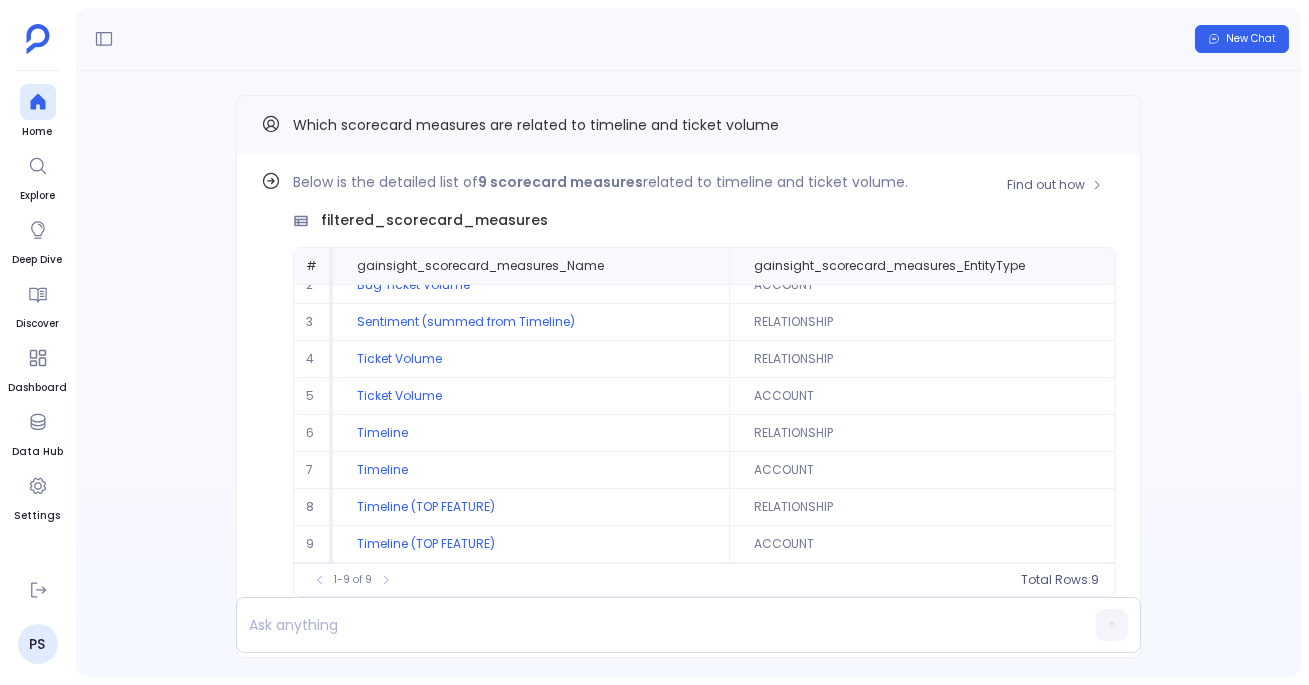 click on "filtered_scorecard_measures # gainsight_scorecard_measures_Name gainsight_scorecard_measures_EntityType 1 Bug Ticket Volume RELATIONSHIP 2 Bug Ticket Volume ACCOUNT 3 Sentiment (summed from Timeline) RELATIONSHIP 4 Ticket Volume RELATIONSHIP 5 Ticket Volume ACCOUNT 6 Timeline RELATIONSHIP 7 Timeline ACCOUNT 8 Timeline (TOP FEATURE) RELATIONSHIP 9 Timeline (TOP FEATURE) ACCOUNT
To pick up a draggable item, press the space bar.
While dragging, use the arrow keys to move the item.
Press space again to drop the item in its new position, or press escape to cancel.
1-9 of 9 Total Rows:  9 Download Delete Dashboard" at bounding box center [688, 406] 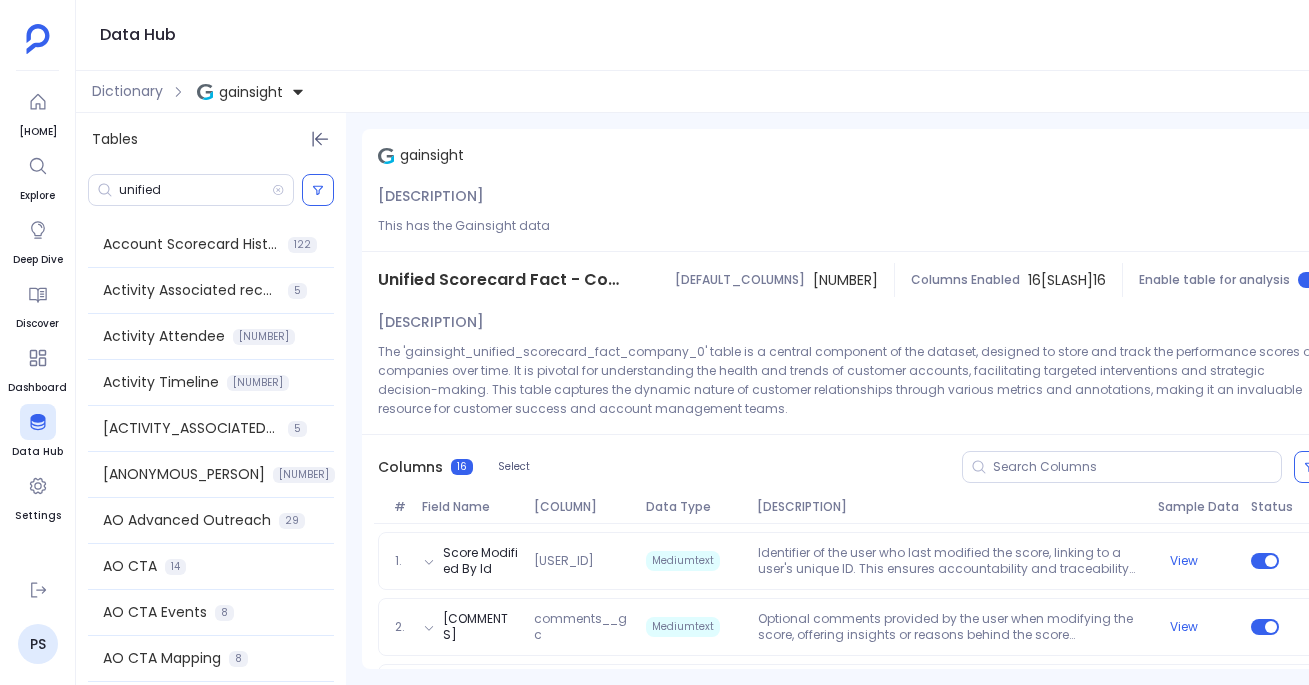 scroll, scrollTop: 0, scrollLeft: 0, axis: both 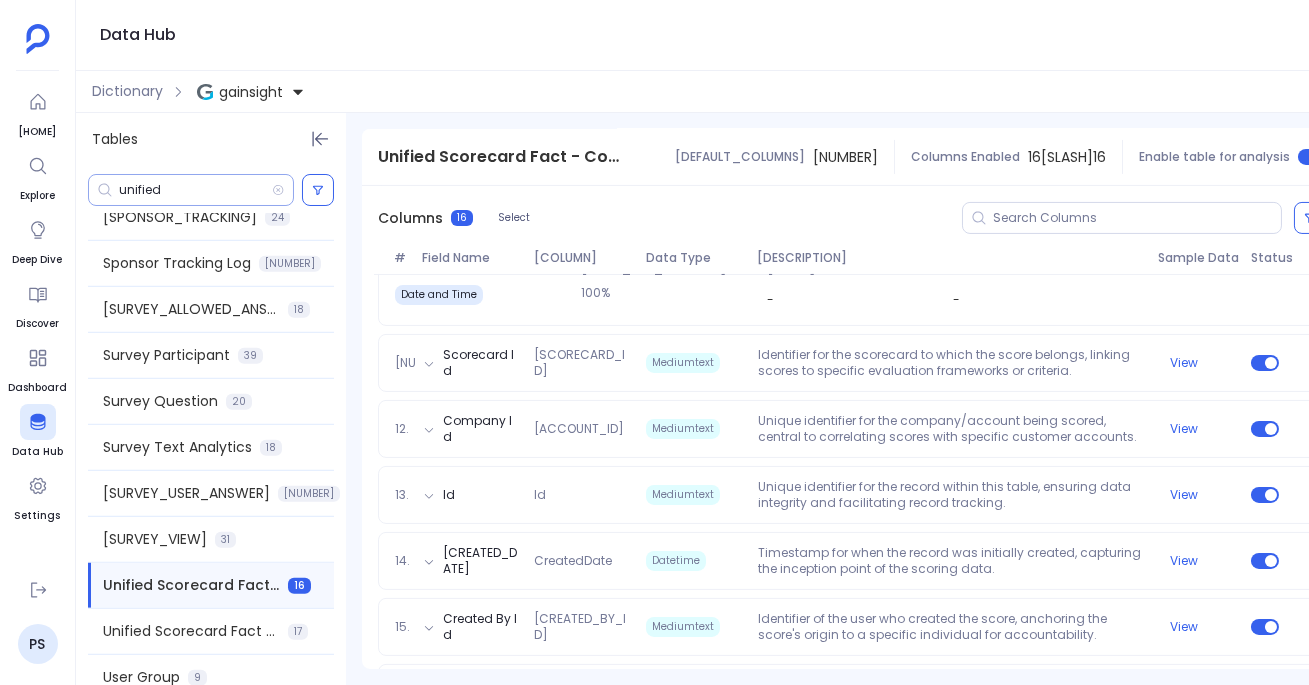 click on "unified" at bounding box center (195, 190) 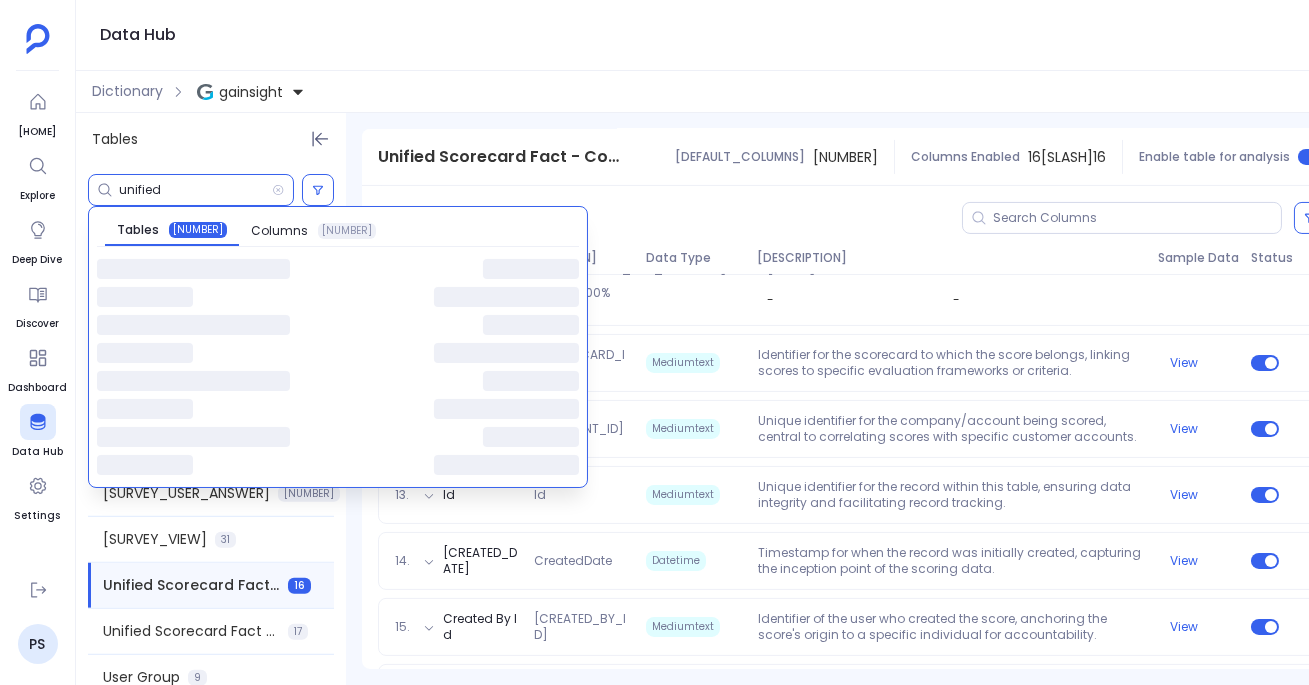 click on "unified" at bounding box center (195, 190) 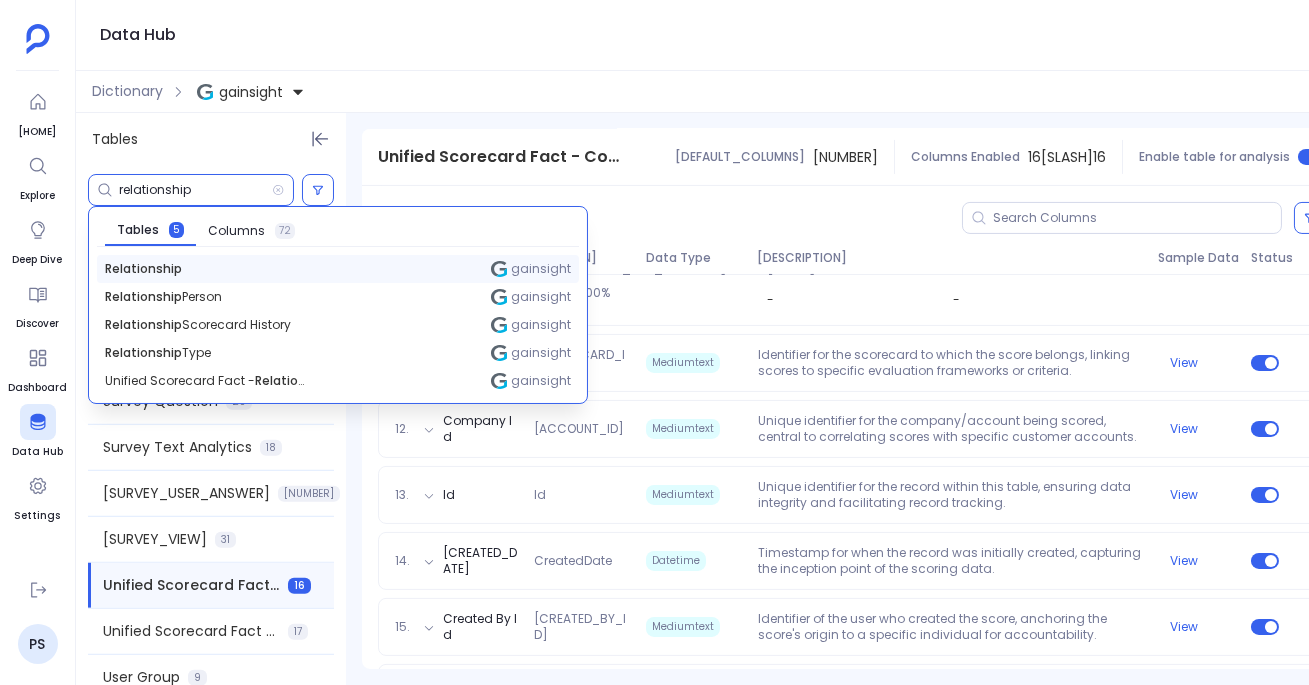type on "relationship" 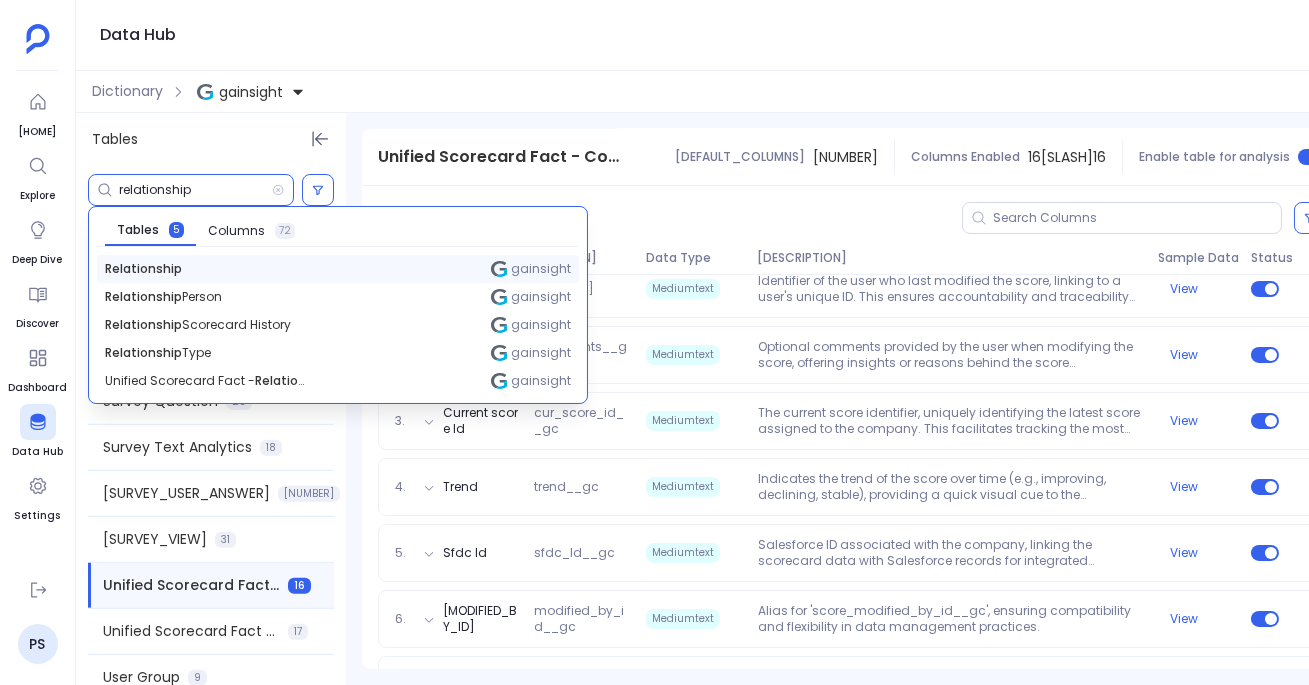 scroll, scrollTop: 2747, scrollLeft: 0, axis: vertical 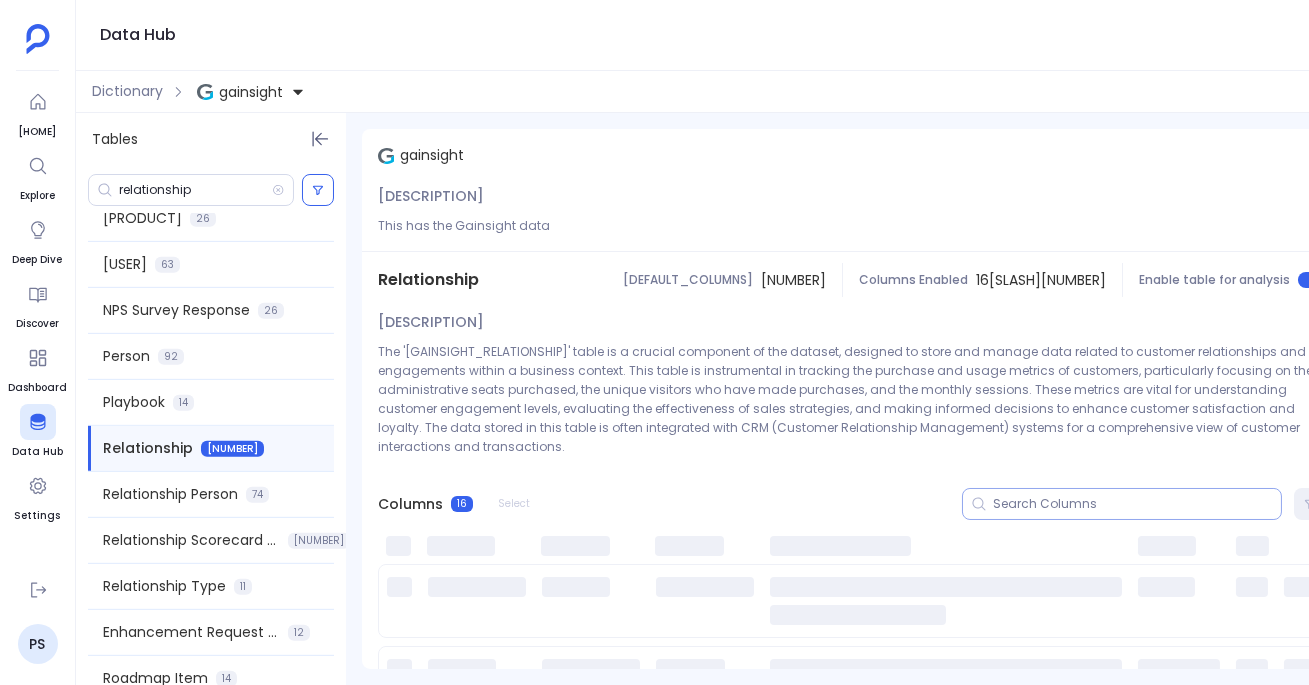 click at bounding box center [1137, 504] 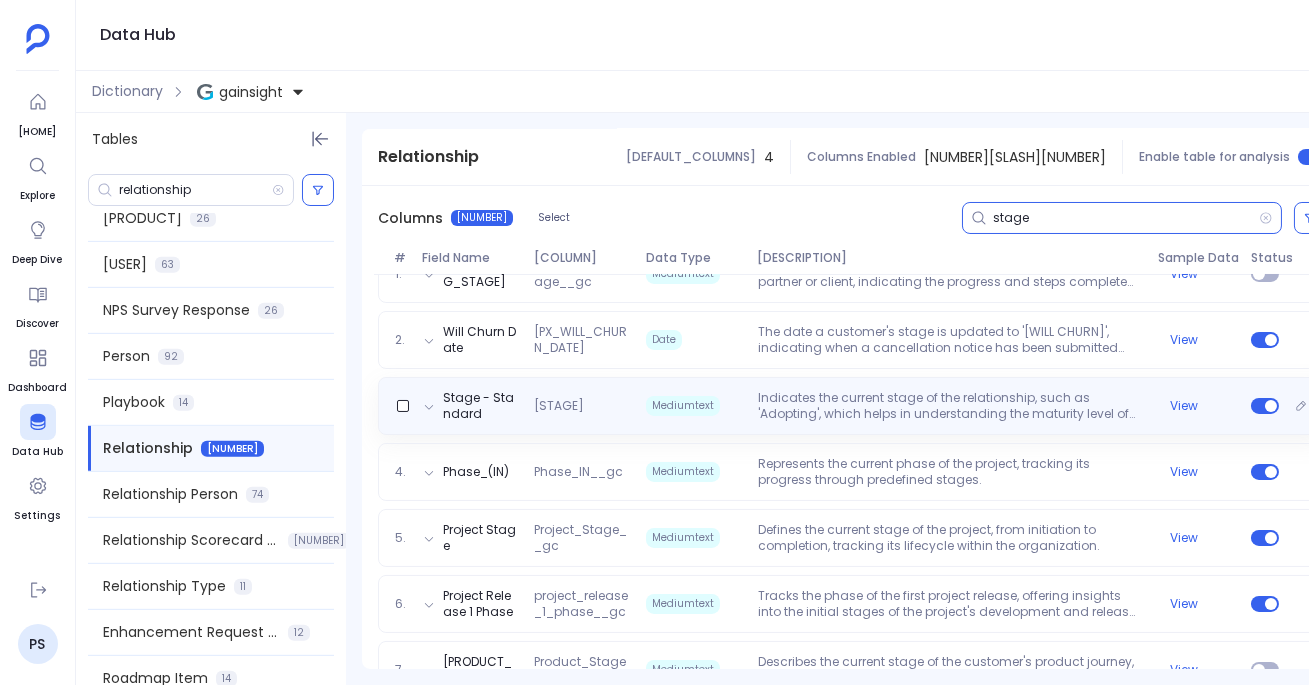 scroll, scrollTop: 341, scrollLeft: 0, axis: vertical 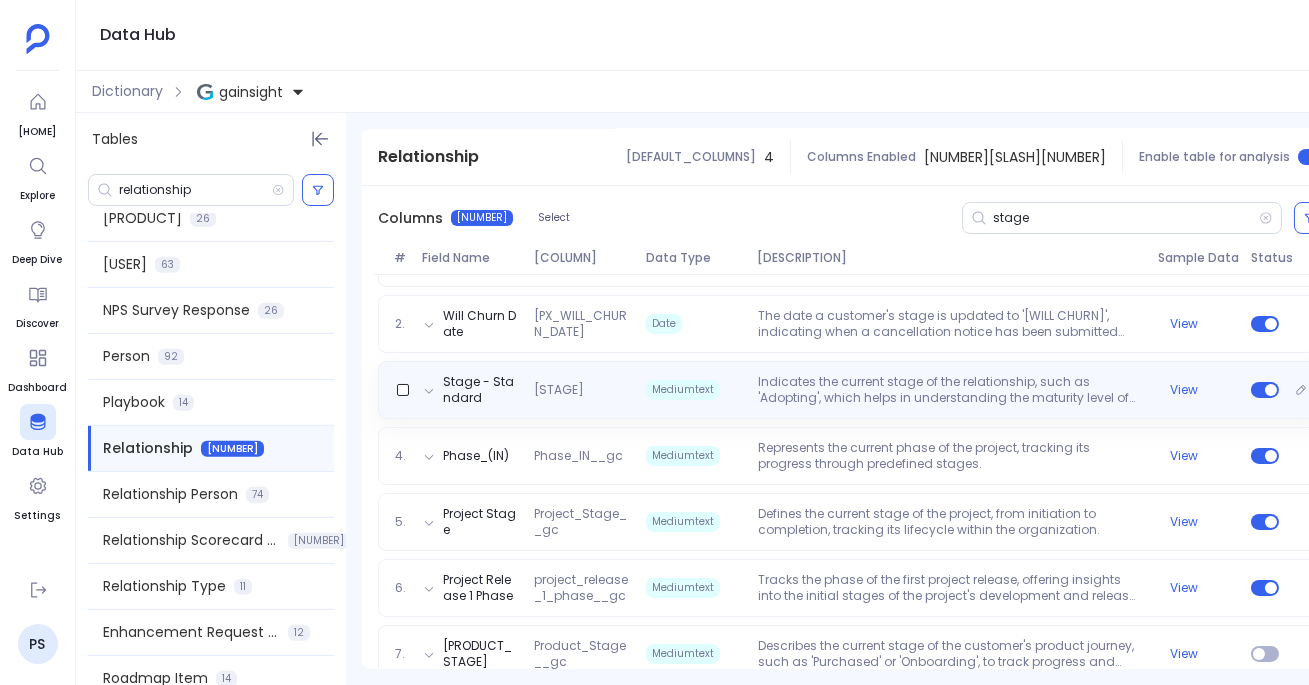 click on "Indicates the current stage of the relationship, such as 'Adopting', which helps in understanding the maturity level of the engagement with the client or partner." at bounding box center (950, 390) 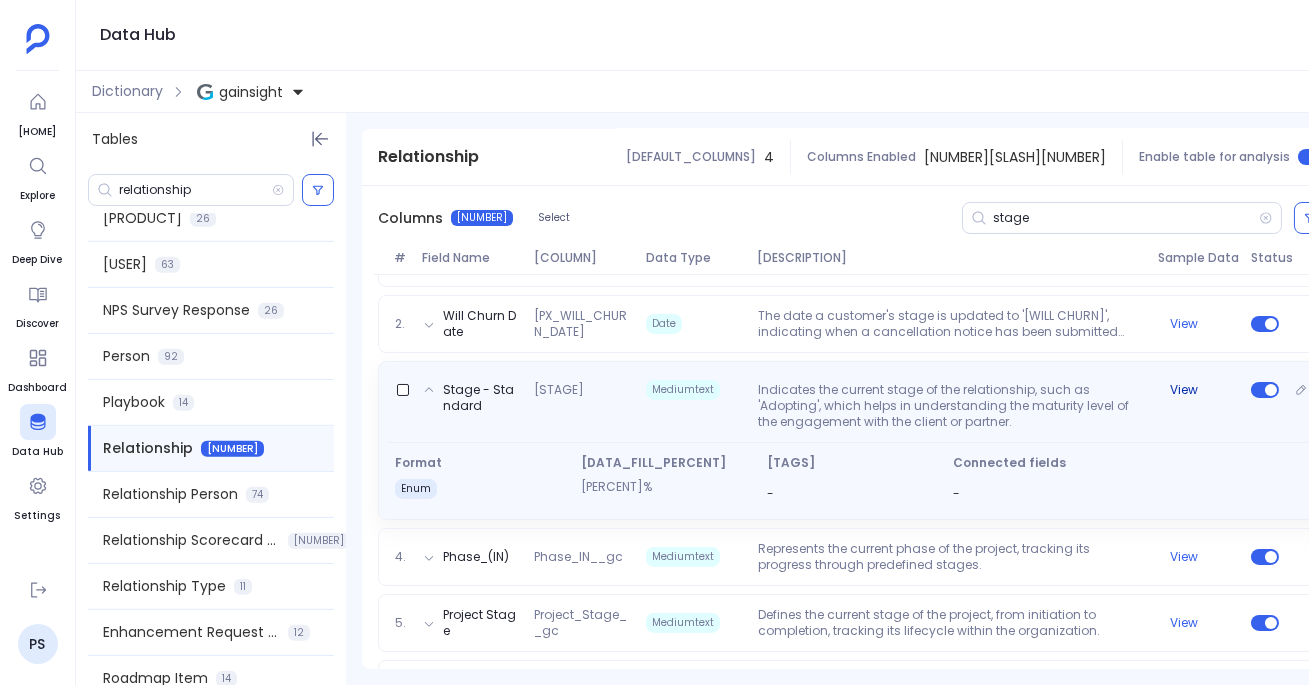 click on "View" at bounding box center (1184, 390) 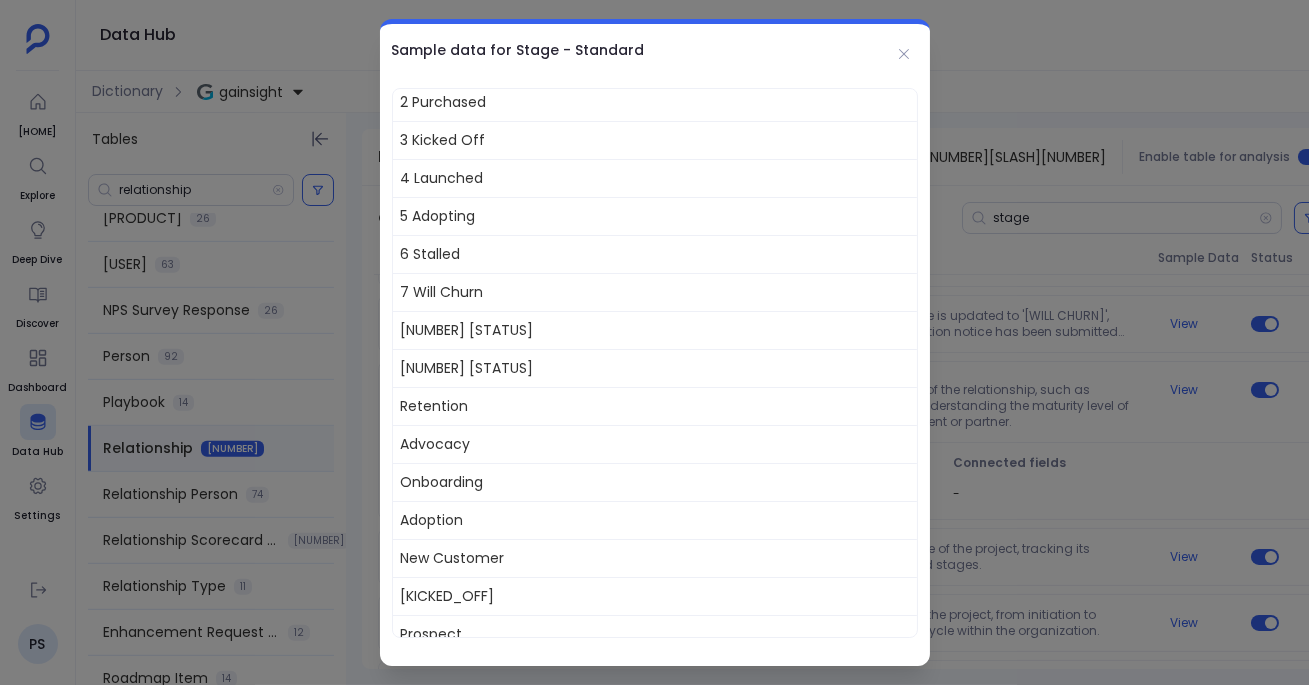 scroll, scrollTop: 247, scrollLeft: 0, axis: vertical 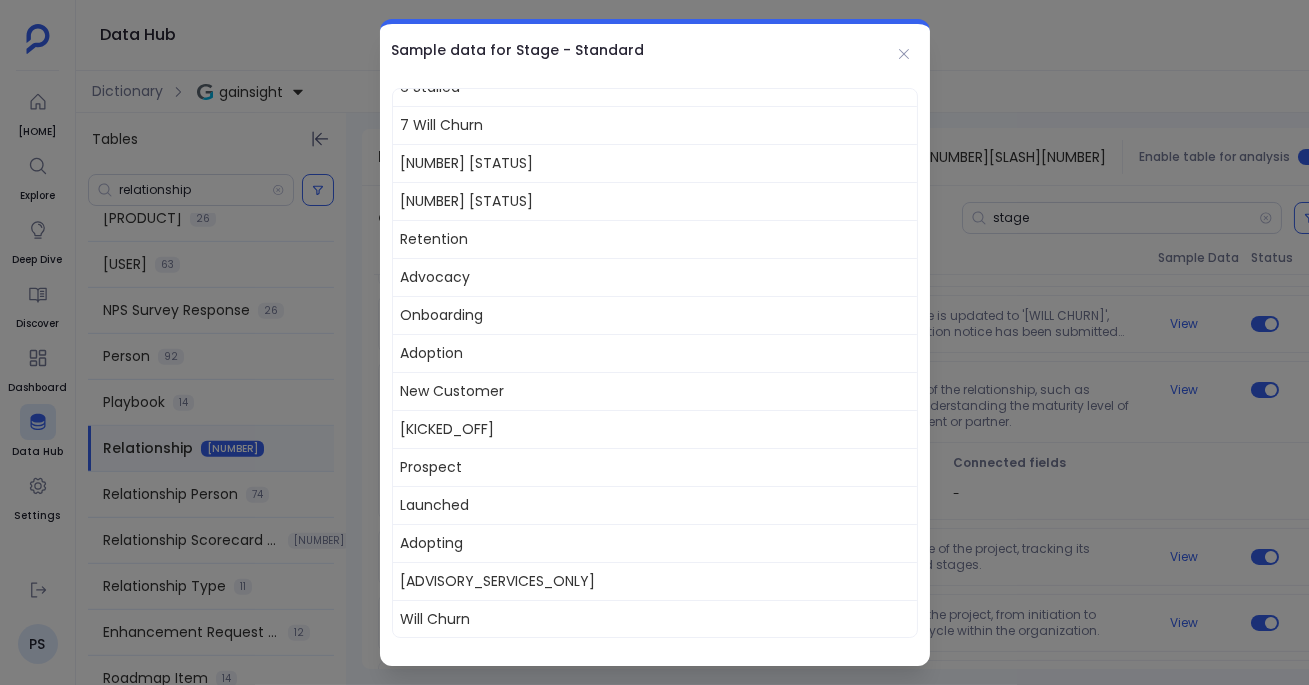 click at bounding box center [654, 342] 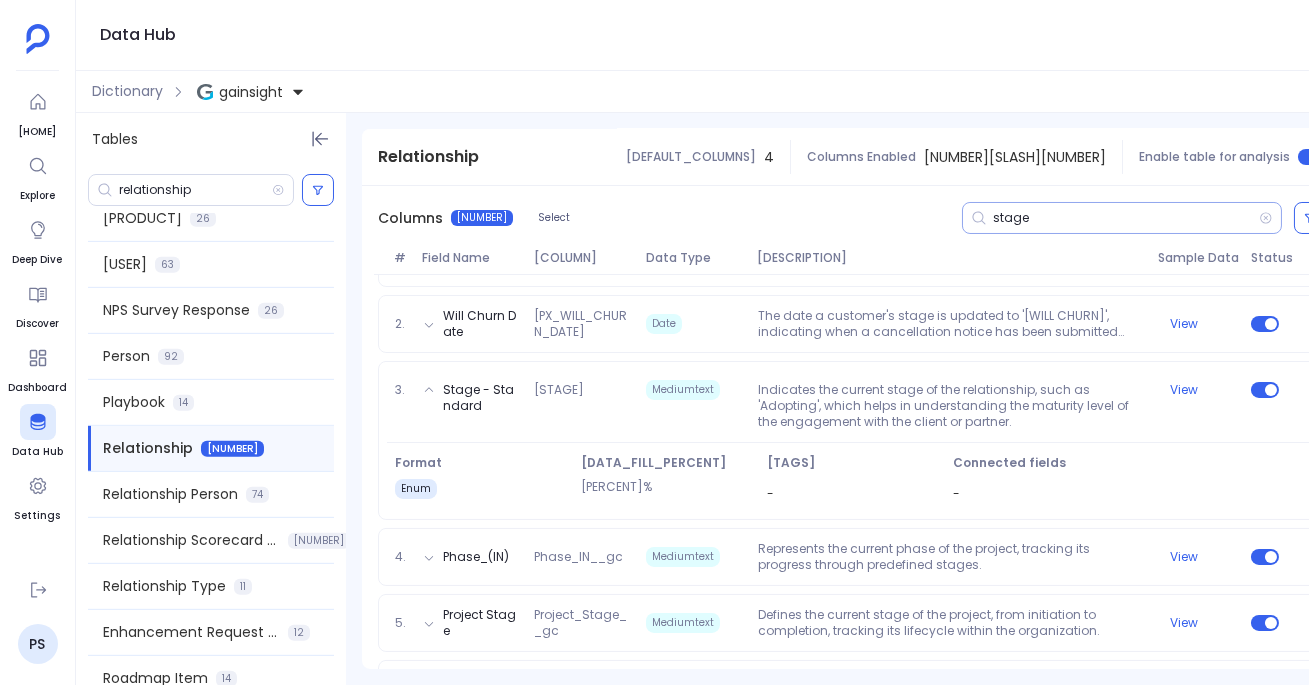 click on "stage" at bounding box center [1126, 218] 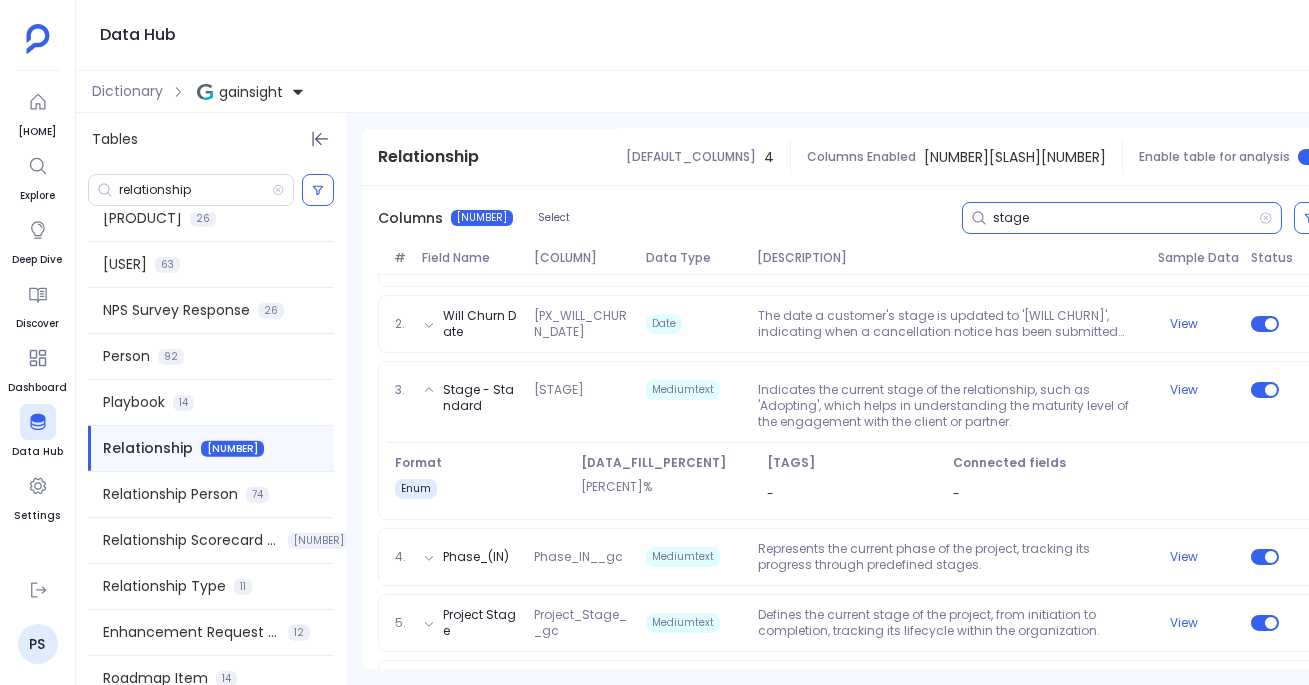 click on "stage" at bounding box center (1126, 218) 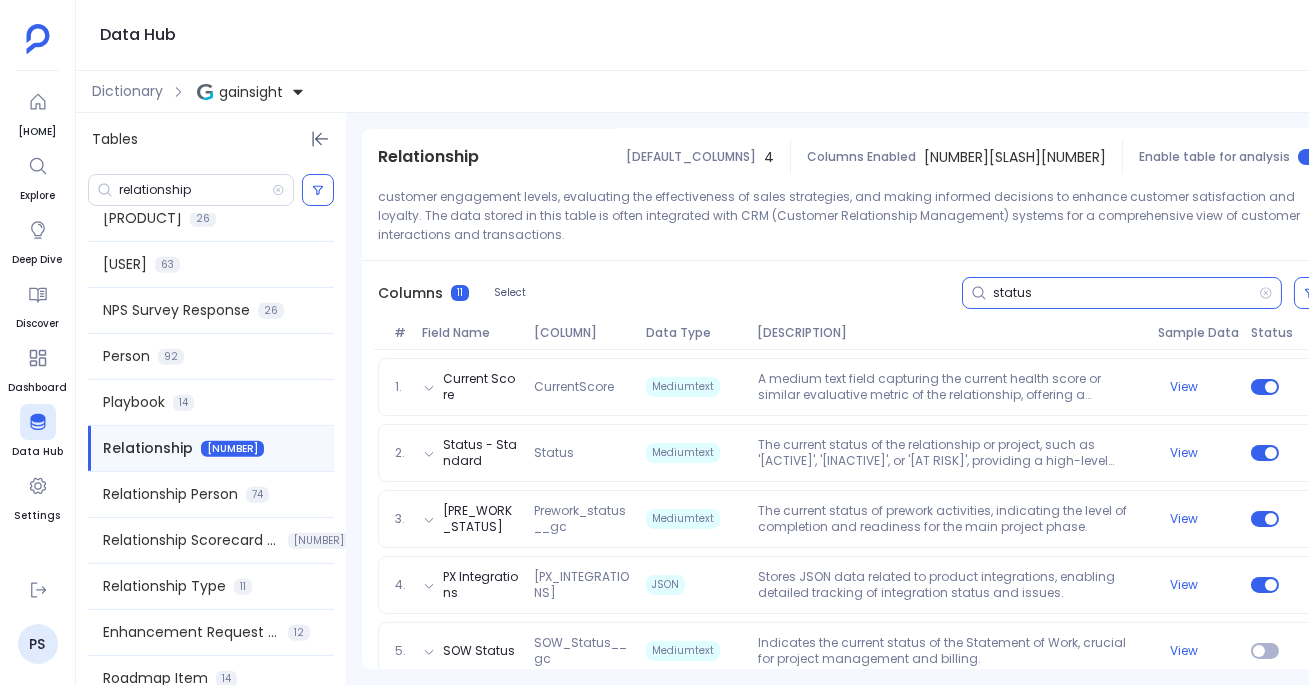 scroll, scrollTop: 235, scrollLeft: 0, axis: vertical 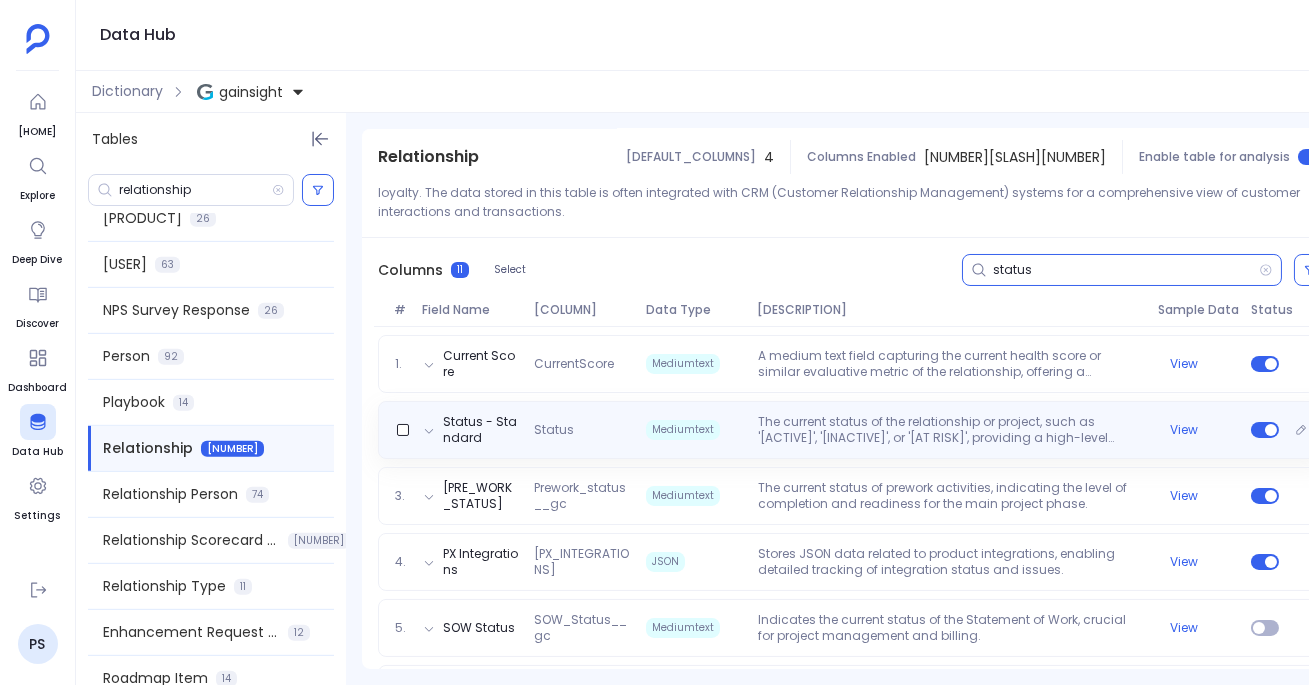 type on "status" 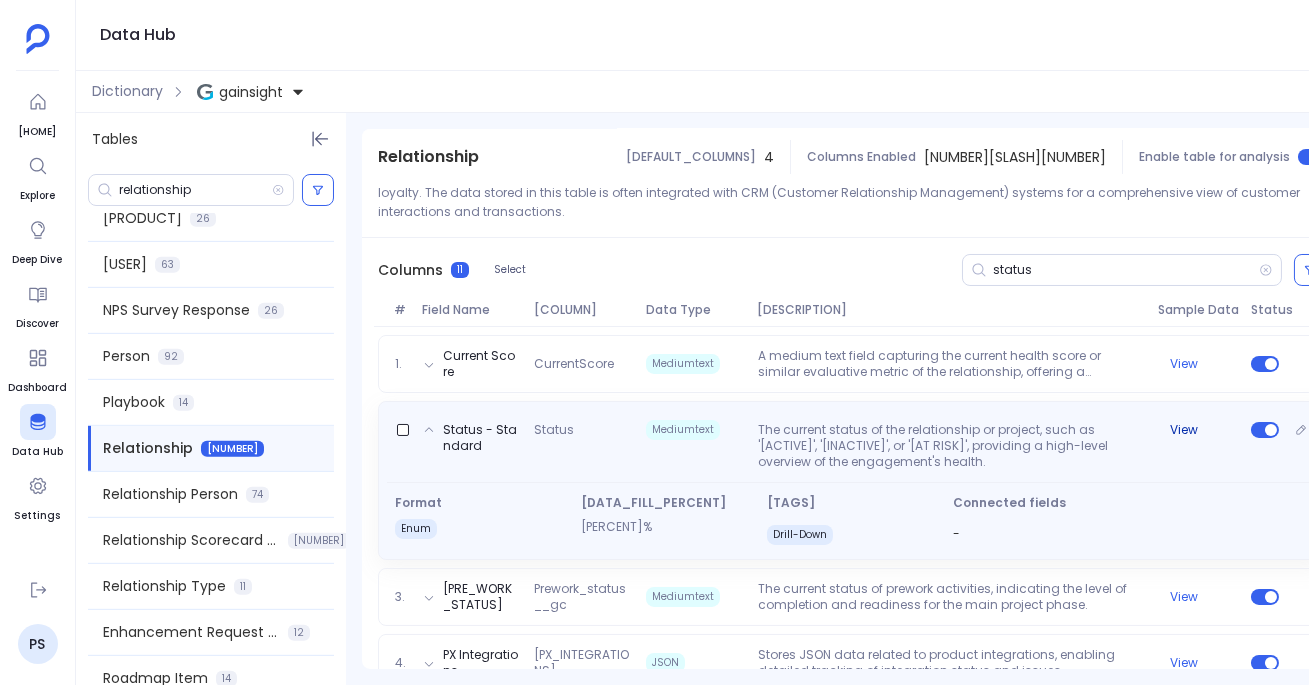 click on "View" at bounding box center [1184, 430] 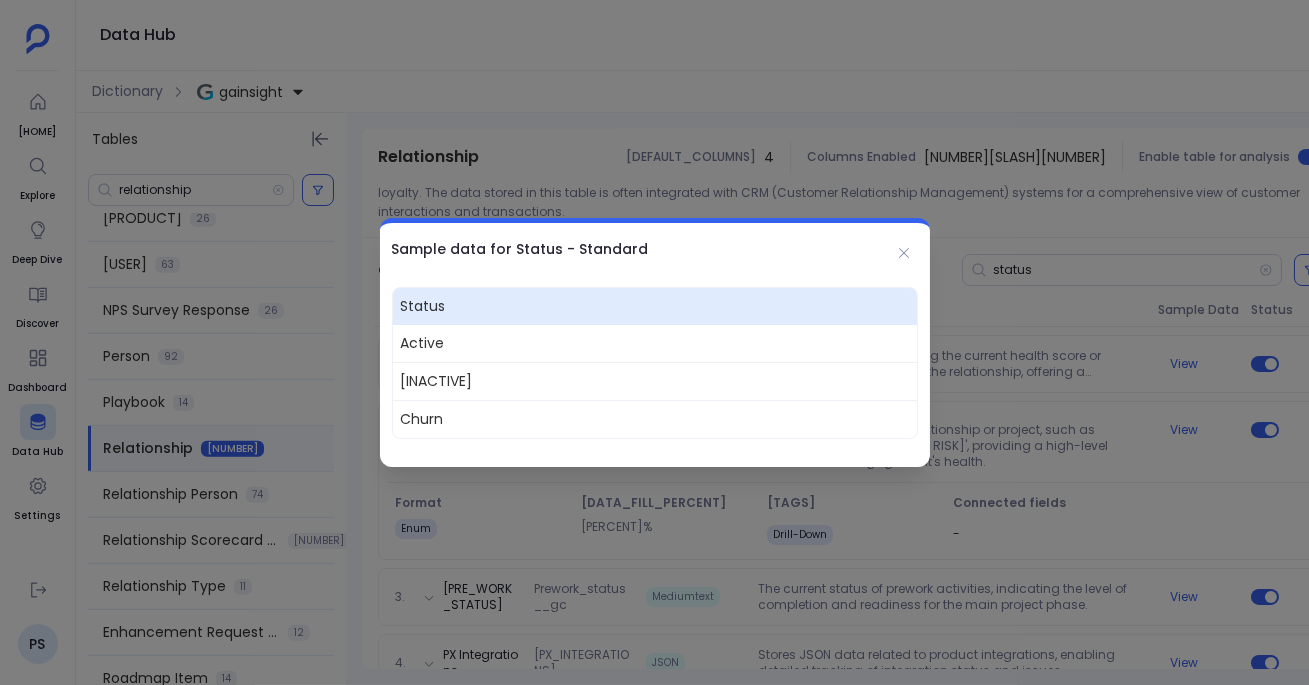 click on "Sample data for Status - Standard Status Active Inactive Churn" at bounding box center [655, 342] 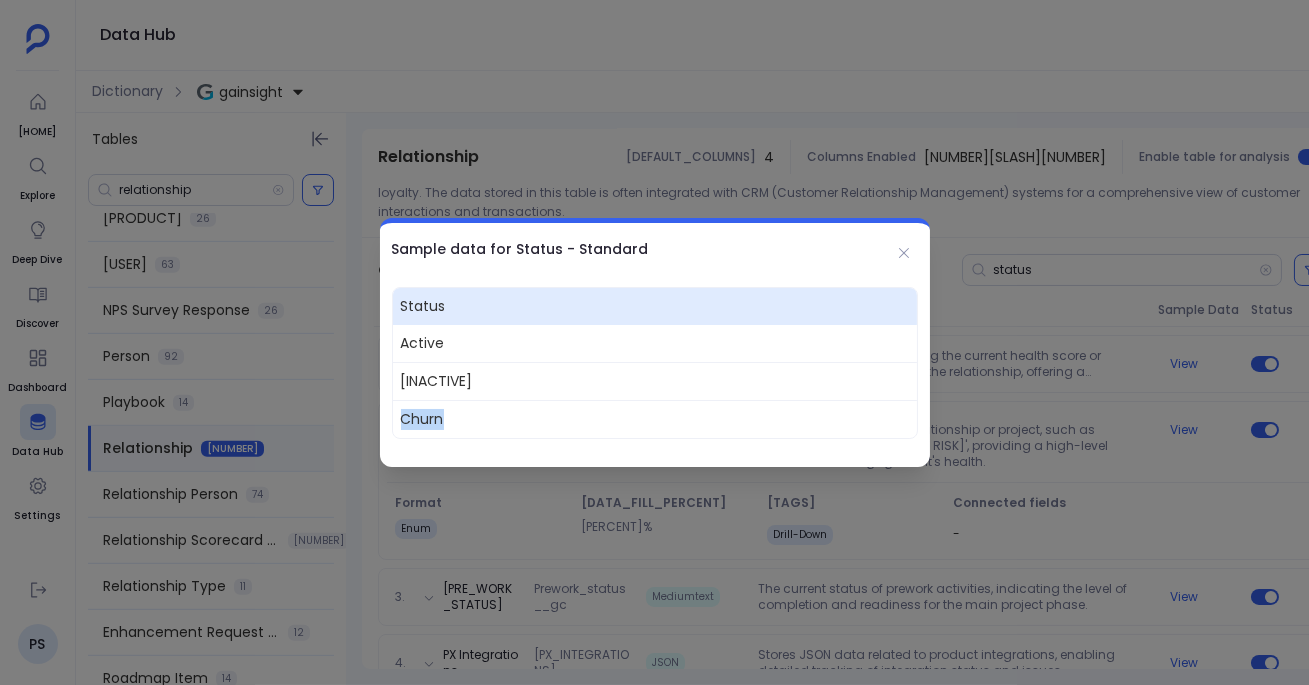 click on "Churn" at bounding box center (655, 419) 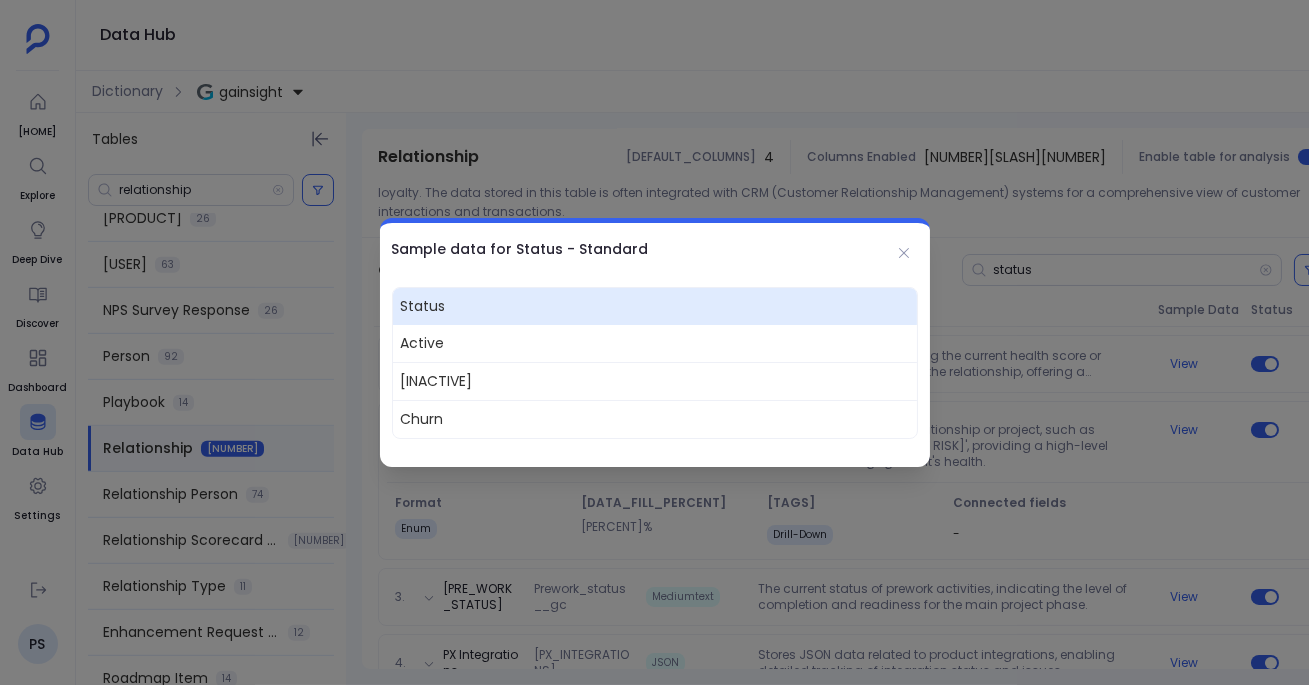 click at bounding box center [654, 342] 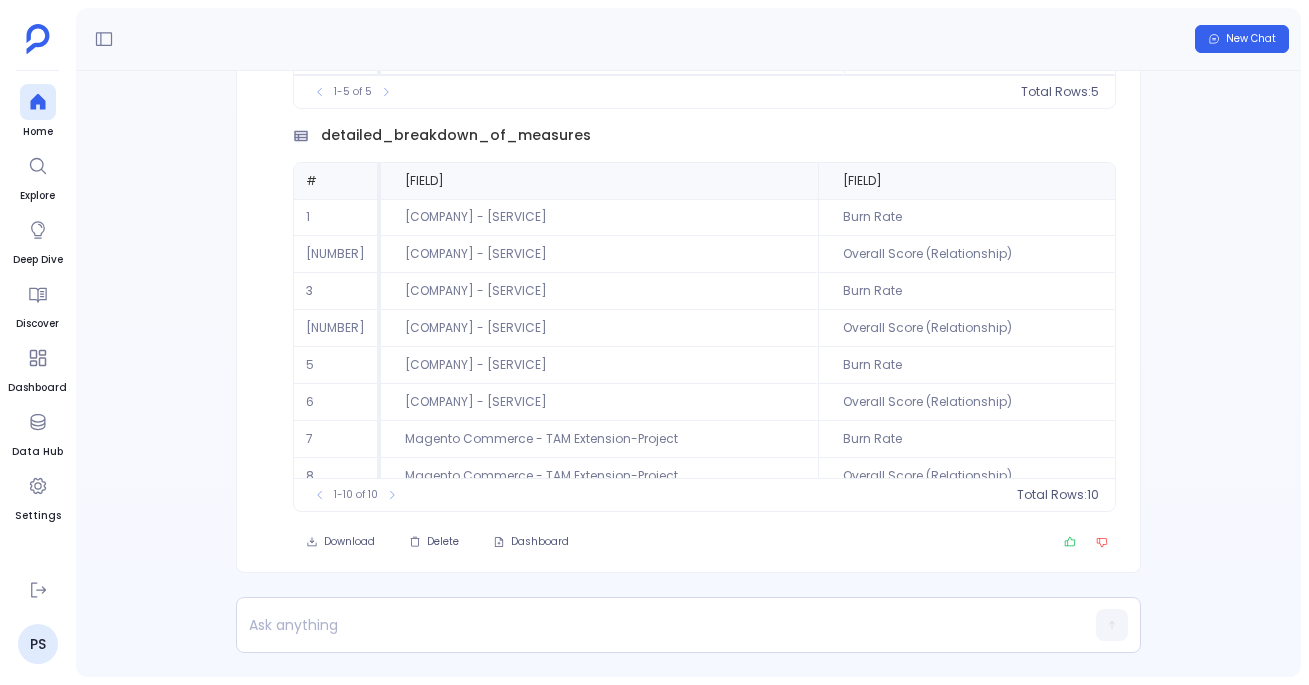 scroll, scrollTop: 0, scrollLeft: 0, axis: both 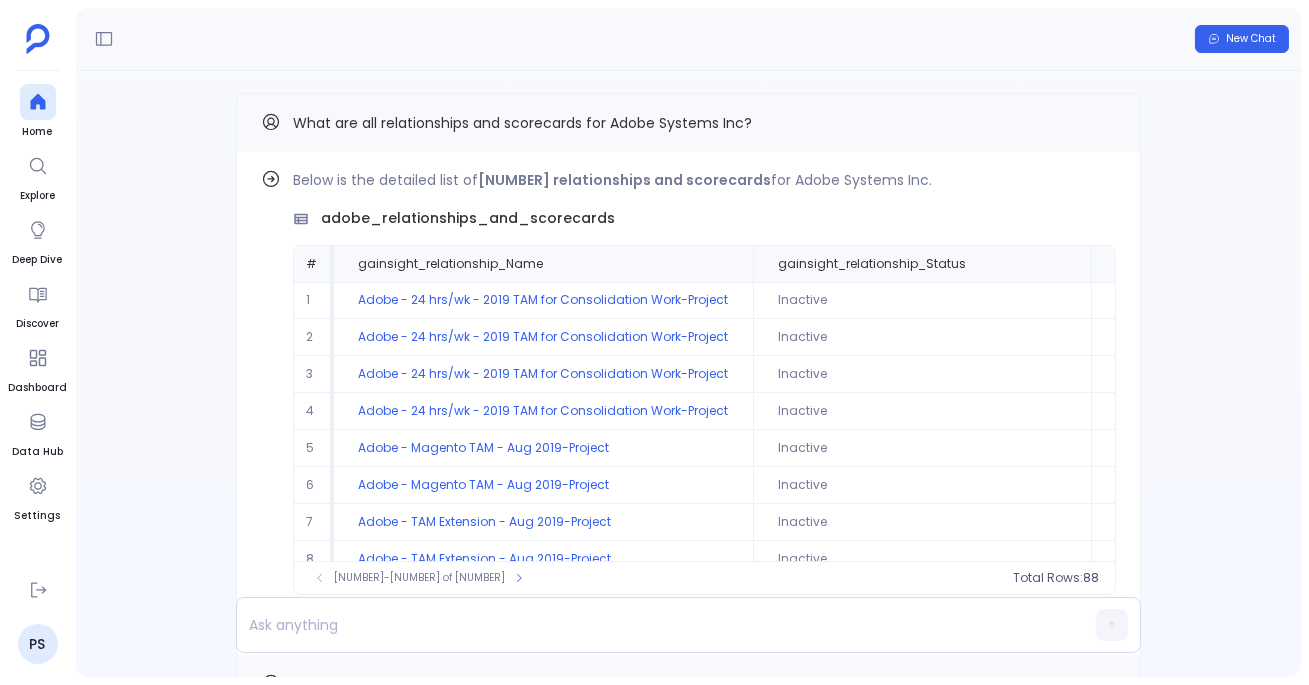 click on "What are all relationships and scorecards for Adobe Systems Inc?" at bounding box center [522, 123] 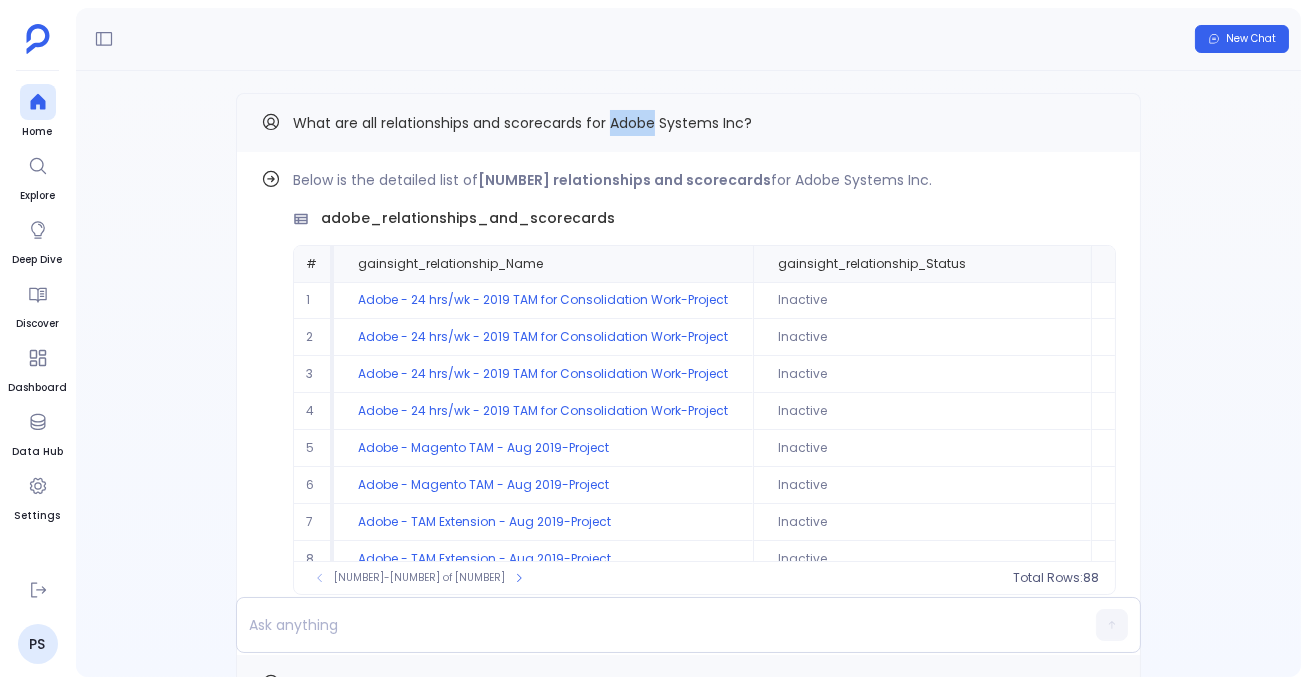 click on "What are all relationships and scorecards for Adobe Systems Inc?" at bounding box center [522, 123] 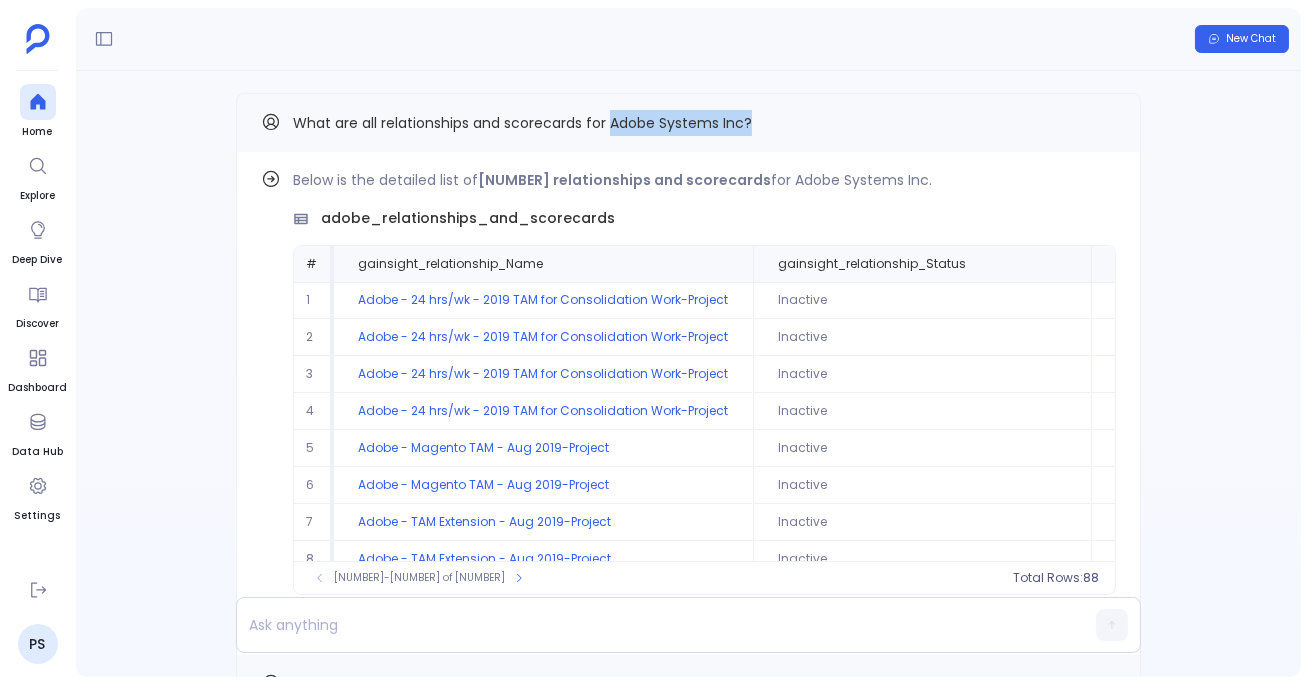click on "What are all relationships and scorecards for Adobe Systems Inc?" at bounding box center (688, 122) 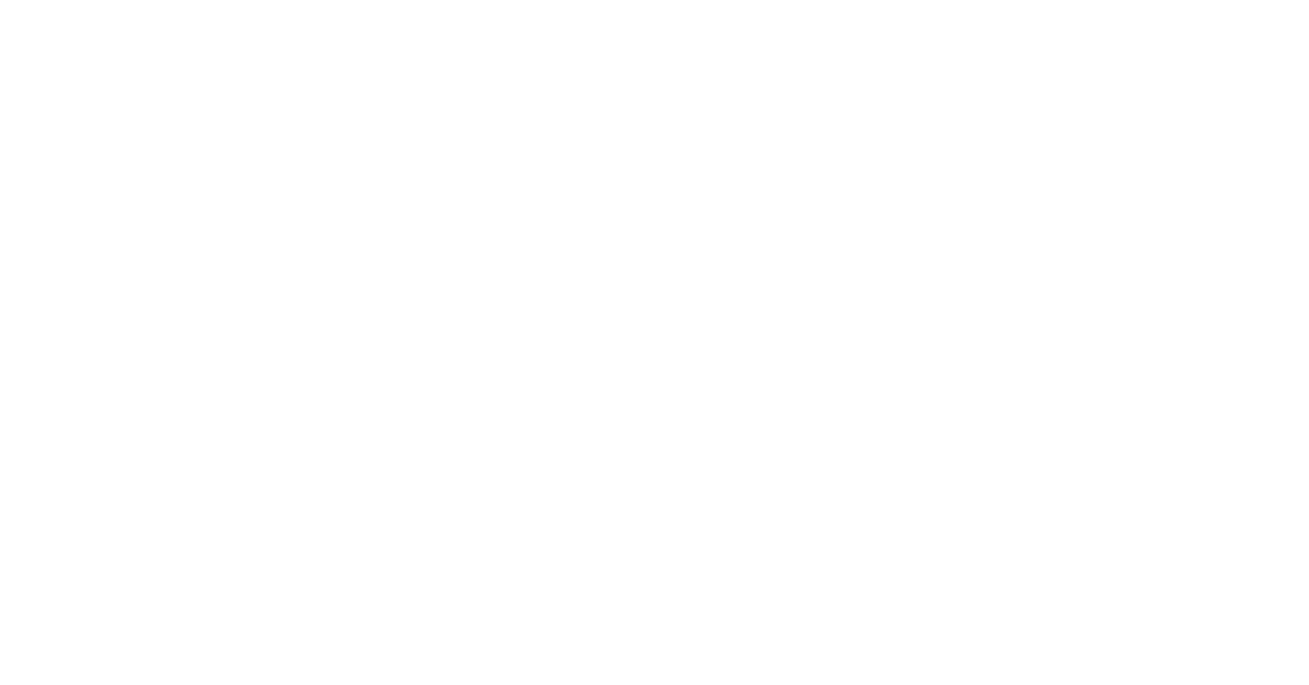 scroll, scrollTop: 0, scrollLeft: 0, axis: both 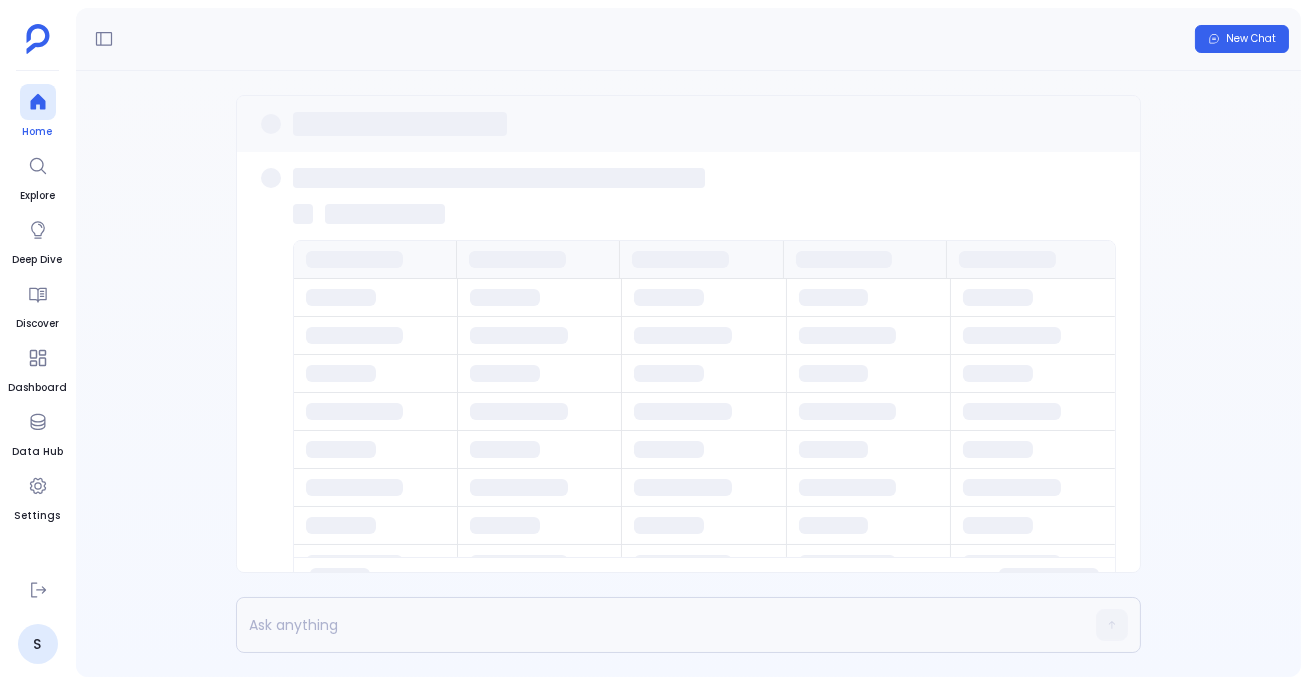 click on "Home" at bounding box center [38, 132] 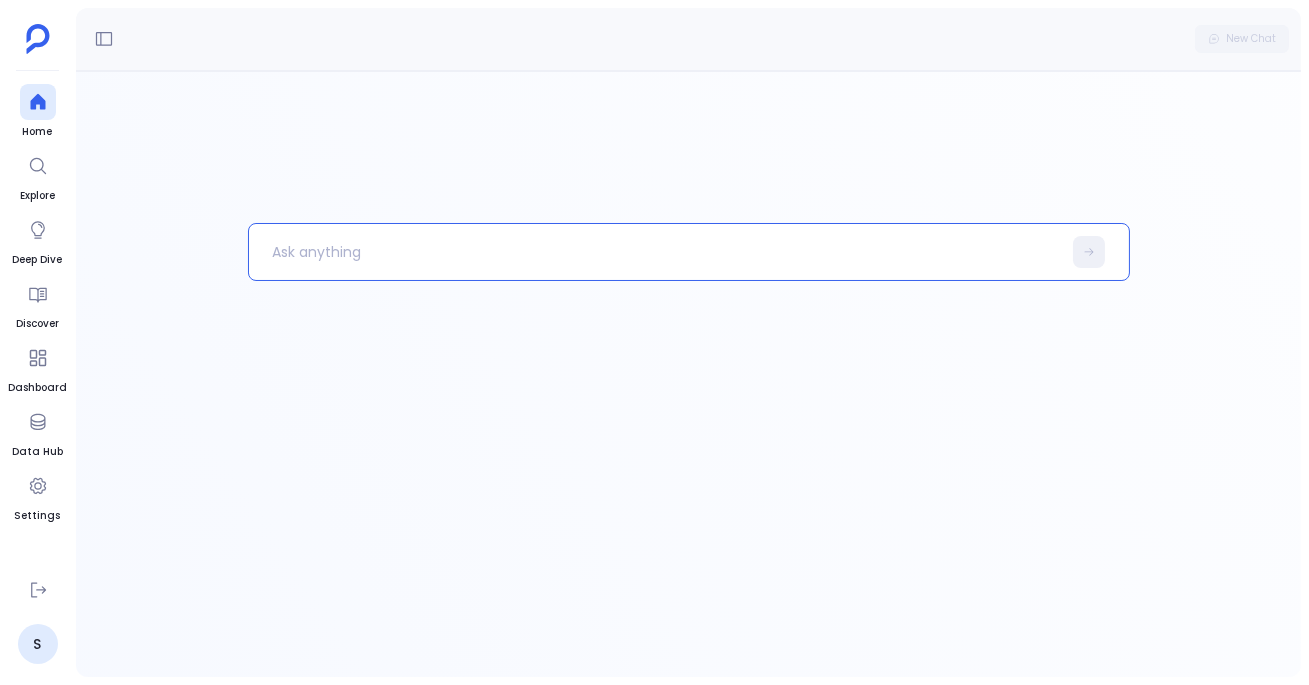 click at bounding box center [655, 252] 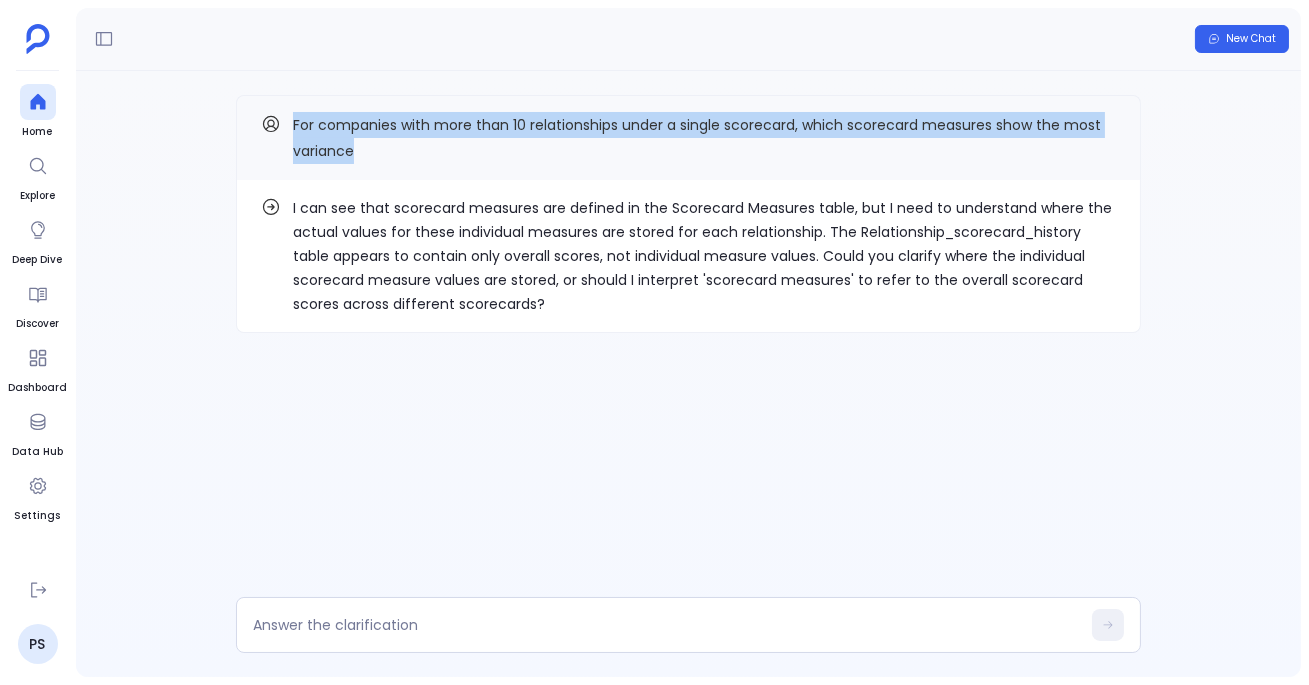 drag, startPoint x: 287, startPoint y: 122, endPoint x: 396, endPoint y: 159, distance: 115.10864 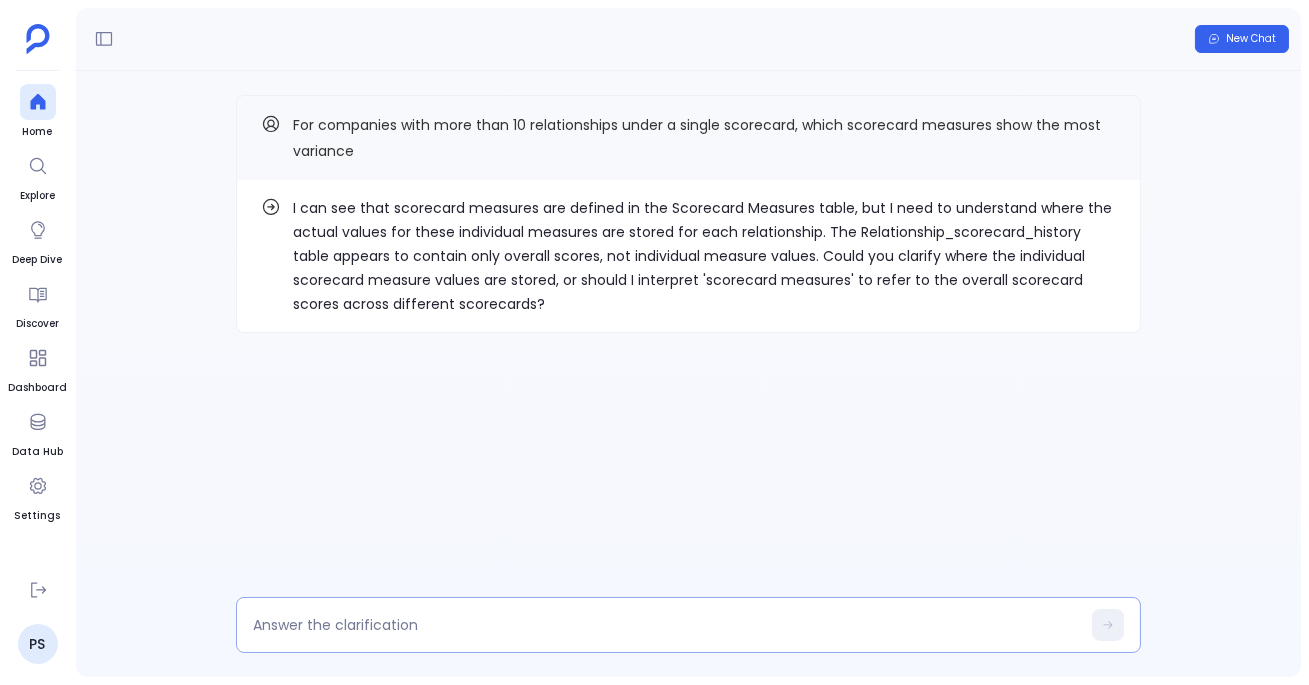 click at bounding box center (666, 625) 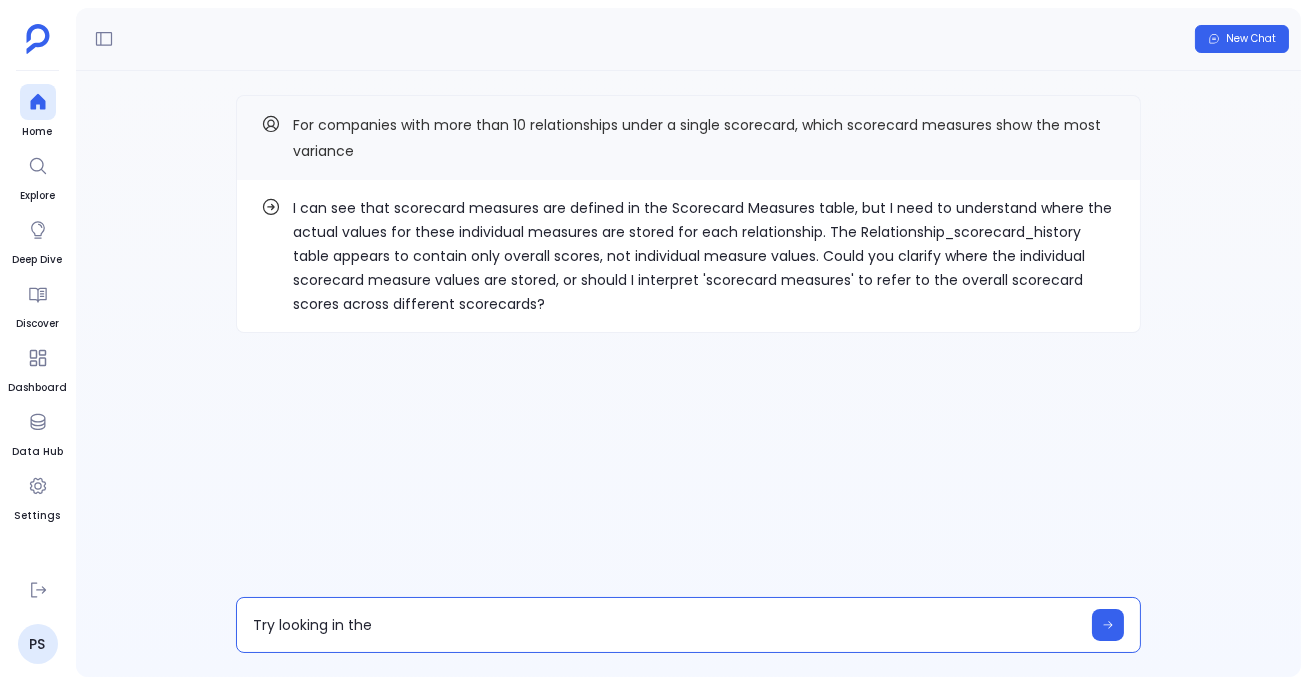 click on "Try looking in the" at bounding box center [688, 625] 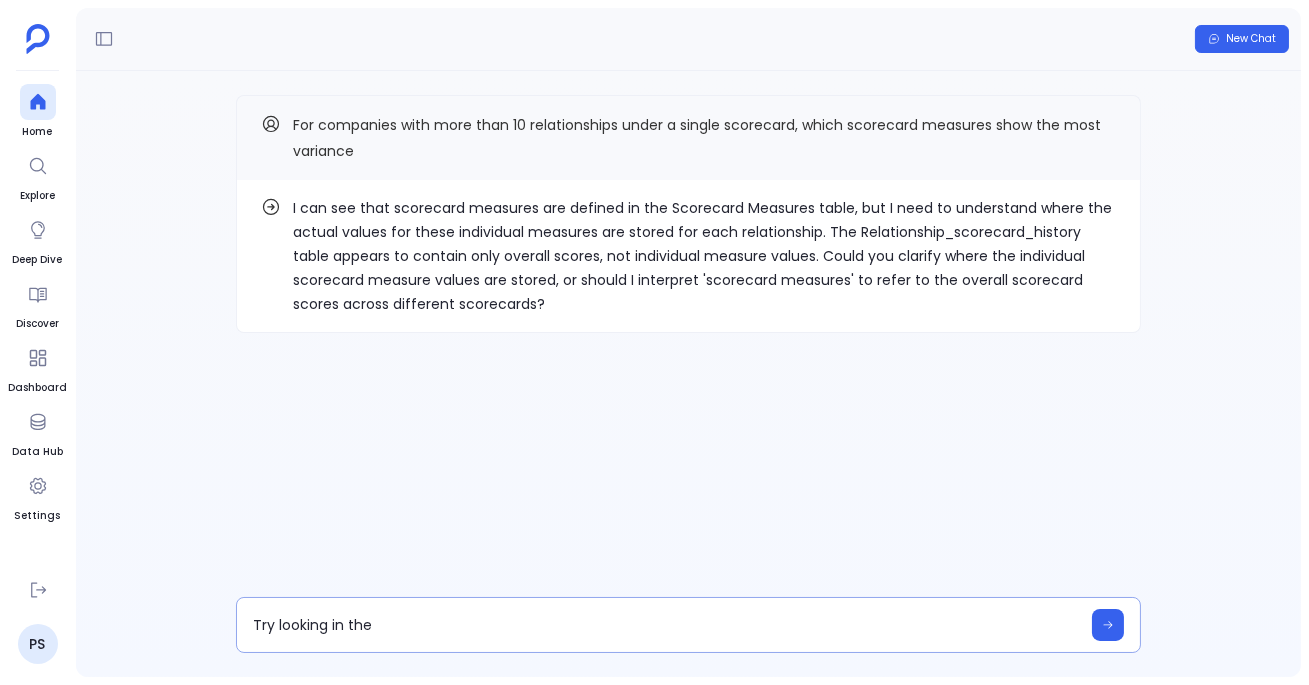 click on "Try looking in the" at bounding box center [688, 625] 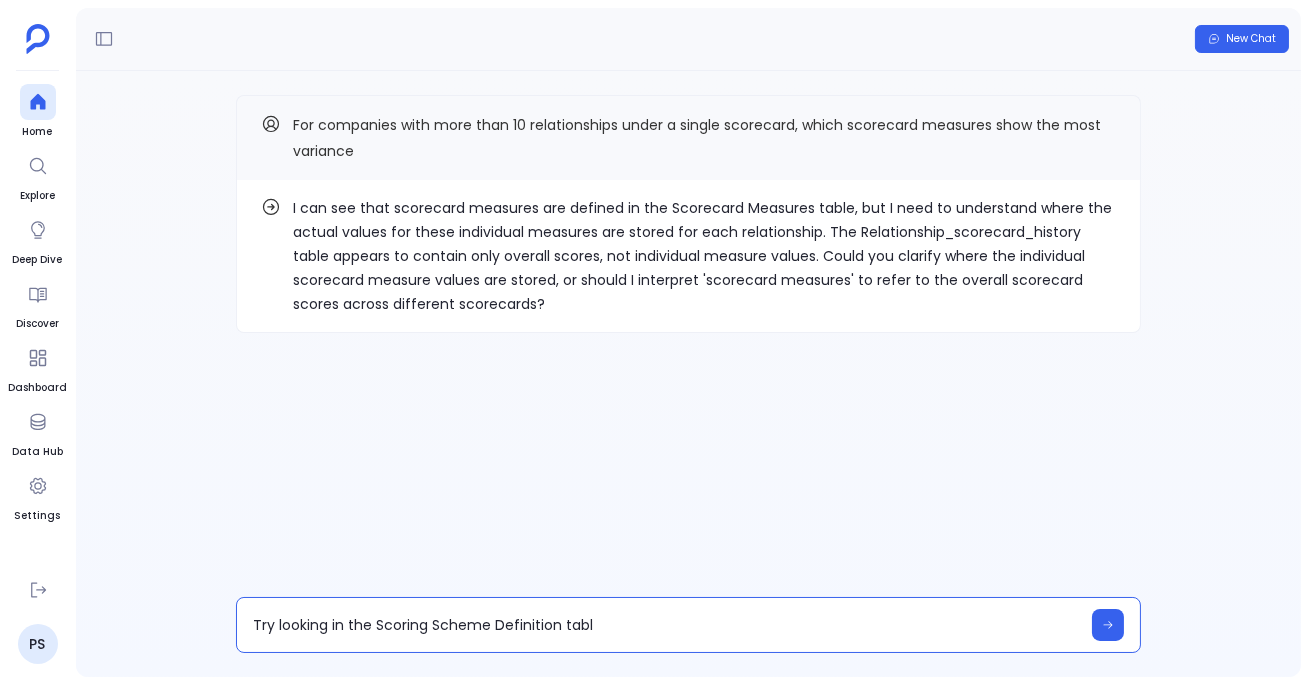 type on "Try looking in the Scoring Scheme Definition table" 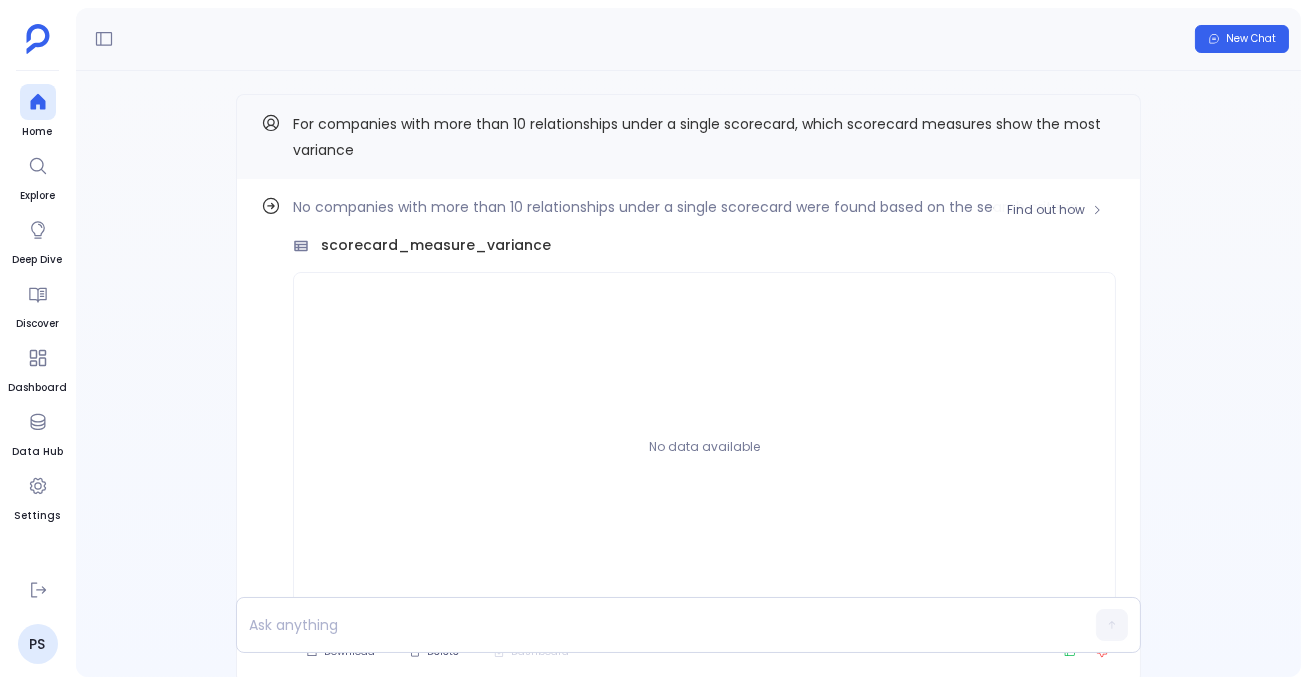 scroll, scrollTop: 0, scrollLeft: 0, axis: both 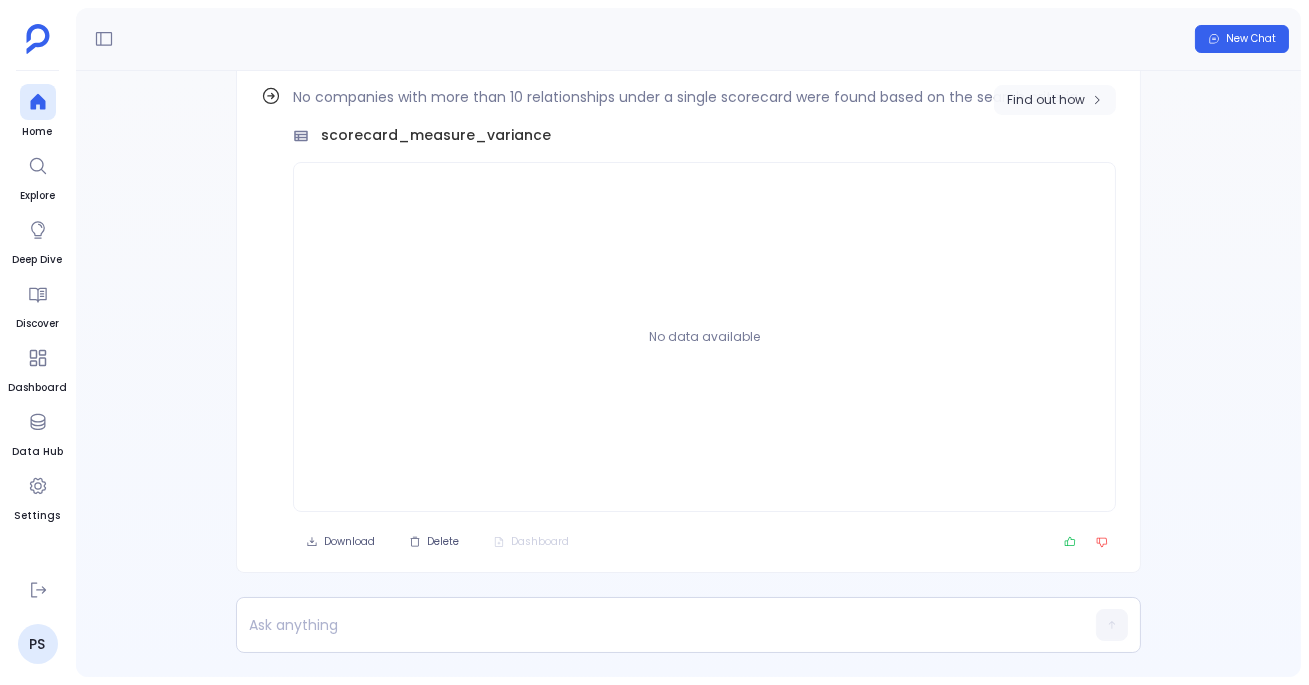 click on "Find out how" at bounding box center (1055, 100) 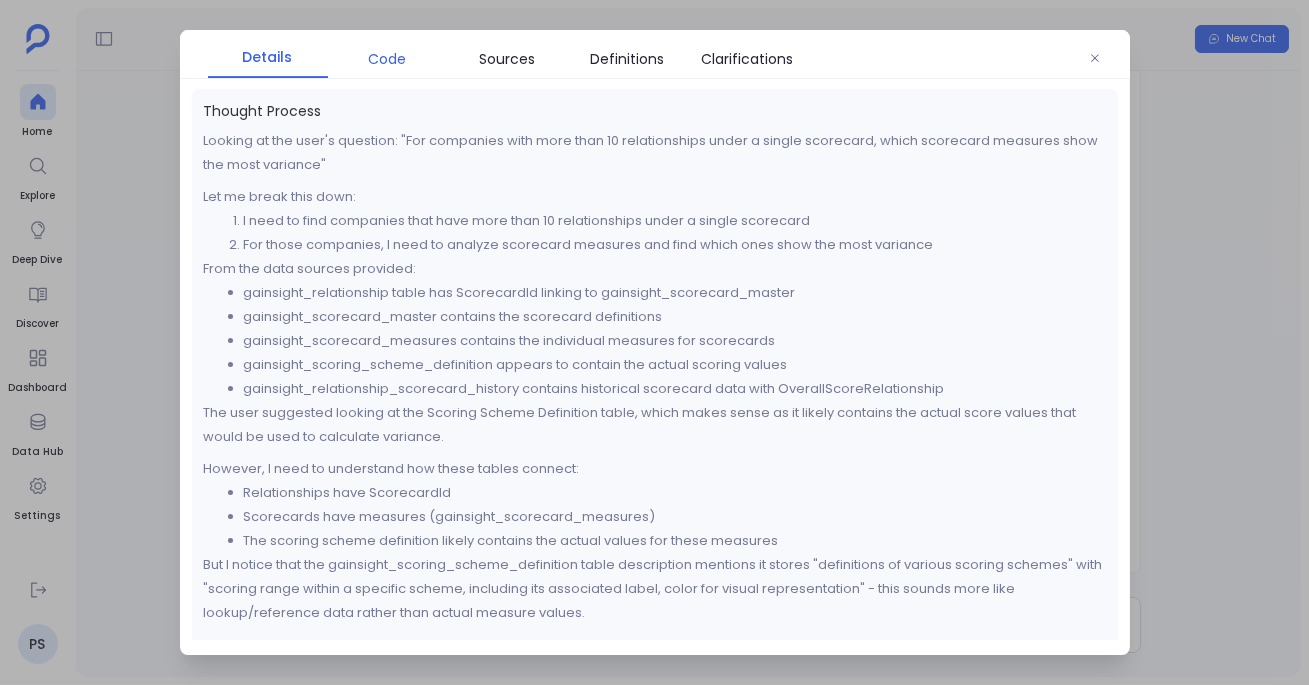 click on "Code" at bounding box center [388, 59] 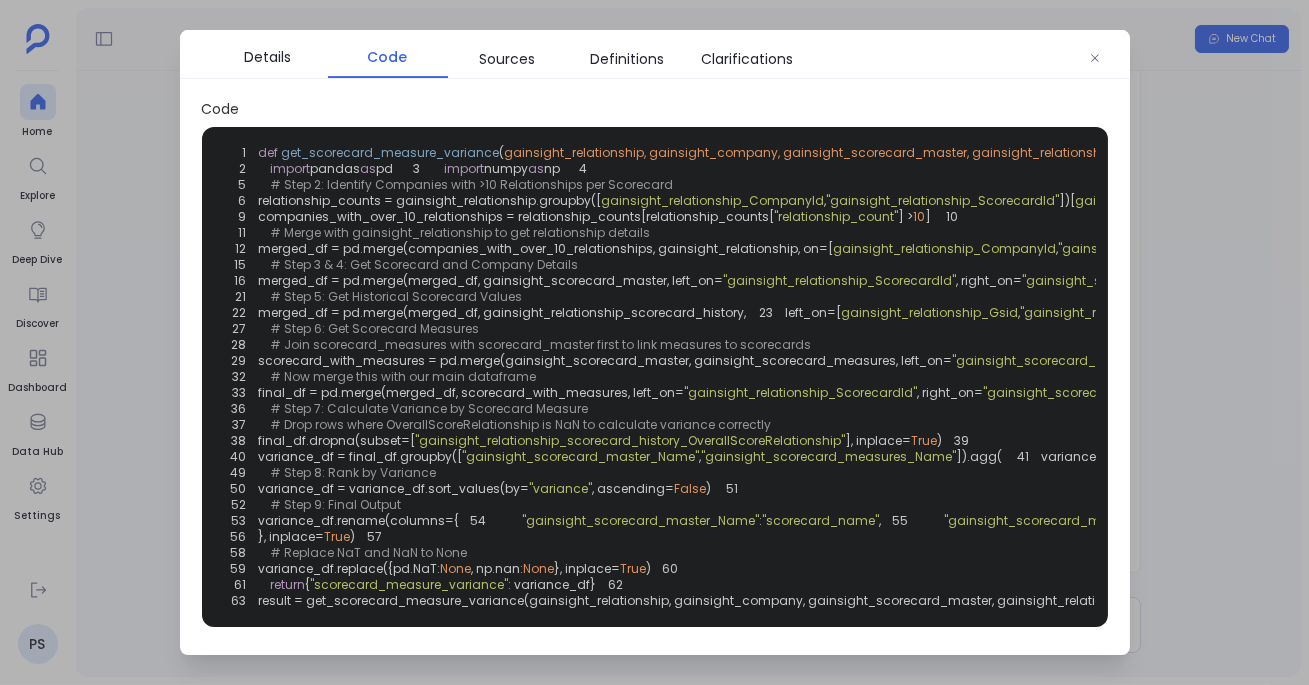 click at bounding box center (654, 342) 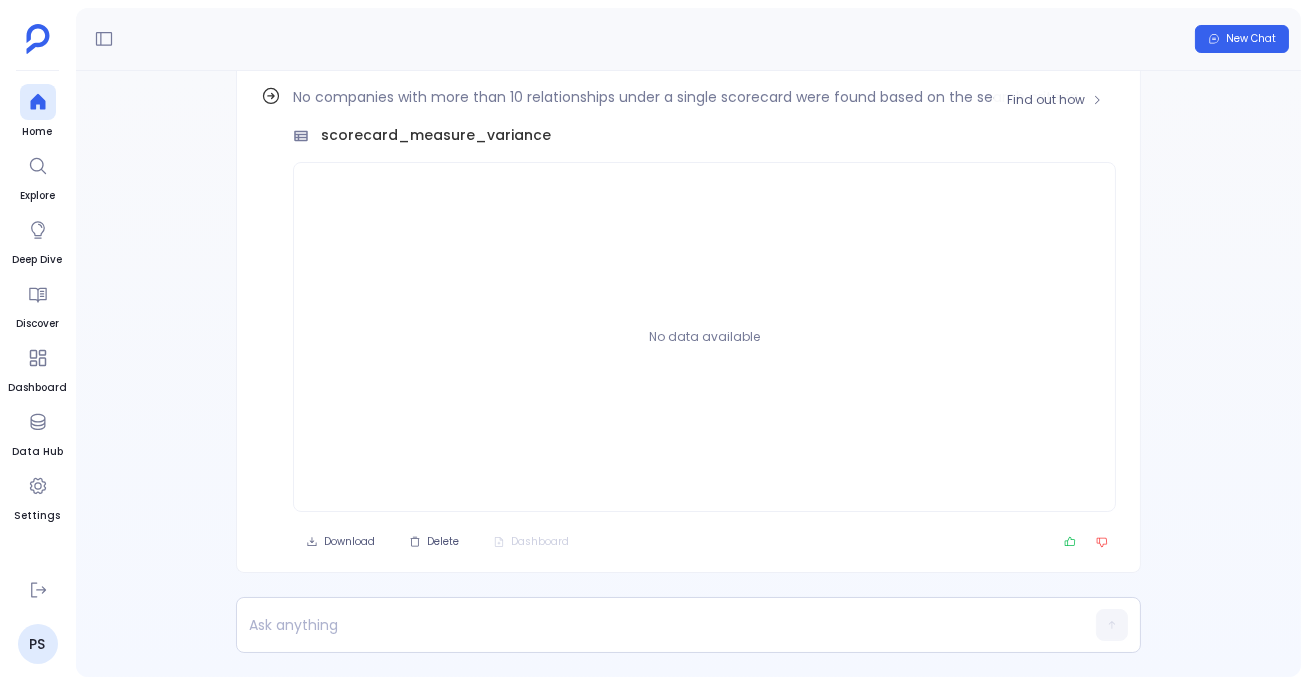 scroll, scrollTop: -110, scrollLeft: 0, axis: vertical 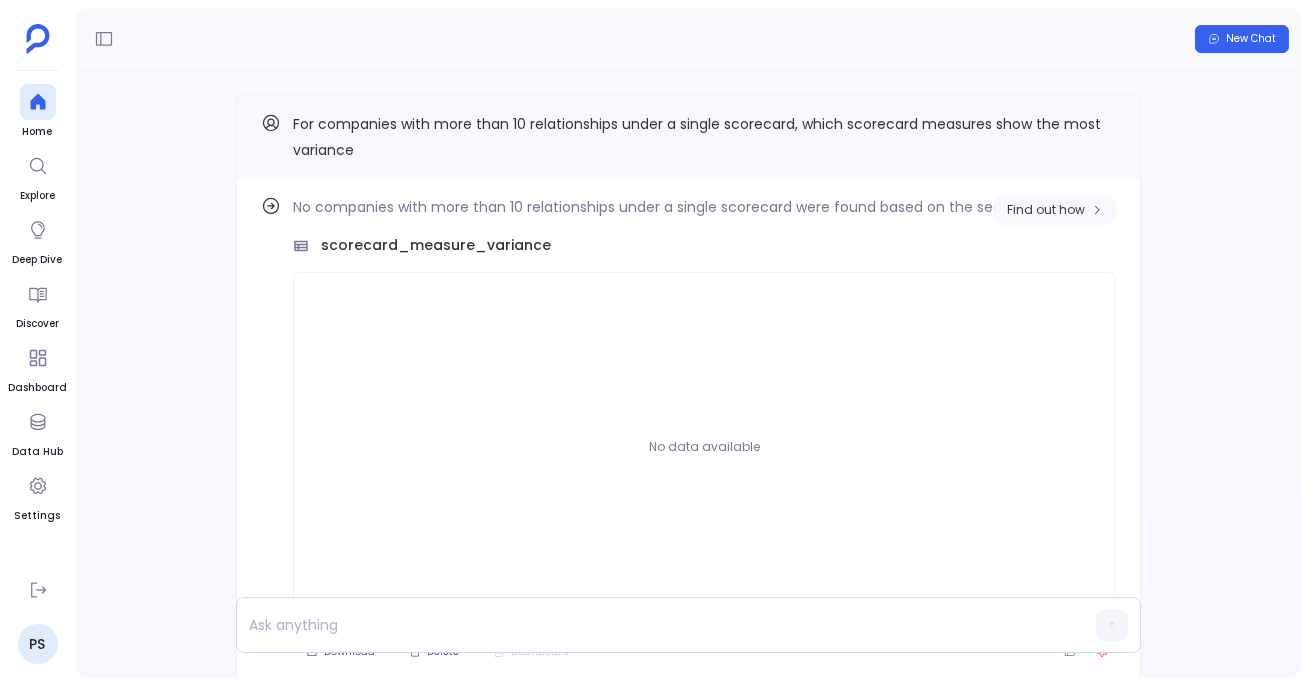 click on "Find out how" at bounding box center (1046, 210) 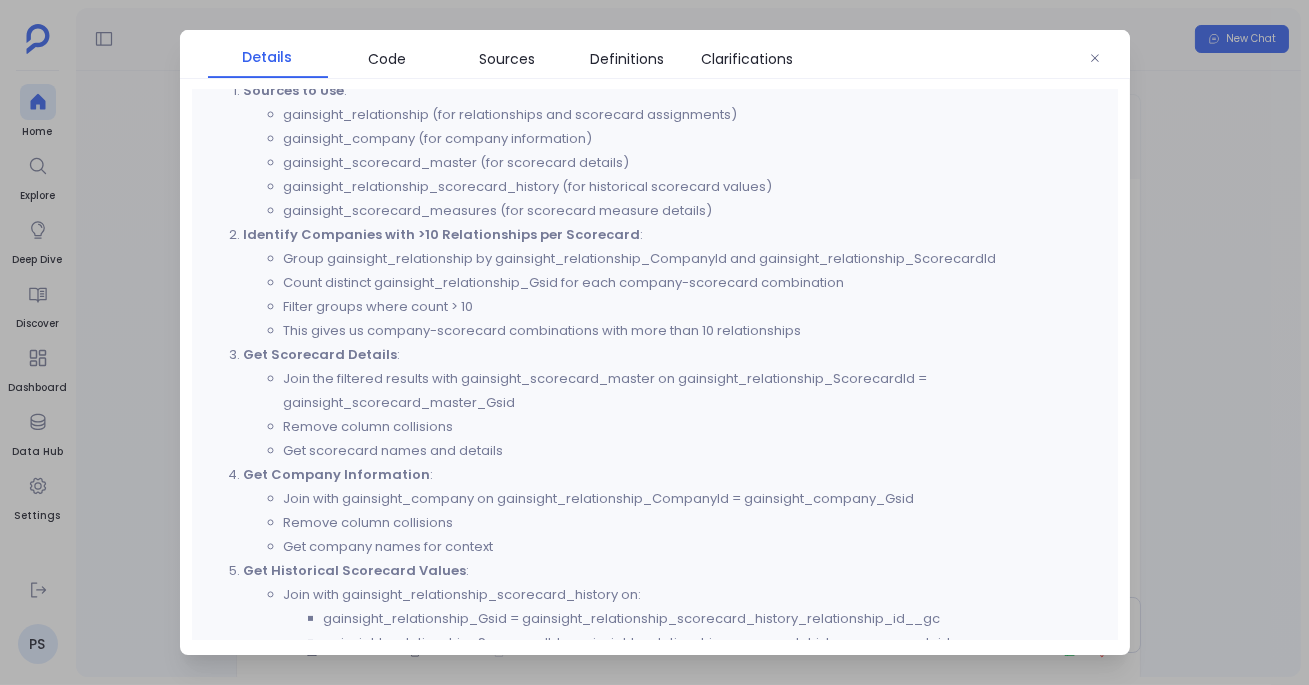 scroll, scrollTop: 1039, scrollLeft: 0, axis: vertical 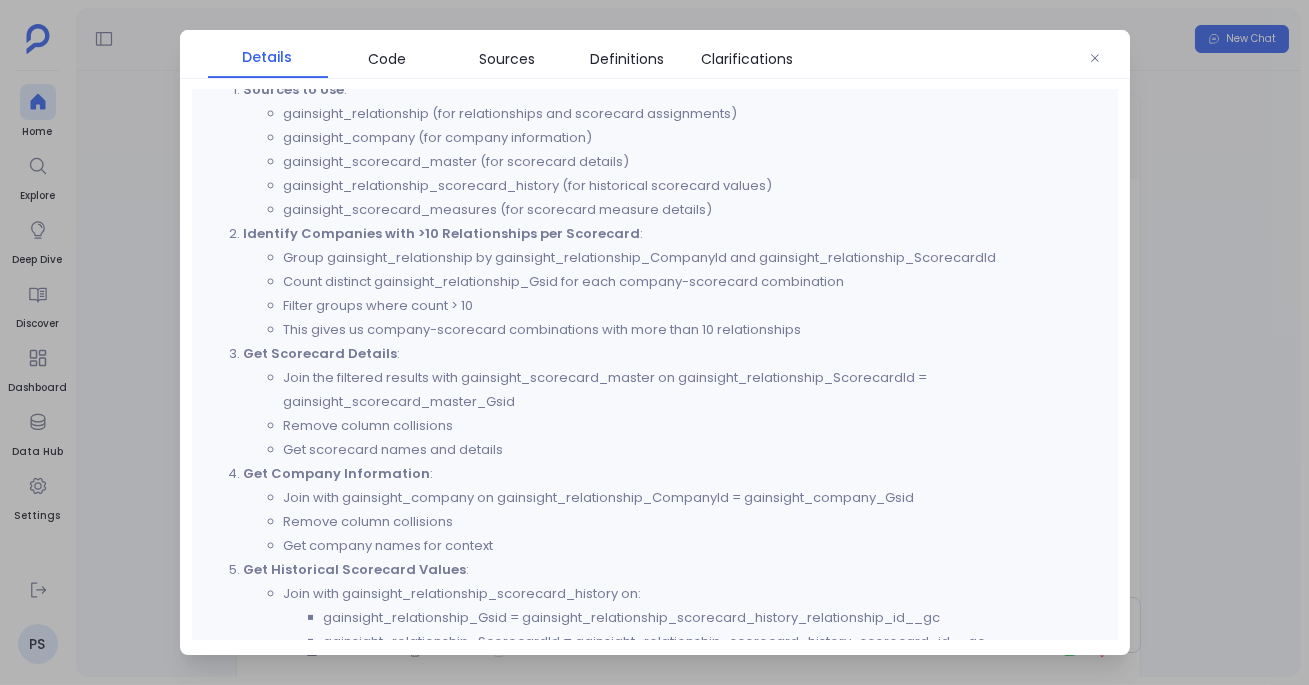 click at bounding box center (654, 342) 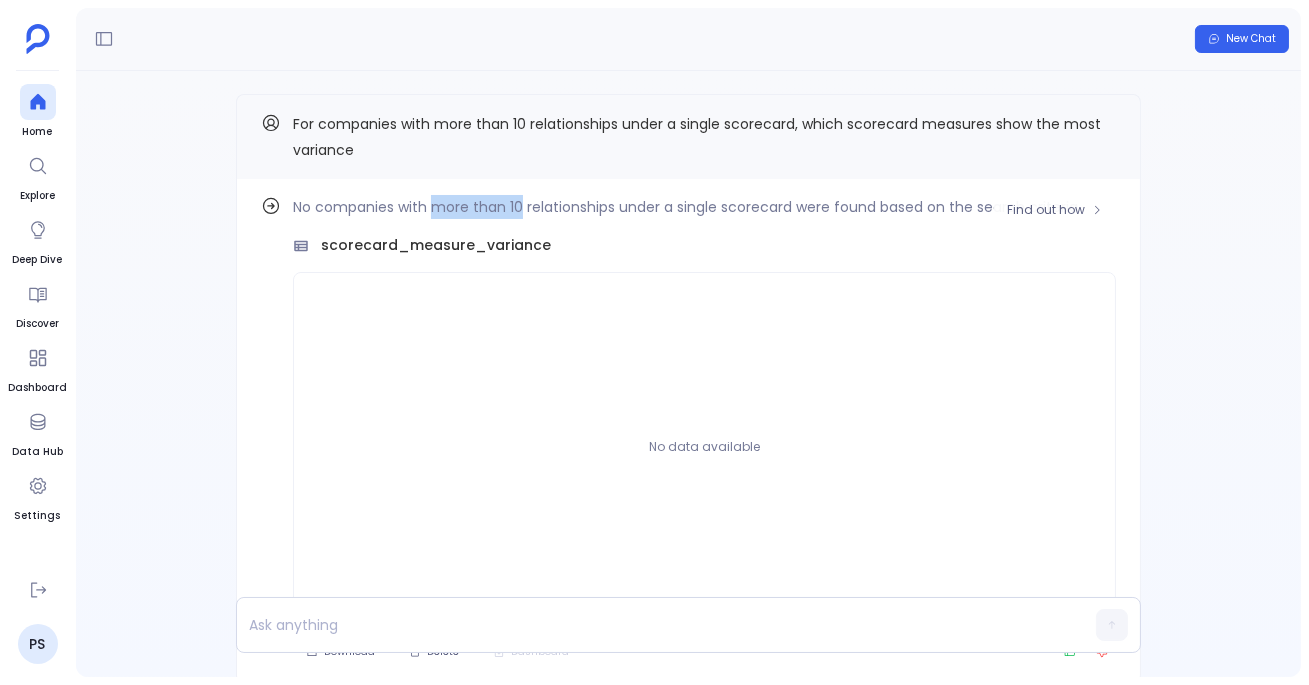 drag, startPoint x: 430, startPoint y: 204, endPoint x: 519, endPoint y: 208, distance: 89.08984 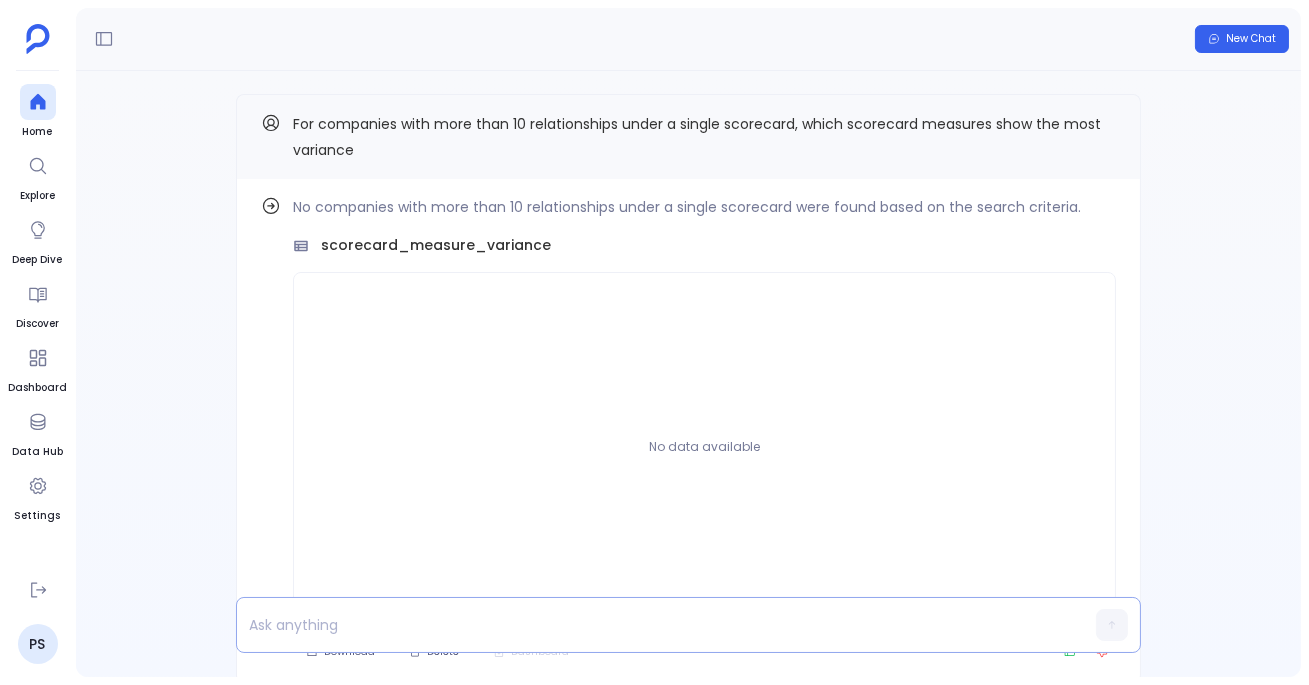 click at bounding box center [650, 625] 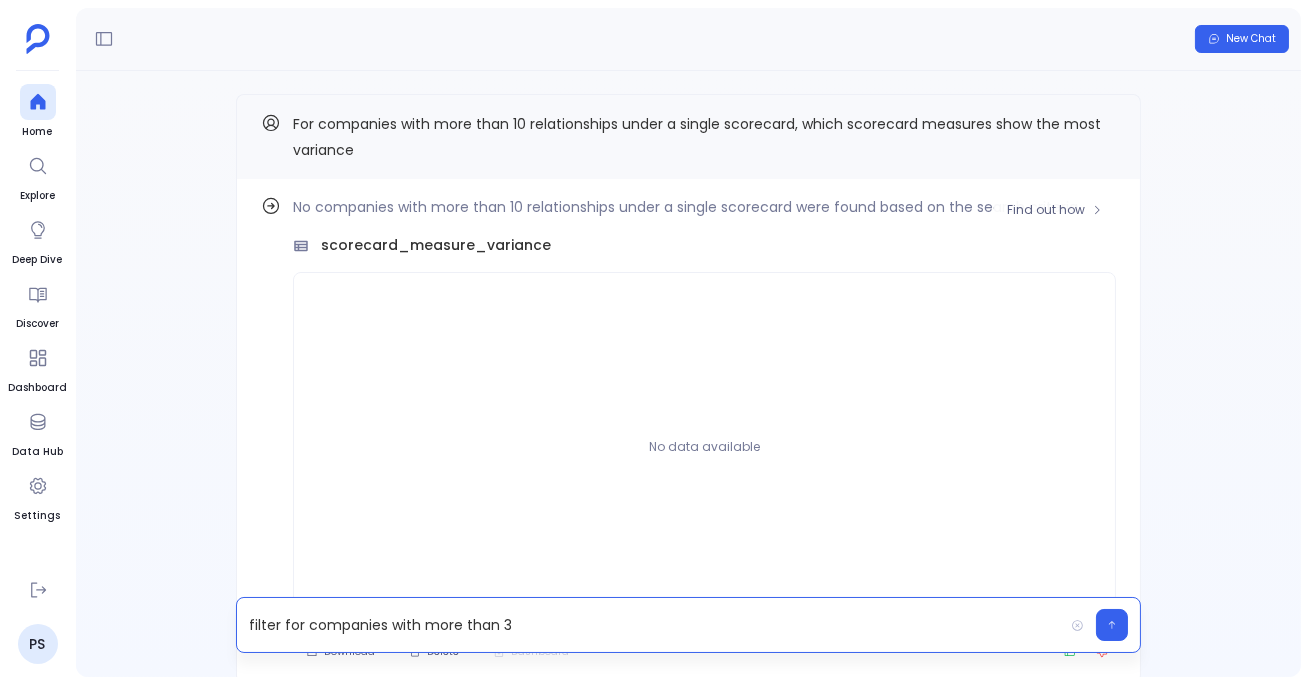 click on "No companies with more than 10 relationships under a single scorecard were found based on the search criteria." at bounding box center (704, 207) 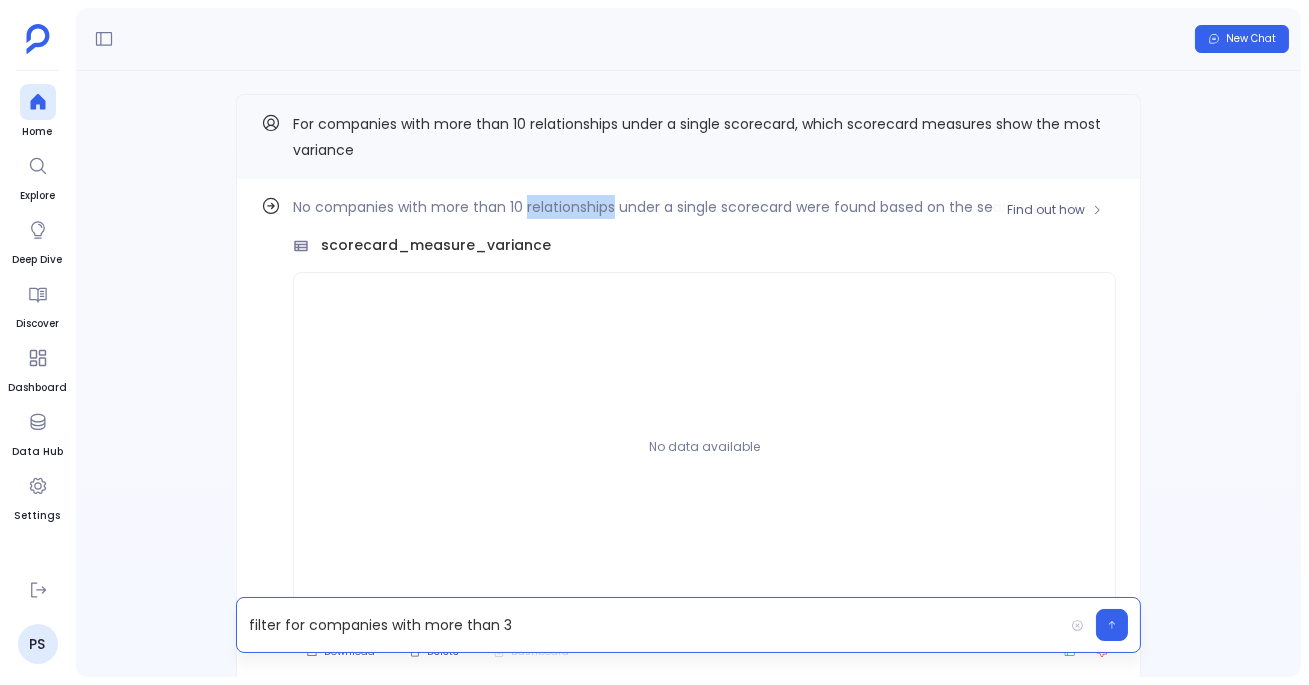 click on "No companies with more than 10 relationships under a single scorecard were found based on the search criteria." at bounding box center [704, 207] 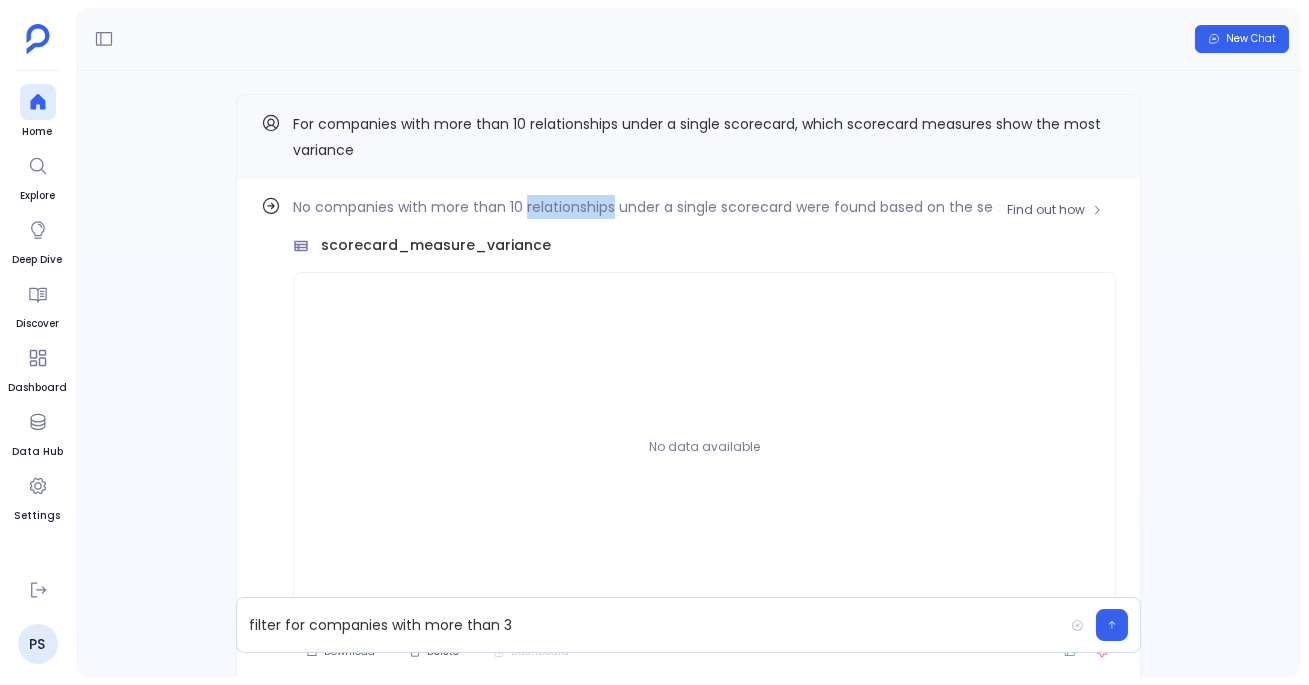 copy on "relationships" 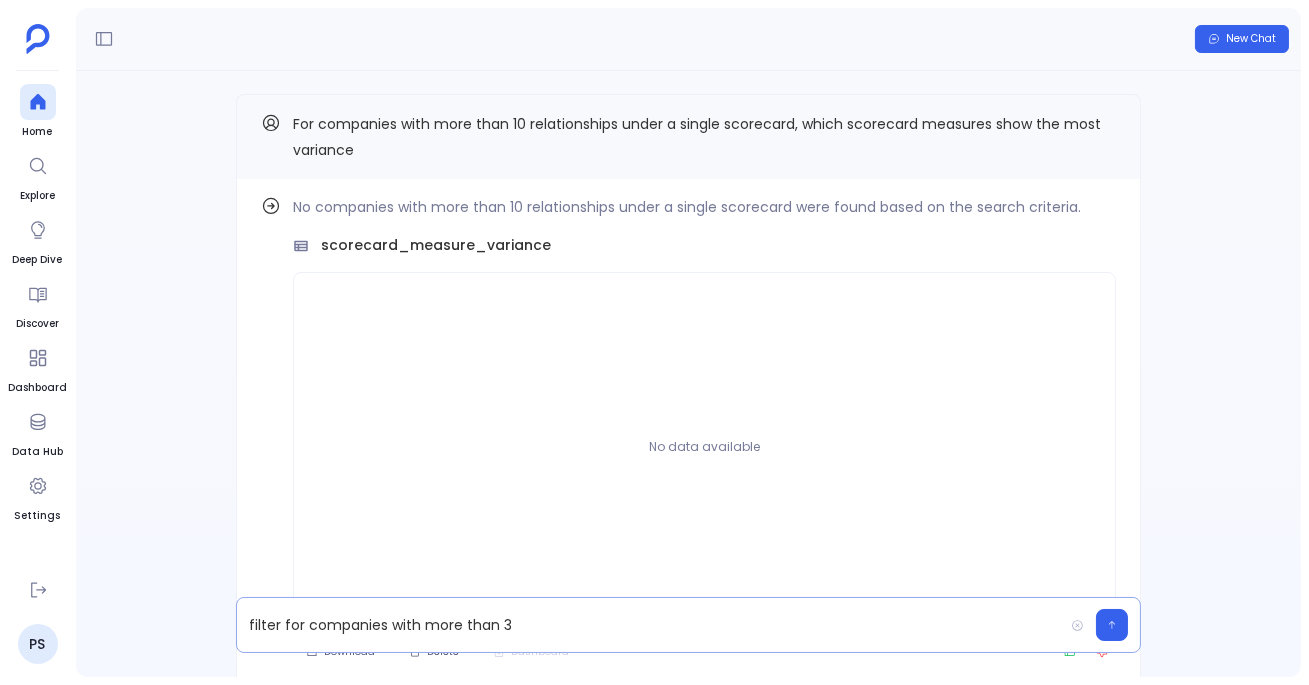 click on "filter for companies with more than 3" at bounding box center [650, 625] 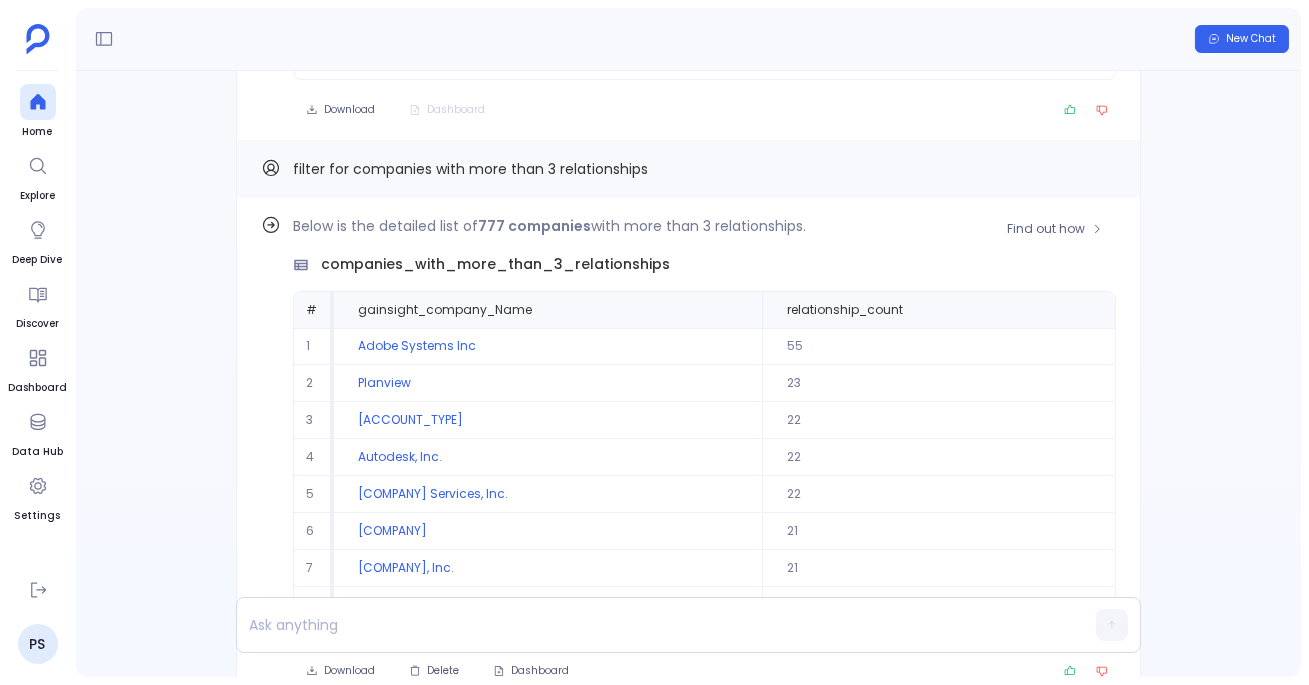 scroll, scrollTop: -130, scrollLeft: 0, axis: vertical 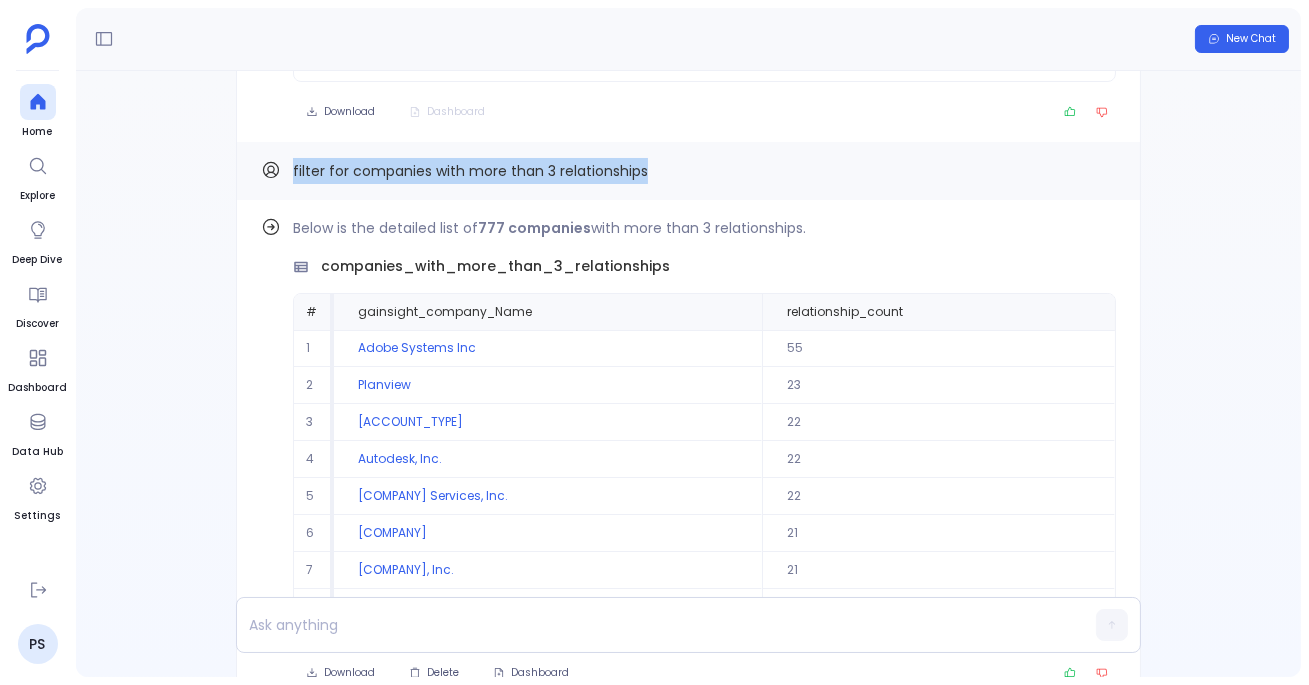 drag, startPoint x: 290, startPoint y: 178, endPoint x: 662, endPoint y: 185, distance: 372.06586 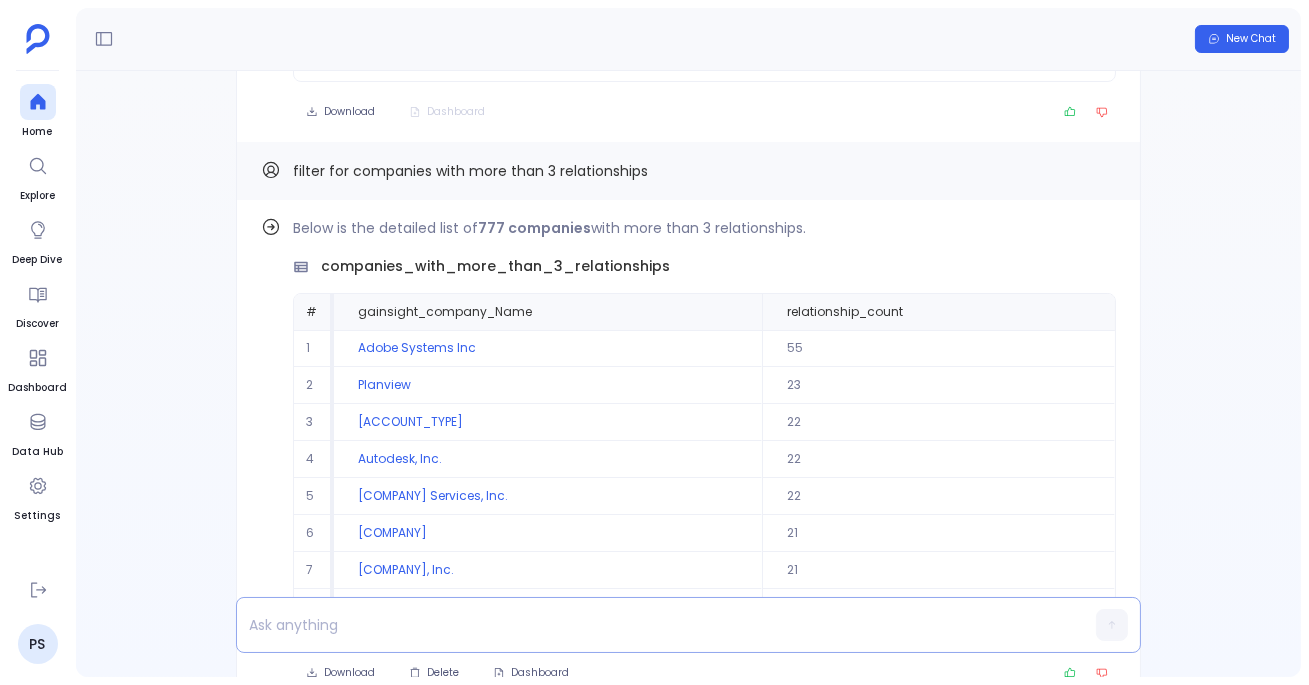 click at bounding box center (650, 625) 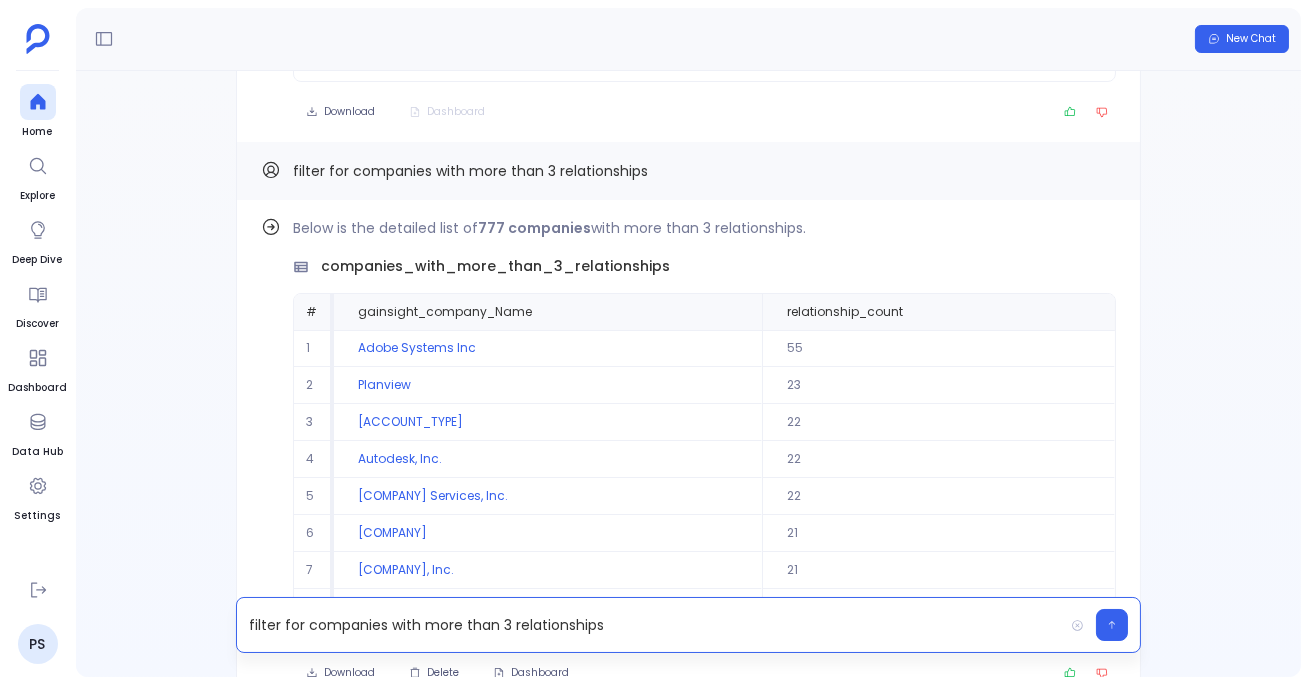 click on "filter for companies with more than 3 relationships" at bounding box center (650, 625) 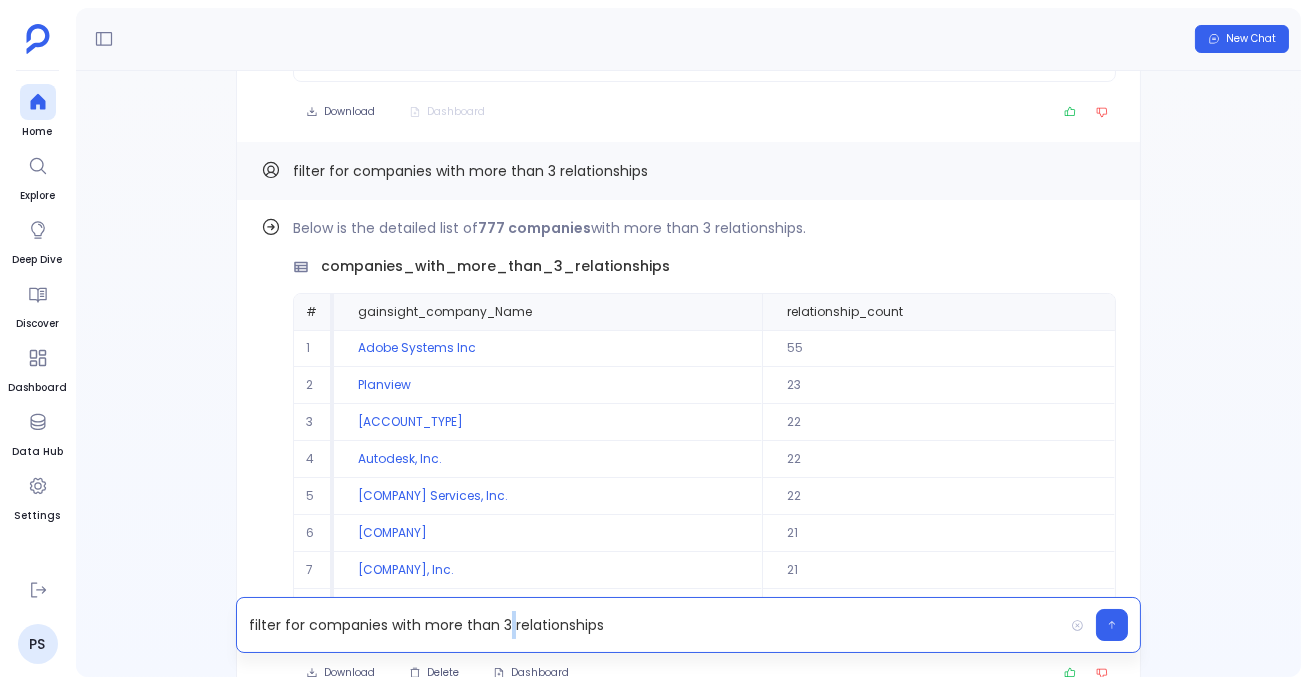 click on "filter for companies with more than 3 relationships" at bounding box center (650, 625) 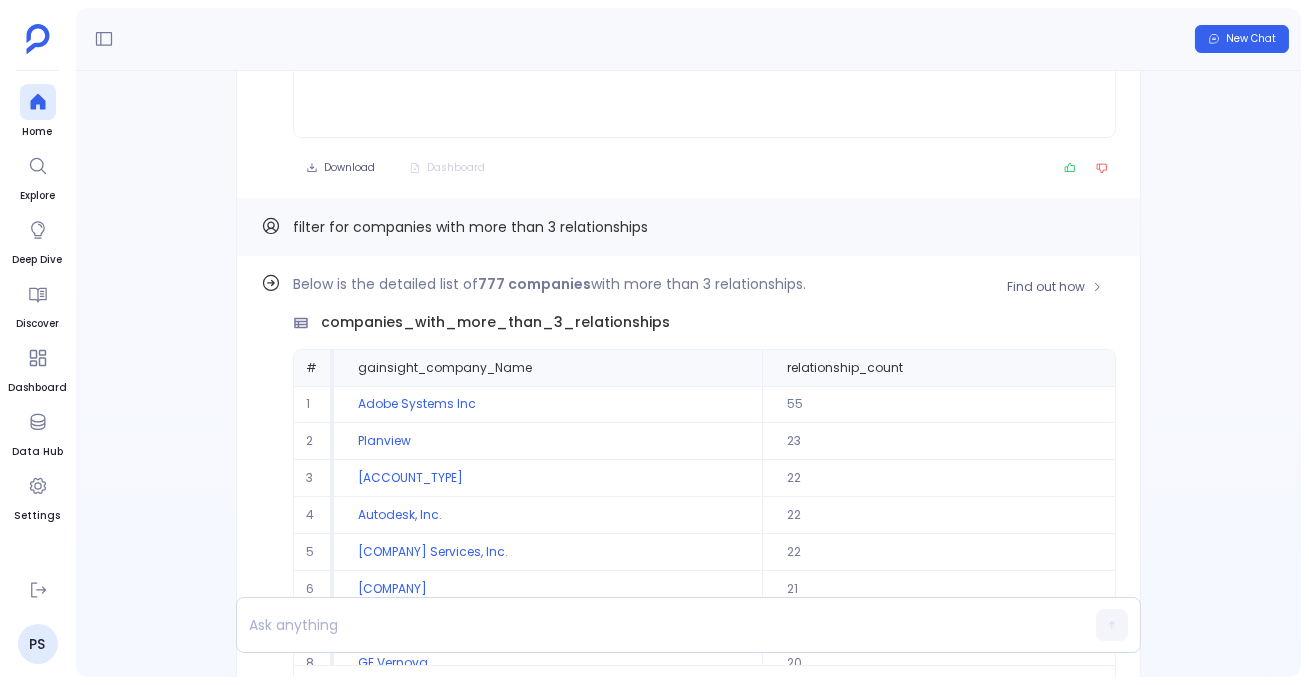 scroll, scrollTop: -753, scrollLeft: 0, axis: vertical 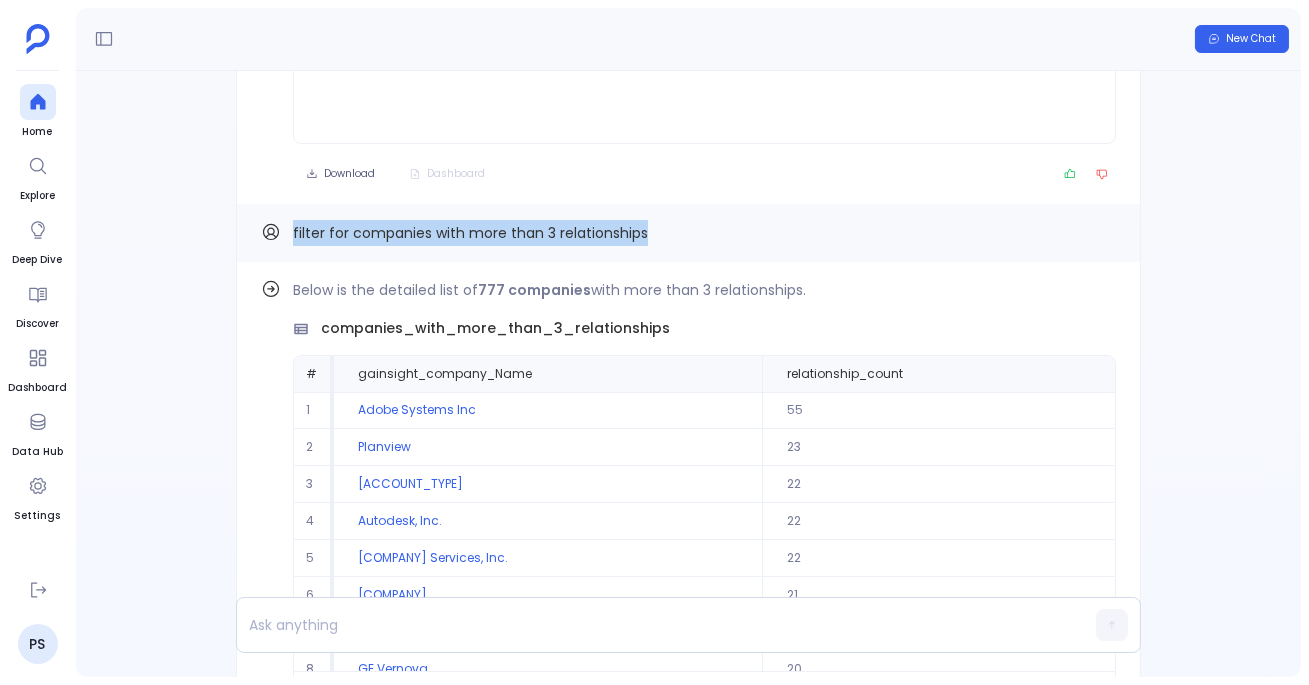 drag, startPoint x: 291, startPoint y: 228, endPoint x: 701, endPoint y: 227, distance: 410.00122 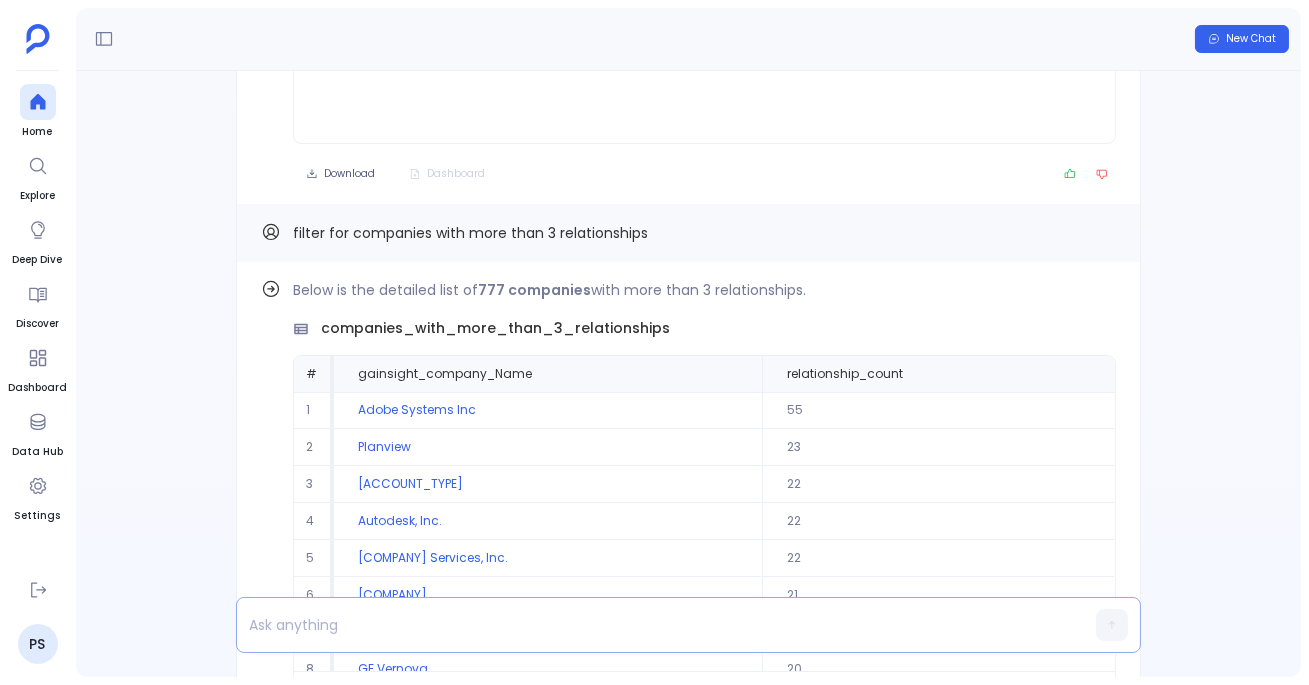 click at bounding box center [650, 625] 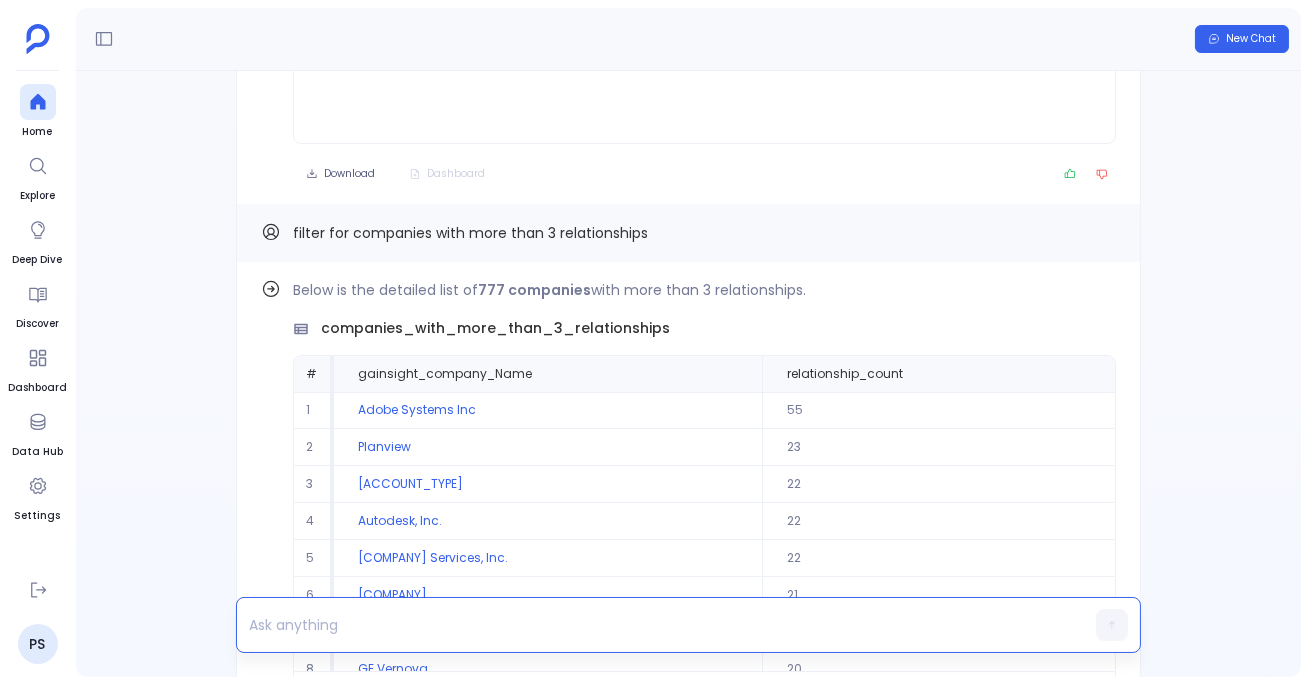 click at bounding box center (650, 625) 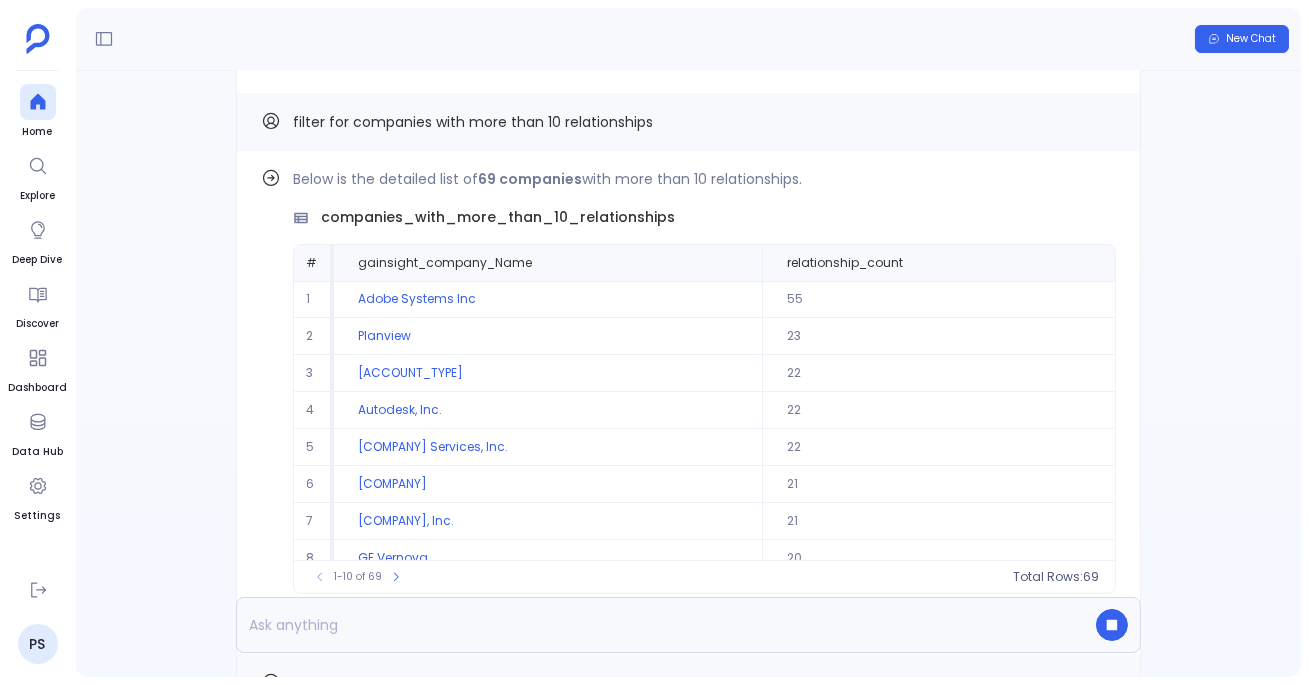 scroll, scrollTop: 0, scrollLeft: 0, axis: both 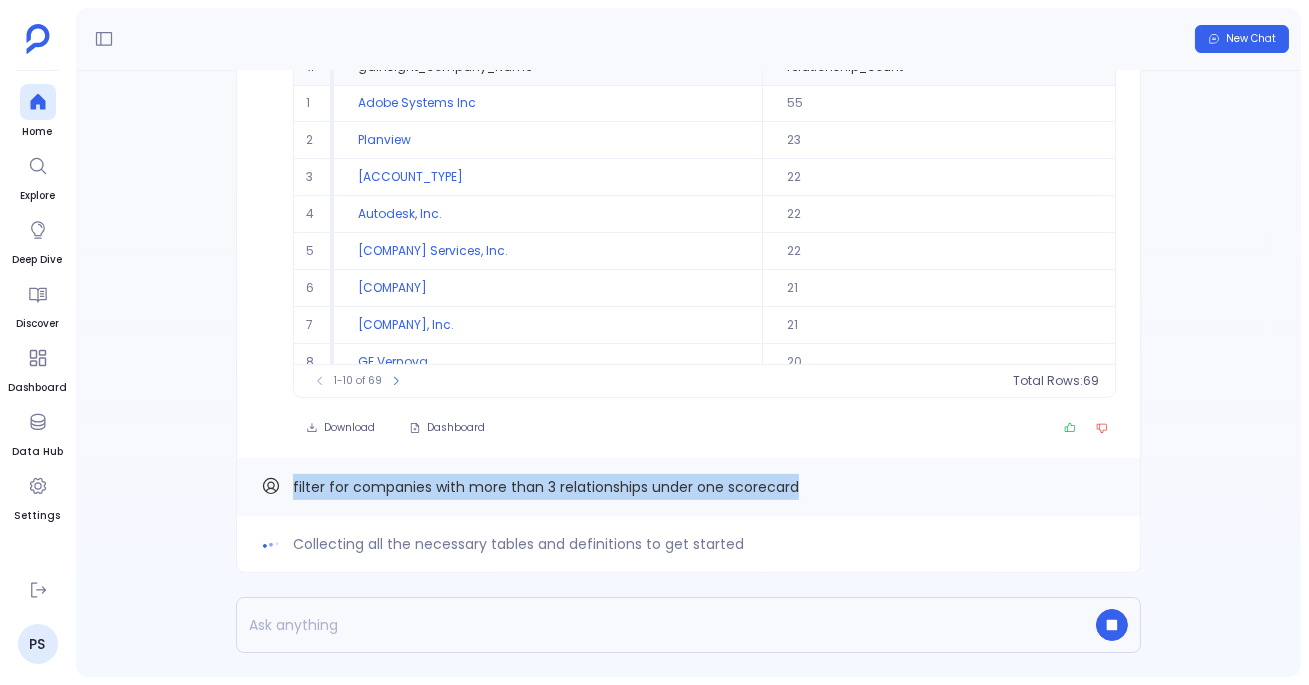 drag, startPoint x: 287, startPoint y: 487, endPoint x: 855, endPoint y: 487, distance: 568 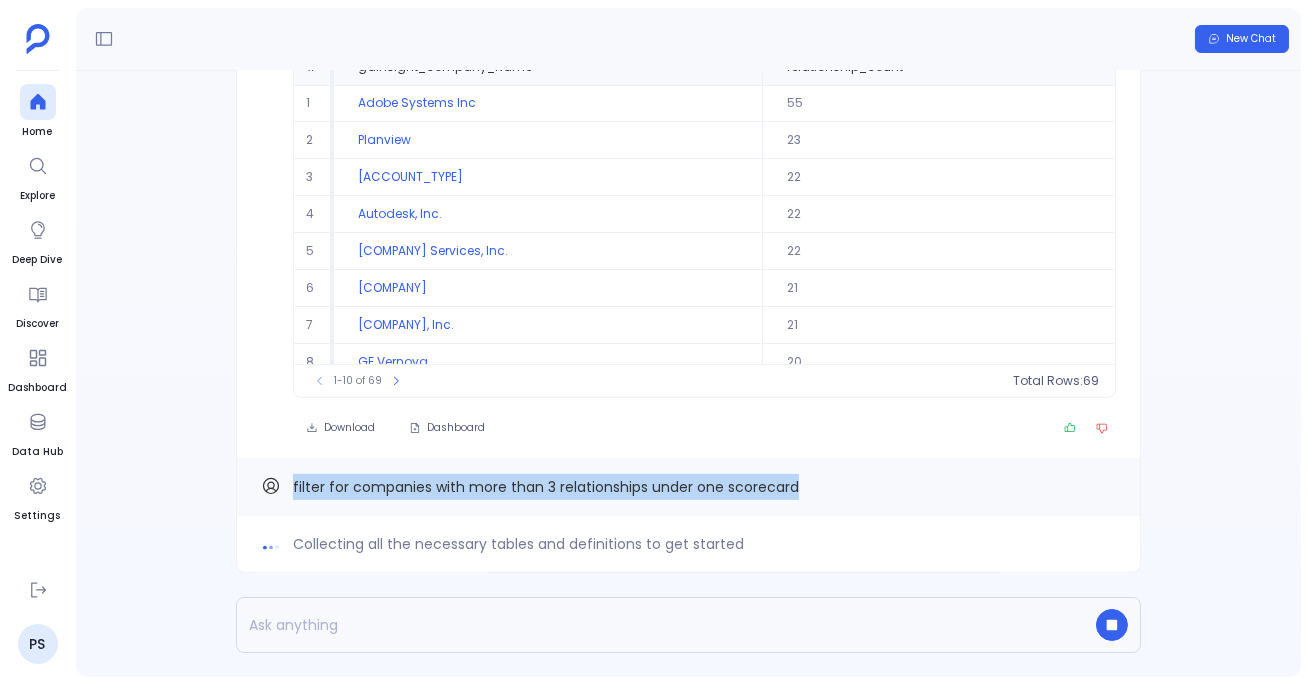 click on "filter for companies with more than 3 relationships under one scorecard" at bounding box center (688, 487) 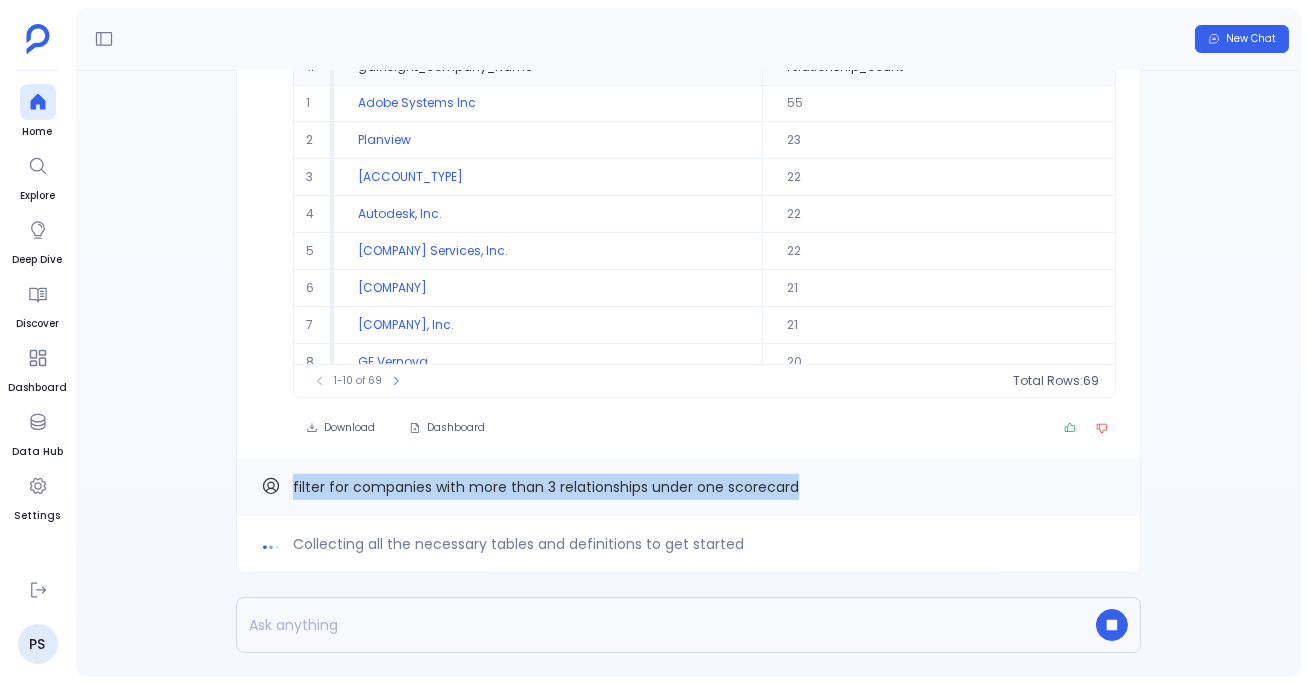 copy on "filter for companies with more than 3 relationships under one scorecard" 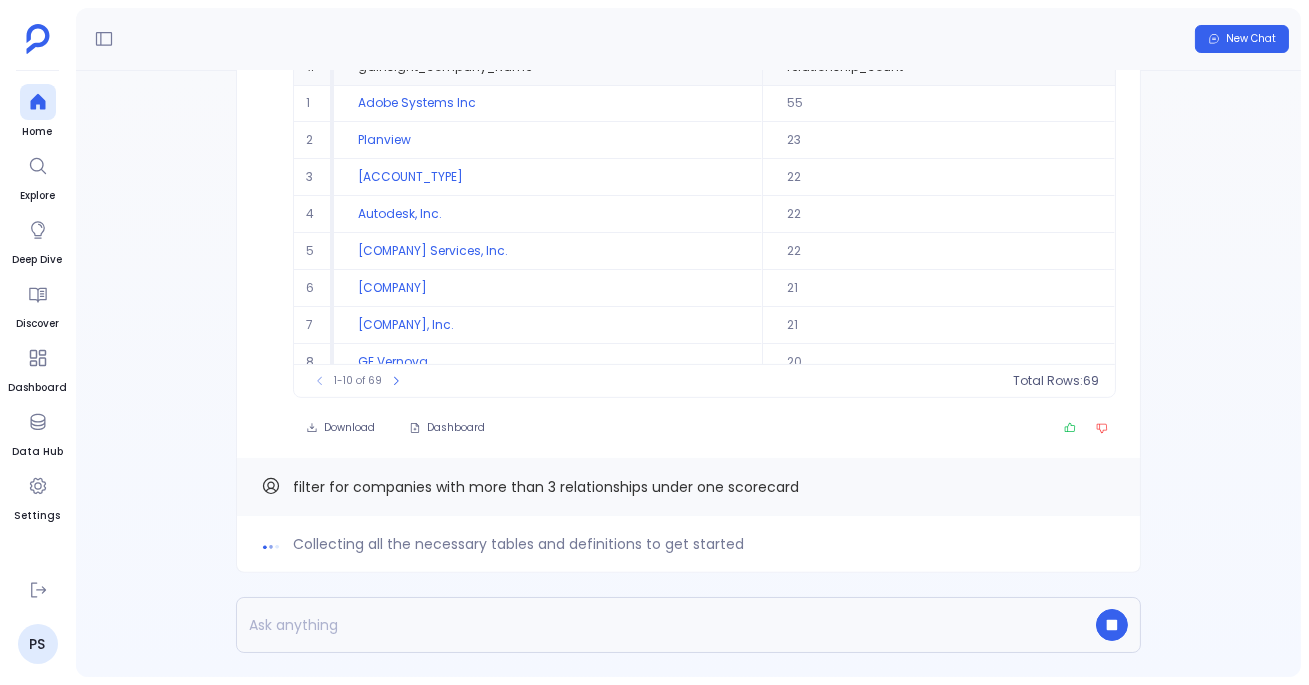 click at bounding box center (650, 625) 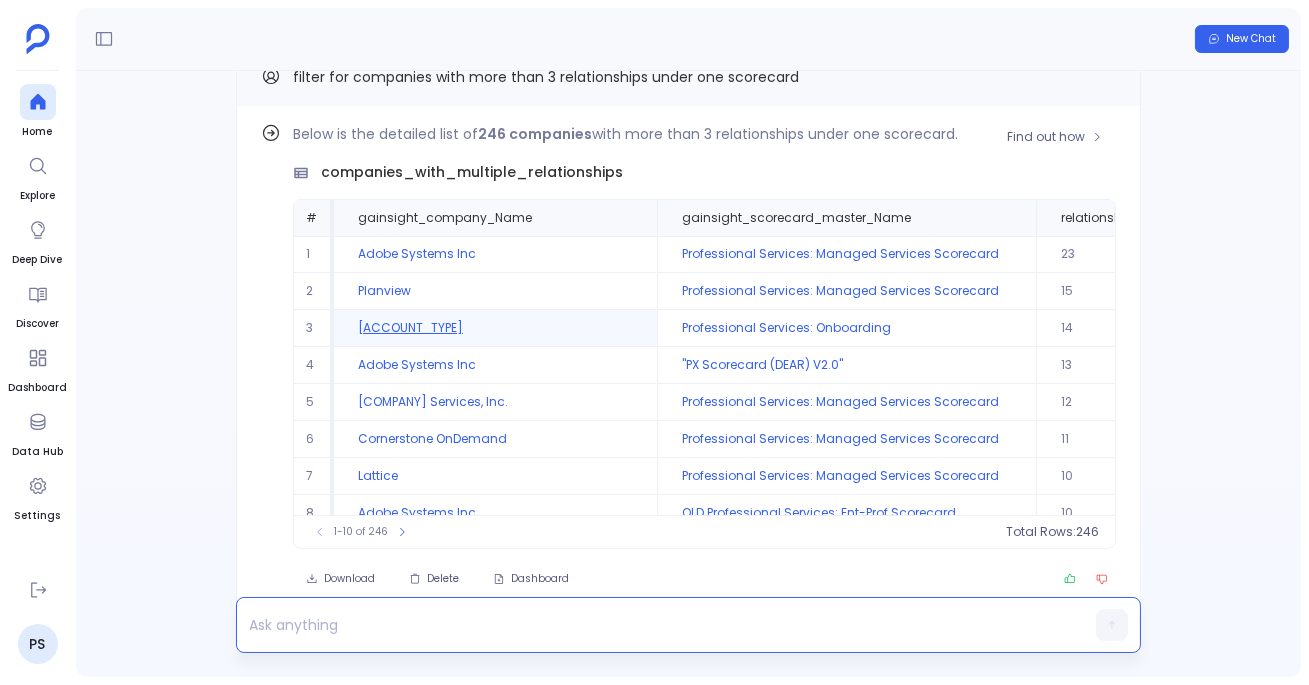 scroll, scrollTop: -50, scrollLeft: 0, axis: vertical 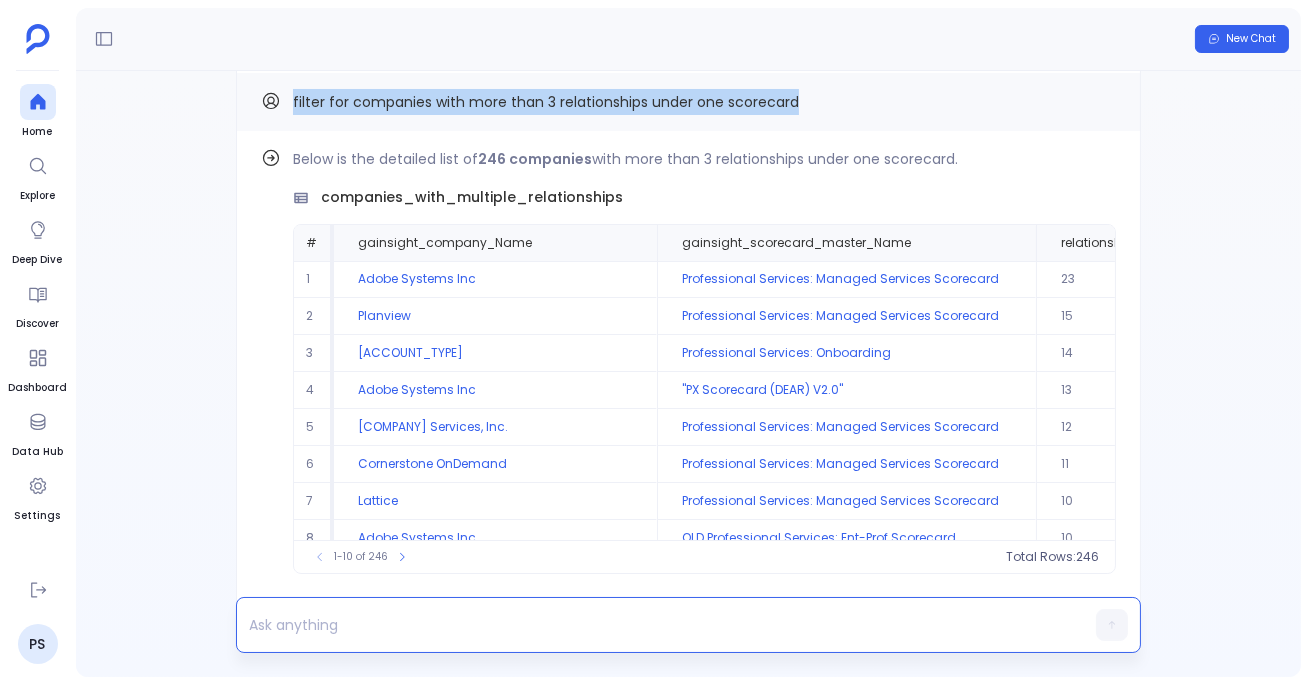 drag, startPoint x: 291, startPoint y: 90, endPoint x: 906, endPoint y: 111, distance: 615.35846 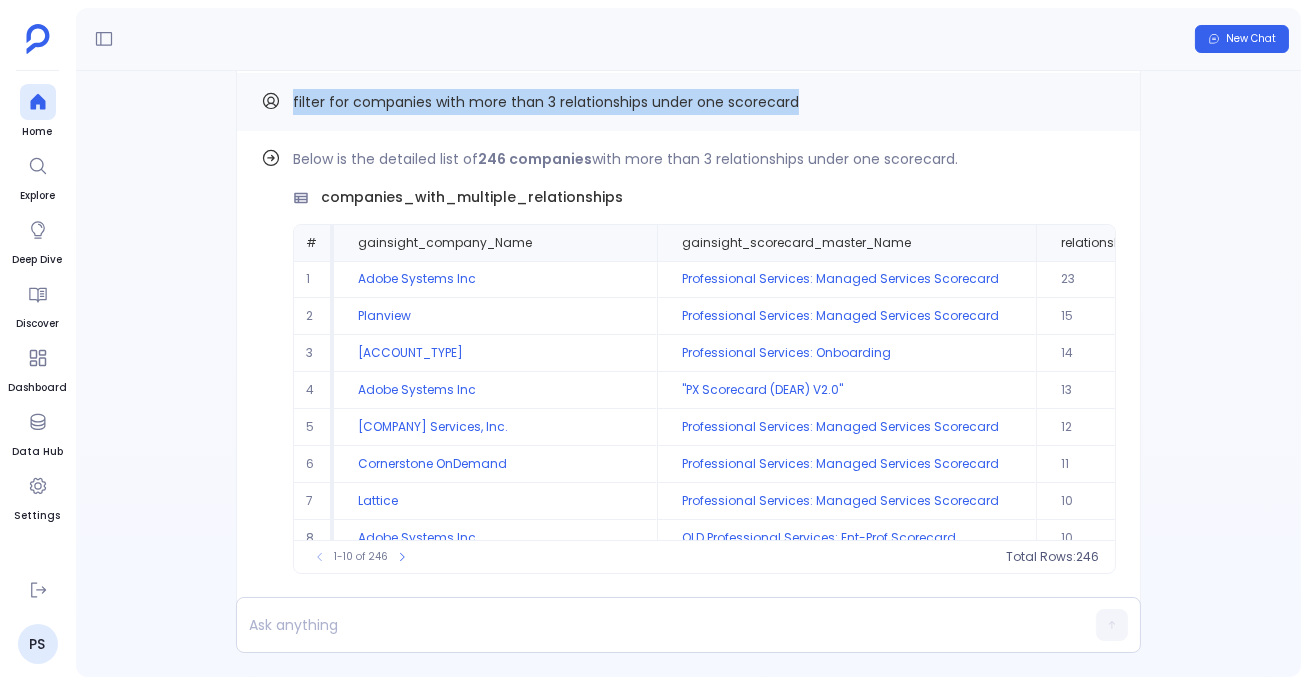 copy on "filter for companies with more than 3 relationships under one scorecard" 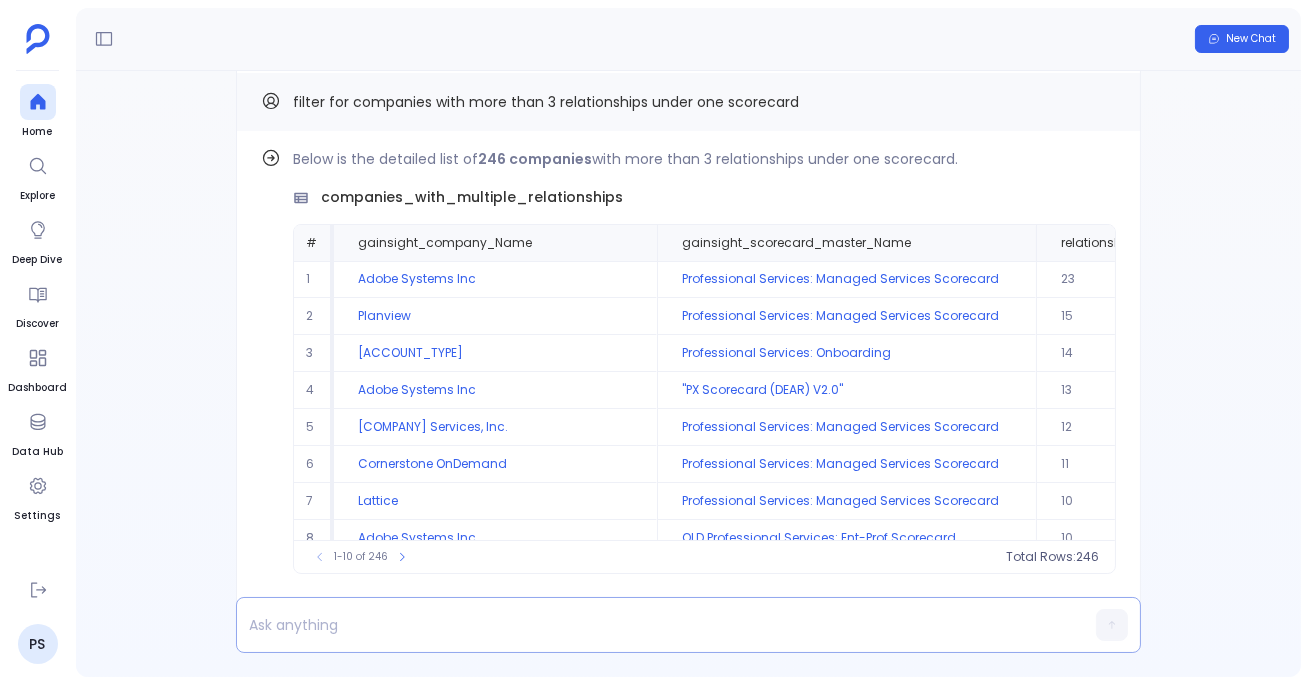 click at bounding box center (650, 625) 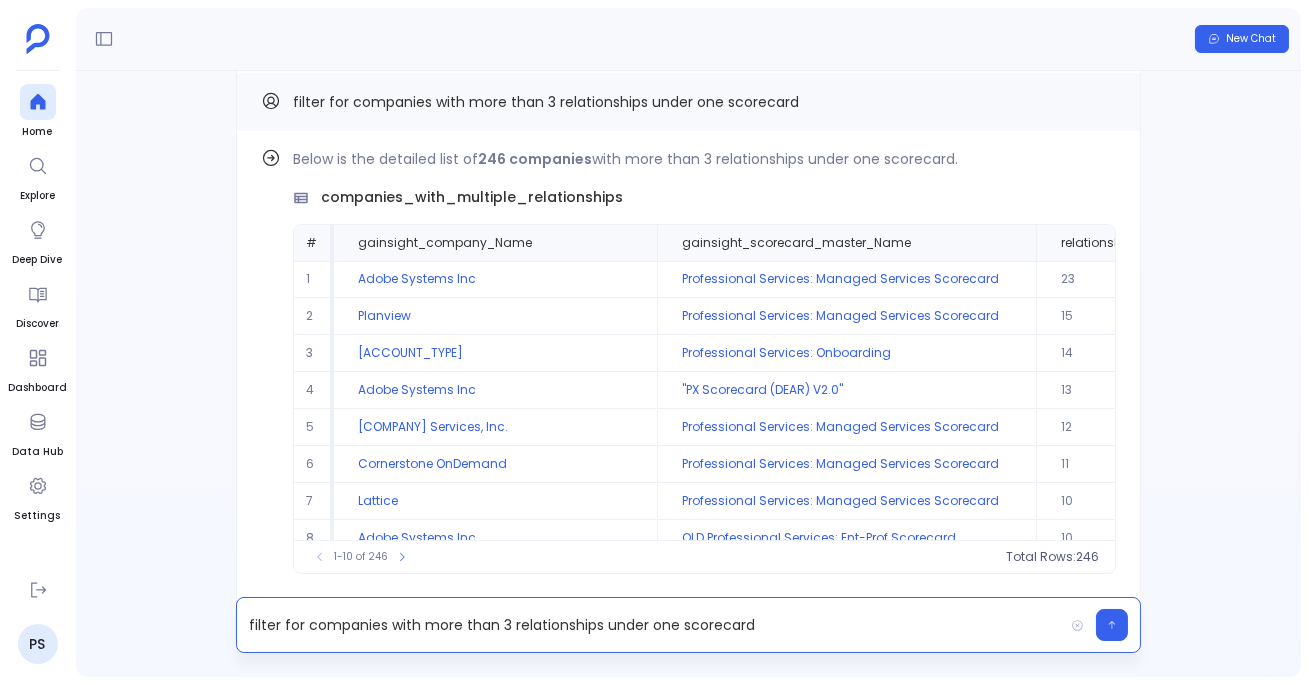 click on "filter for companies with more than 3 relationships under one scorecard" at bounding box center [650, 625] 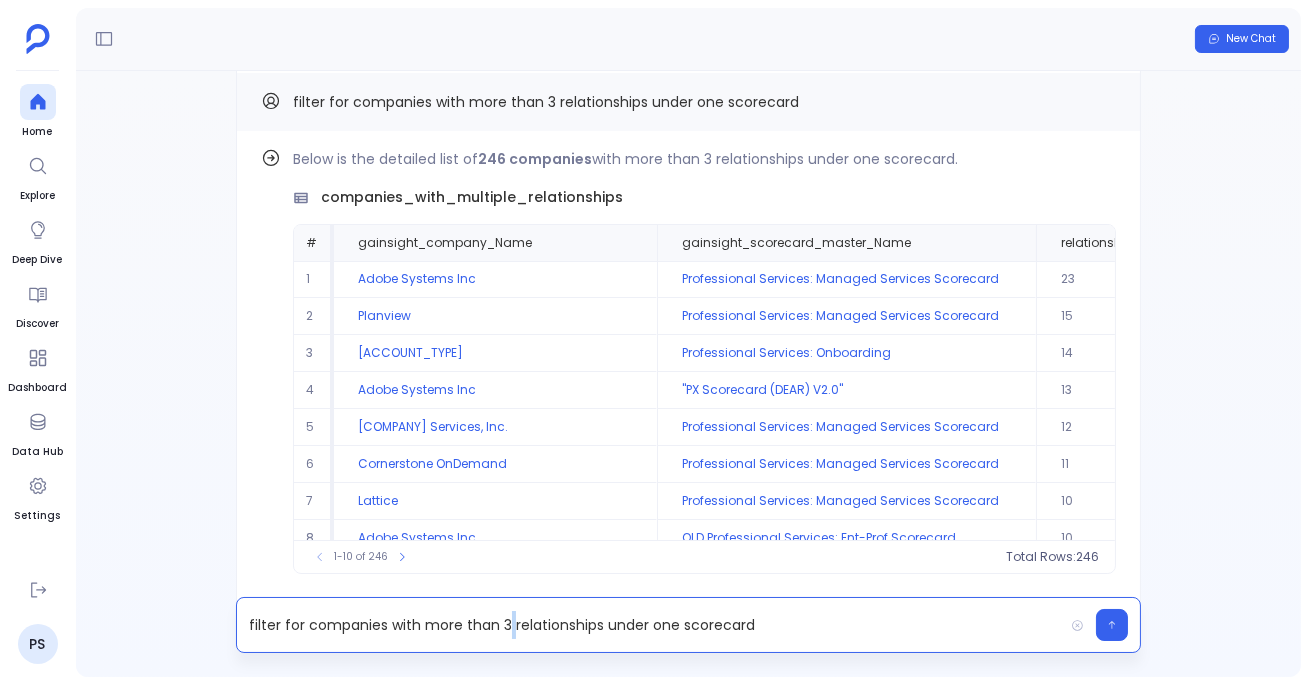 click on "filter for companies with more than 3 relationships under one scorecard" at bounding box center [650, 625] 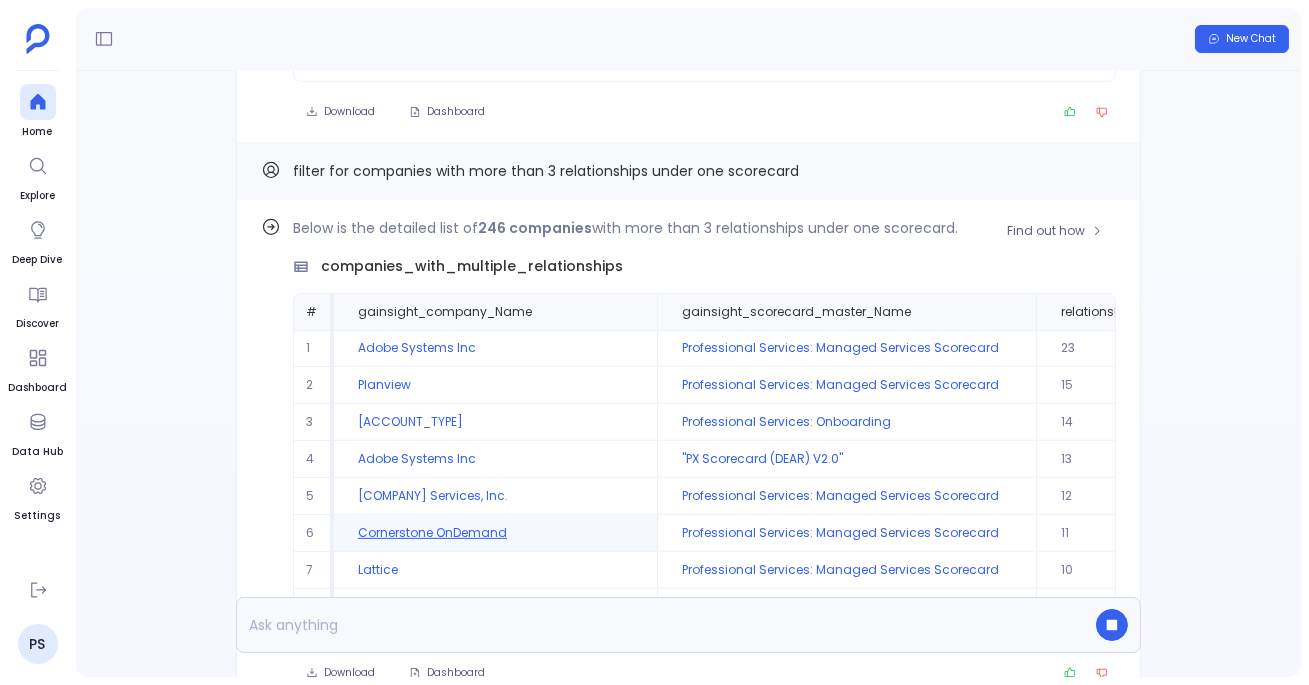scroll, scrollTop: -190, scrollLeft: 0, axis: vertical 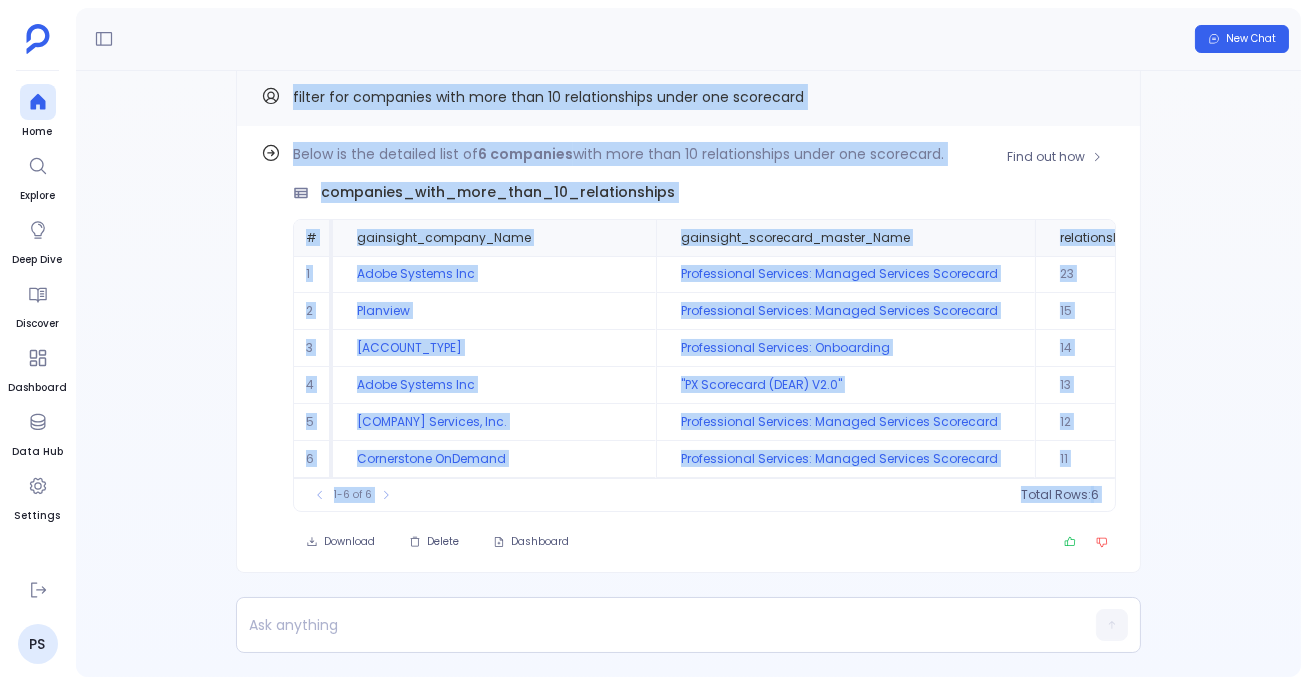 drag, startPoint x: 805, startPoint y: 128, endPoint x: 818, endPoint y: 141, distance: 18.384777 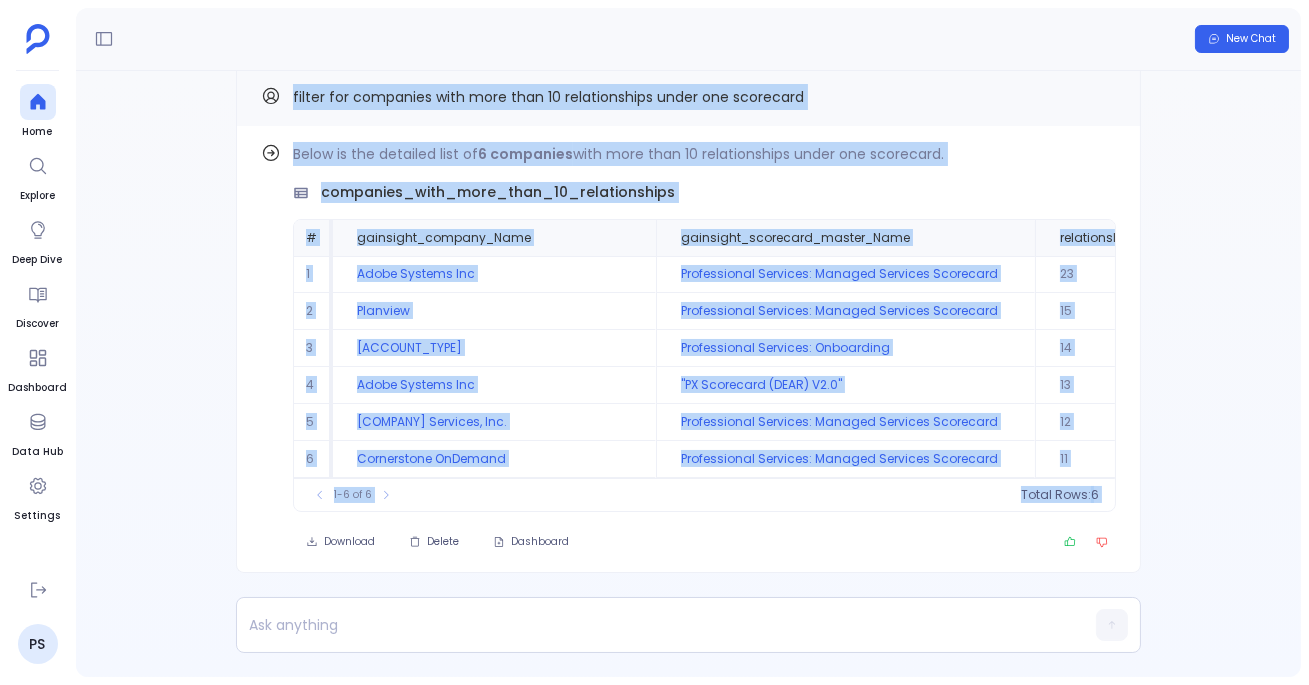 click on "filter for companies with more than 10 relationships under one scorecard" at bounding box center (688, 97) 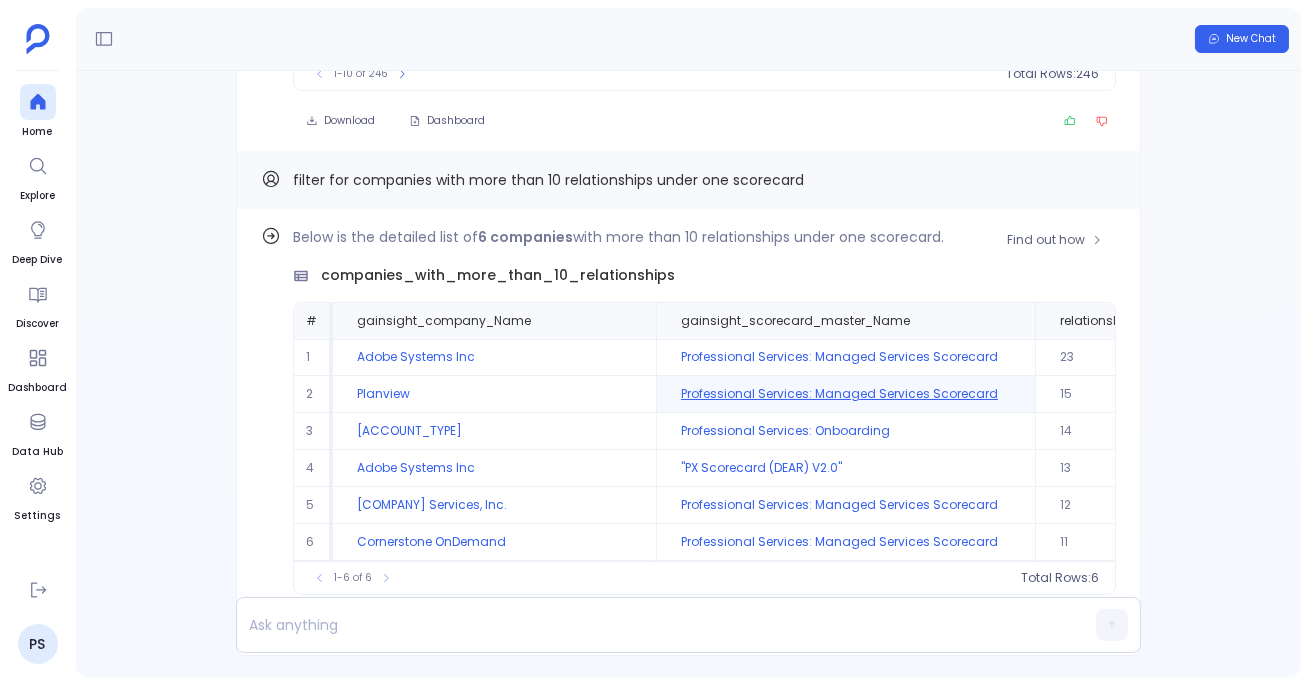 scroll, scrollTop: 0, scrollLeft: 0, axis: both 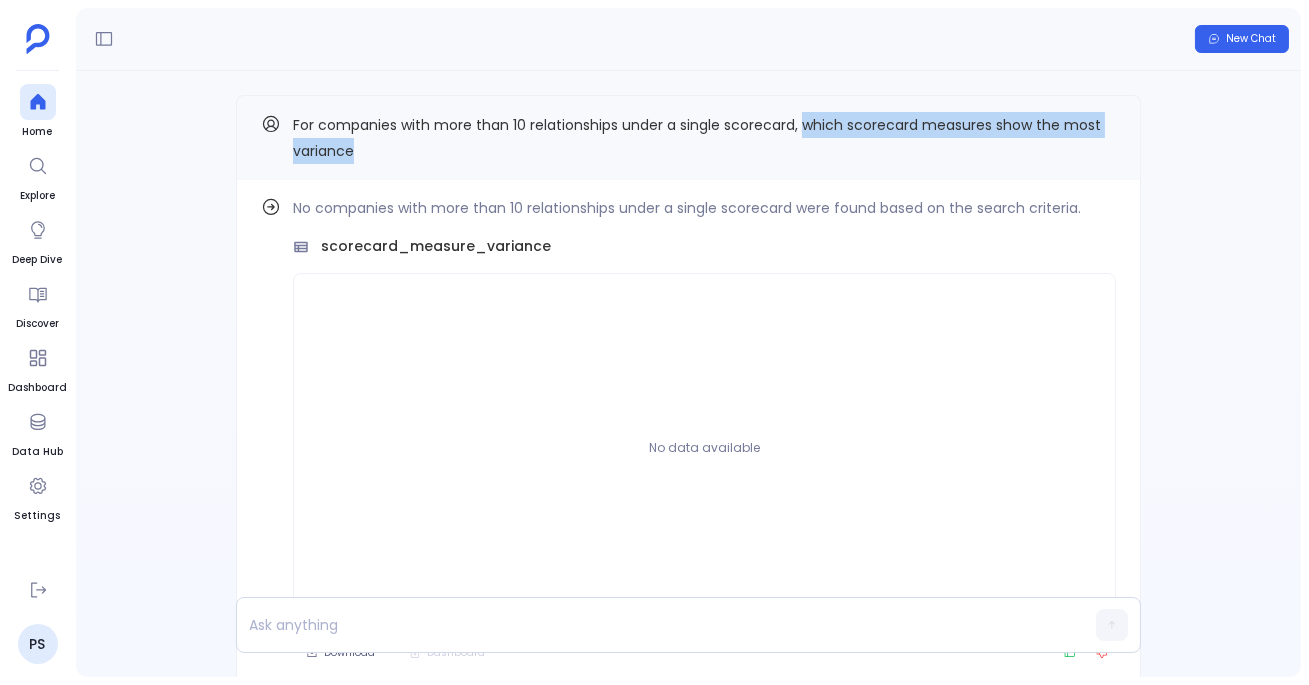 drag, startPoint x: 802, startPoint y: 123, endPoint x: 1084, endPoint y: 151, distance: 283.38666 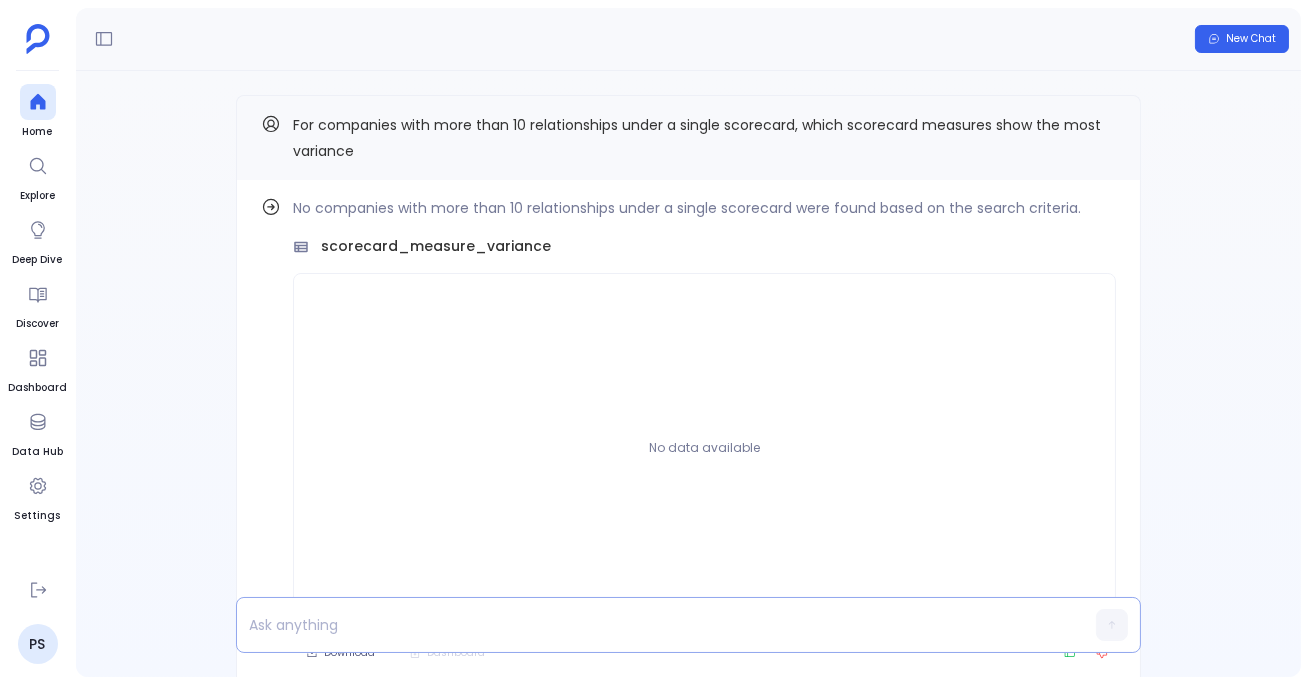 click at bounding box center (650, 625) 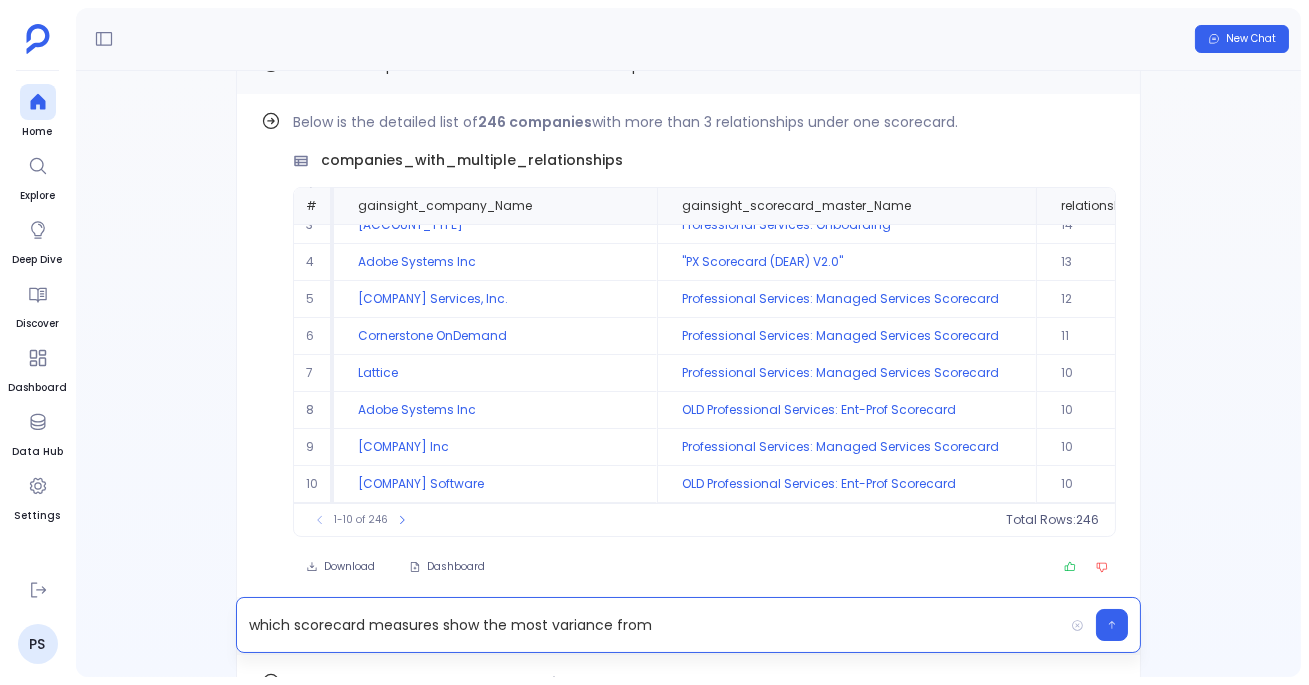scroll, scrollTop: 0, scrollLeft: 0, axis: both 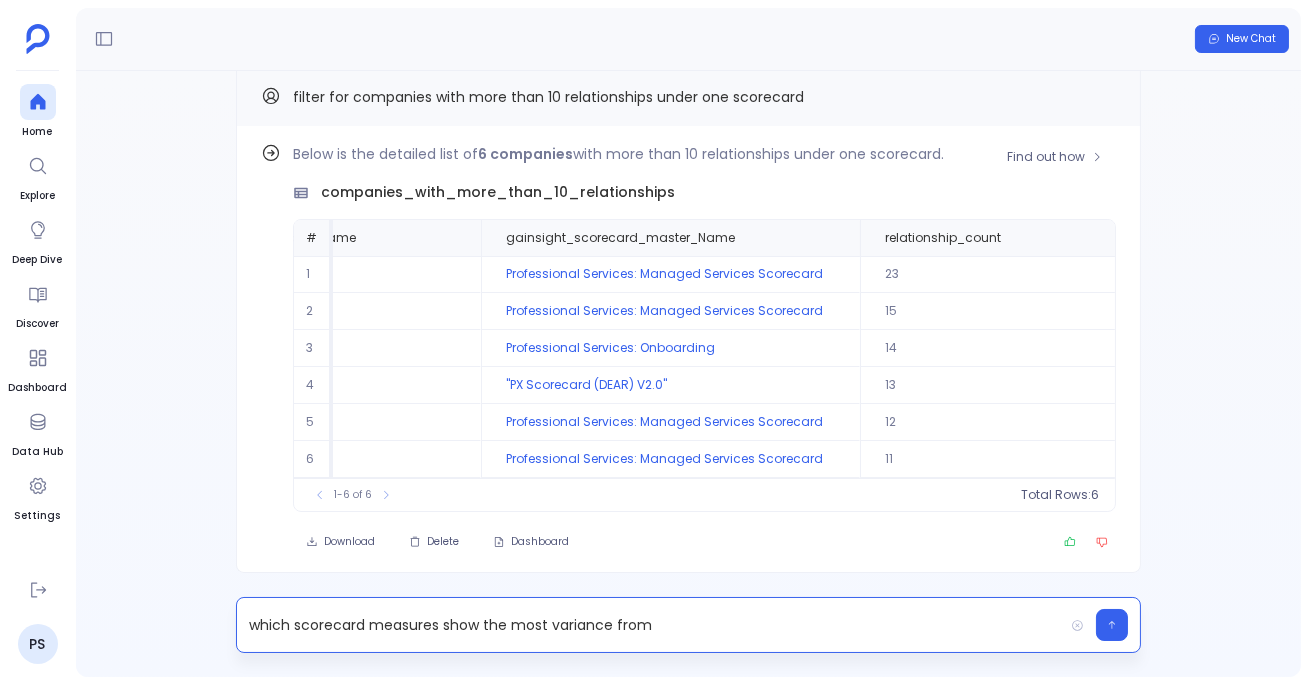 click on "companies_with_more_than_10_relationships" at bounding box center [498, 192] 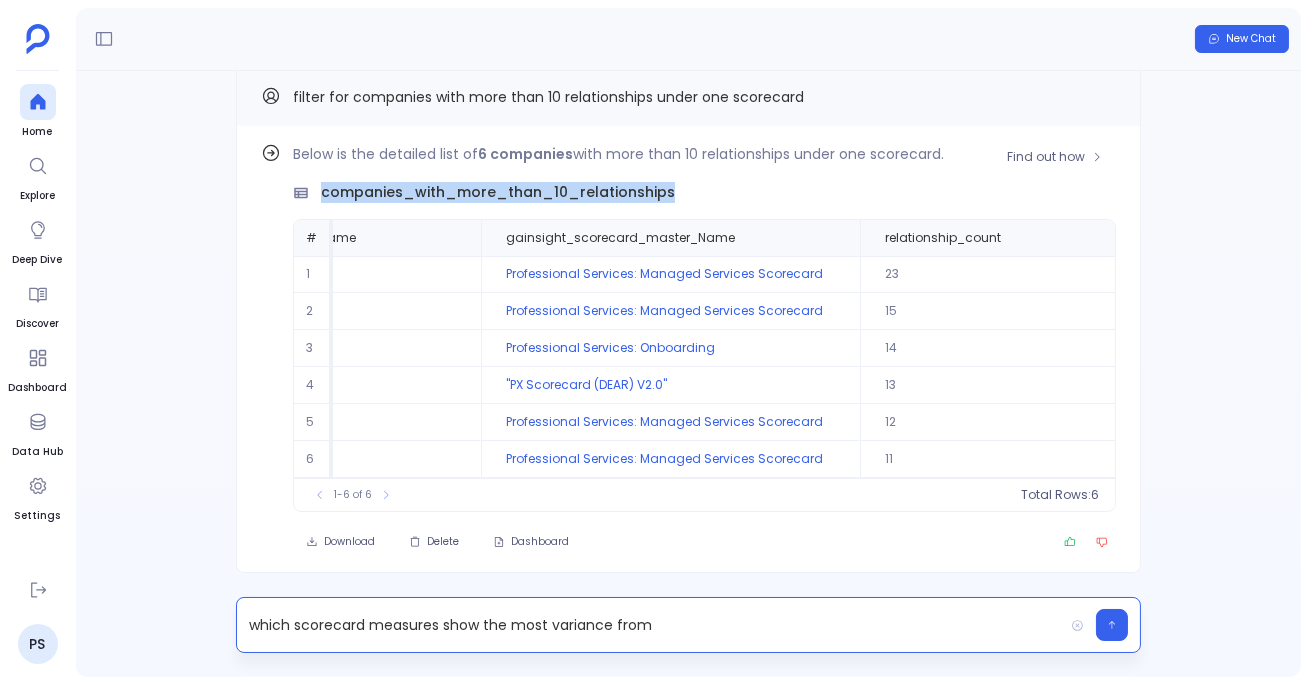 click on "companies_with_more_than_10_relationships" at bounding box center [498, 192] 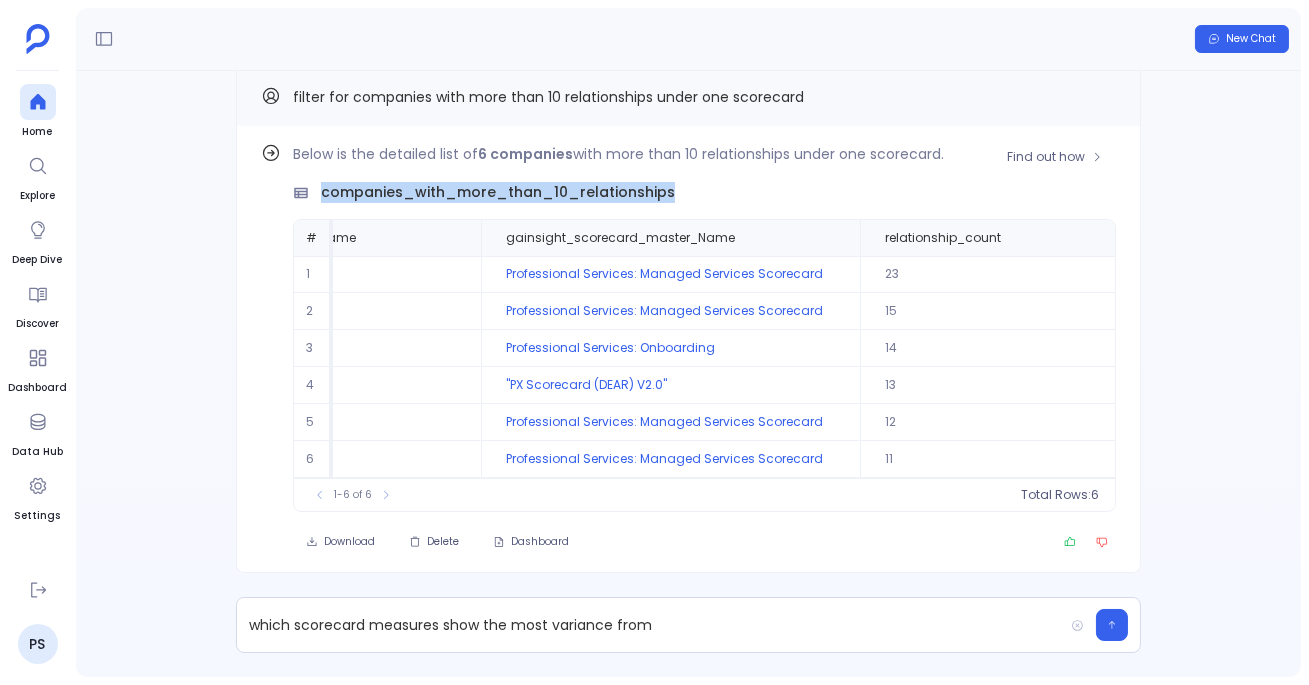 copy on "companies_with_more_than_10_relationships" 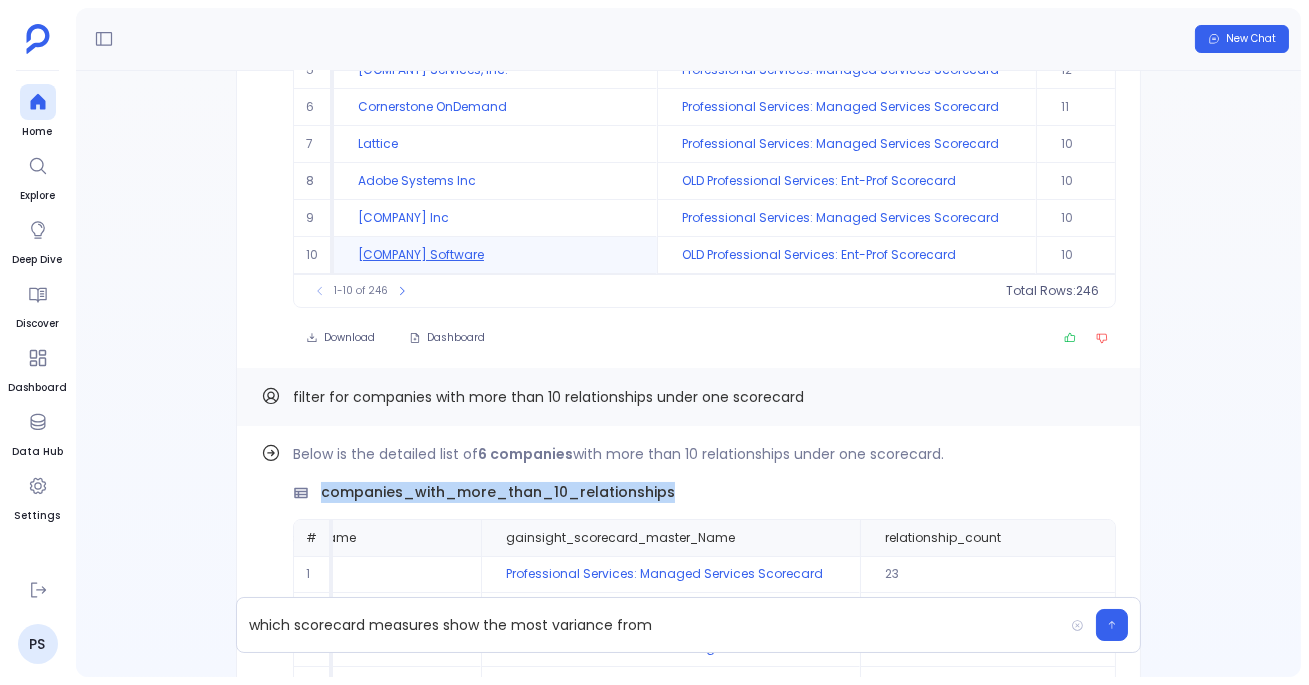 scroll, scrollTop: -305, scrollLeft: 0, axis: vertical 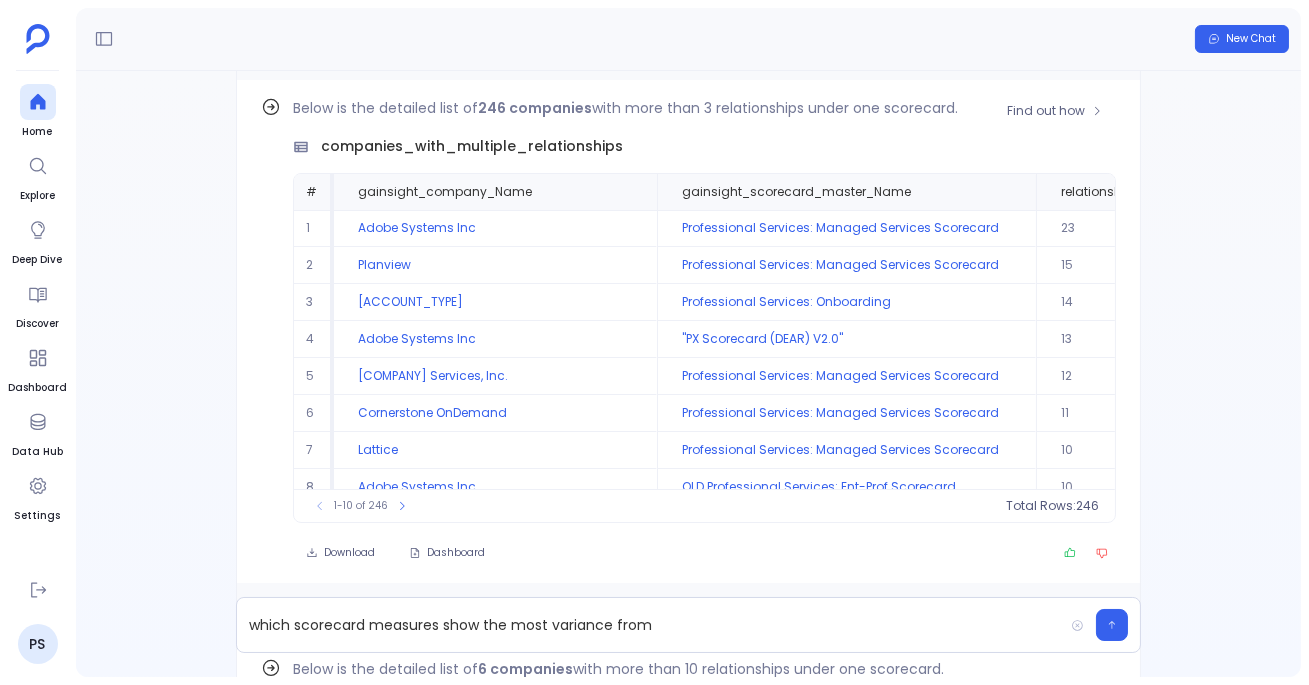 click on "companies_with_multiple_relationships" at bounding box center [472, 146] 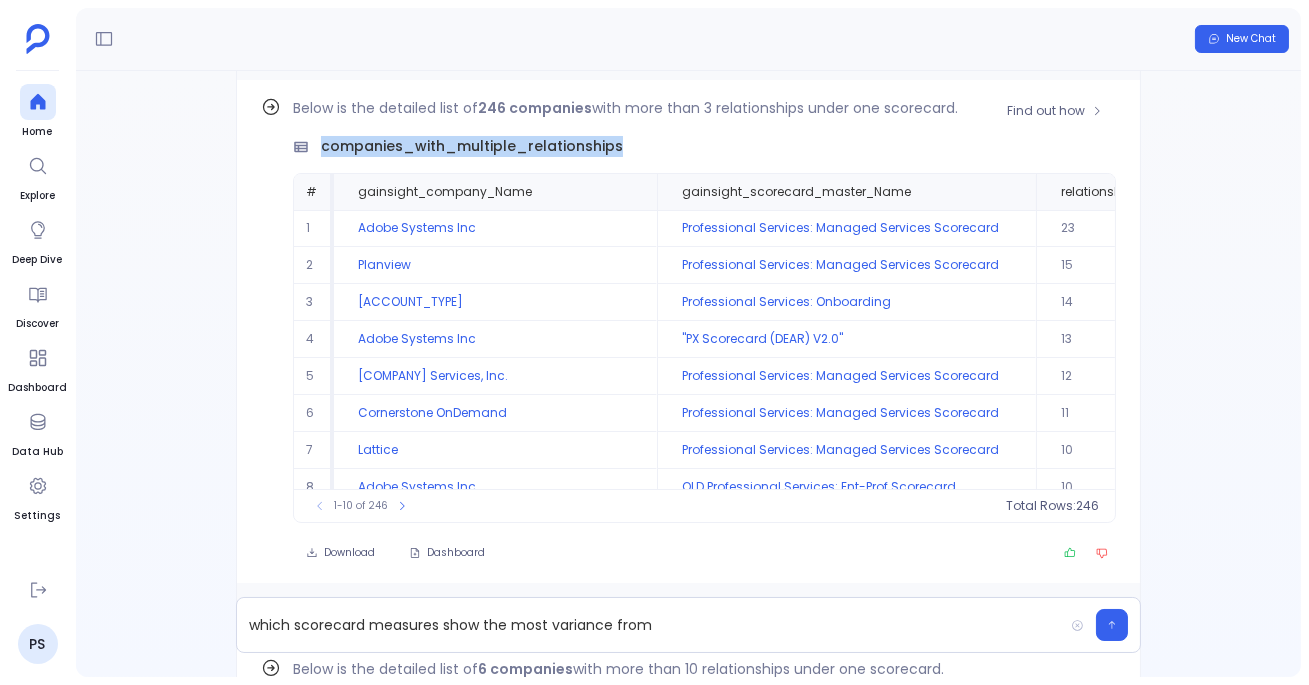 click on "companies_with_multiple_relationships" at bounding box center (472, 146) 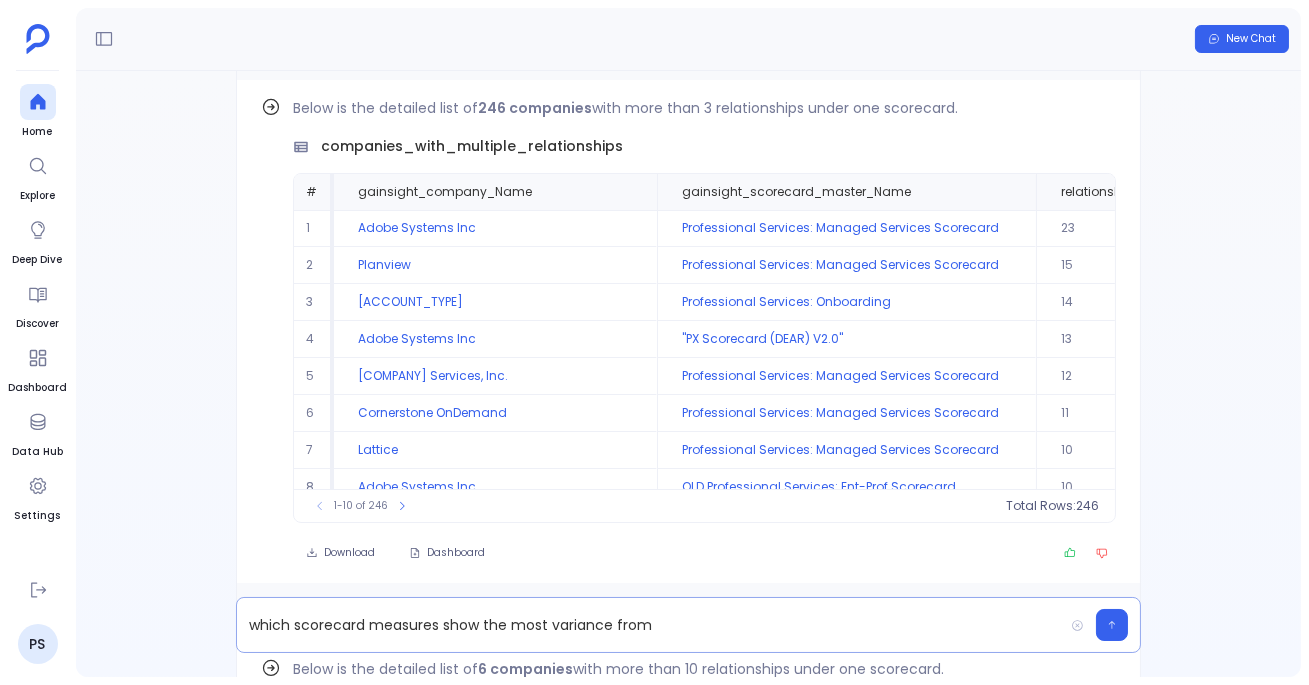click on "which scorecard measures show the most variance from" at bounding box center (650, 625) 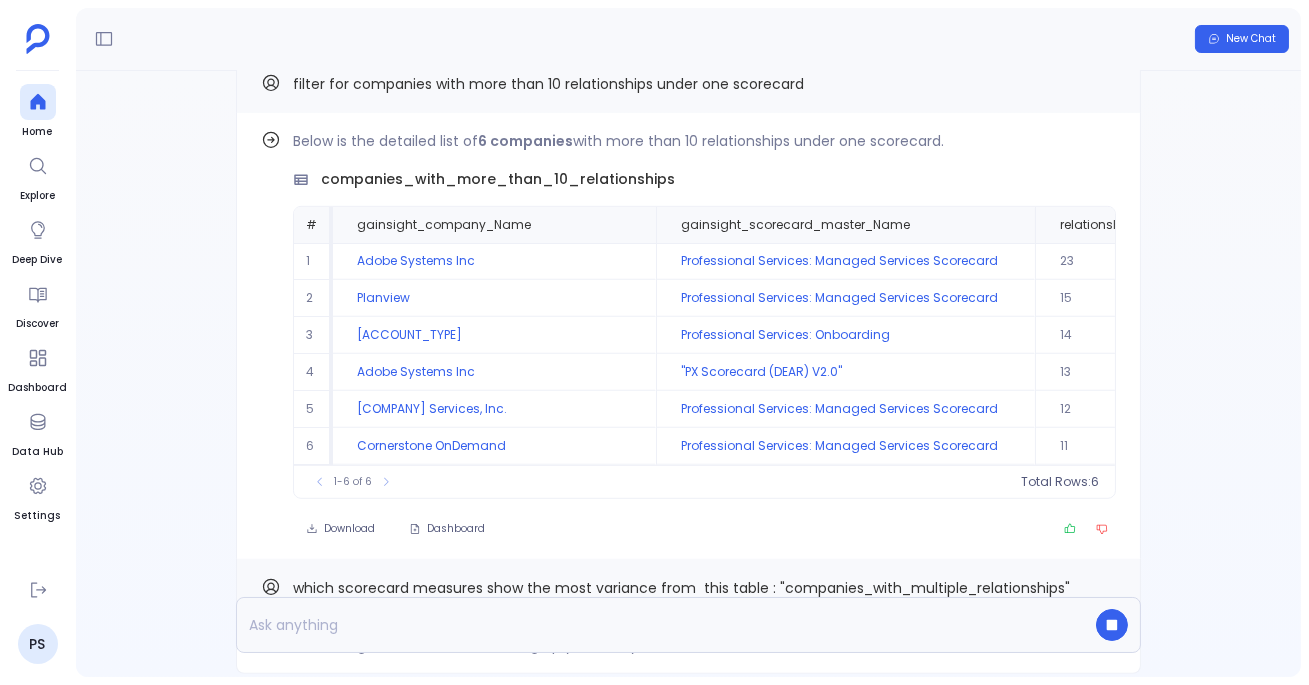 scroll, scrollTop: 0, scrollLeft: 0, axis: both 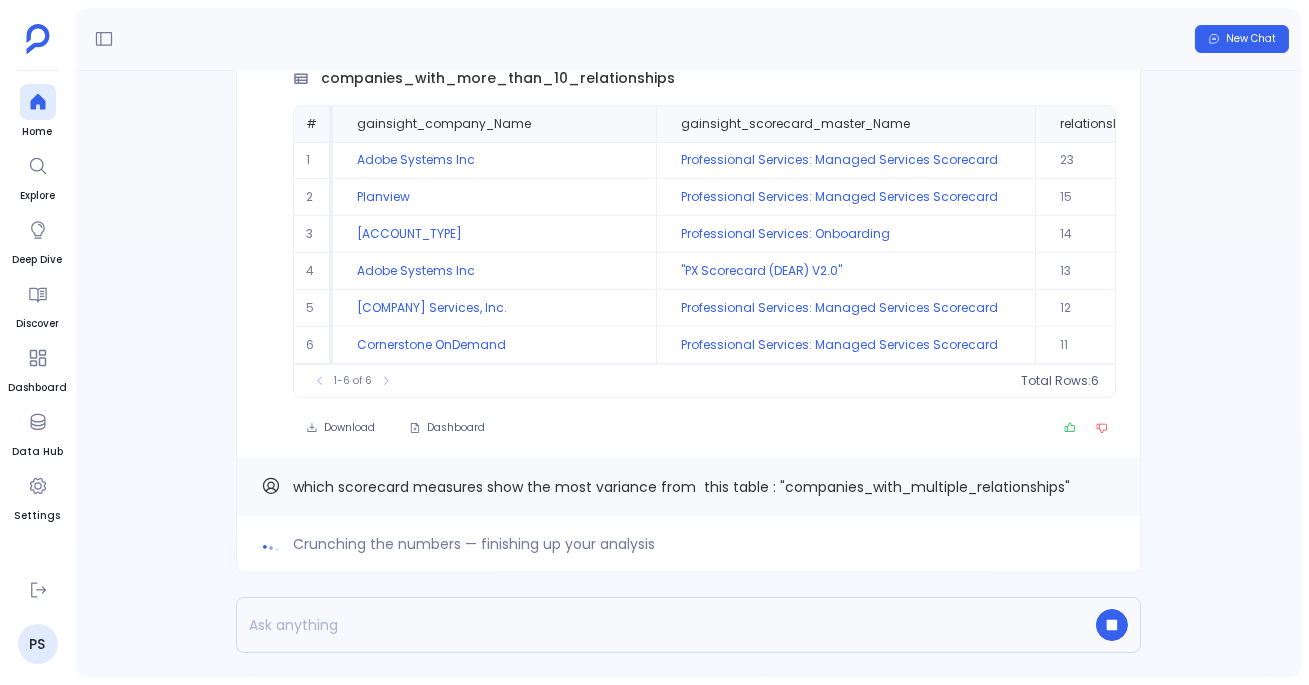click on "Crunching the numbers — finishing up your analysis which scorecard measures show the most variance from  this table : "companies_with_multiple_relationships" Find out how Below is the detailed list of  6 companies  with more than 10 relationships under one scorecard. companies_with_more_than_10_relationships # gainsight_company_Name gainsight_scorecard_master_Name relationship_count 1 Adobe Systems Inc Professional Services: Managed Services Scorecard 23 2 Planview Professional Services: Managed Services Scorecard 15 3 TEST ACCOUNT Professional Services: Onboarding 14 4 Adobe Systems Inc PX Scorecard (DEAR) V2.0 13 5 Genesys Cloud Services, Inc. Professional Services: Managed Services Scorecard 12 6 Cornerstone OnDemand Professional Services: Managed Services Scorecard 11
To pick up a draggable item, press the space bar.
While dragging, use the arrow keys to move the item.
Press space again to drop the item in its new position, or press escape to cancel.
1-6 of 6 Total Rows:  6 Download # 1" at bounding box center (688, 374) 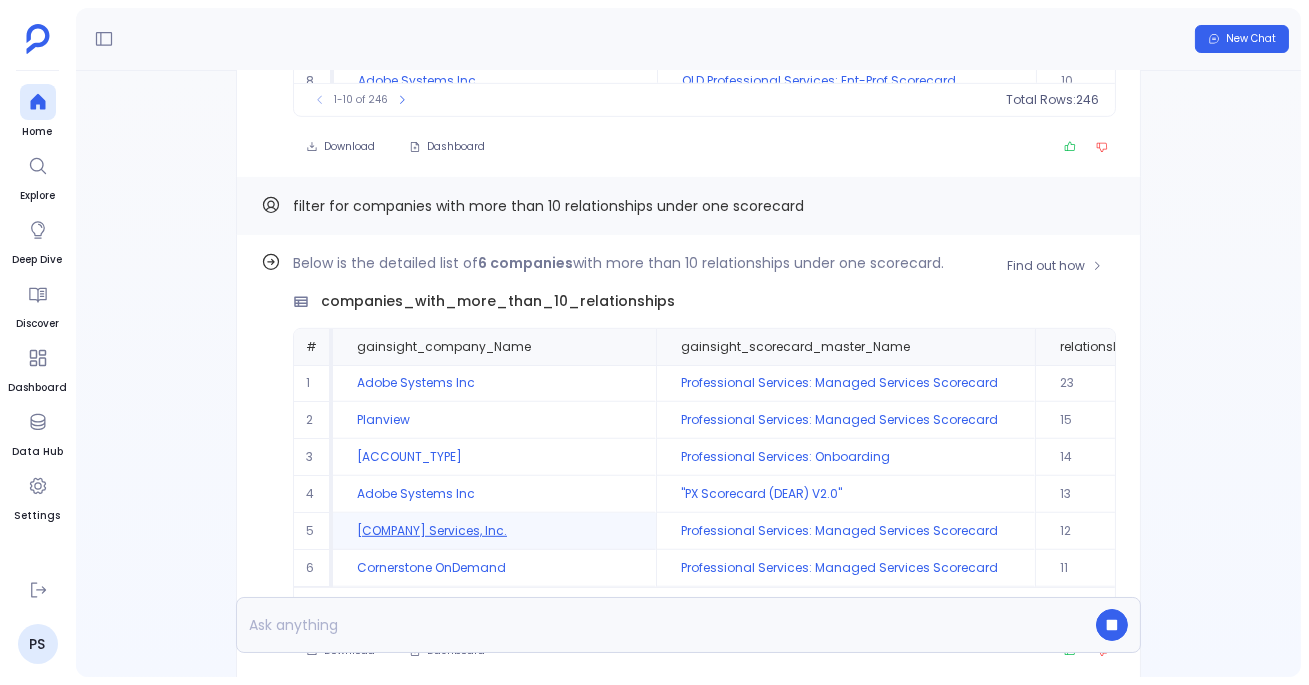 scroll, scrollTop: -221, scrollLeft: 0, axis: vertical 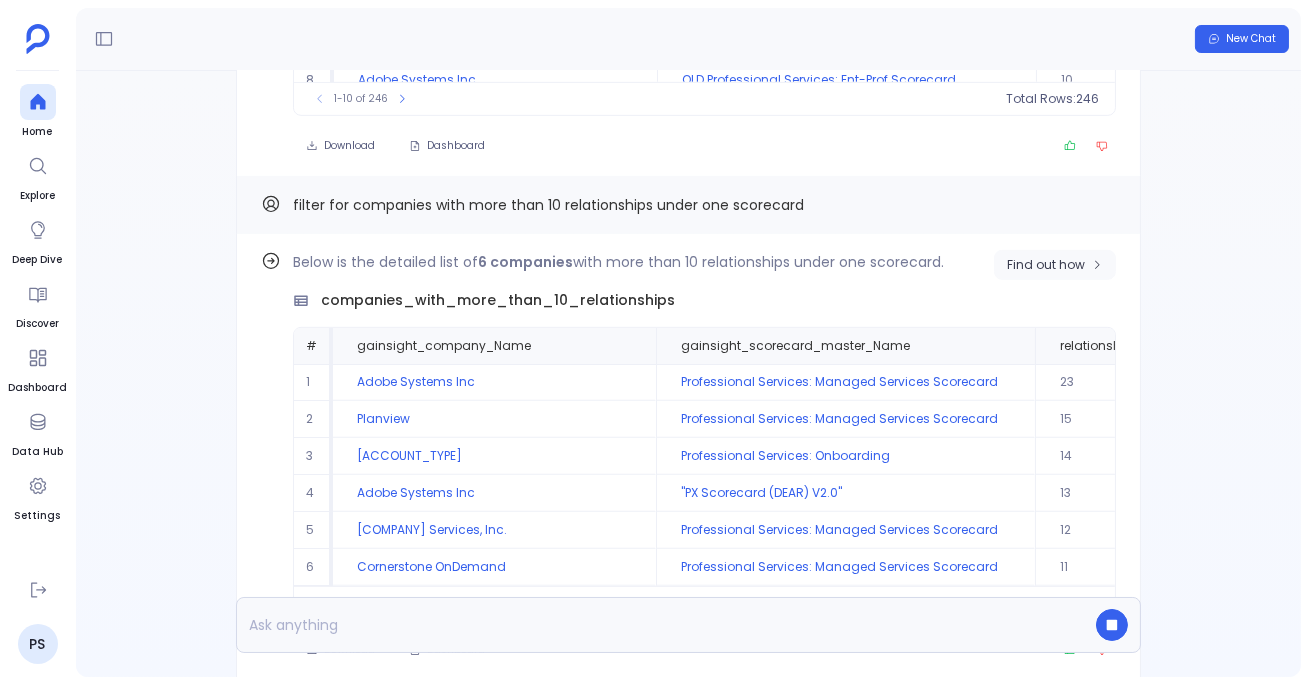 click on "Find out how" at bounding box center [1046, 265] 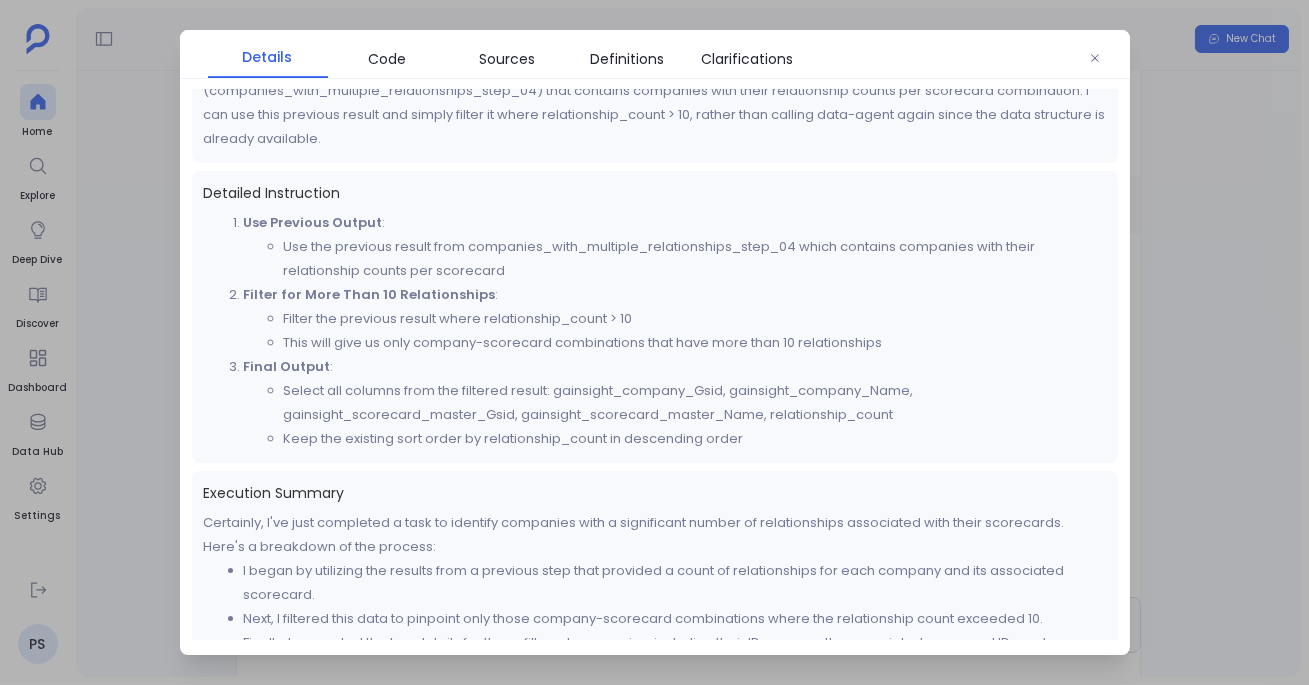 scroll, scrollTop: 82, scrollLeft: 0, axis: vertical 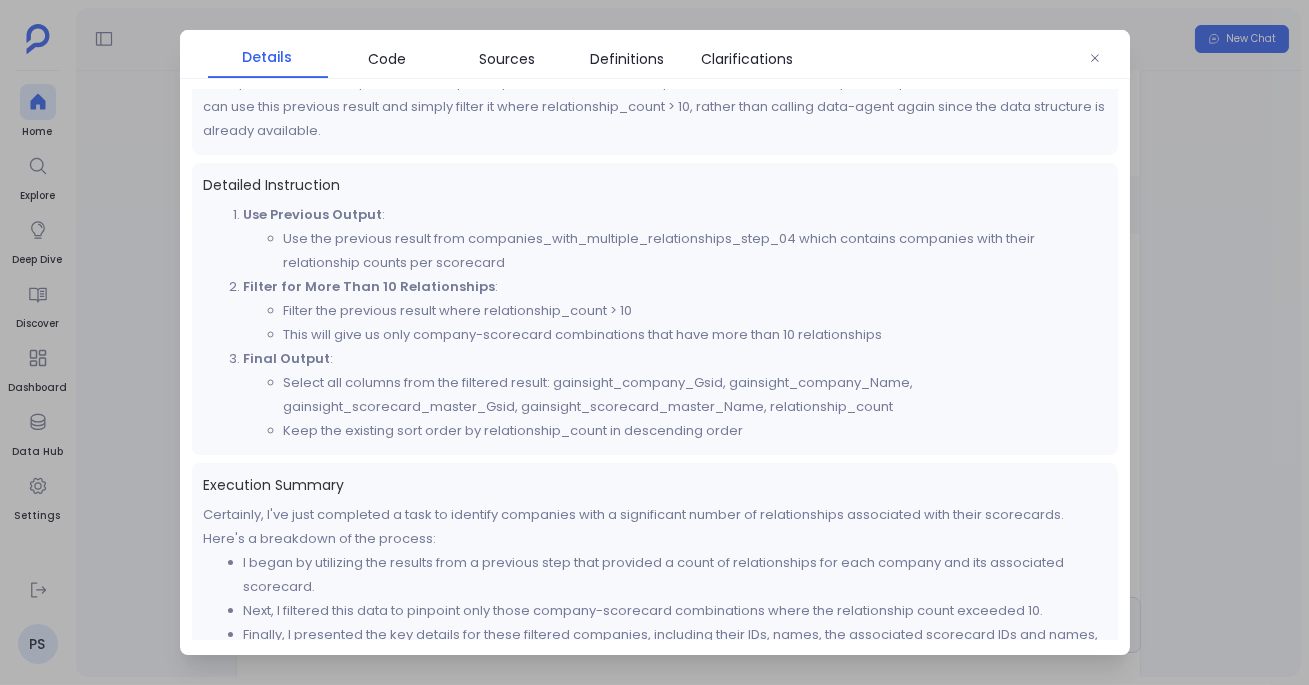 click on "Use Previous Output :
Use the previous result from companies_with_multiple_relationships_step_04 which contains companies with their relationship counts per scorecard
Filter for More Than 10 Relationships :
Filter the previous result where relationship_count > 10
This will give us only company-scorecard combinations that have more than 10 relationships
Final Output :
Select all columns from the filtered result: gainsight_company_Gsid, gainsight_company_Name, gainsight_scorecard_master_Gsid, gainsight_scorecard_master_Name, relationship_count
Keep the existing sort order by relationship_count in descending order" at bounding box center (655, 323) 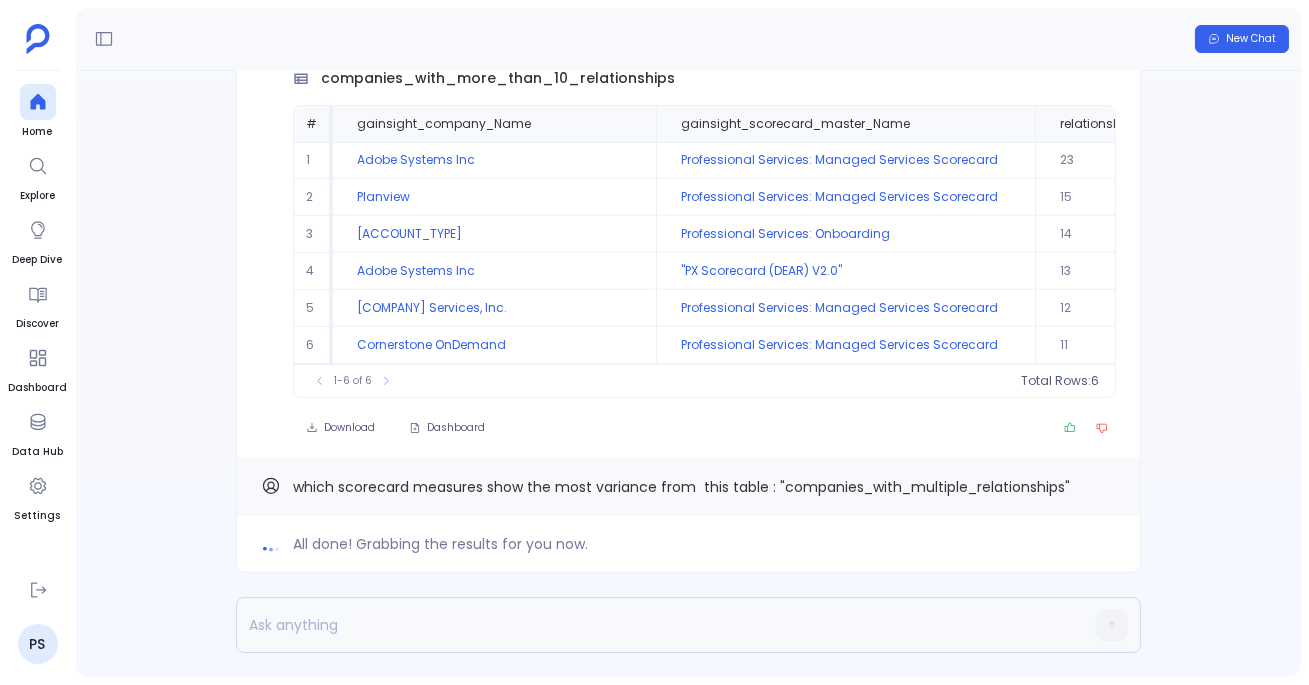 scroll, scrollTop: 0, scrollLeft: 0, axis: both 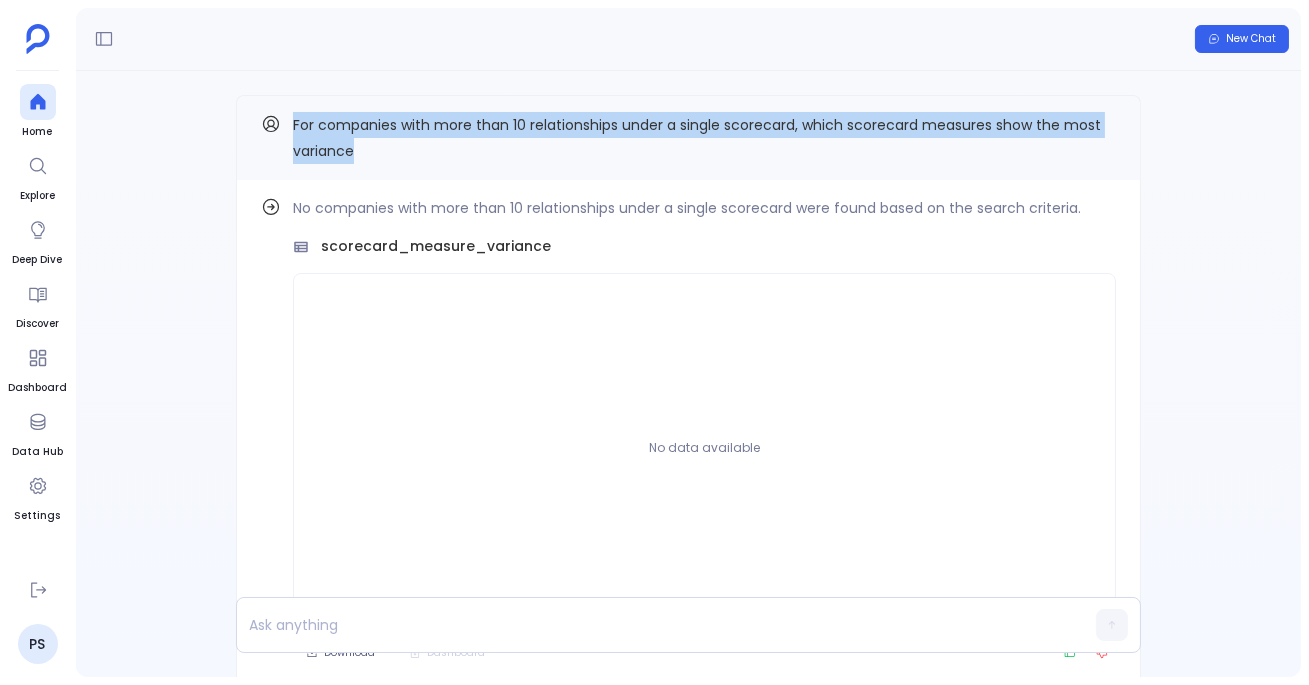 drag, startPoint x: 288, startPoint y: 120, endPoint x: 392, endPoint y: 165, distance: 113.31814 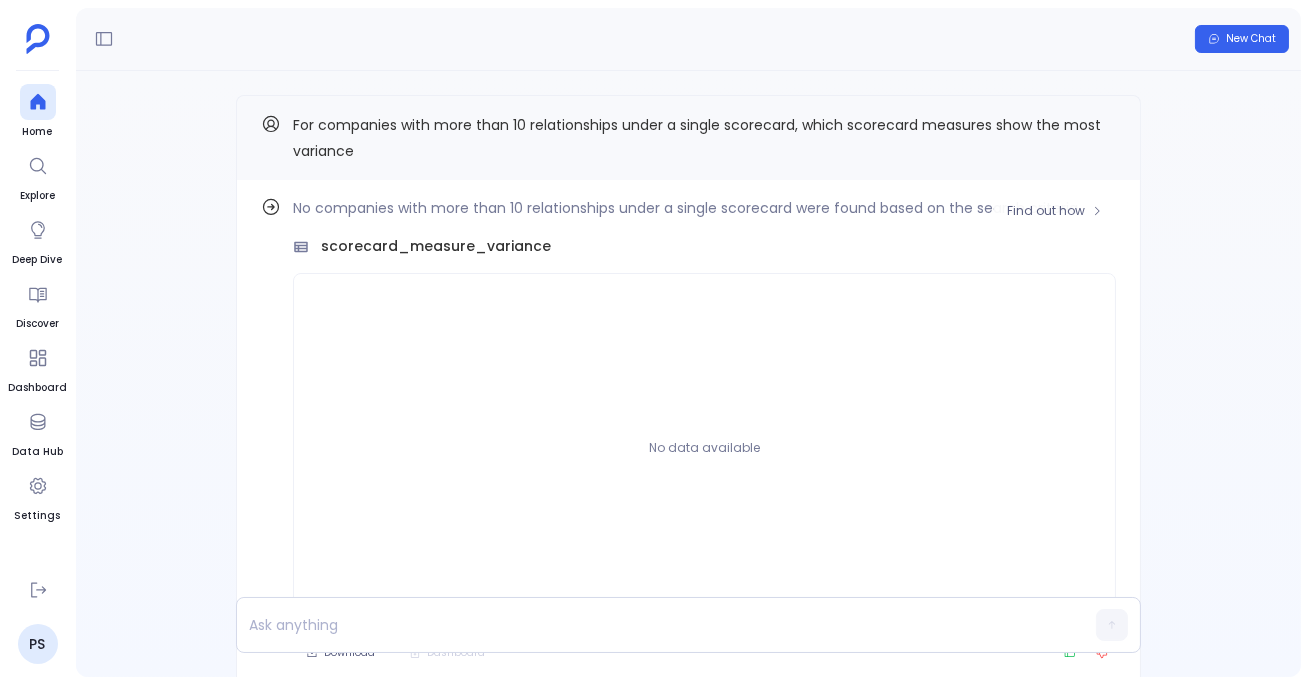 click on "No companies with more than 10 relationships under a single scorecard were found based on the search criteria." at bounding box center [704, 208] 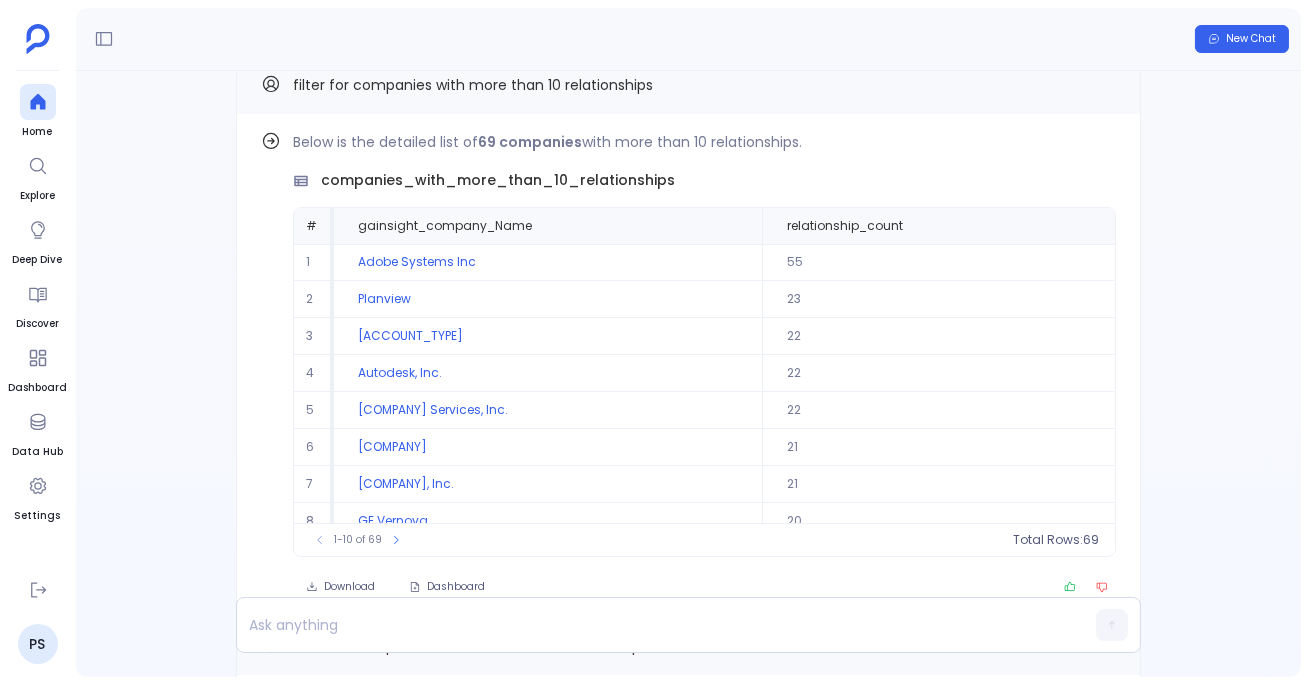 scroll, scrollTop: -1628, scrollLeft: 0, axis: vertical 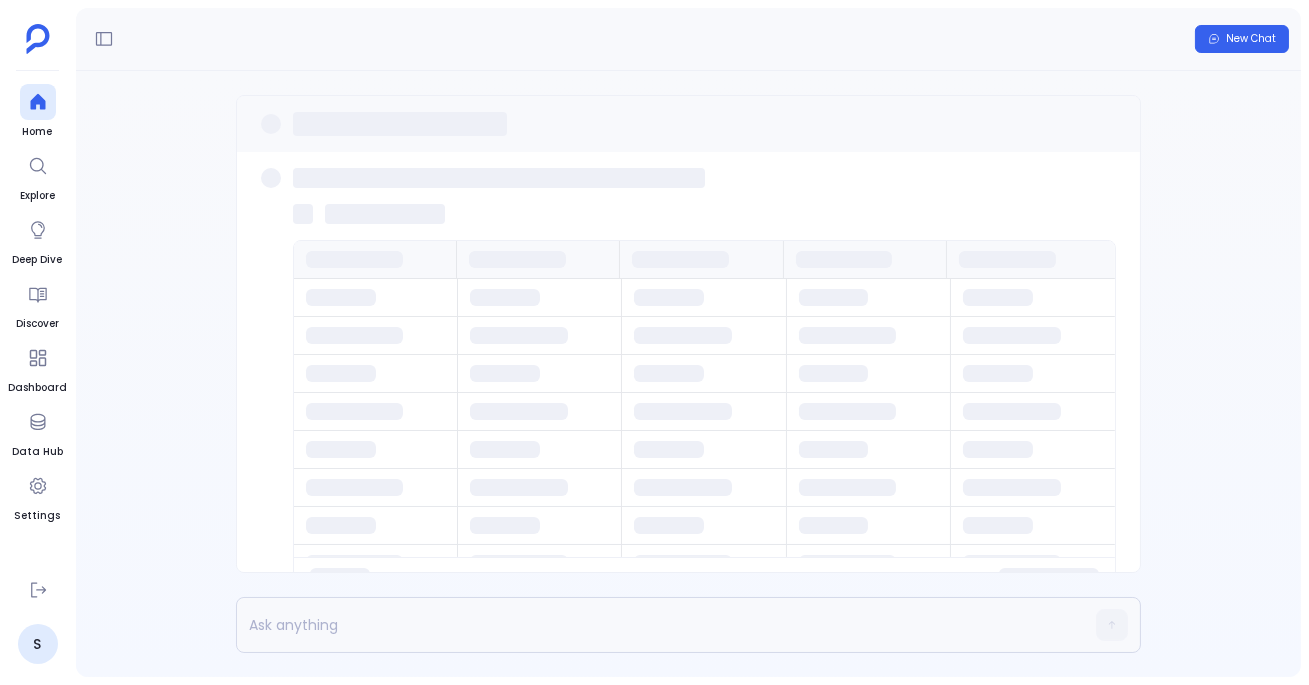 click on "Home Explore Deep Dive Discover Dashboard Data Hub Settings" at bounding box center [37, 324] 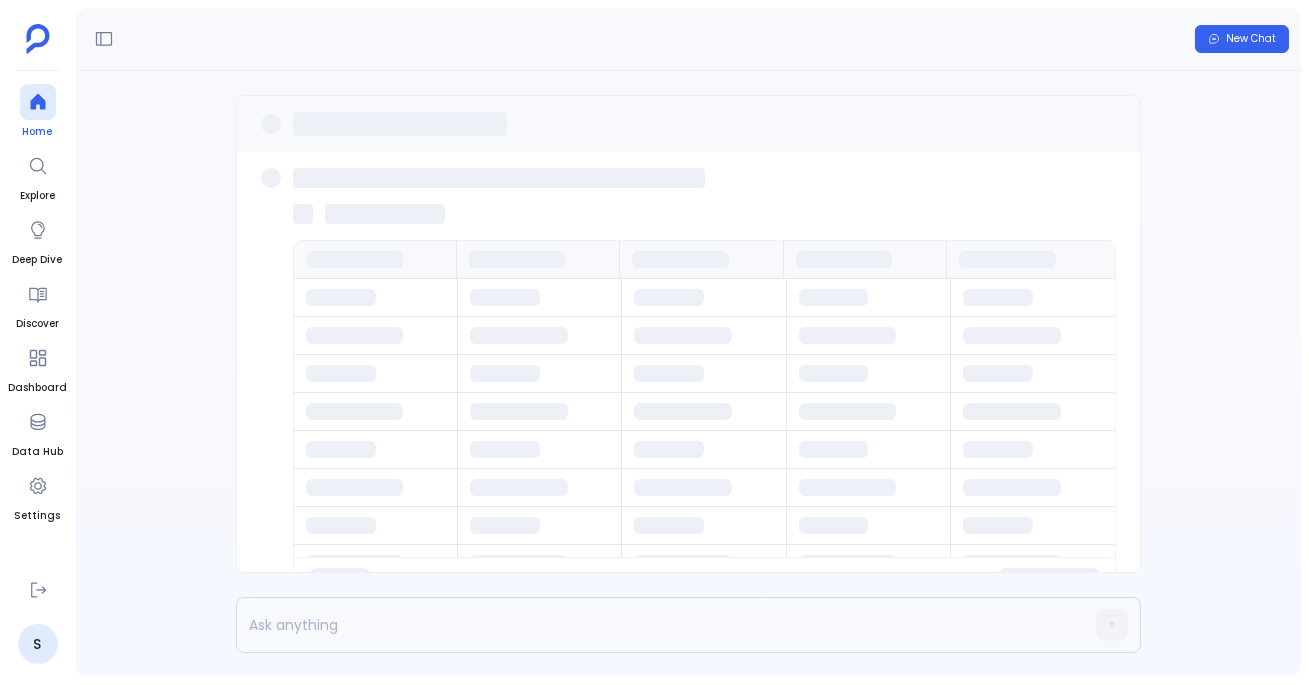 click at bounding box center [37, 102] 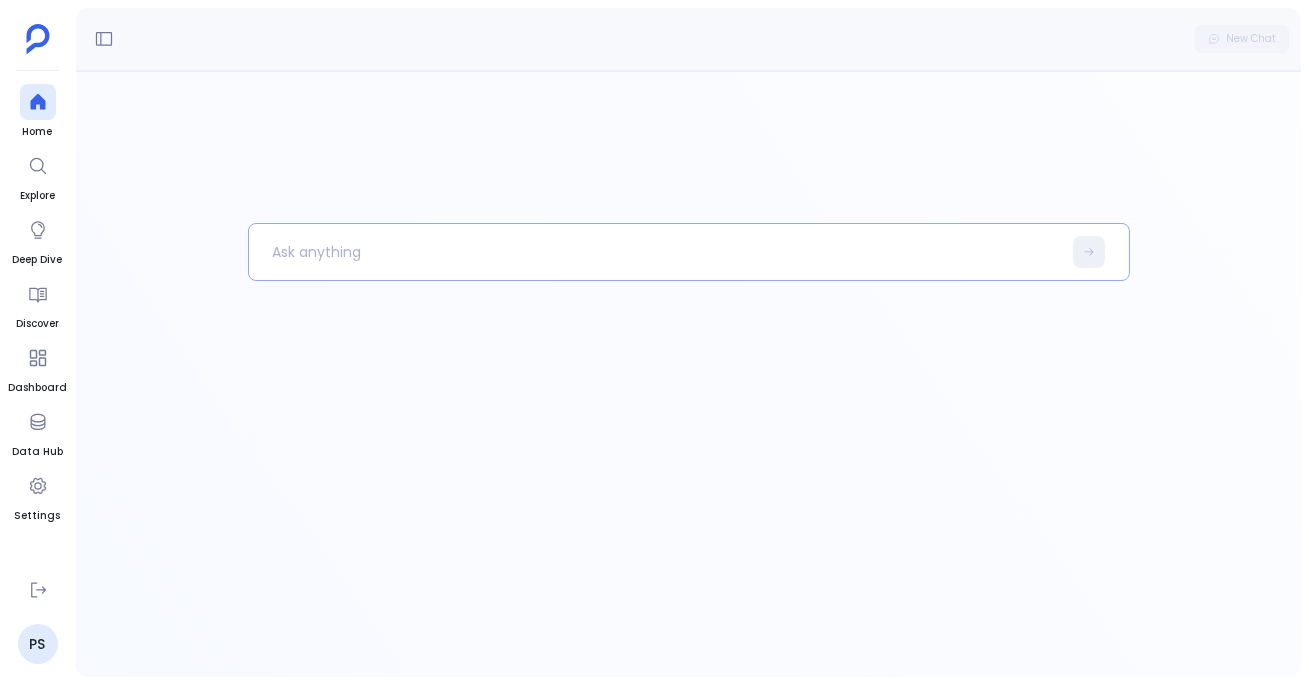 click at bounding box center (655, 252) 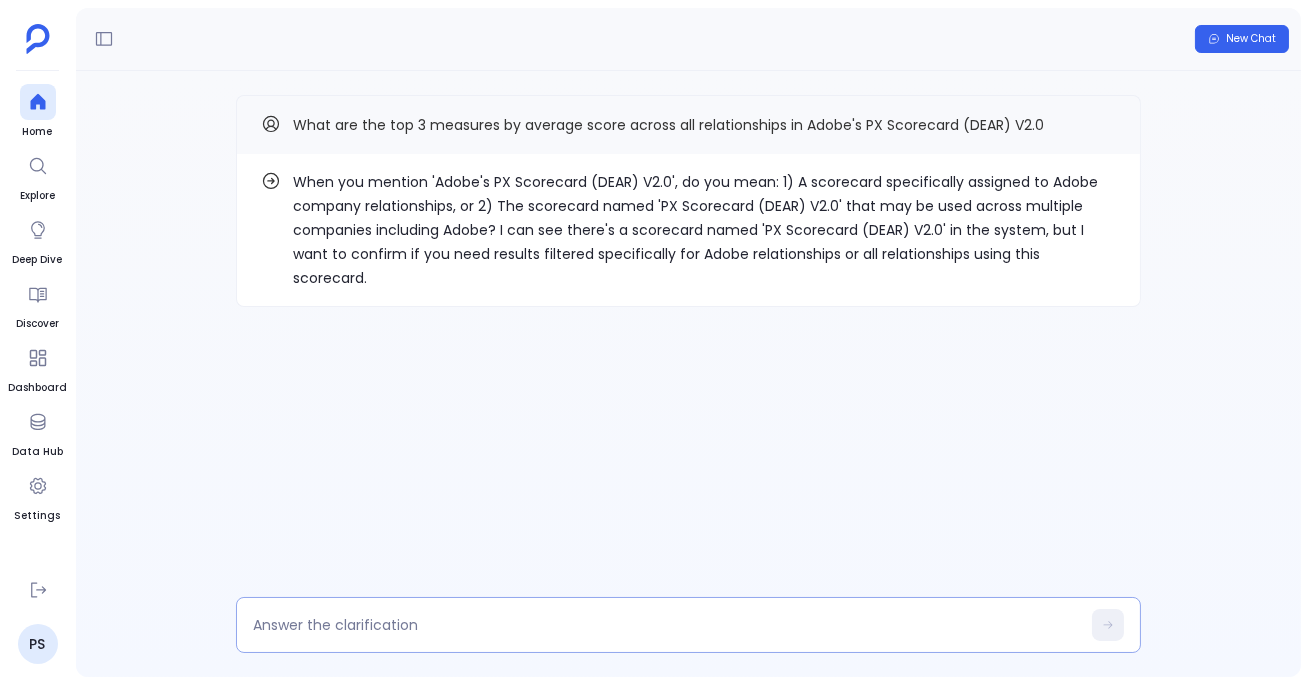 click at bounding box center (666, 625) 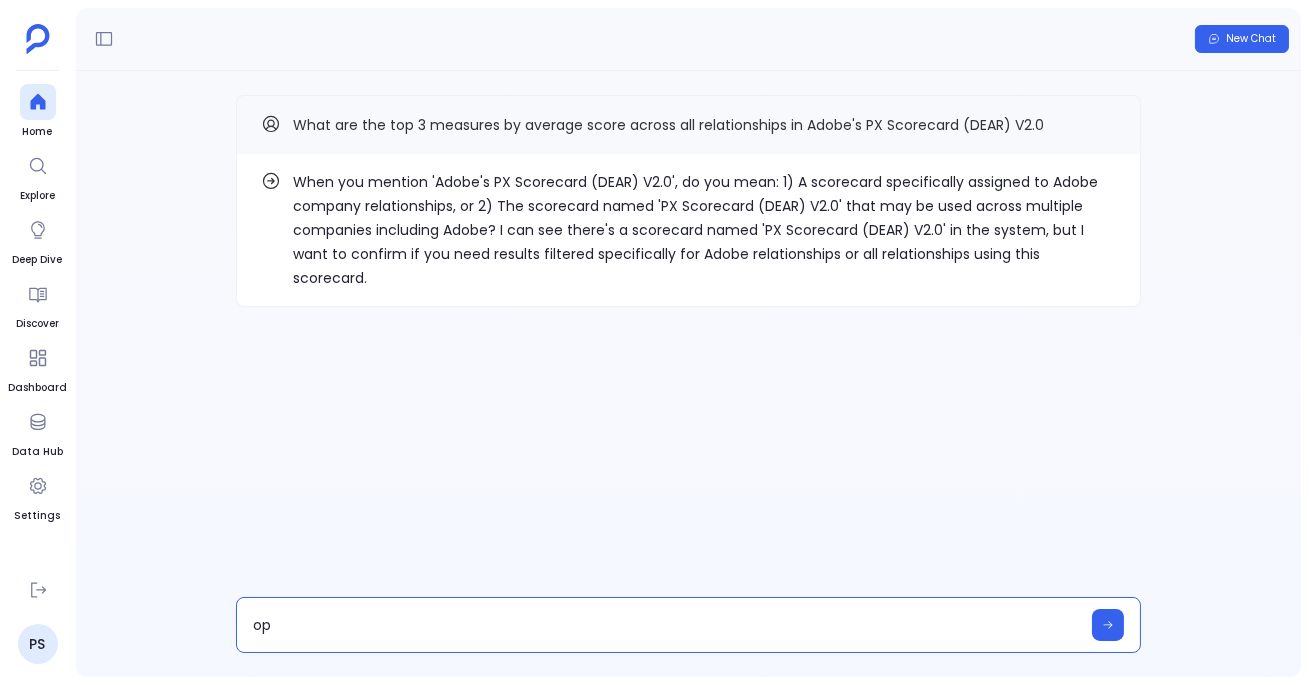 type on "opt" 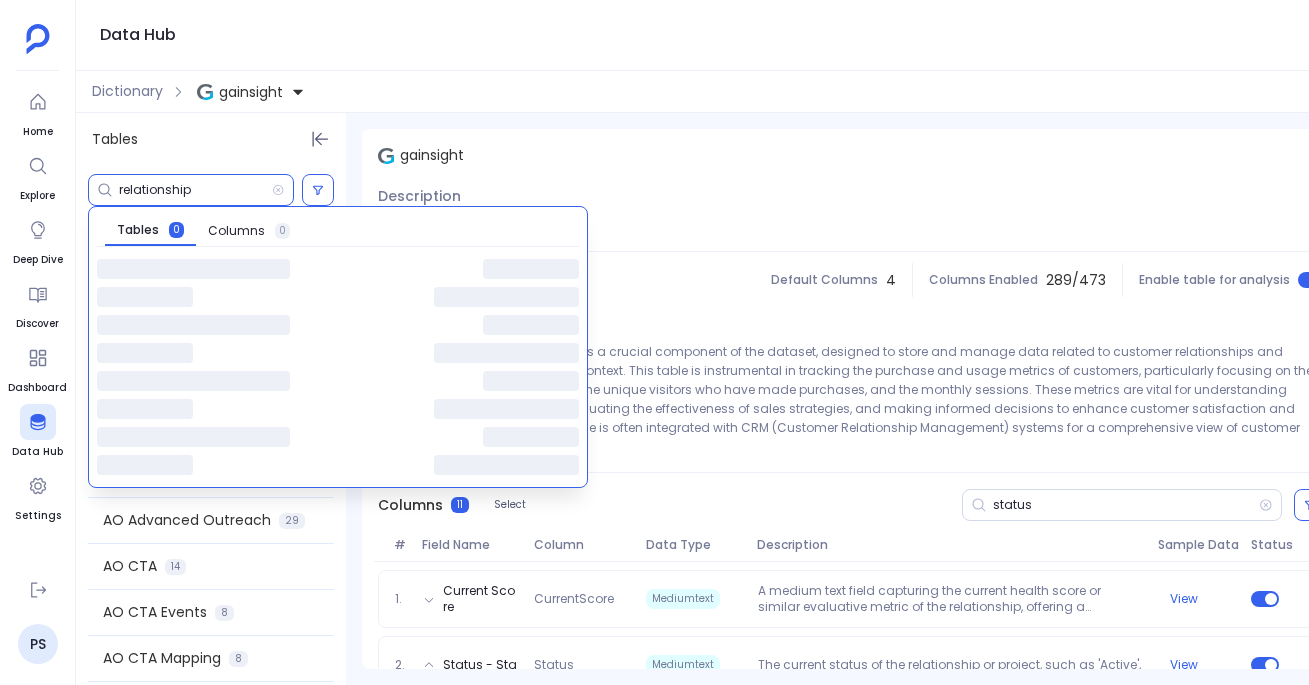 click on "relationship" at bounding box center (195, 190) 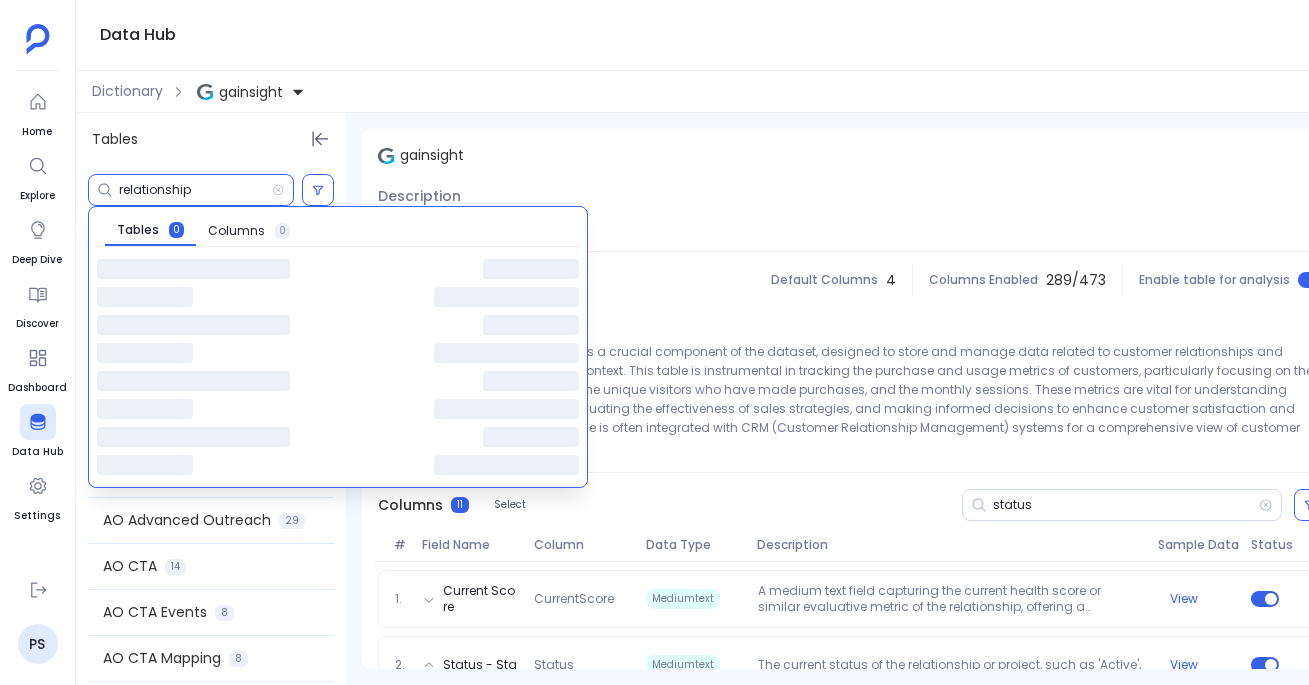 scroll, scrollTop: 1958, scrollLeft: 0, axis: vertical 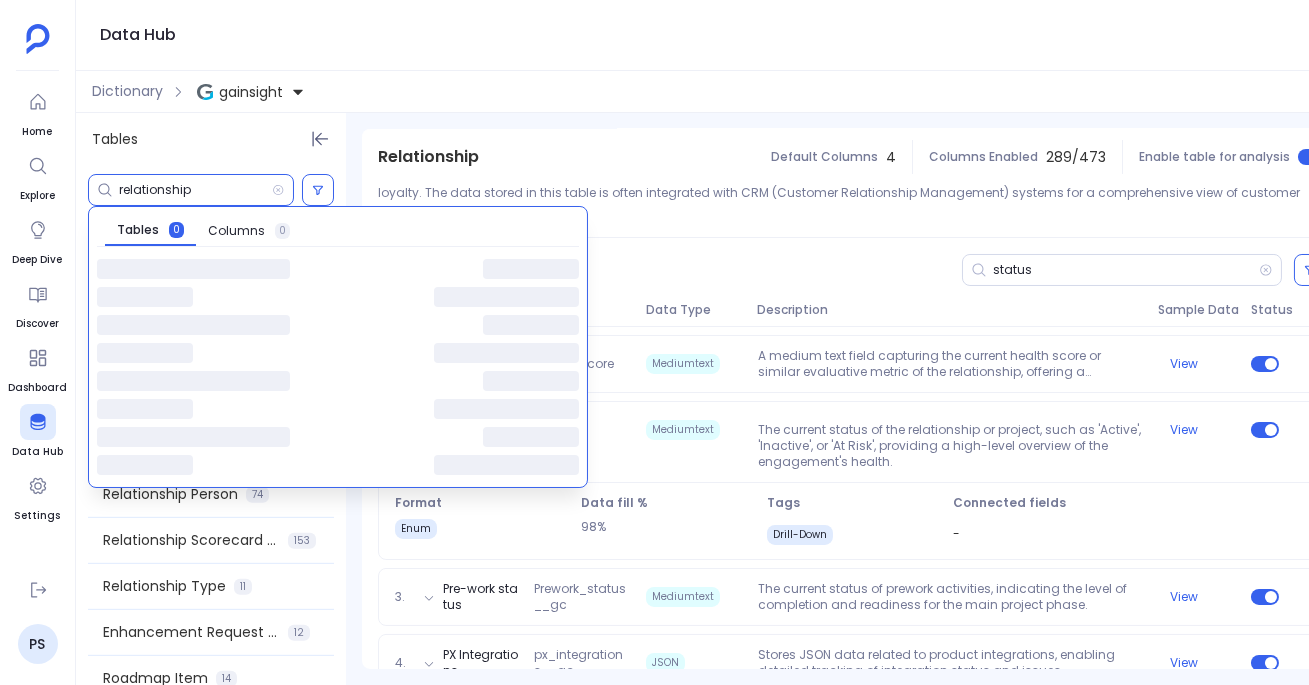 click on "relationship" at bounding box center [195, 190] 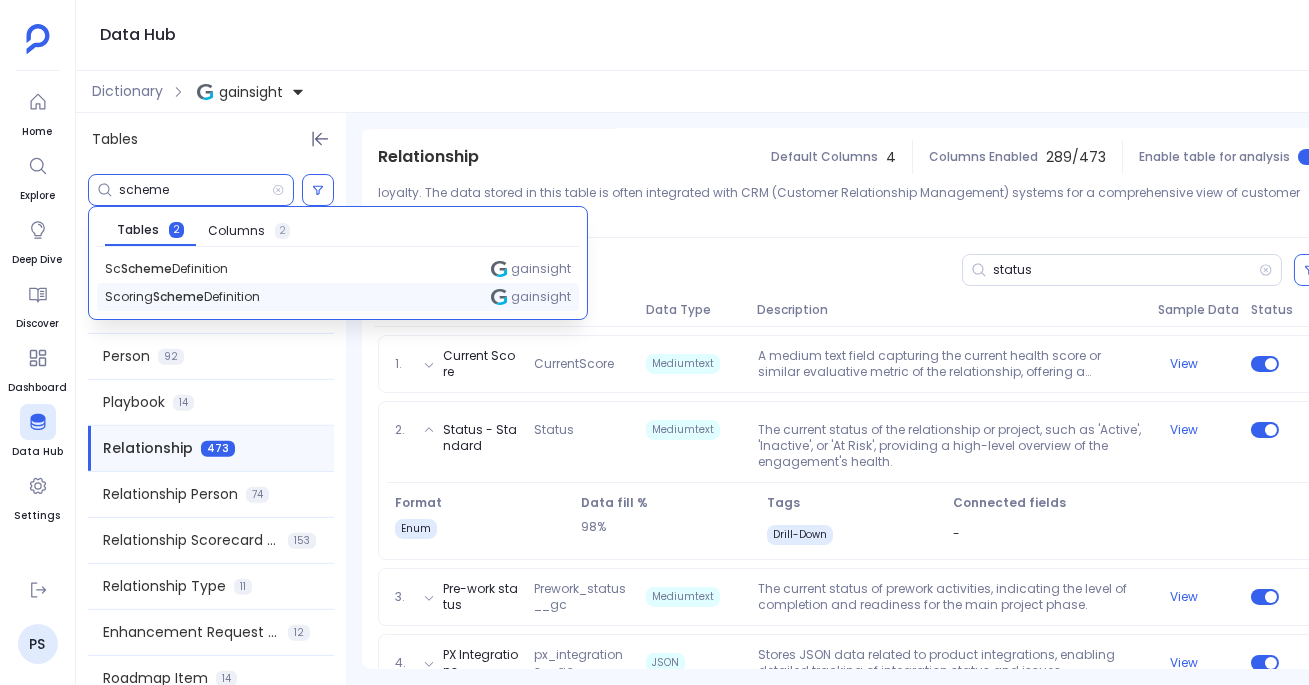 type on "scheme" 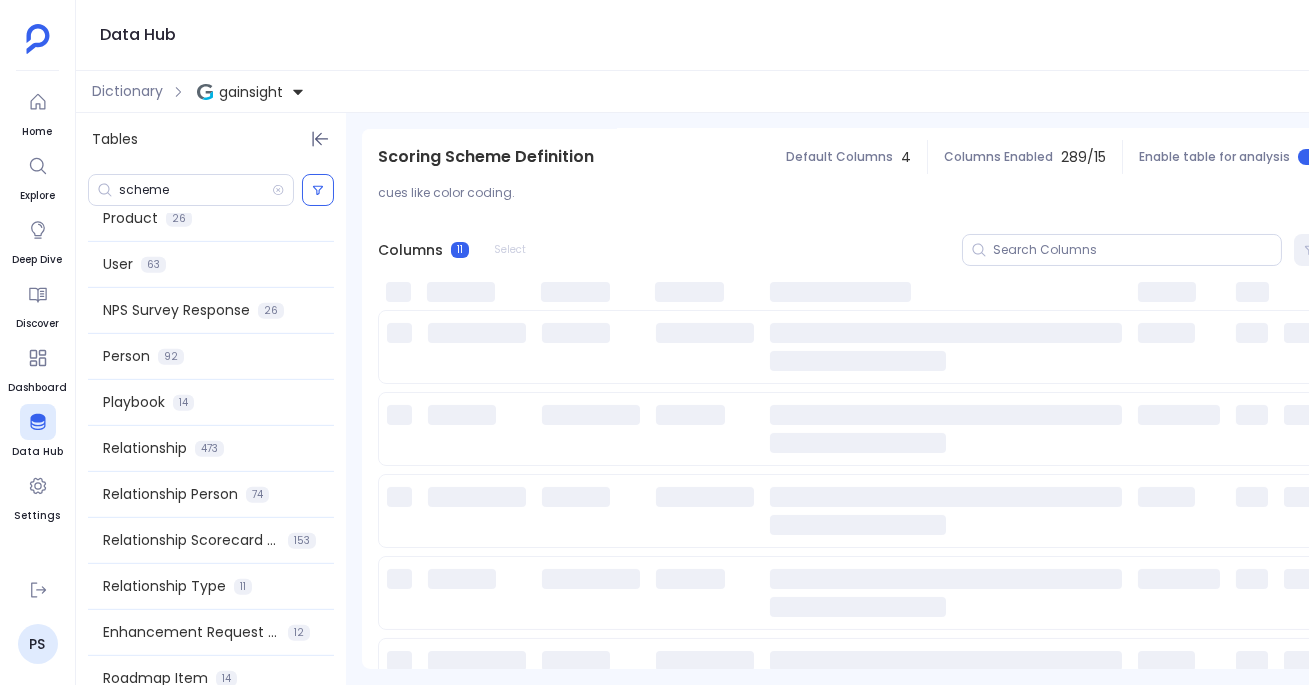 scroll, scrollTop: 106, scrollLeft: 0, axis: vertical 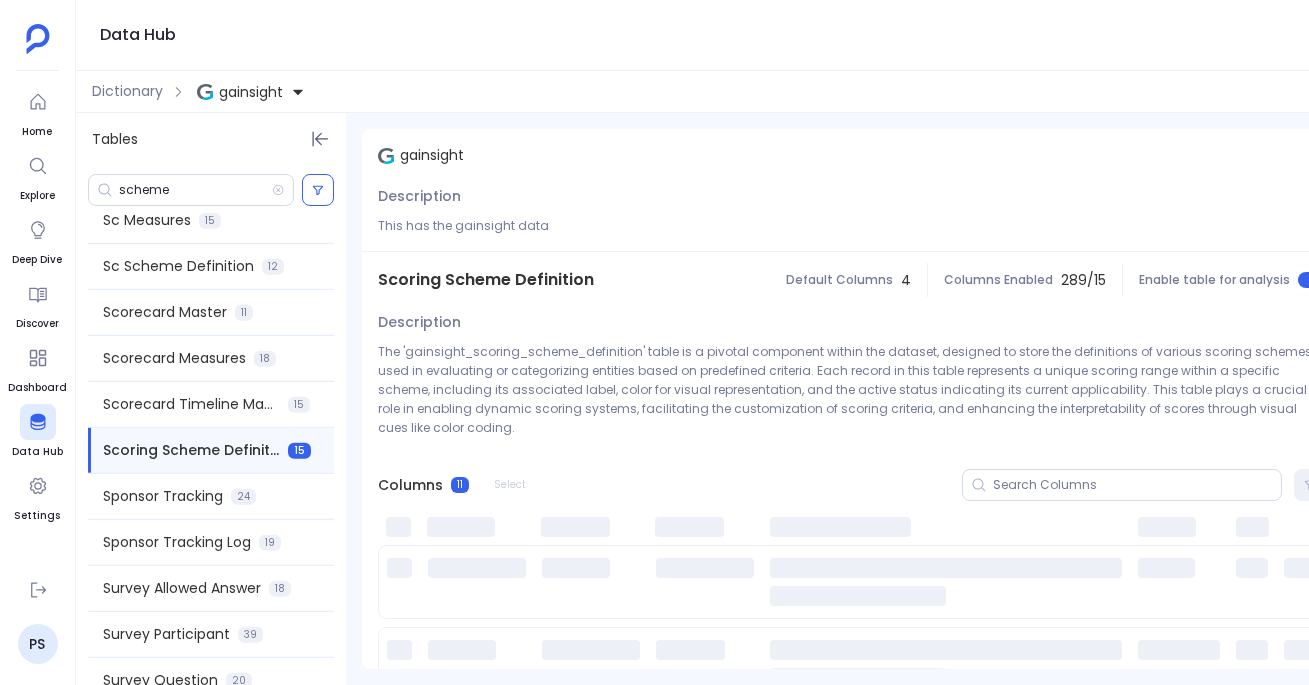 click on "Scoring Scheme Definition" at bounding box center [486, 280] 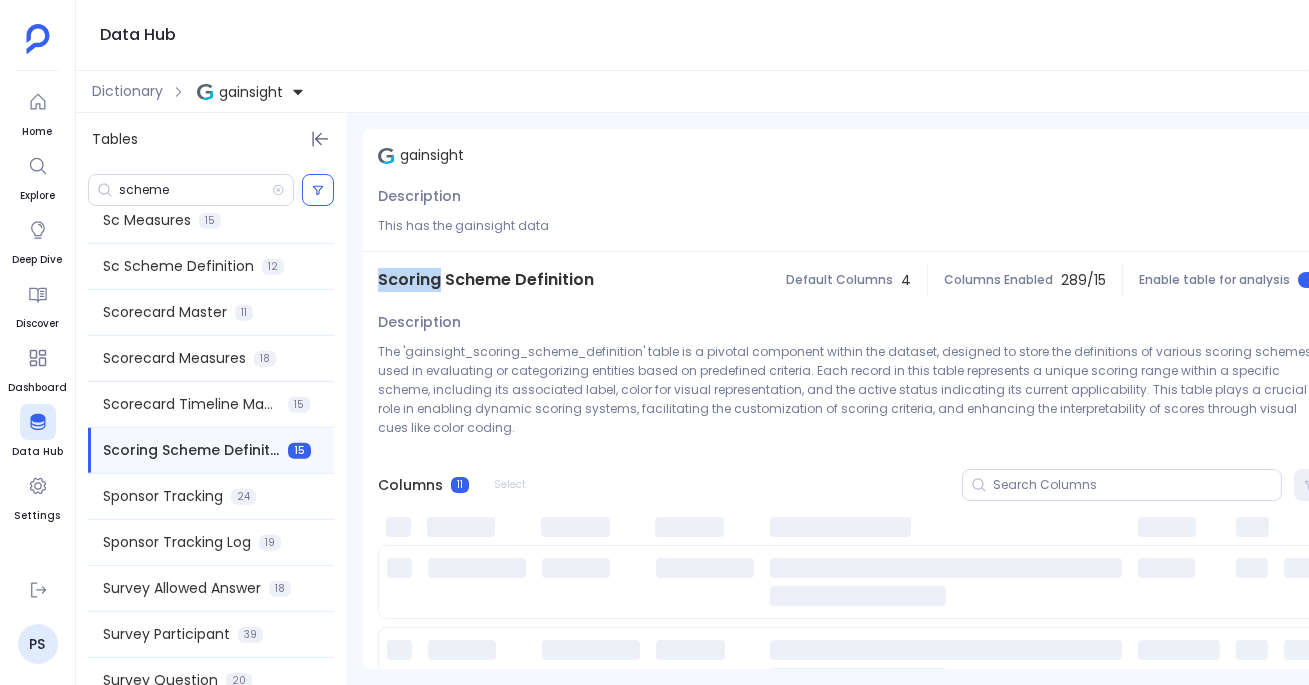 click on "Scoring Scheme Definition" at bounding box center (486, 280) 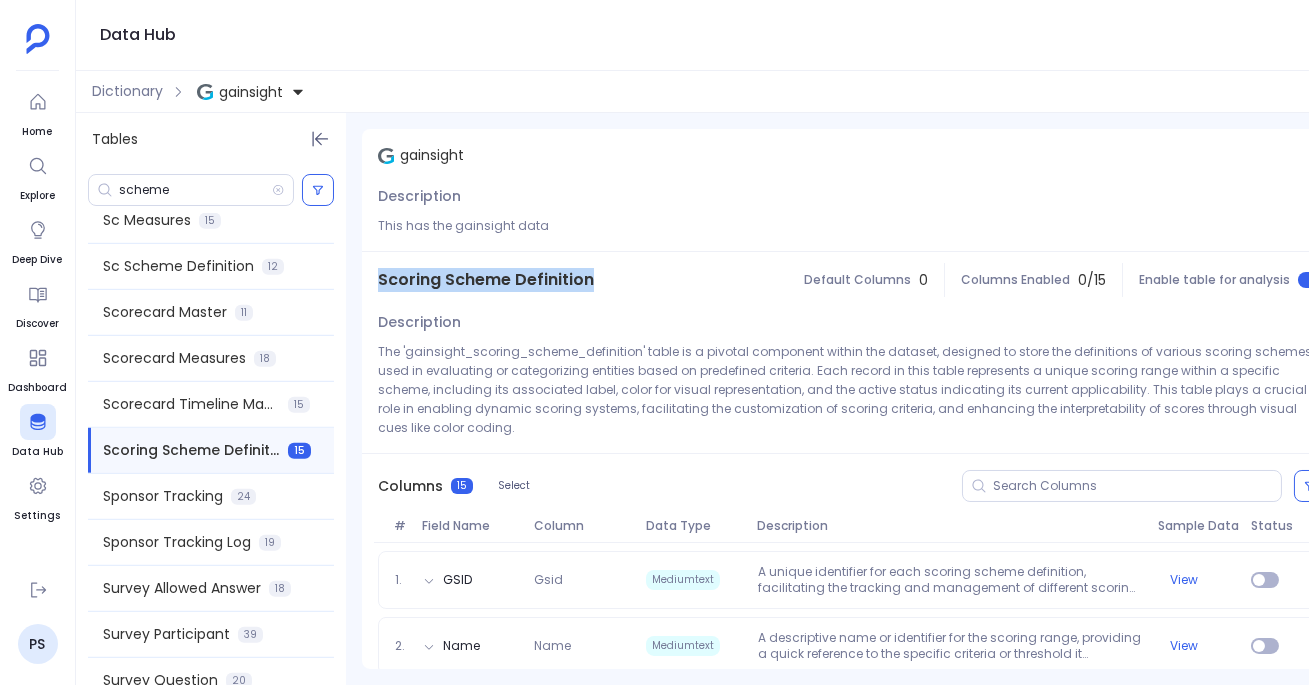 click on "Scoring Scheme Definition" at bounding box center [486, 280] 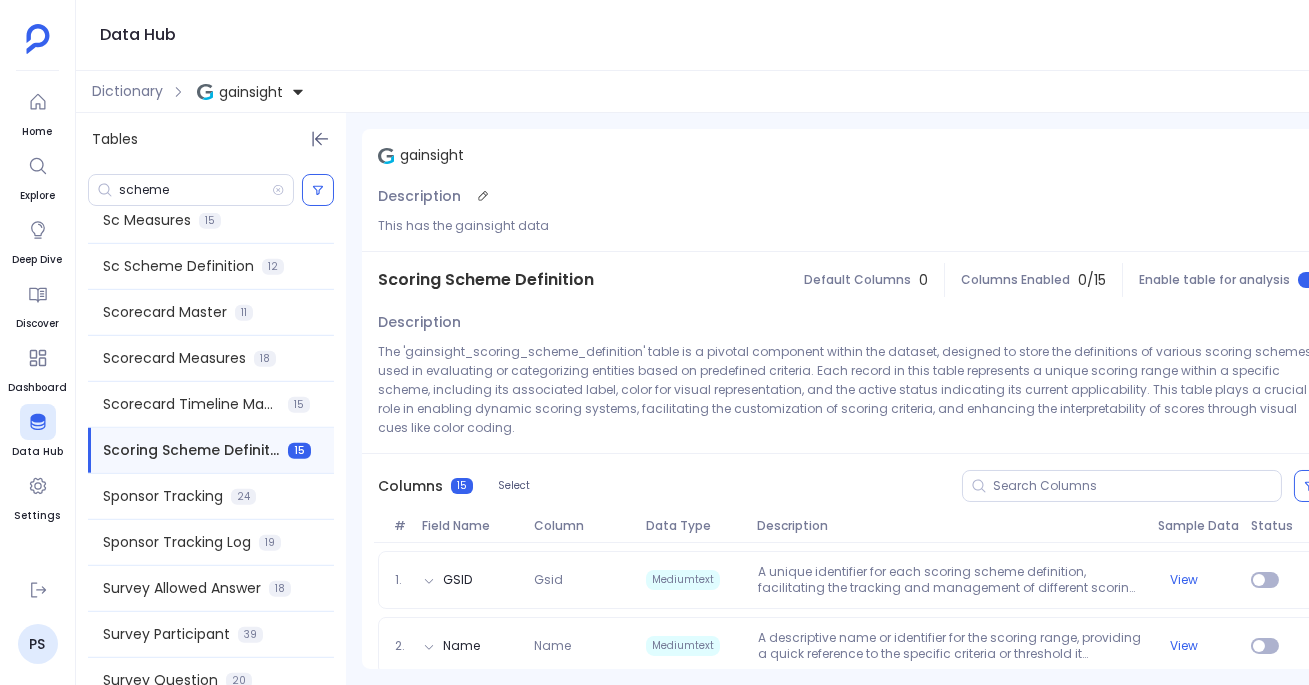 click on "This has the gainsight data" at bounding box center (852, 225) 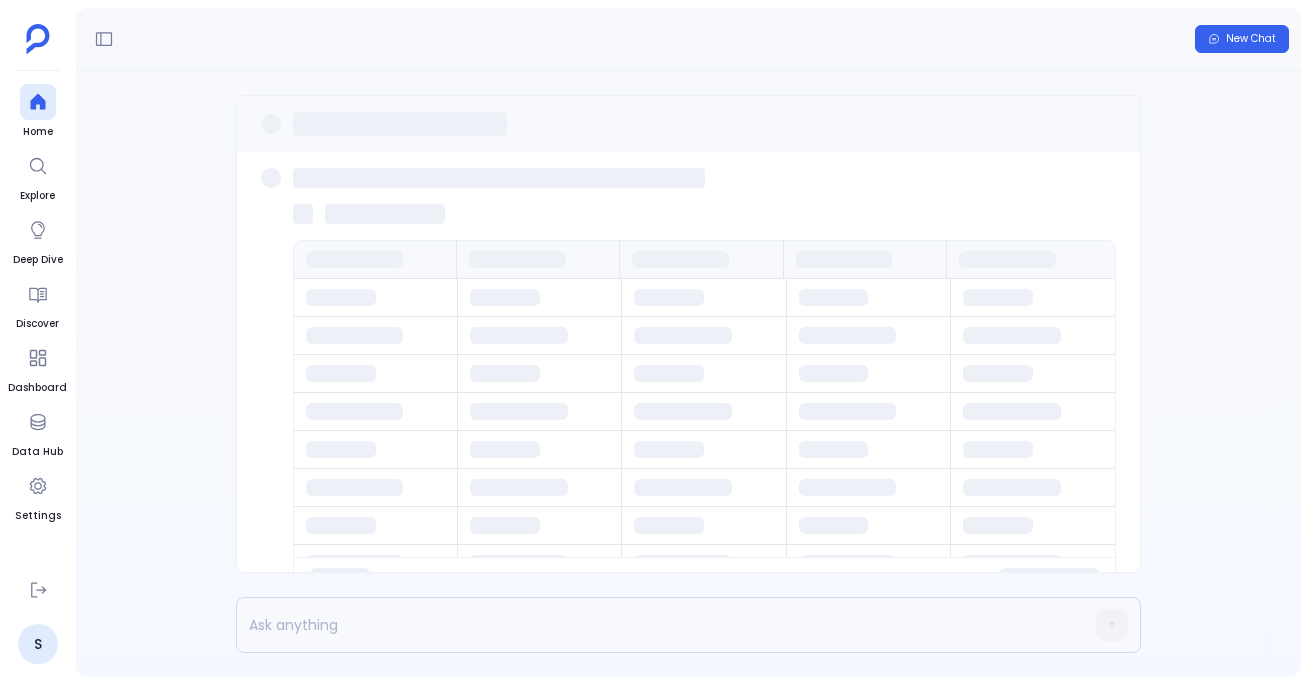 scroll, scrollTop: 0, scrollLeft: 0, axis: both 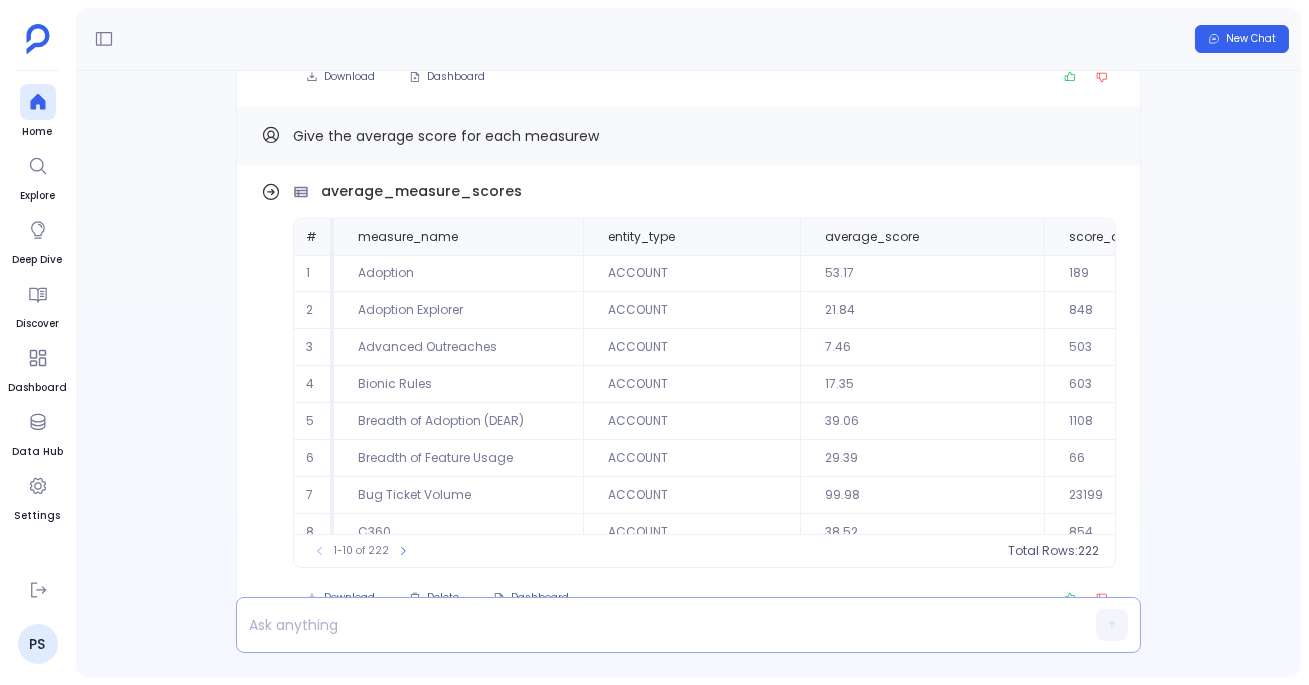 click at bounding box center [650, 625] 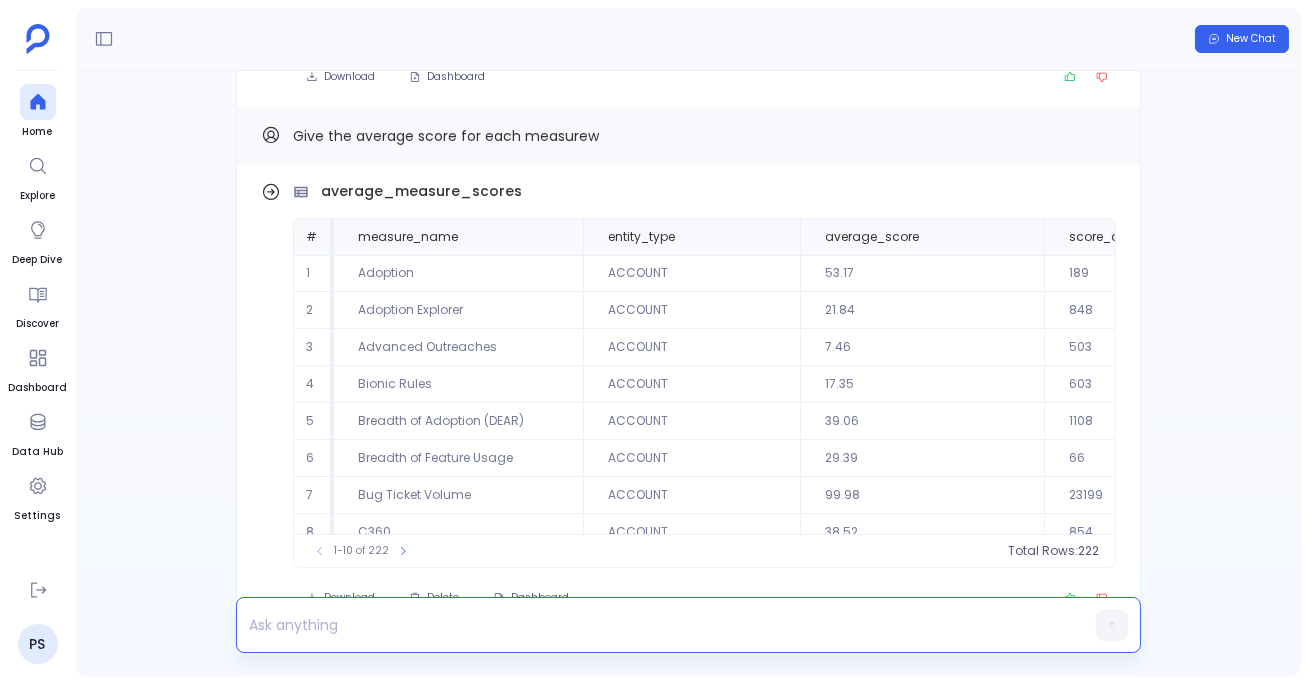 scroll, scrollTop: 0, scrollLeft: 0, axis: both 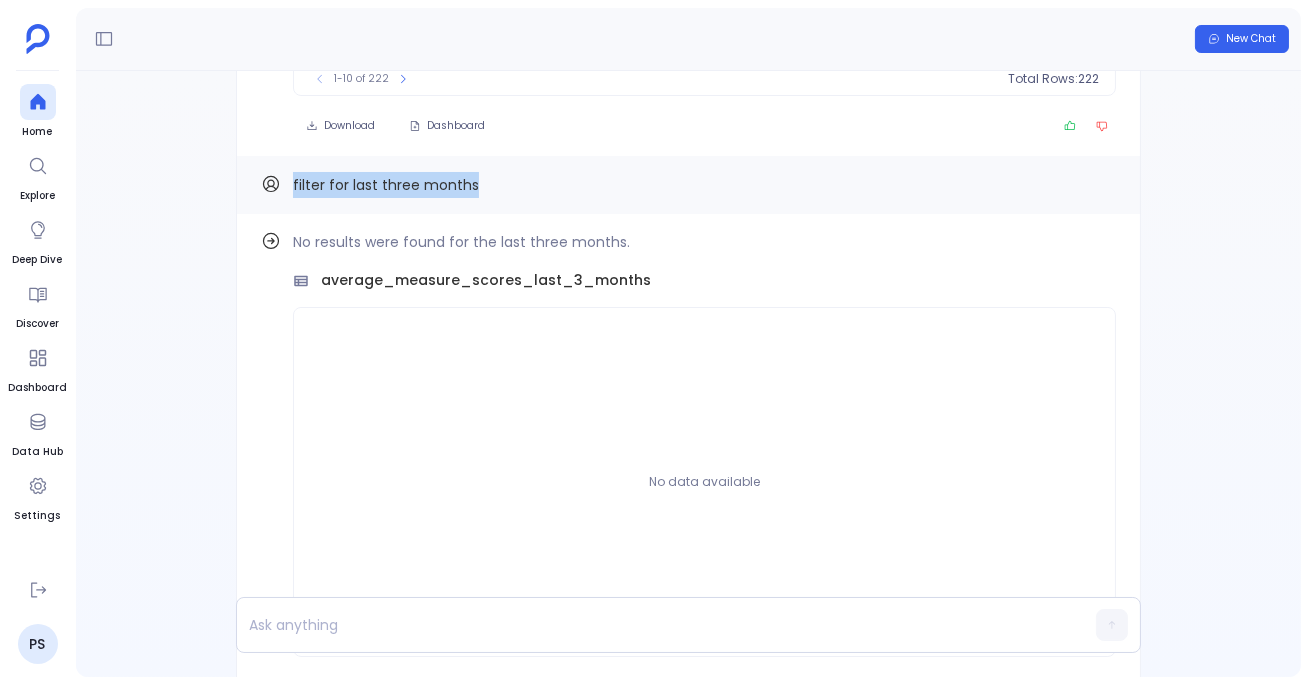 drag, startPoint x: 292, startPoint y: 188, endPoint x: 570, endPoint y: 188, distance: 278 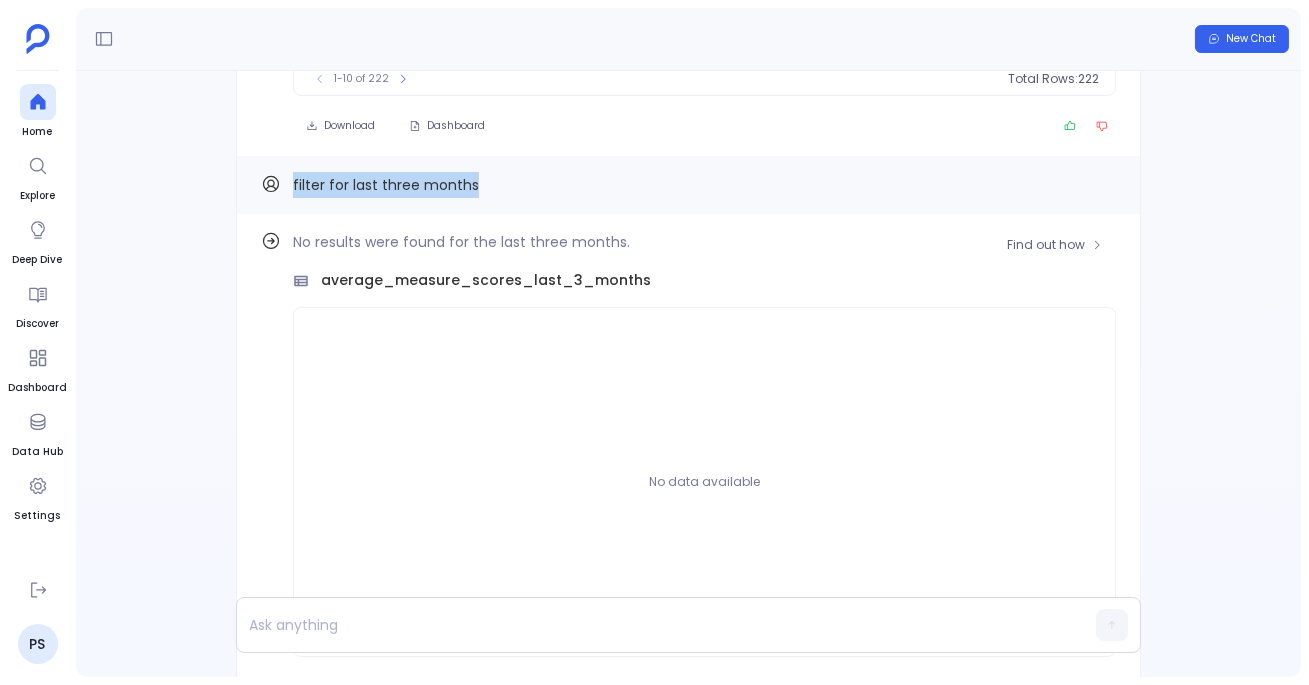 scroll, scrollTop: 0, scrollLeft: 0, axis: both 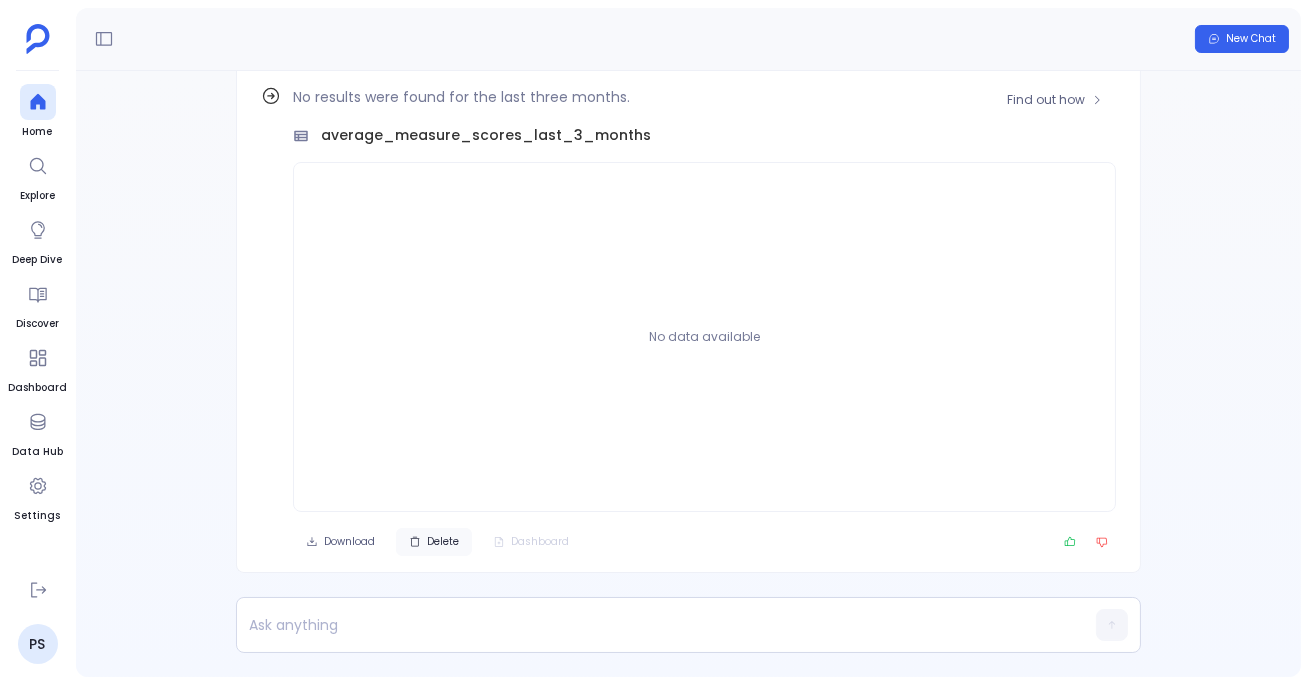 click at bounding box center [312, 541] 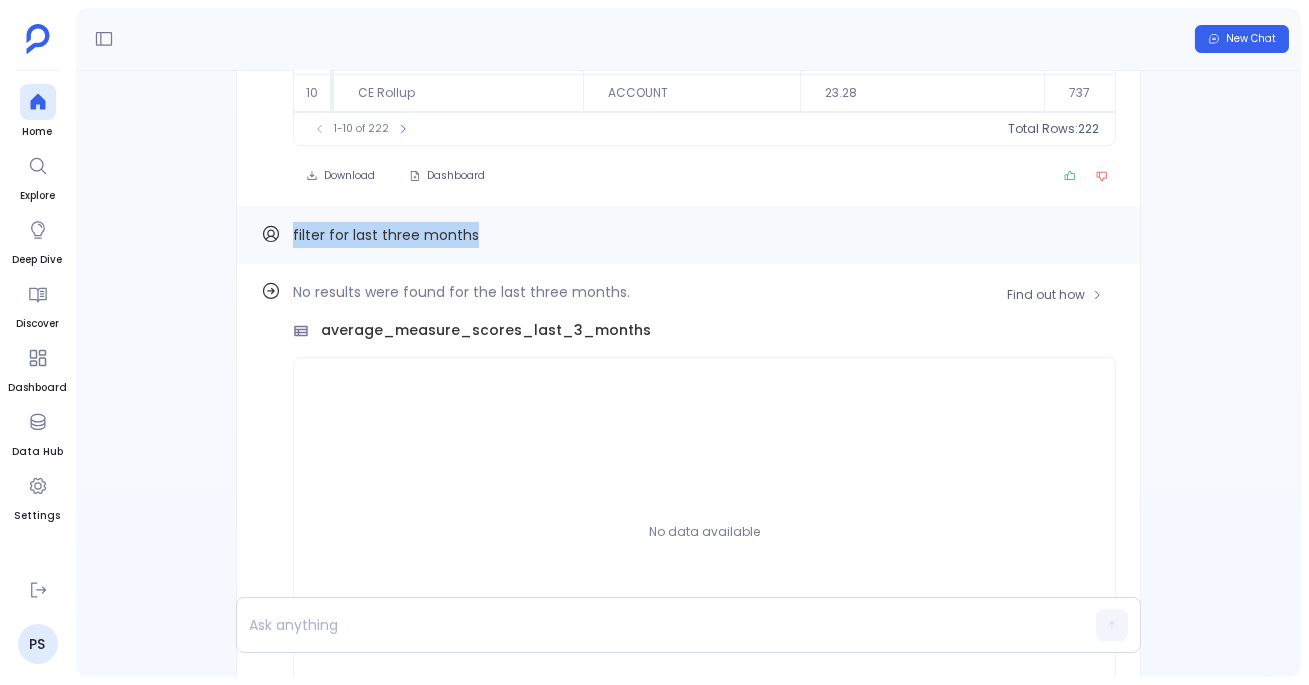 scroll, scrollTop: 0, scrollLeft: 0, axis: both 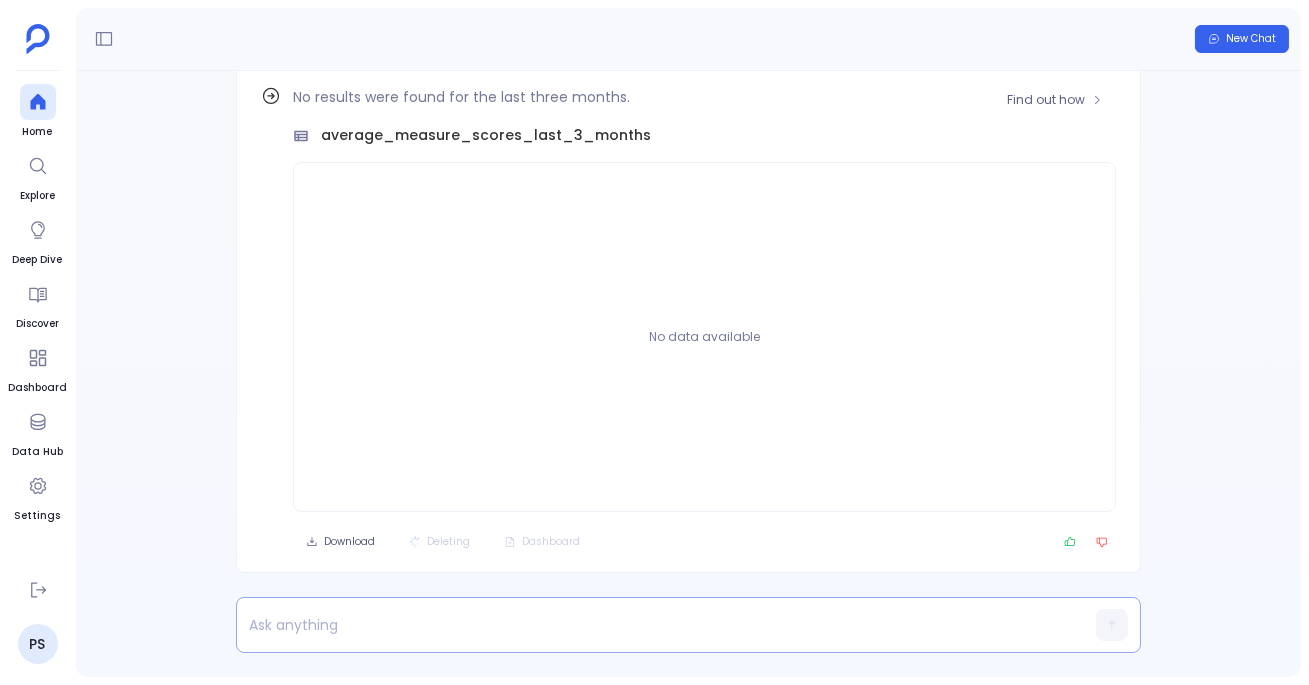 click at bounding box center [650, 625] 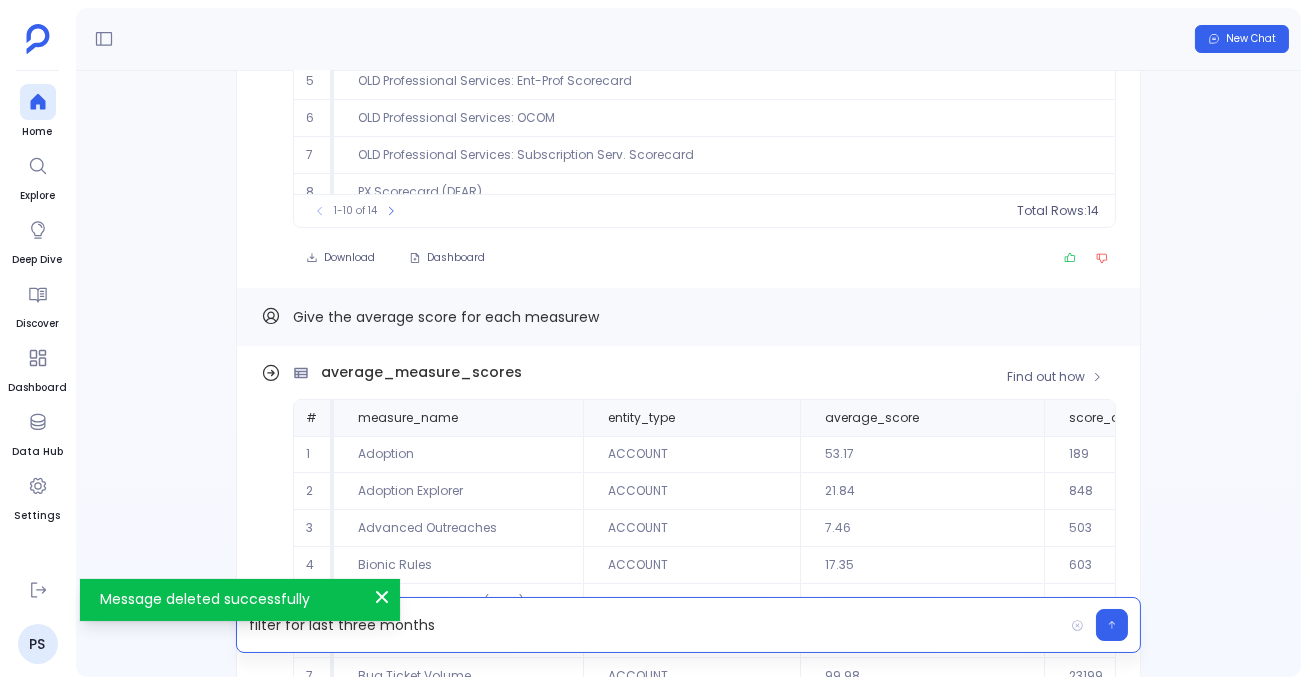 scroll, scrollTop: -274, scrollLeft: 0, axis: vertical 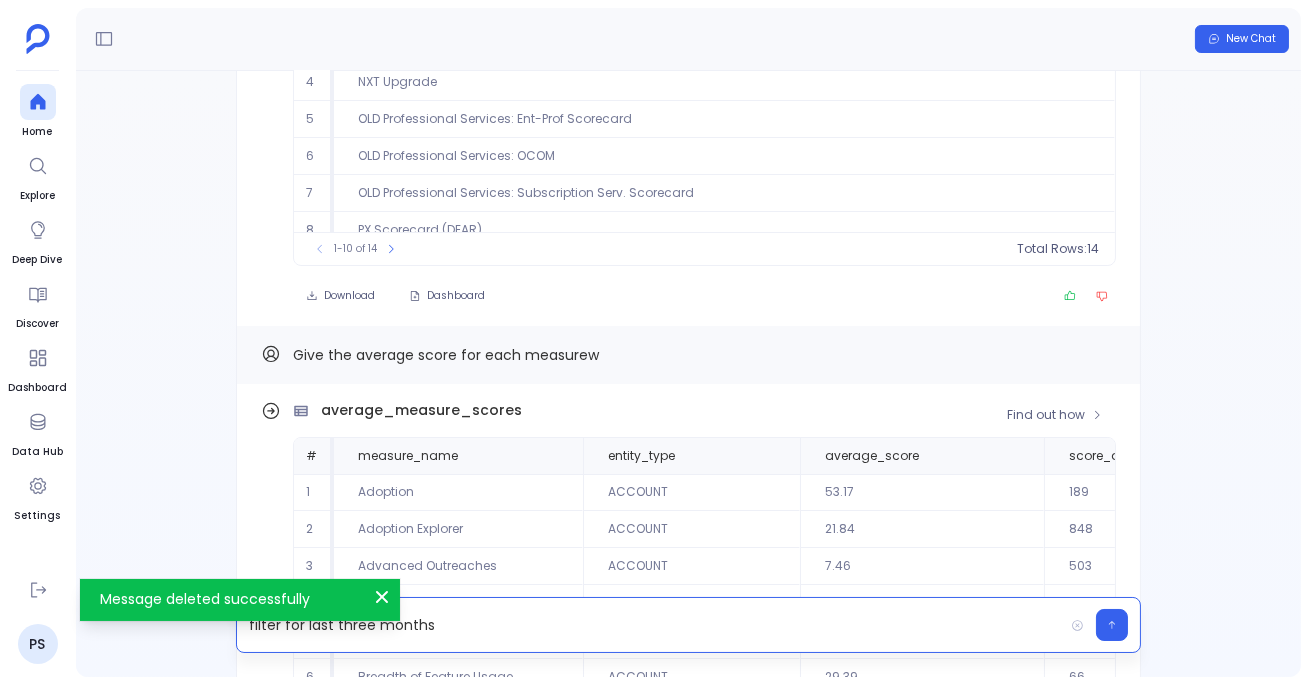 click on "average_measure_scores" at bounding box center [421, 410] 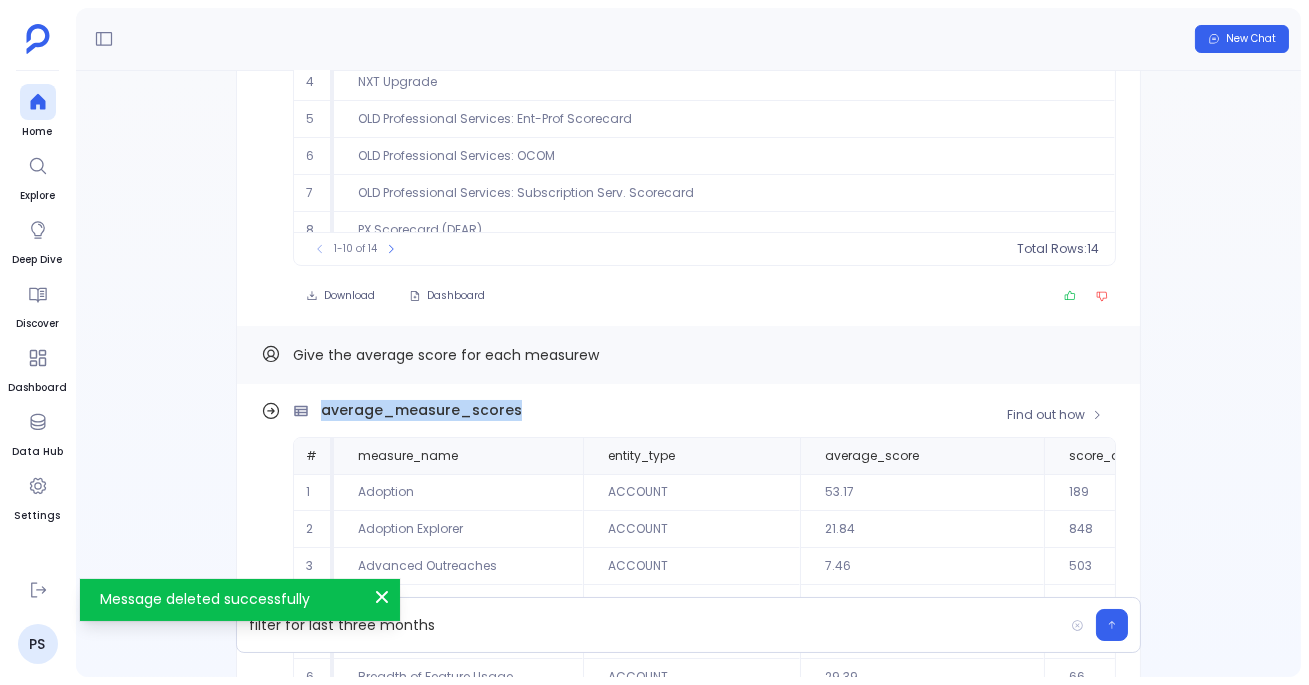 click on "average_measure_scores" at bounding box center [421, 410] 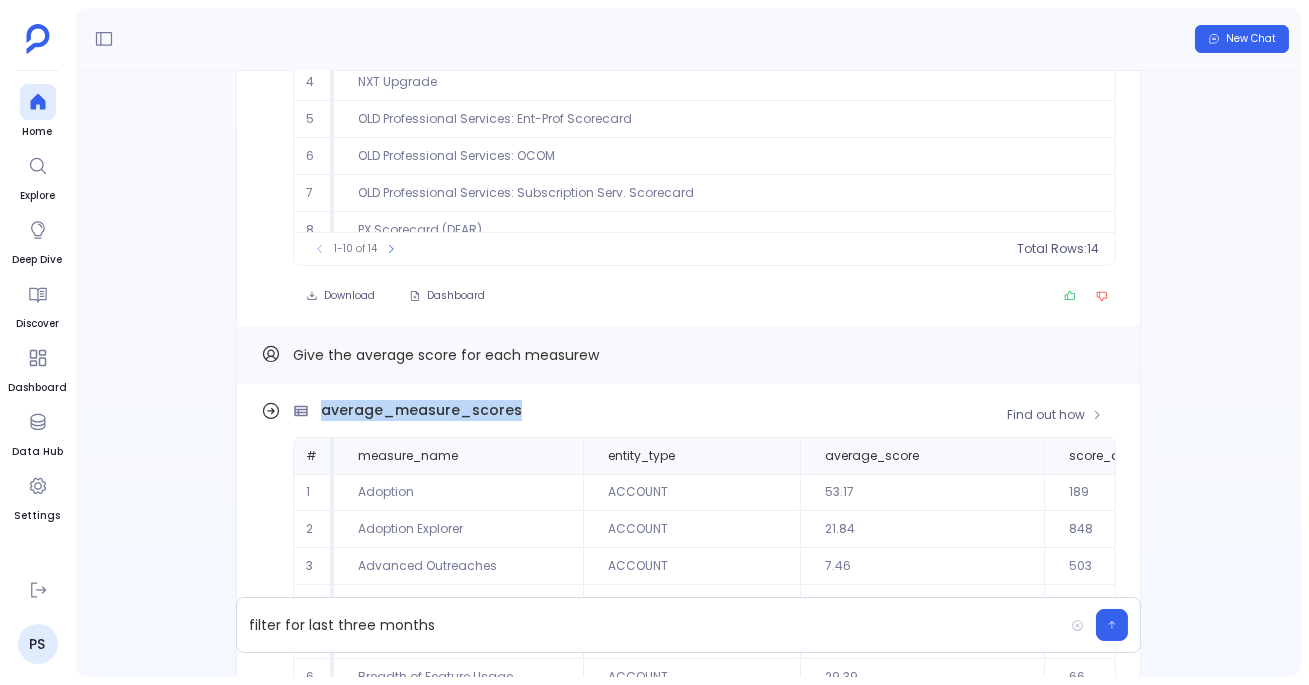 scroll, scrollTop: 94, scrollLeft: 0, axis: vertical 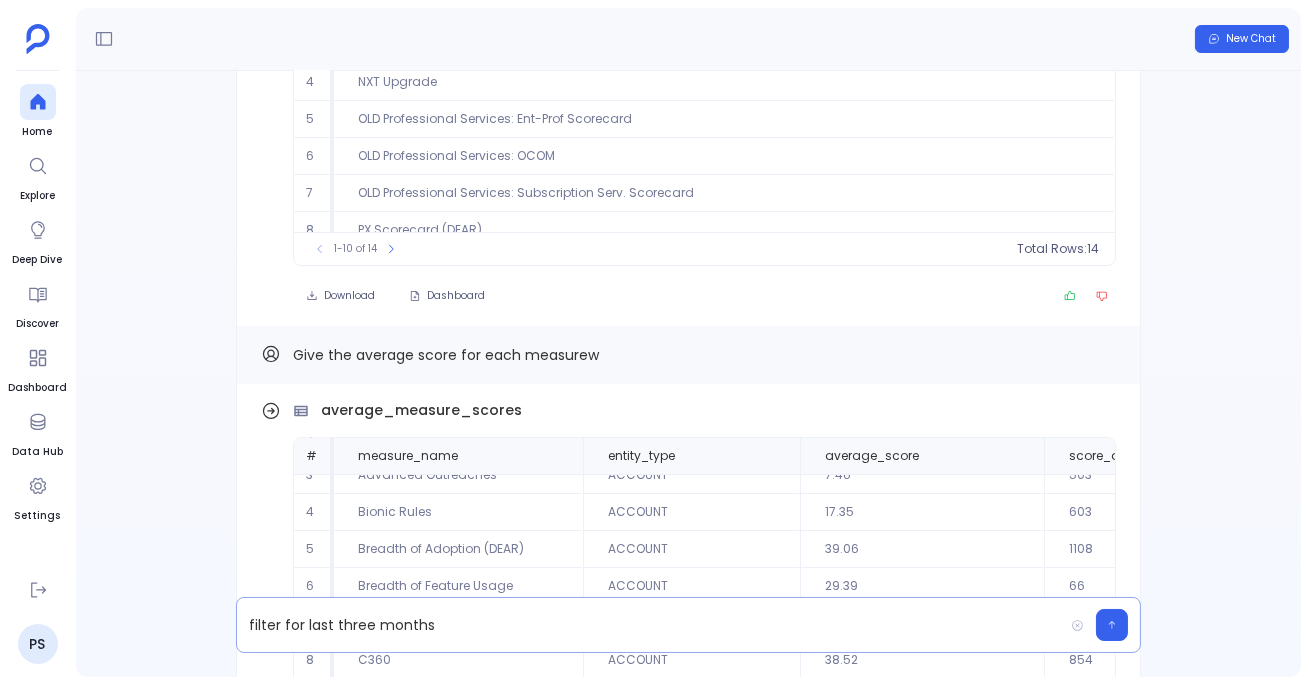 click on "filter for last three months" at bounding box center (650, 625) 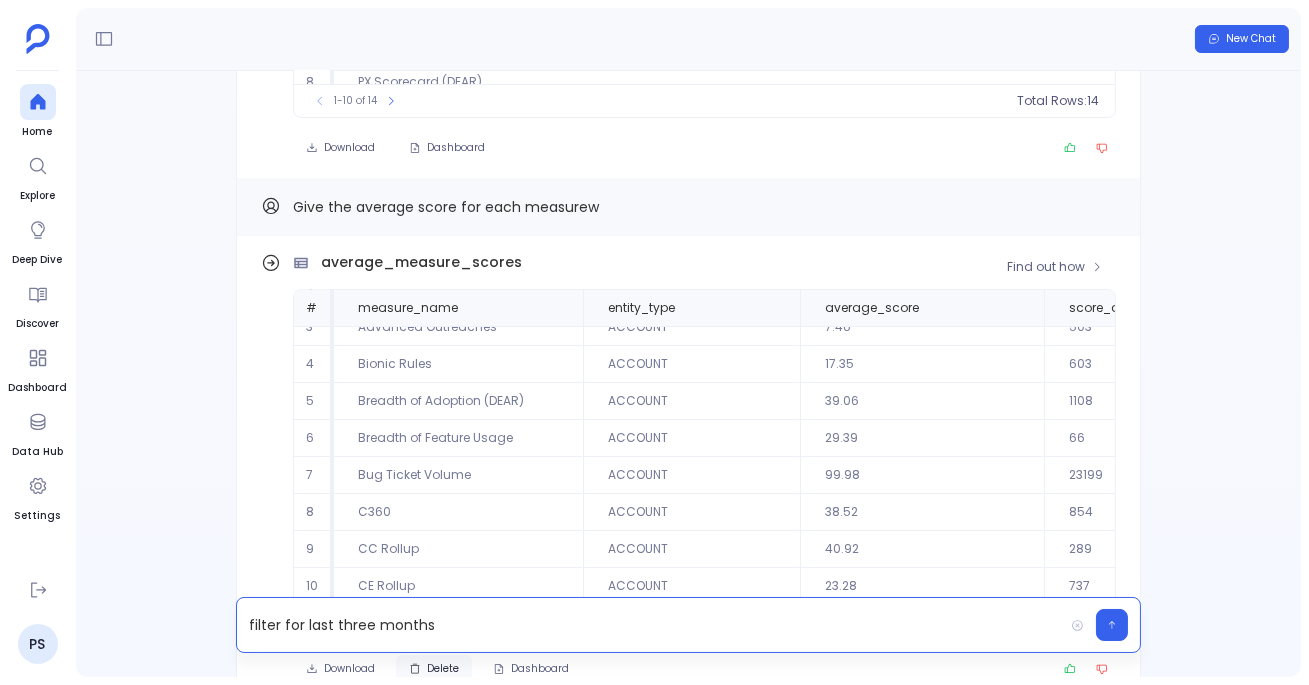 scroll, scrollTop: 0, scrollLeft: 0, axis: both 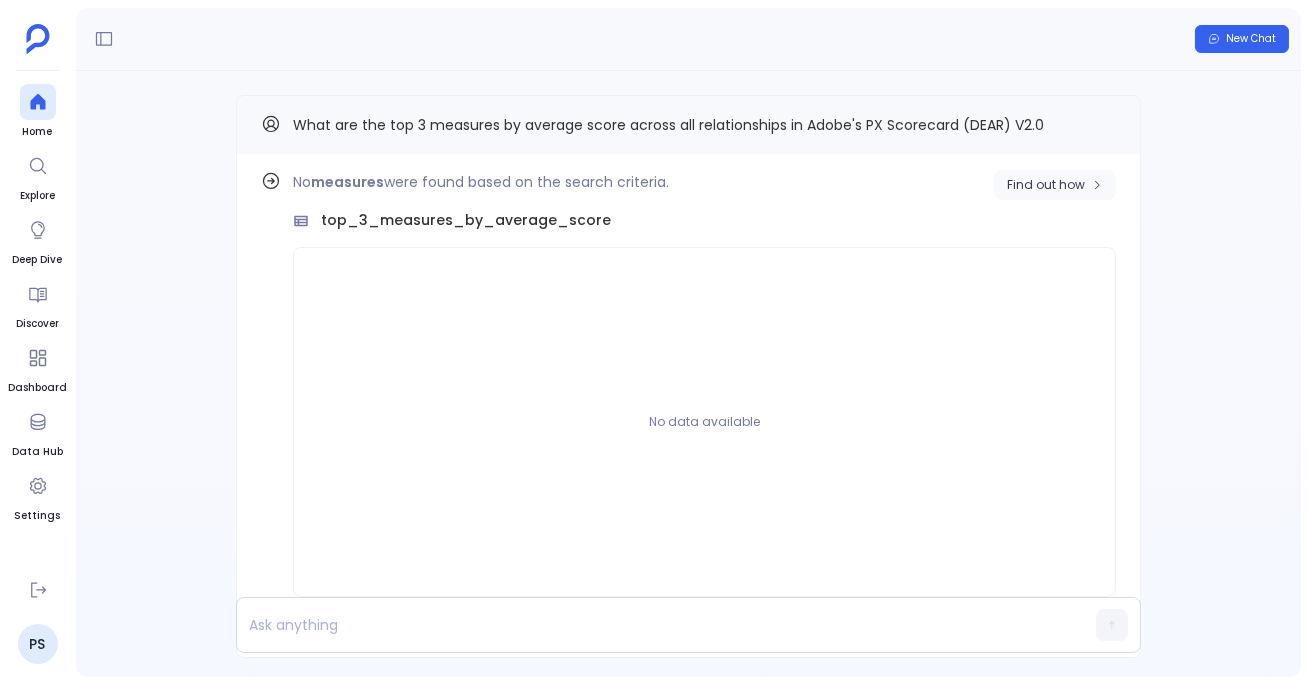 click on "Find out how" at bounding box center [1046, 185] 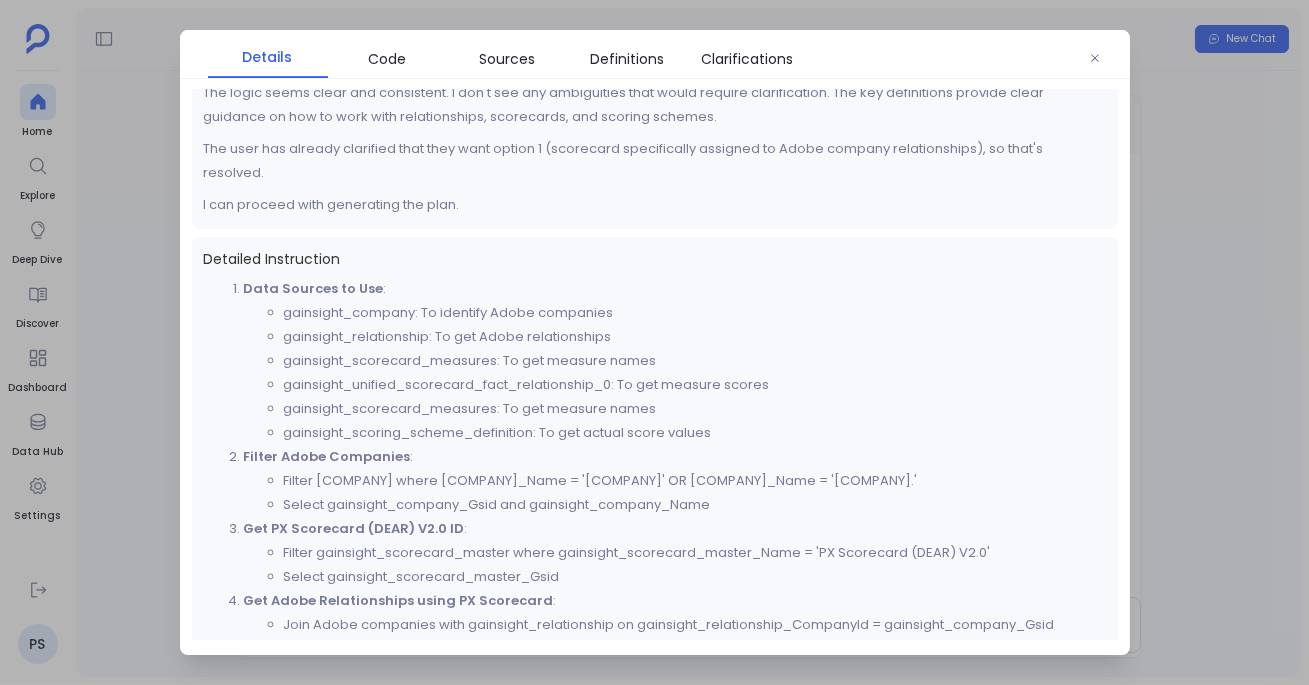 scroll, scrollTop: 634, scrollLeft: 0, axis: vertical 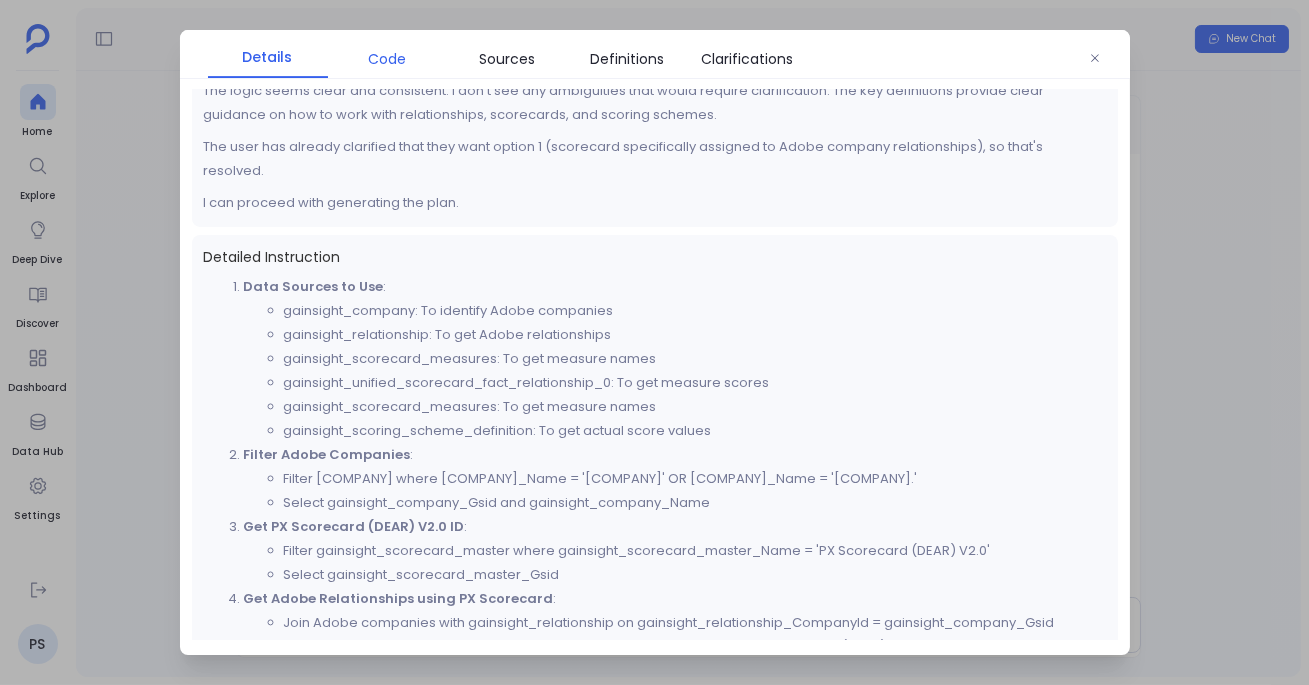 click on "Code" at bounding box center (388, 59) 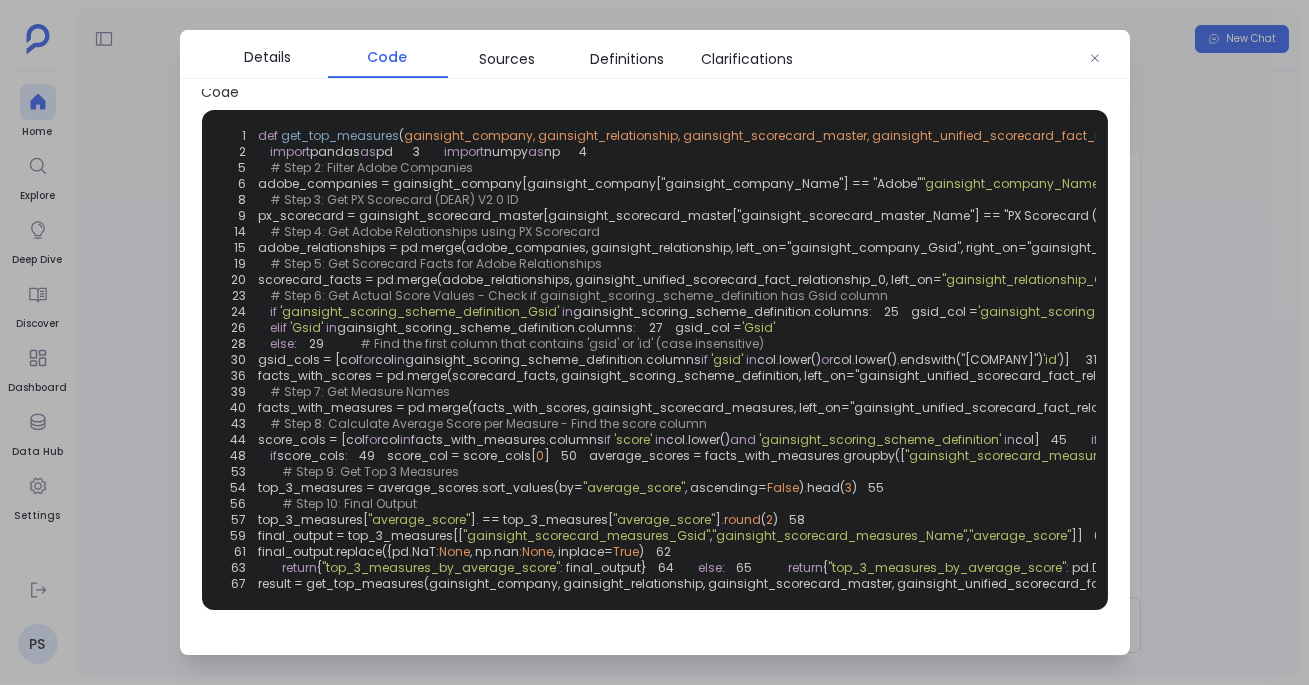 scroll, scrollTop: 0, scrollLeft: 0, axis: both 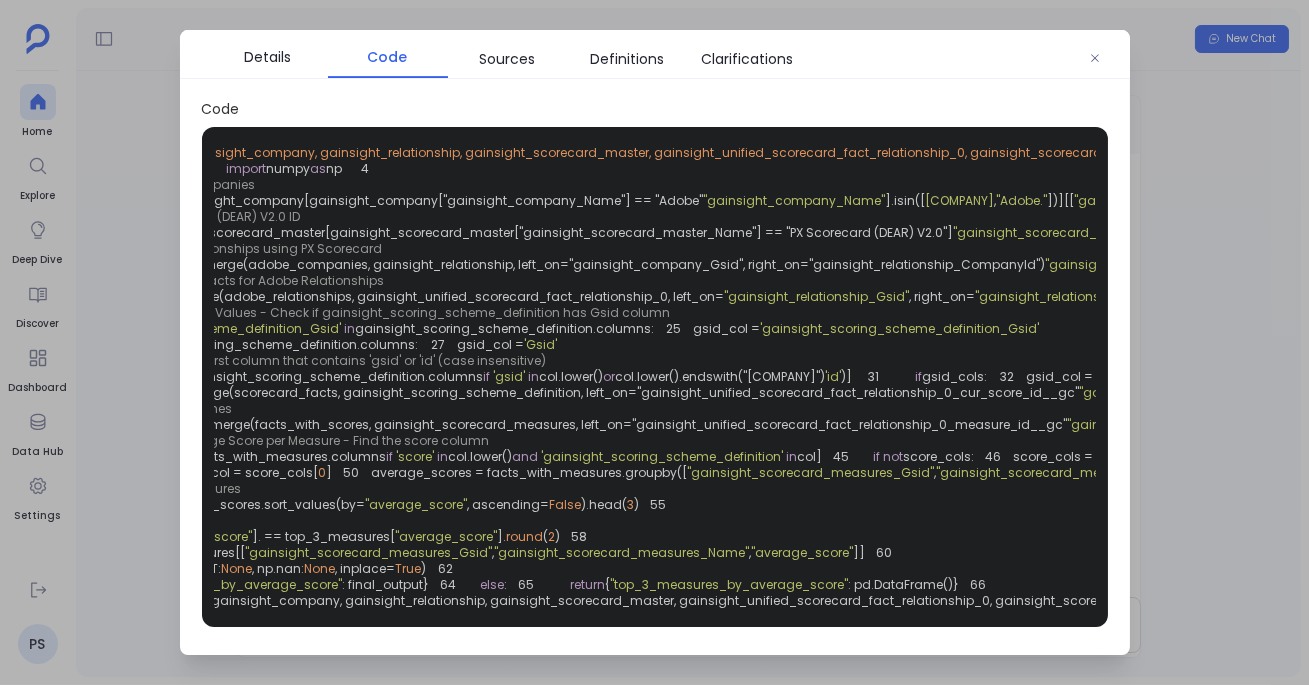 click at bounding box center (654, 342) 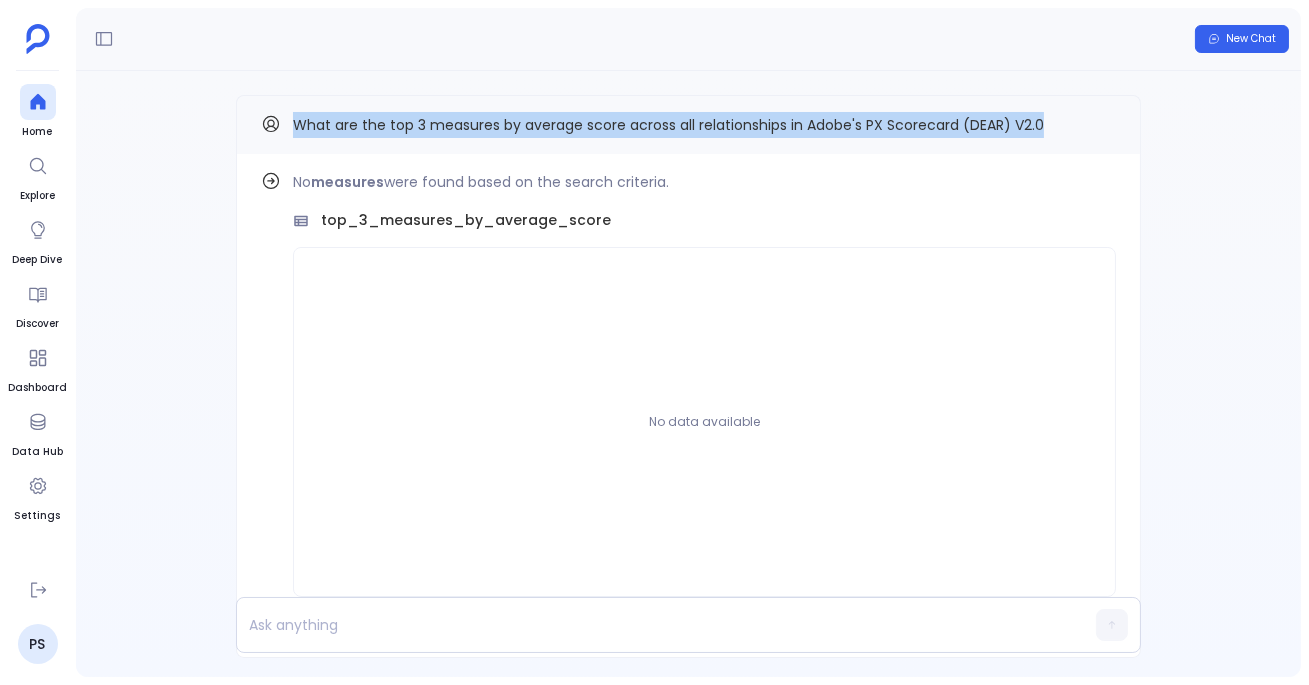 drag, startPoint x: 293, startPoint y: 124, endPoint x: 1119, endPoint y: 129, distance: 826.01514 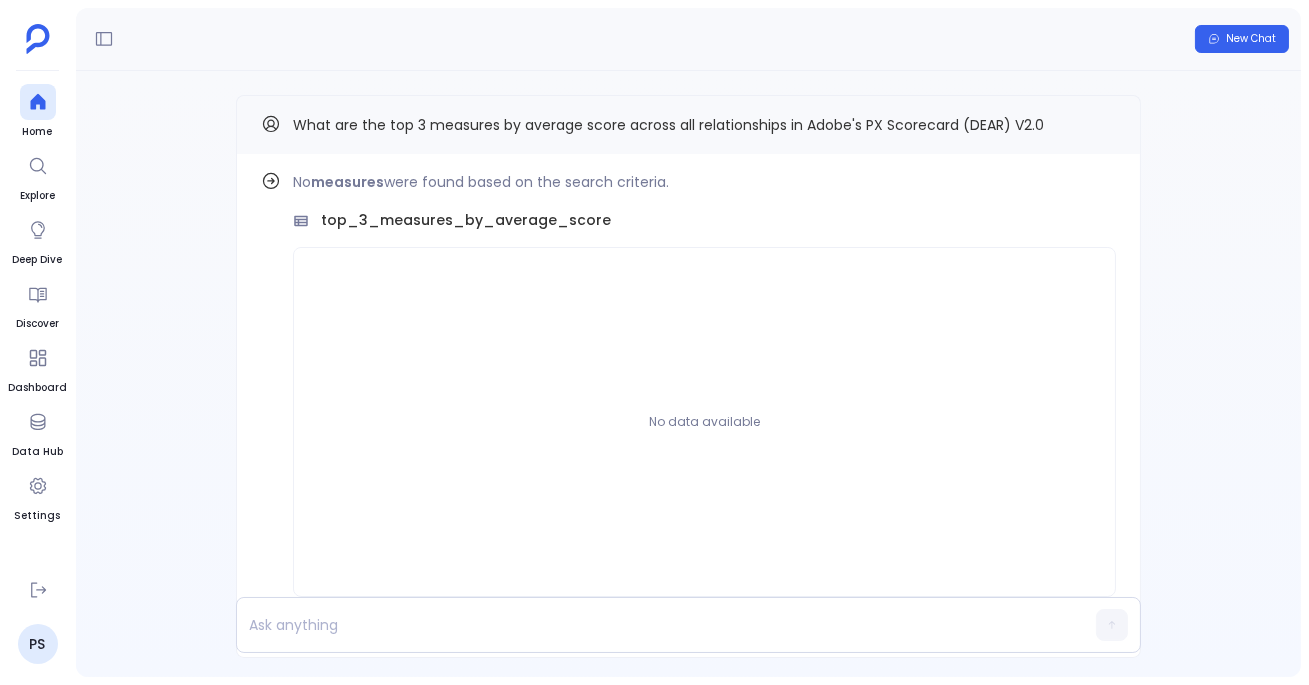 click on "No  [COMPANY]  were found based on the search criteria. top_3_measures_for_[COMPANY] No data available Download Delete Dashboard What are the top 3 measures by average score across all relationships in [COMPANY]'s PX Scorecard (DEAR) V2.0" at bounding box center (688, 374) 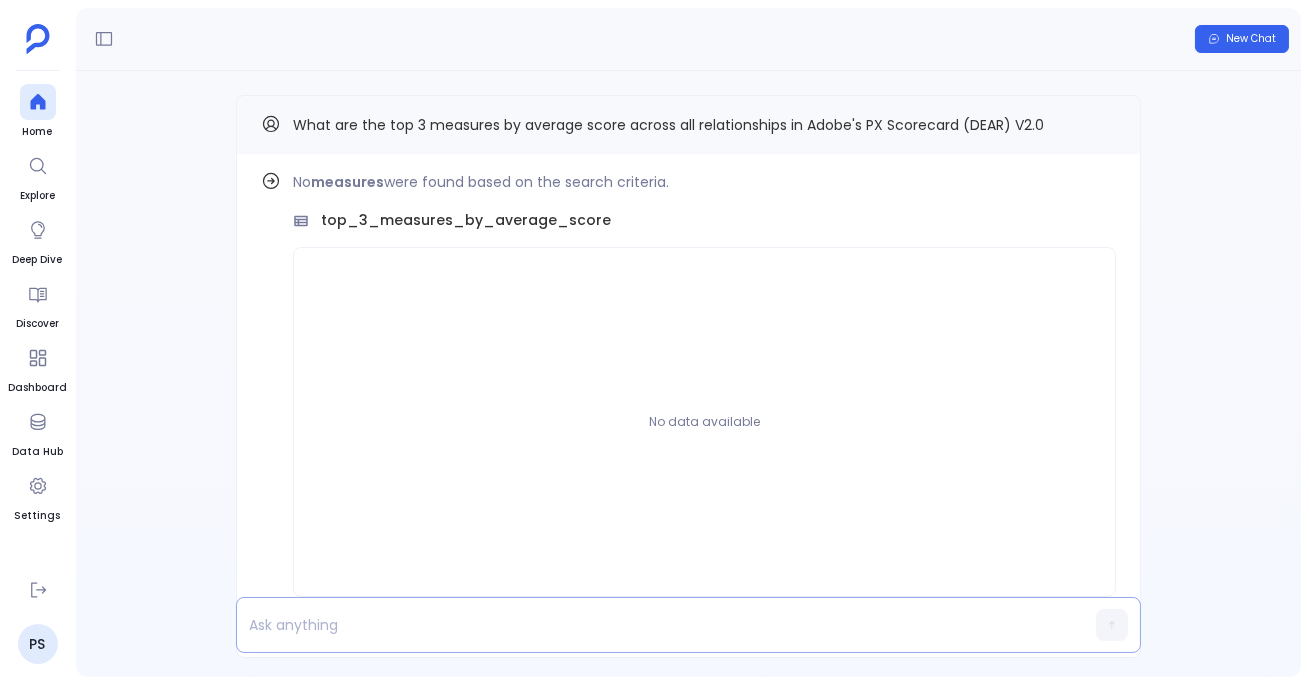 click at bounding box center [650, 625] 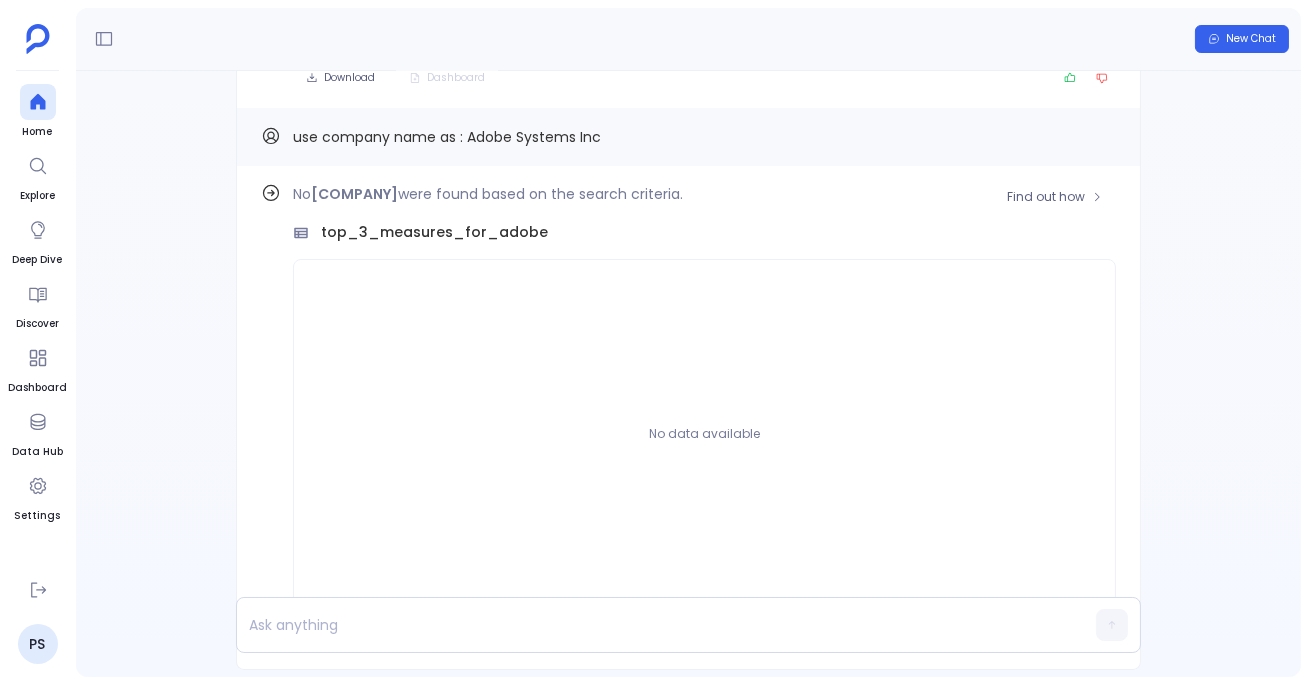 scroll, scrollTop: -102, scrollLeft: 0, axis: vertical 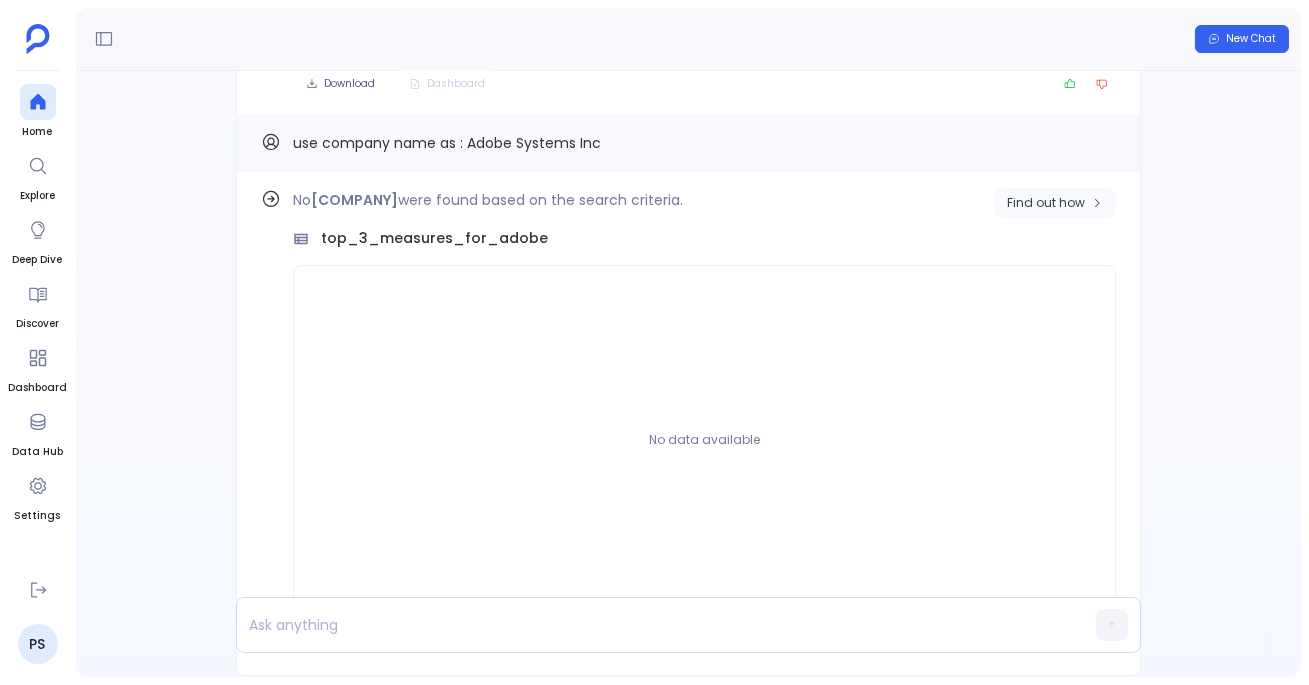 click on "Find out how" at bounding box center (1046, 203) 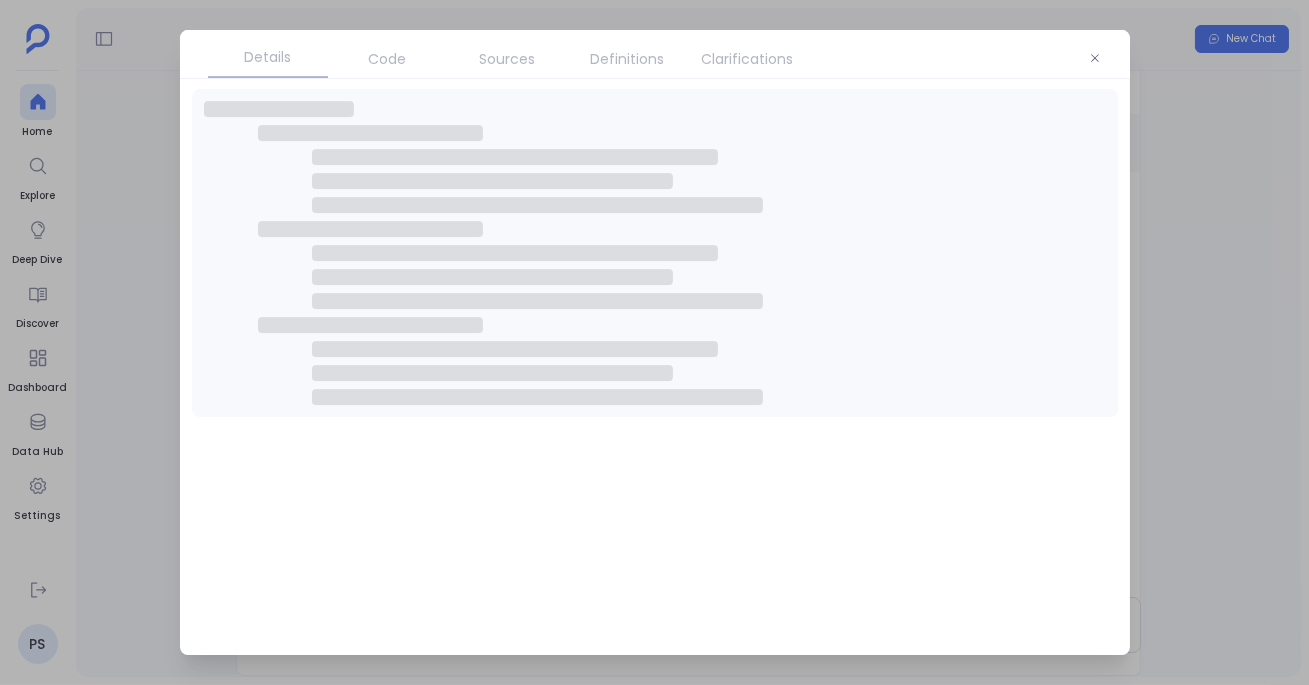 click on "Code" at bounding box center [388, 59] 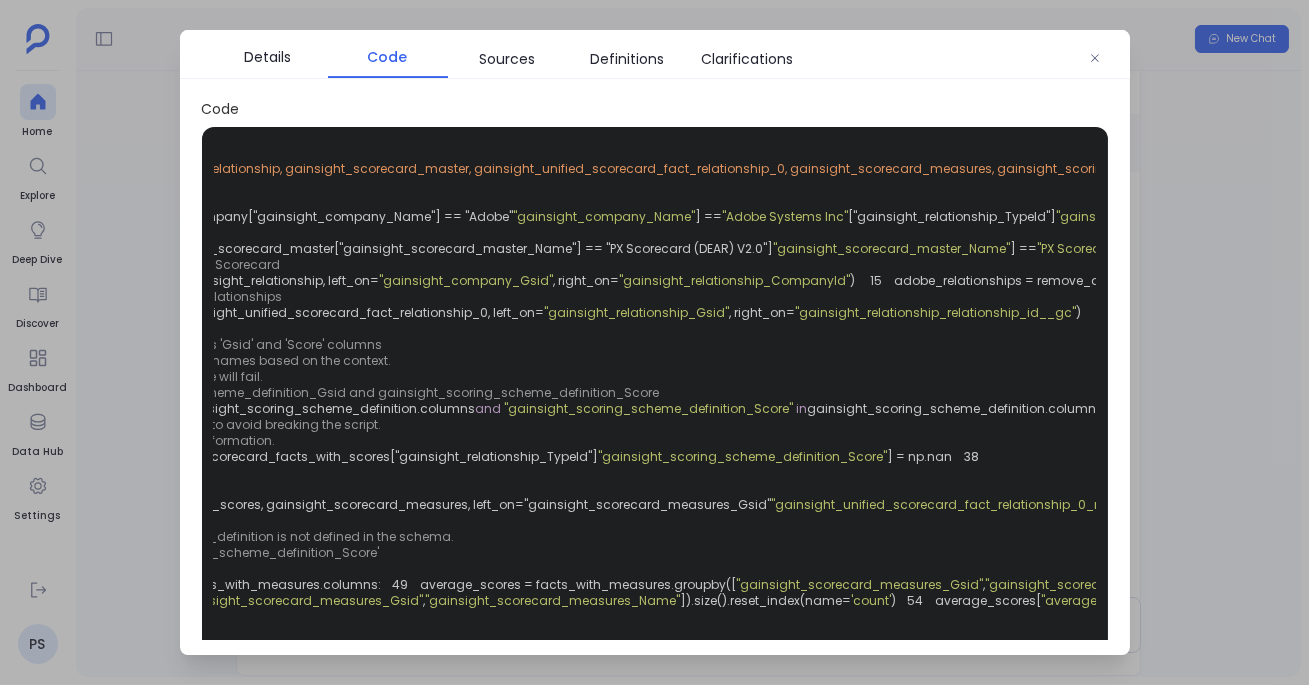 scroll, scrollTop: 0, scrollLeft: 394, axis: horizontal 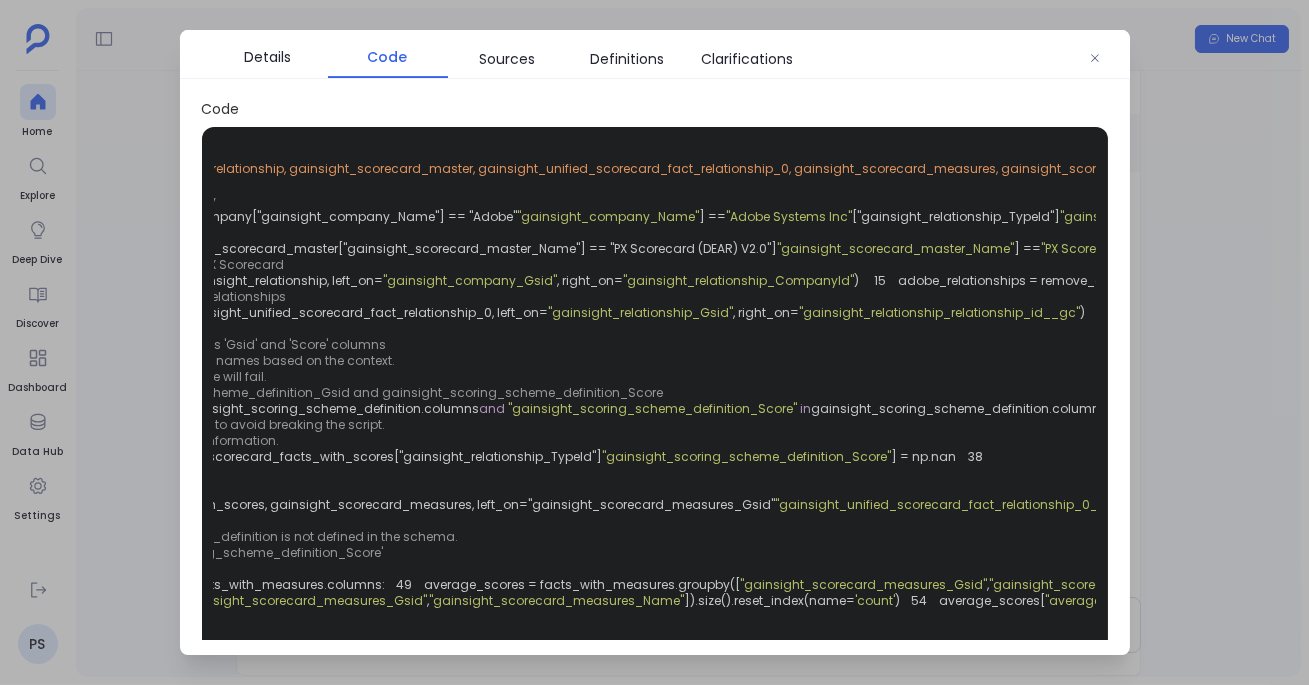 click at bounding box center (654, 342) 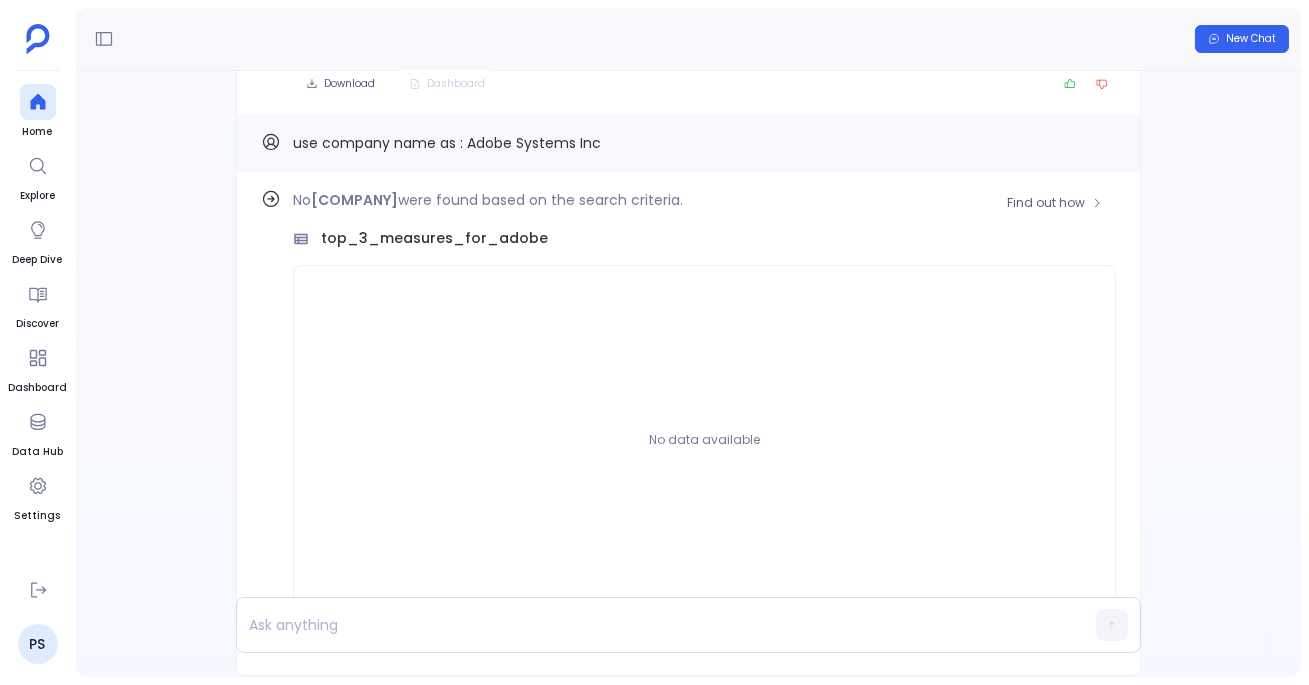 scroll, scrollTop: 0, scrollLeft: 0, axis: both 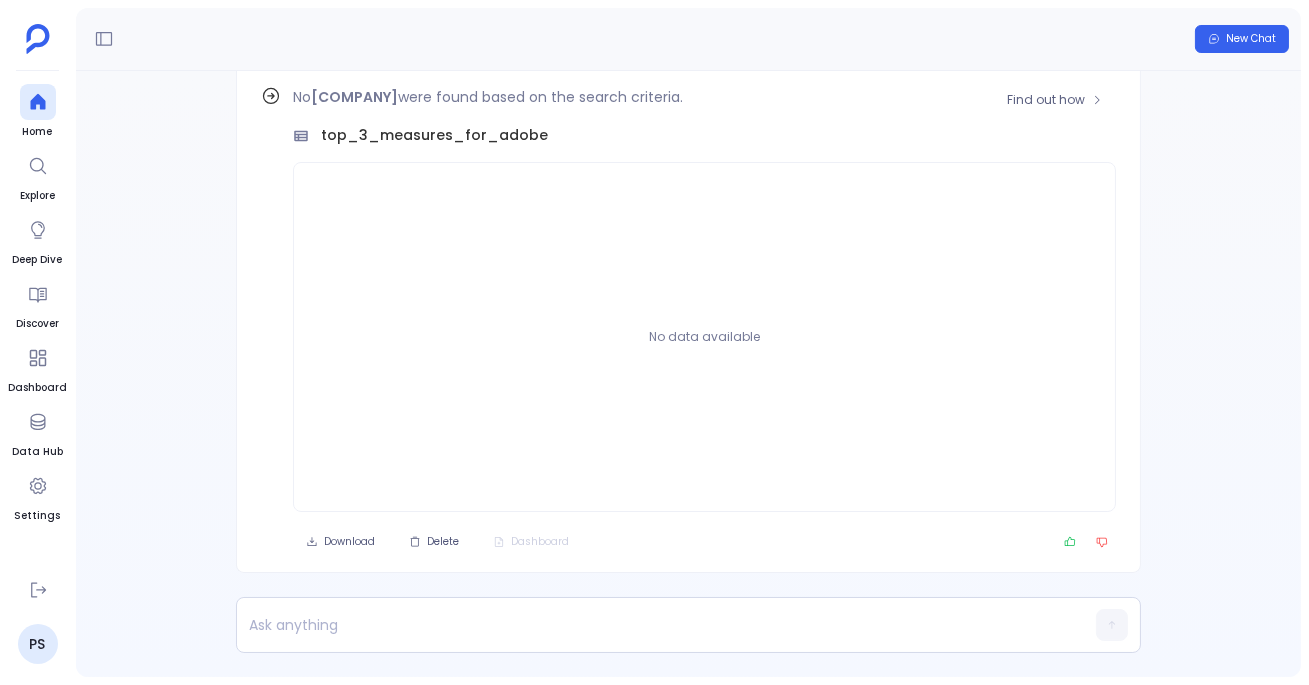 click on "No  [COMPANY]  were found based on the search criteria. top_3_measures_for_[COMPANY] No data available Download Delete Dashboard" at bounding box center [704, 320] 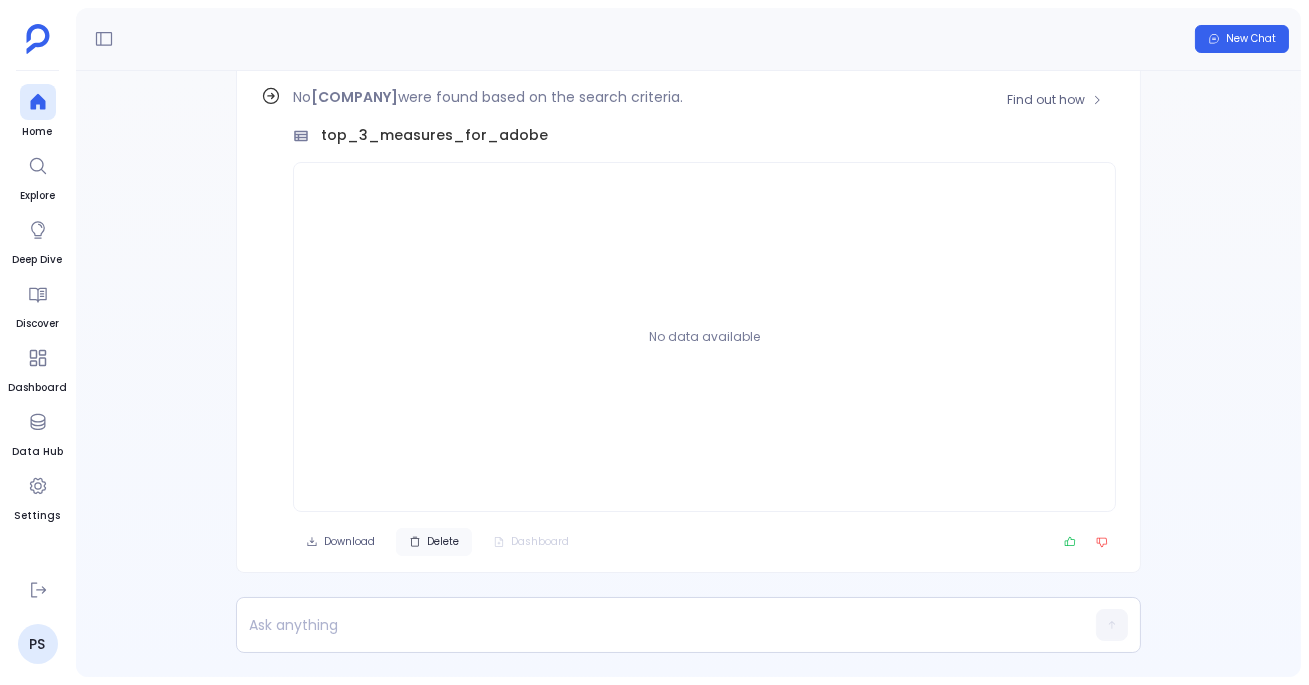 click on "Delete" at bounding box center [349, 542] 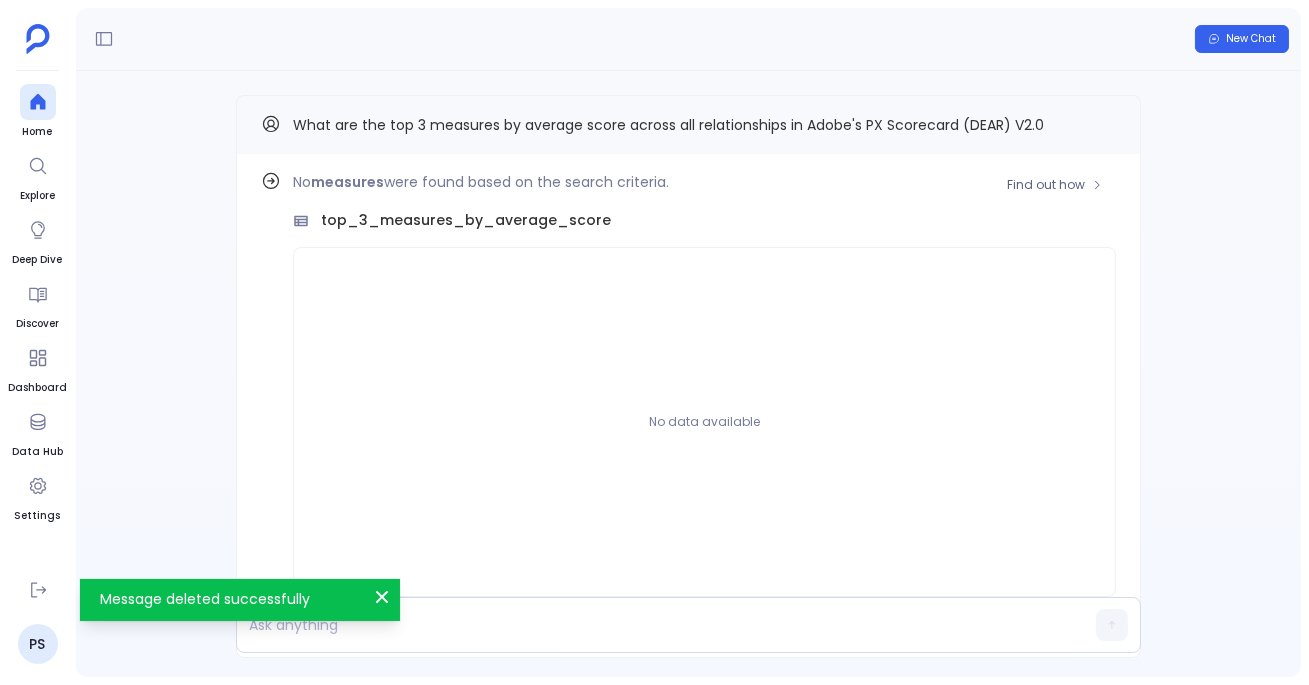 scroll, scrollTop: 0, scrollLeft: 0, axis: both 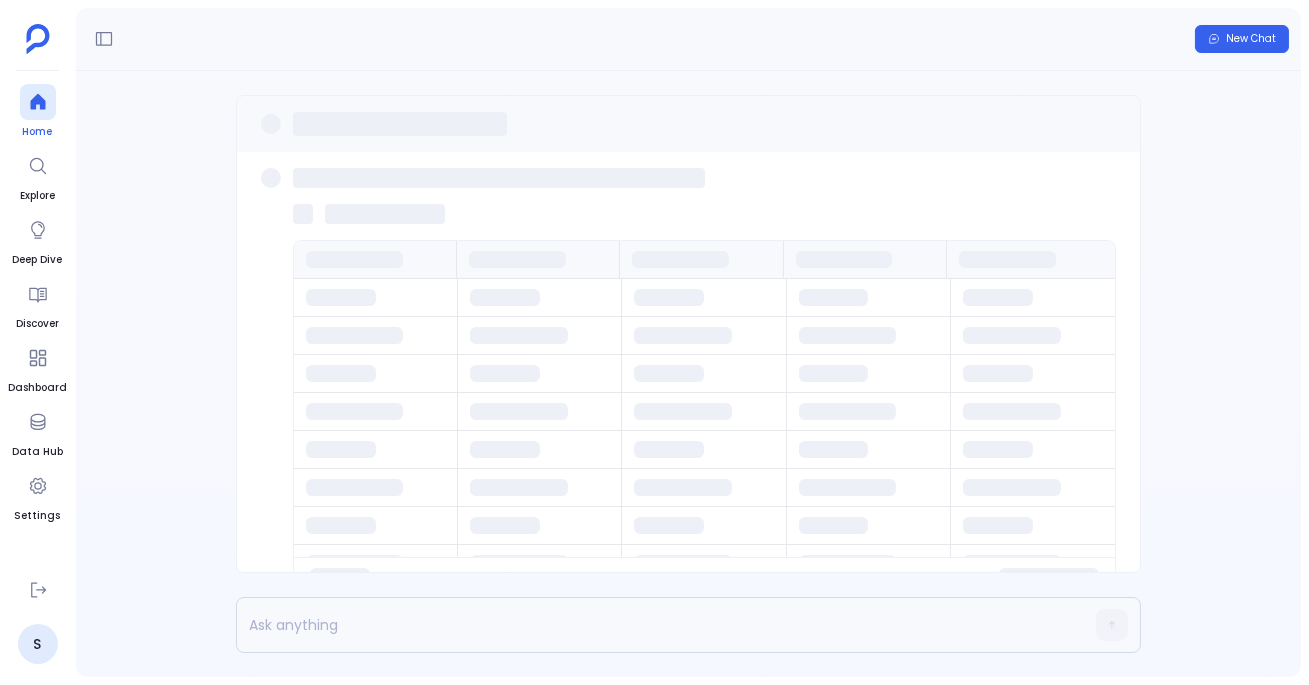 click at bounding box center (38, 102) 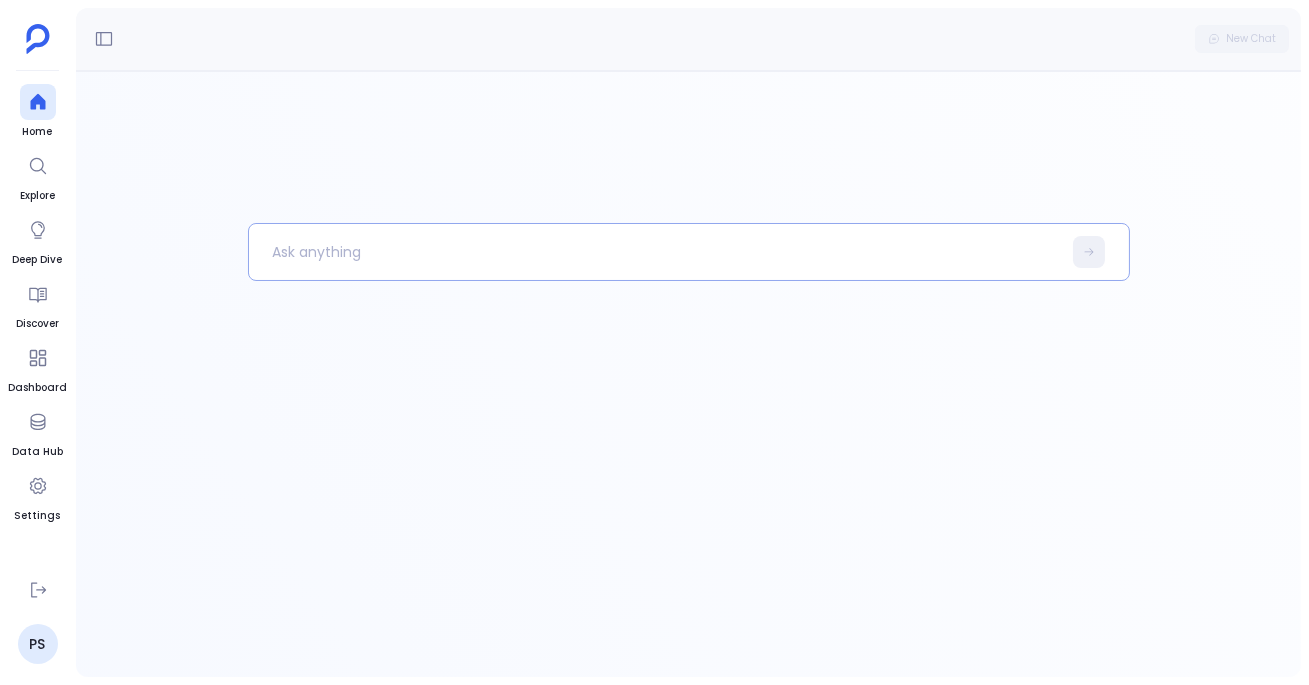 click at bounding box center (655, 252) 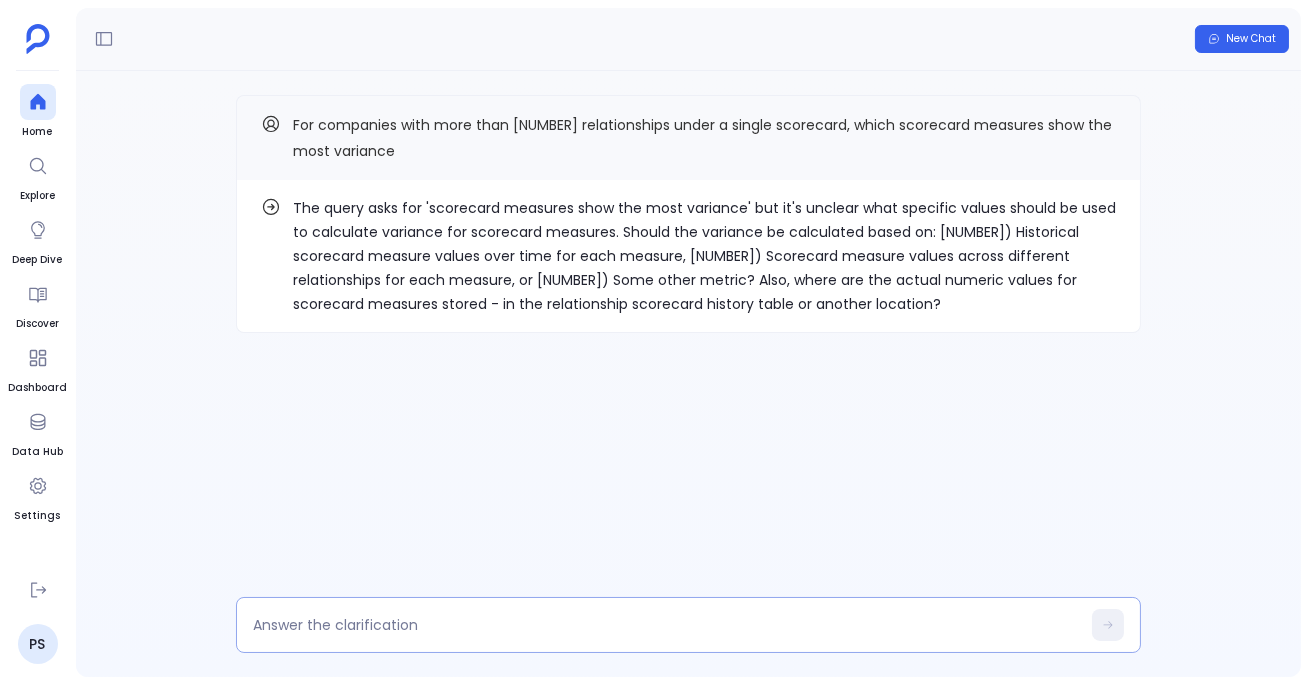 click at bounding box center [666, 625] 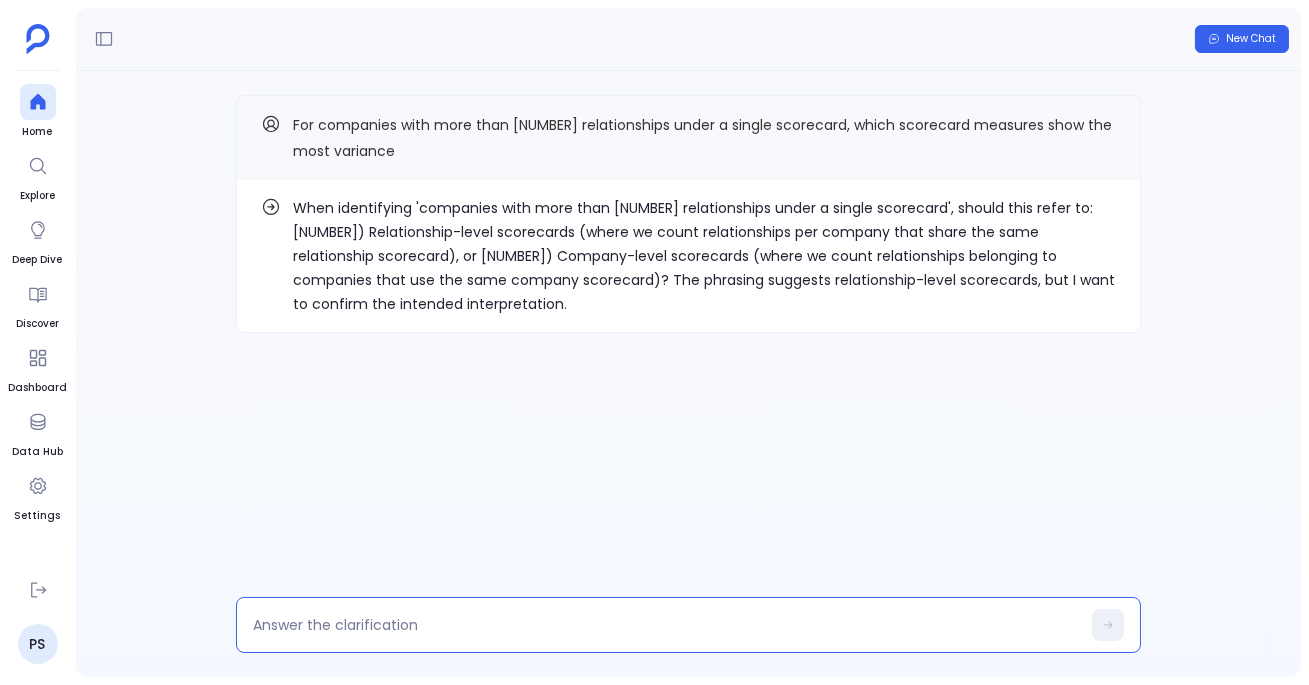 click at bounding box center (666, 625) 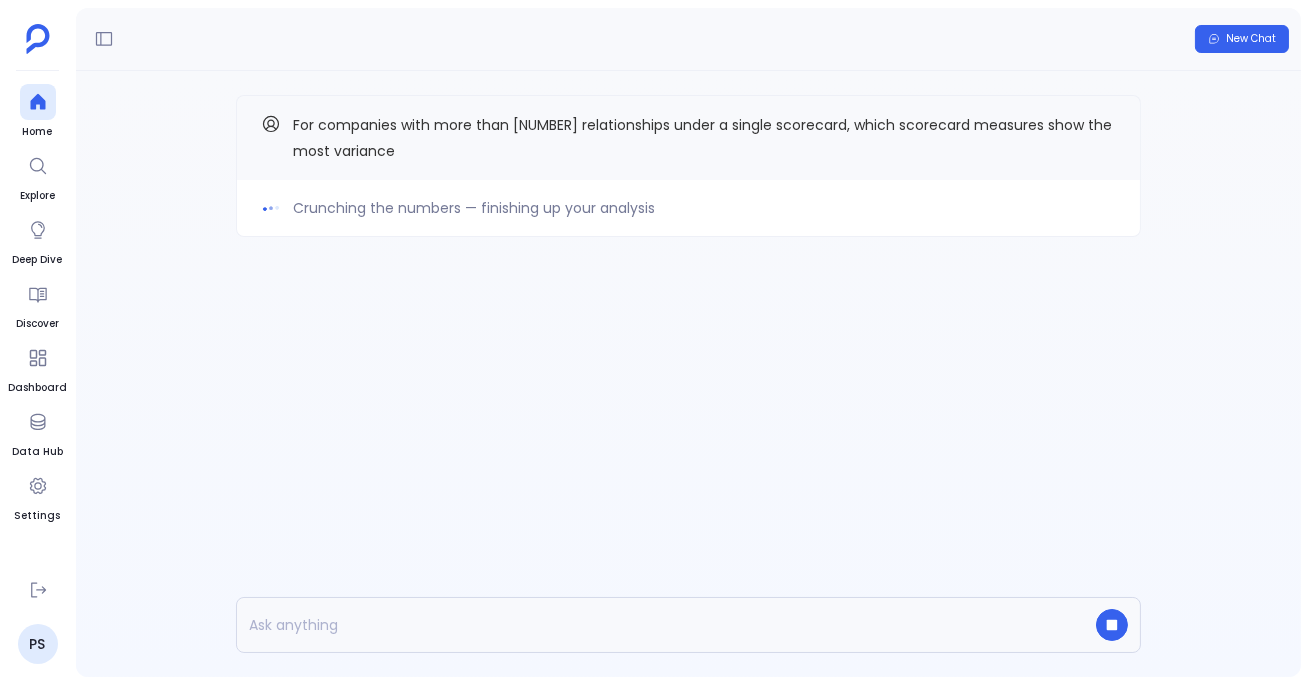 click on "For companies with more than 10 relationships under a single scorecard, which scorecard measures show the most variance" at bounding box center [688, 137] 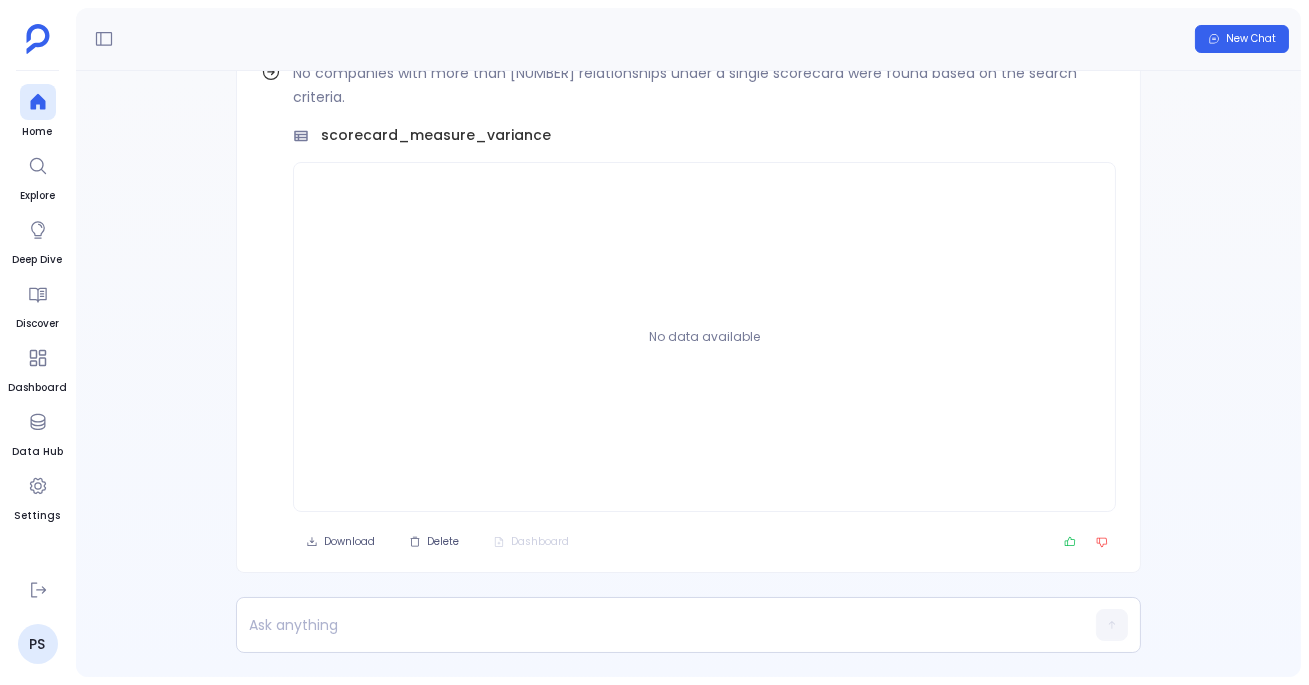 scroll, scrollTop: -110, scrollLeft: 0, axis: vertical 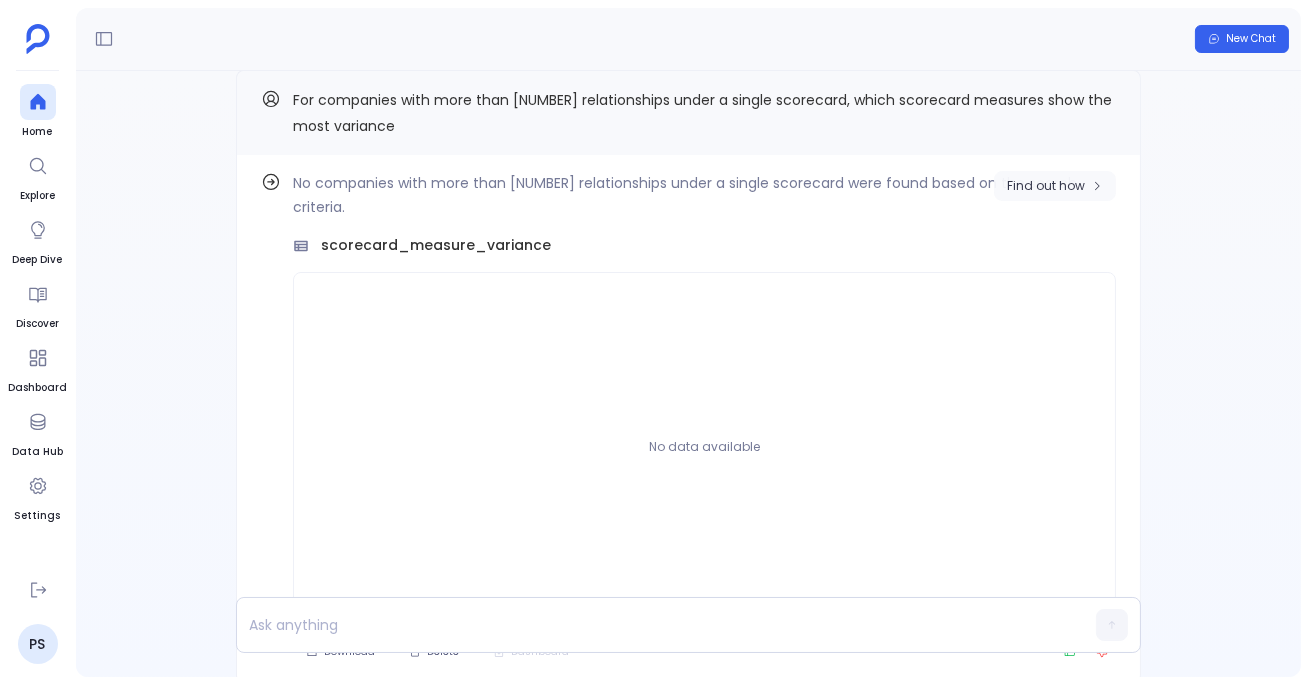 click on "Find out how" at bounding box center [1046, 186] 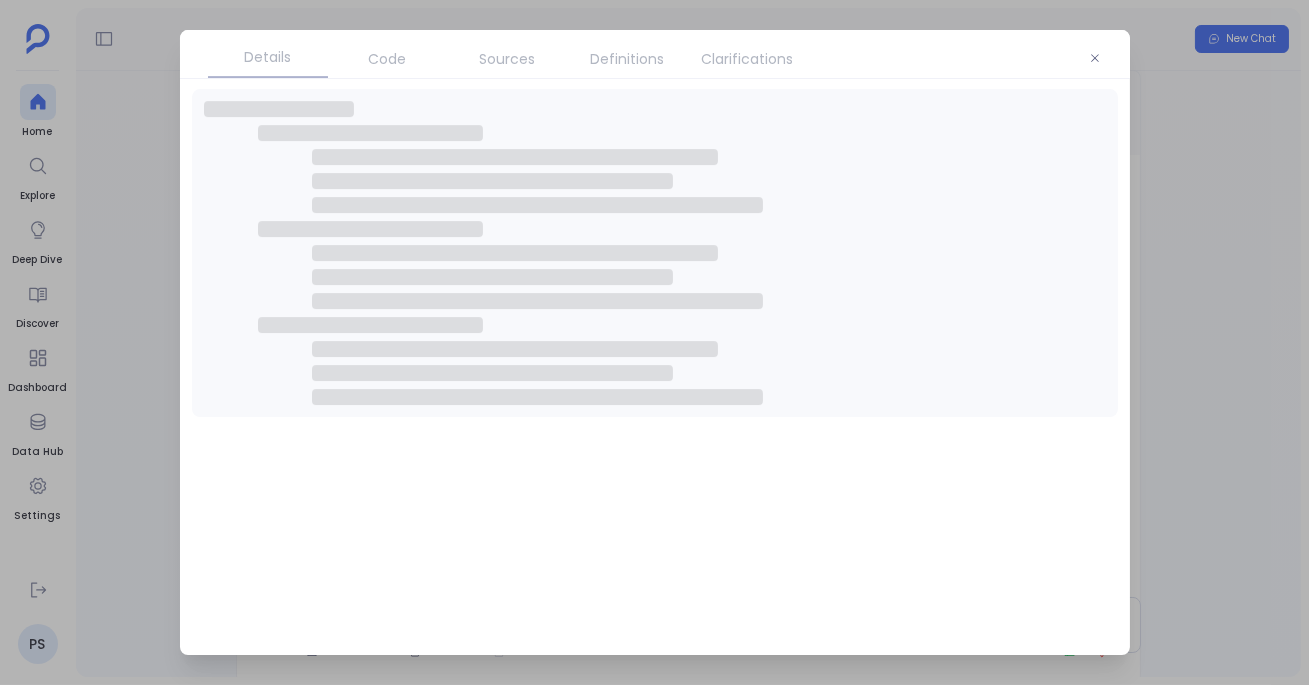 click at bounding box center [654, 342] 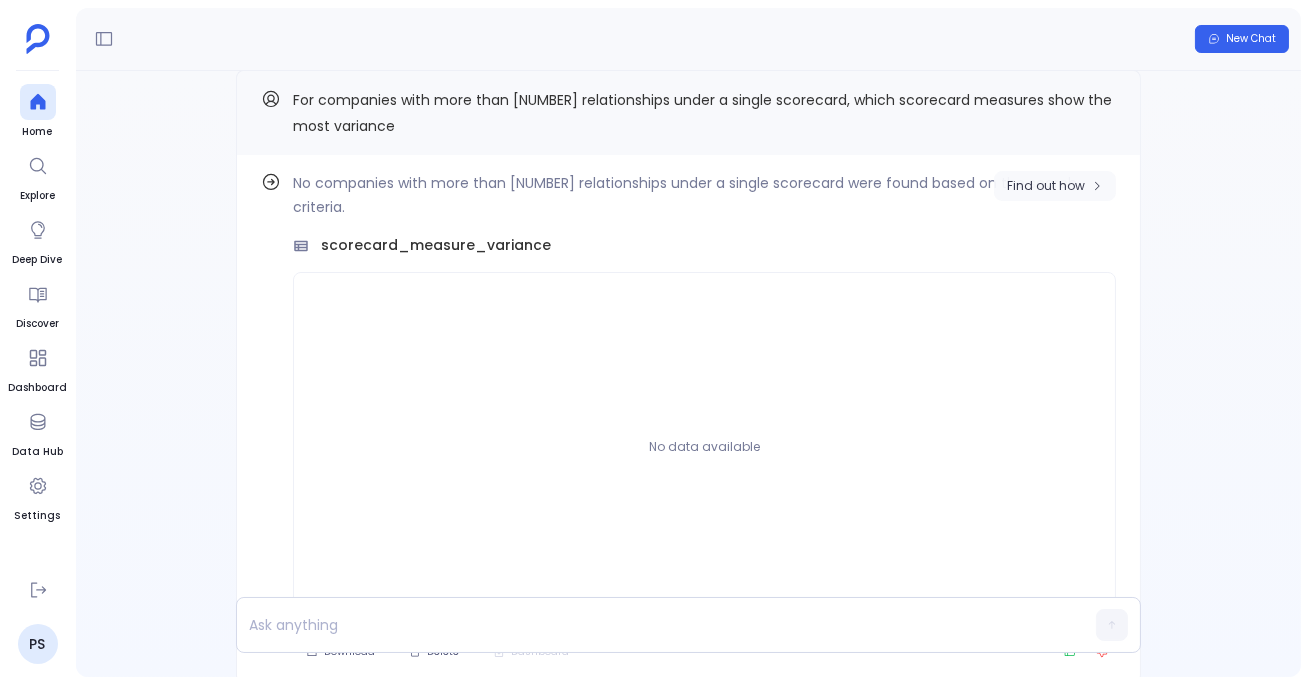 click on "Find out how" at bounding box center [1046, 186] 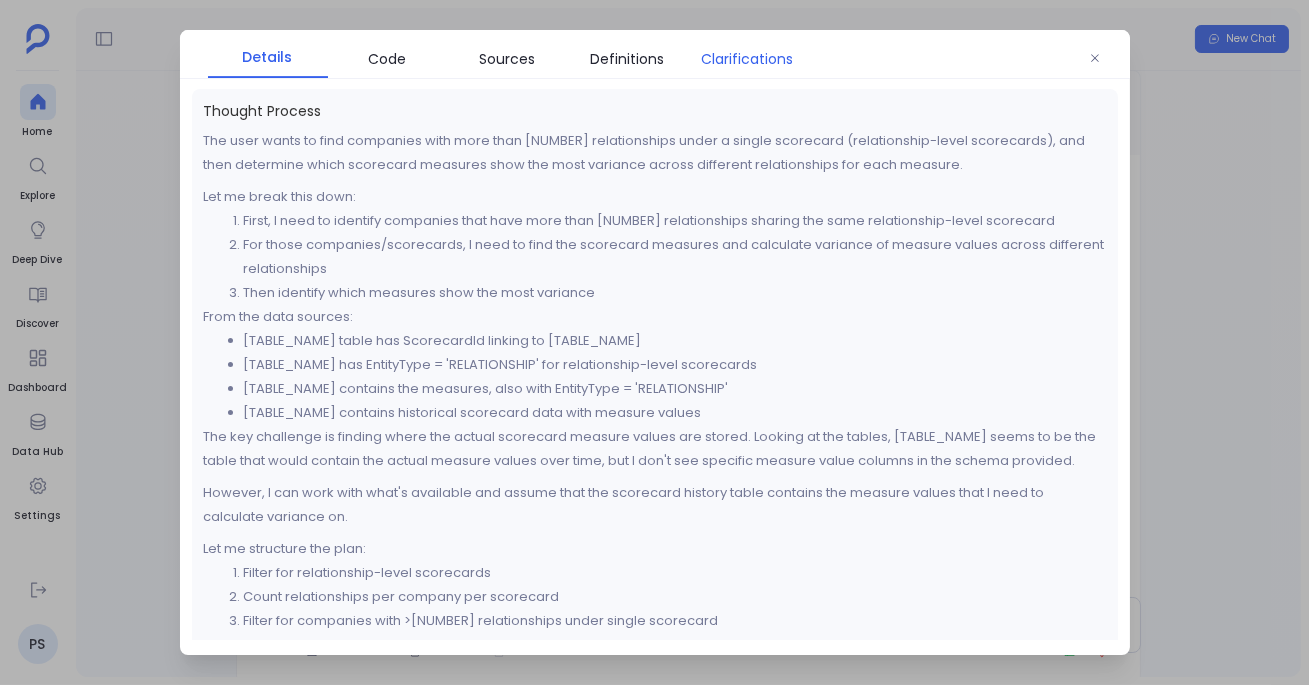 click on "Clarifications" at bounding box center (748, 59) 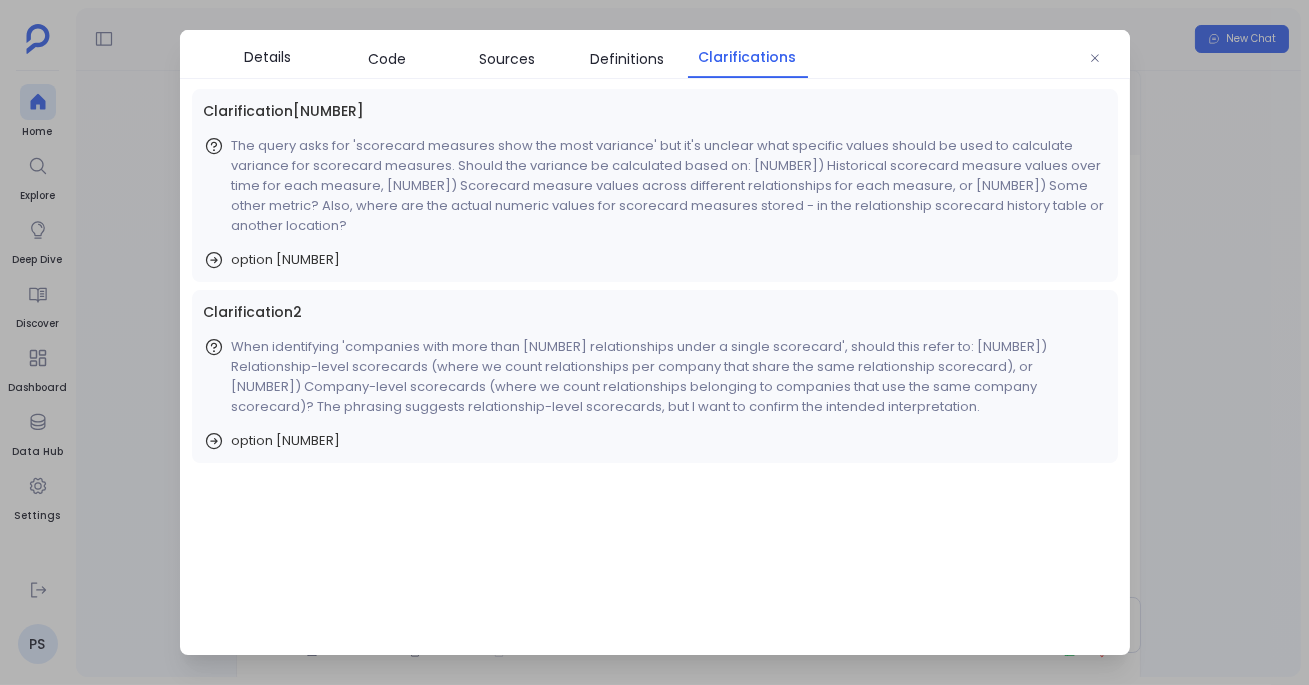 click at bounding box center (654, 342) 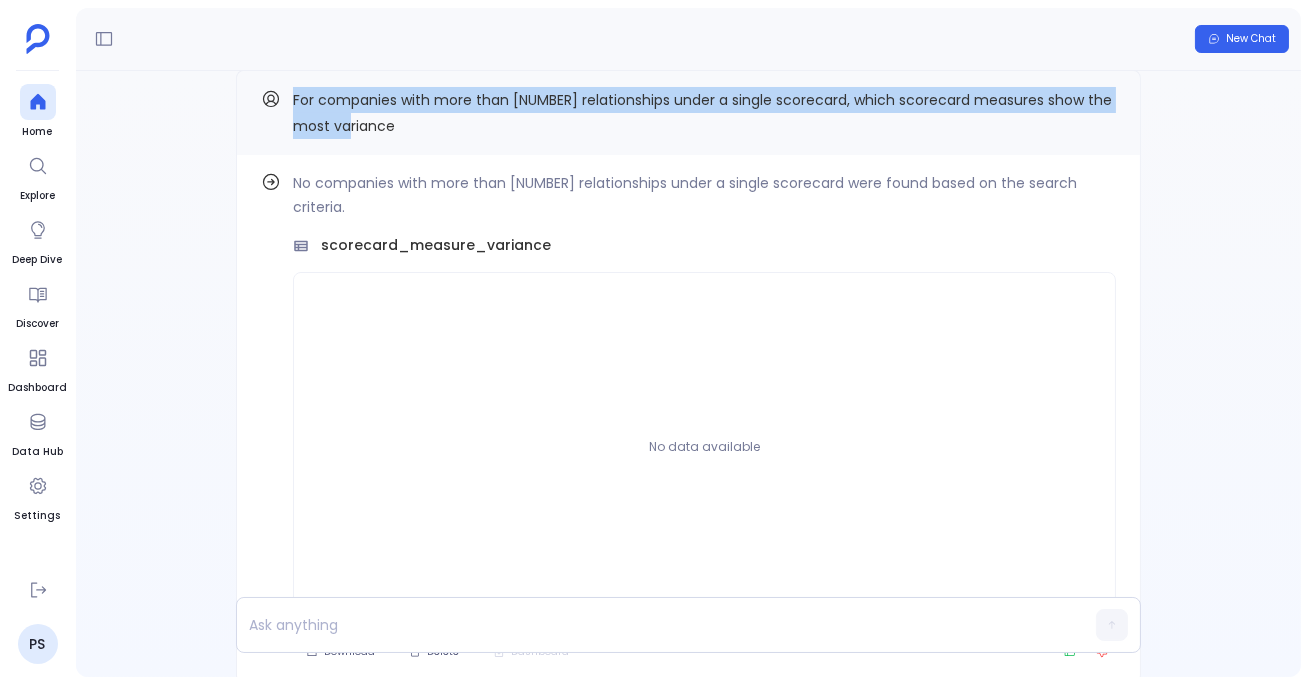 drag, startPoint x: 294, startPoint y: 124, endPoint x: 442, endPoint y: 170, distance: 154.98387 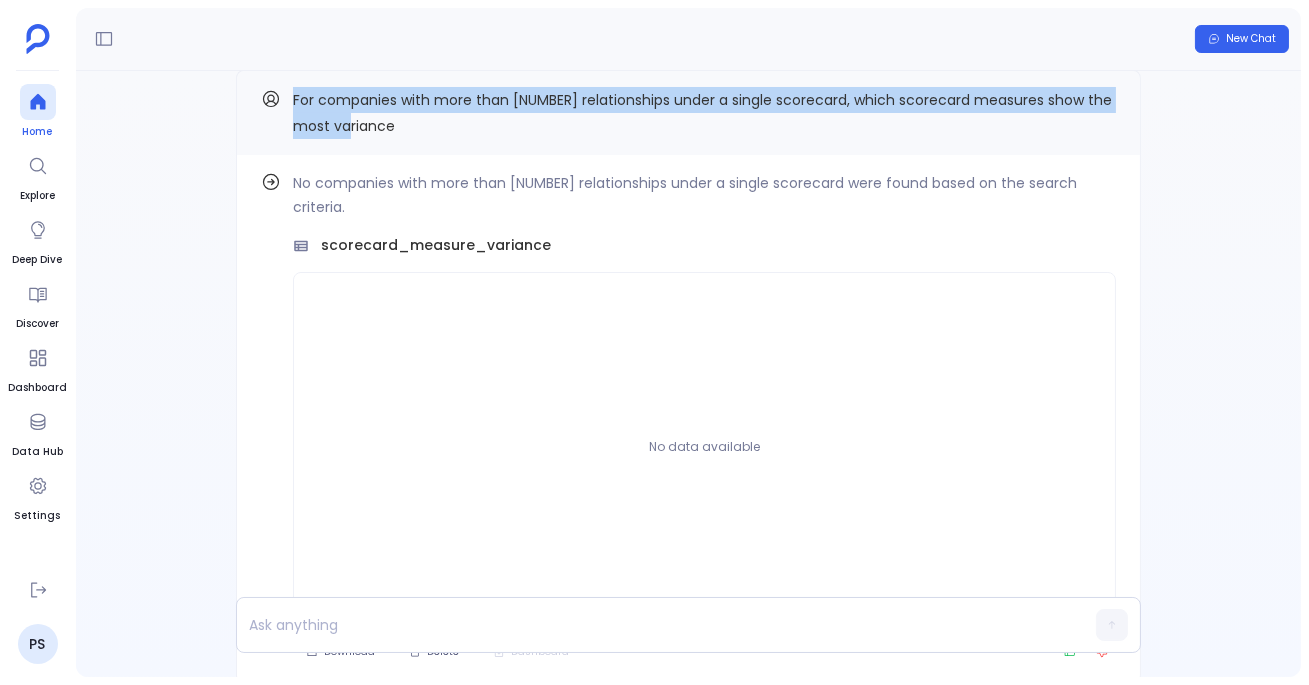 click at bounding box center [38, 102] 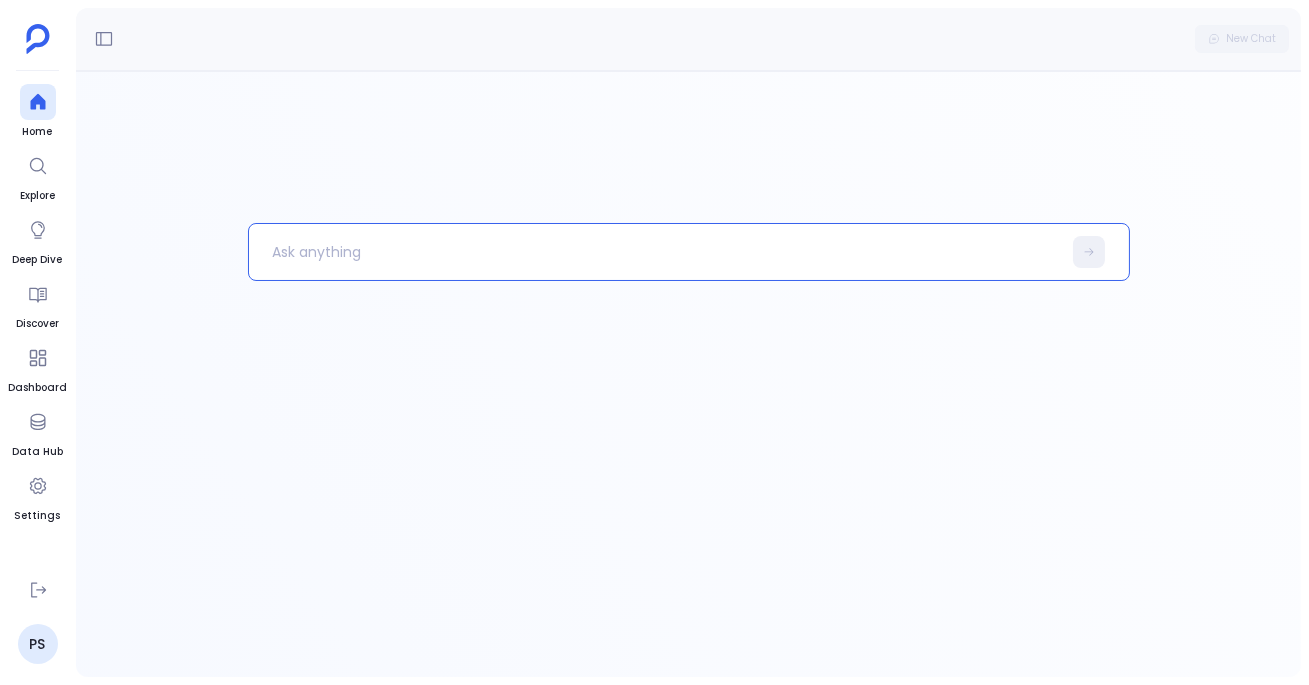 click at bounding box center [655, 252] 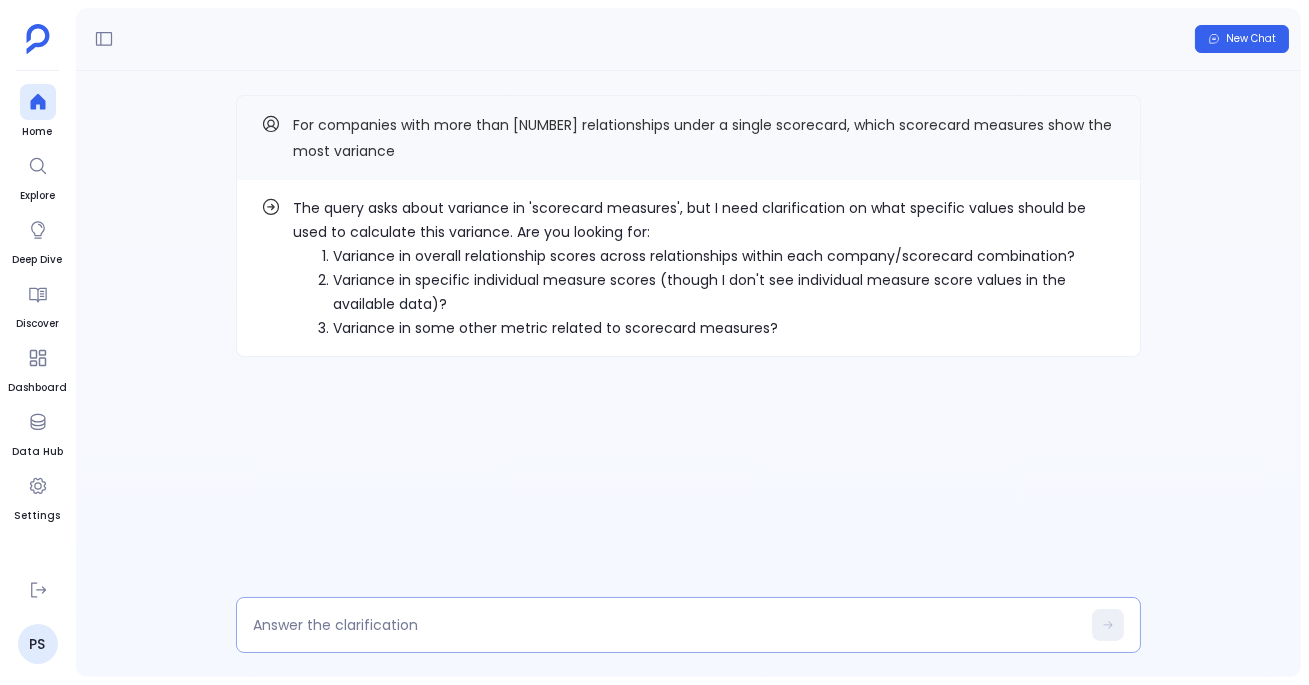 click at bounding box center (666, 625) 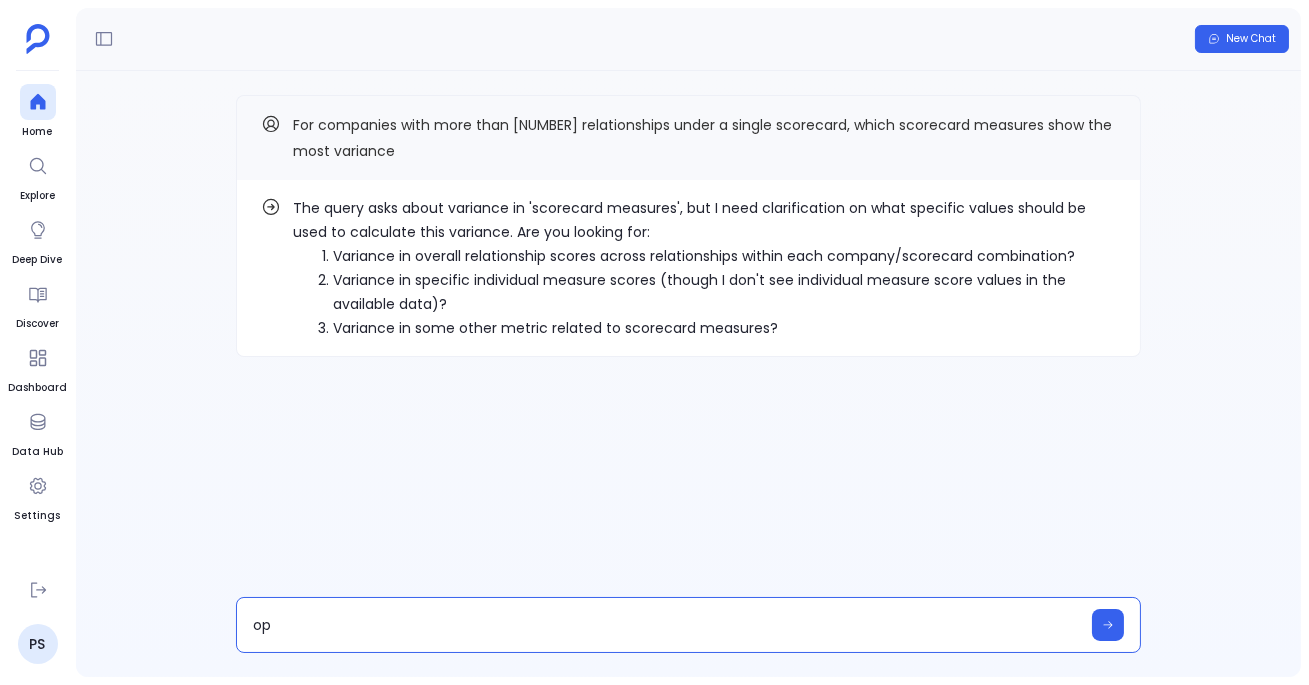 type on "opt" 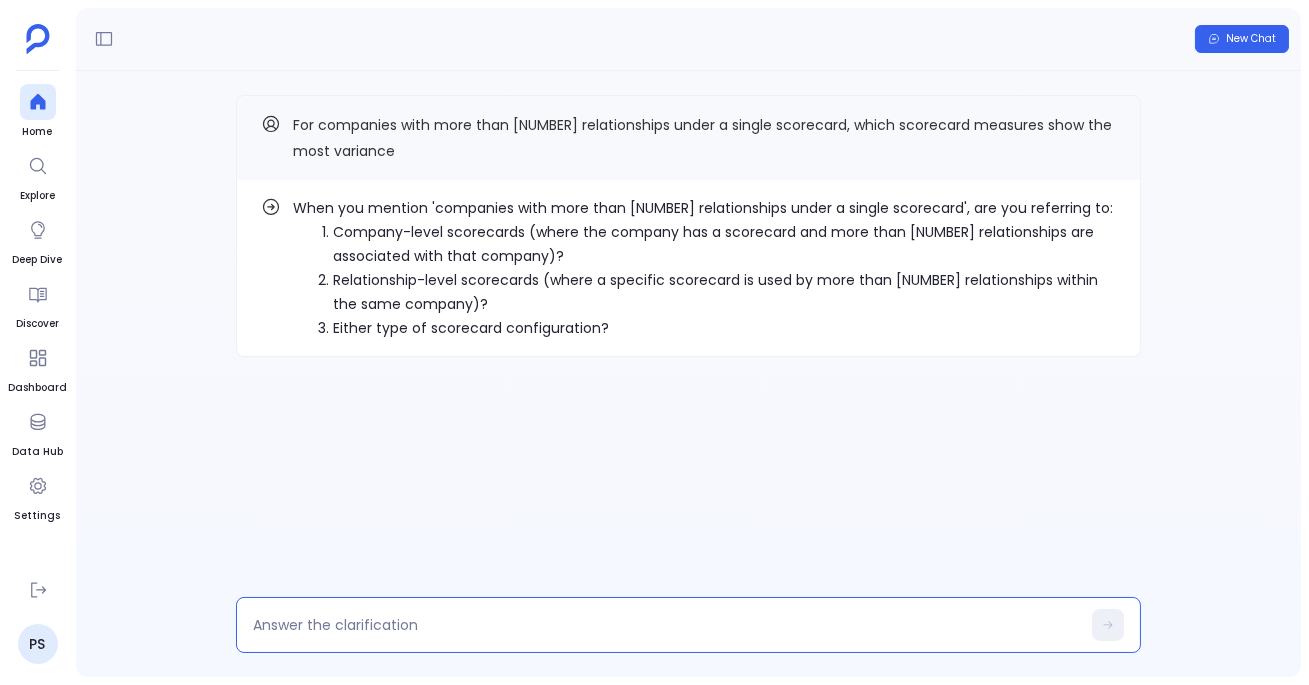 click at bounding box center (666, 625) 